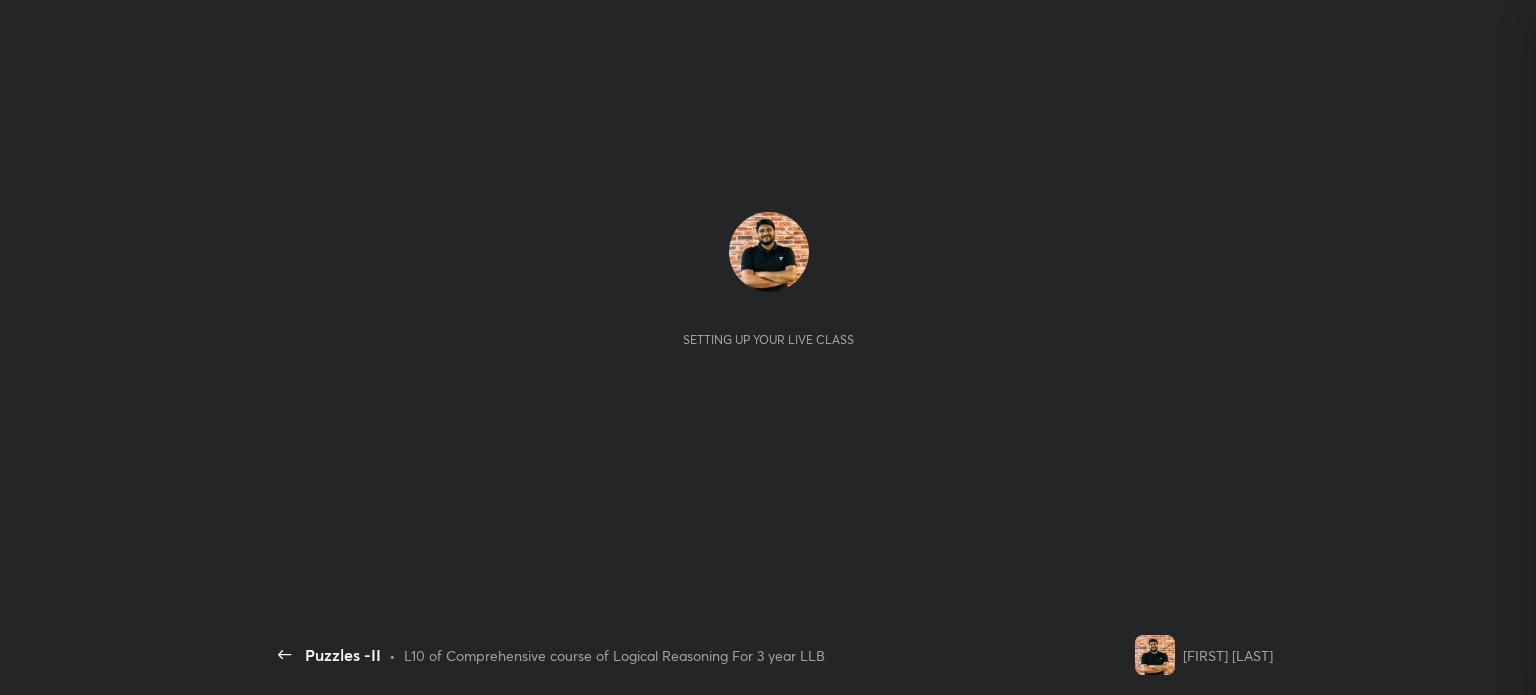 scroll, scrollTop: 0, scrollLeft: 0, axis: both 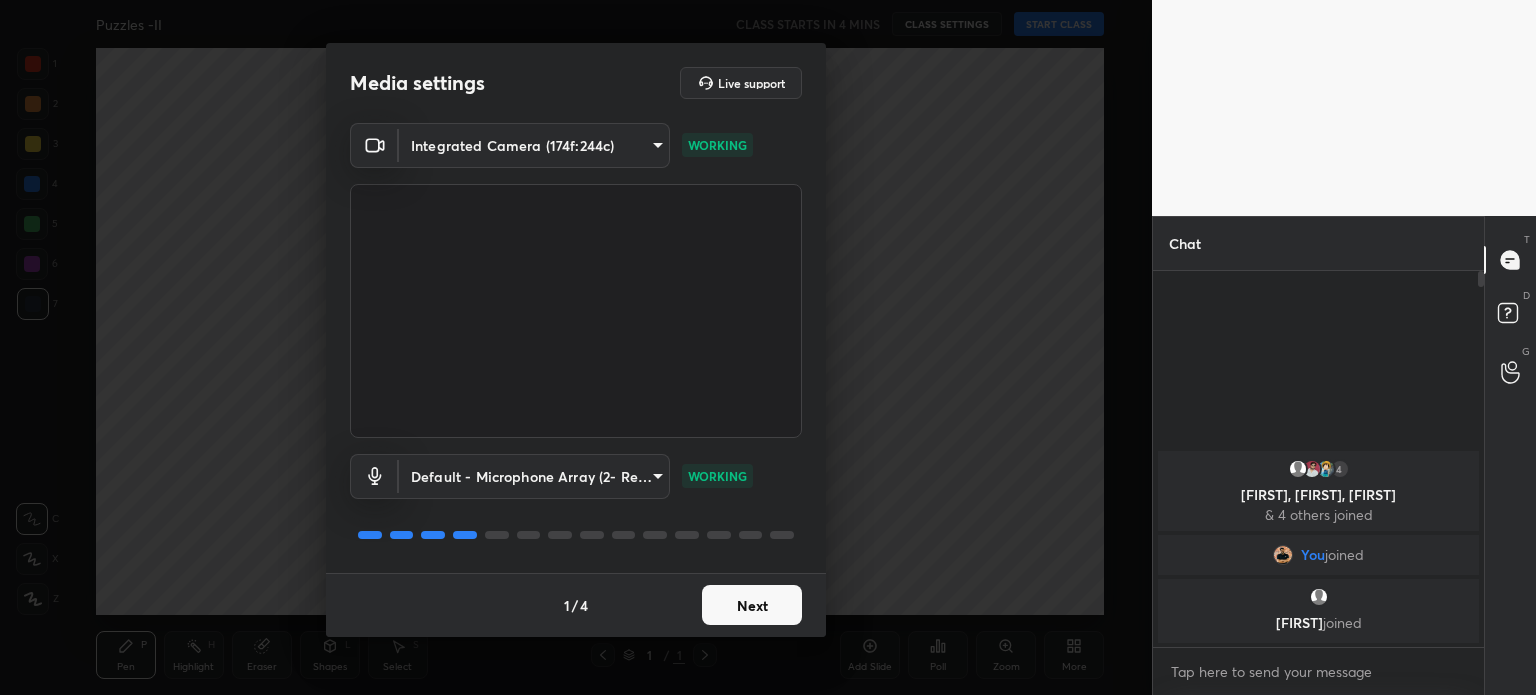 click on "Next" at bounding box center (752, 605) 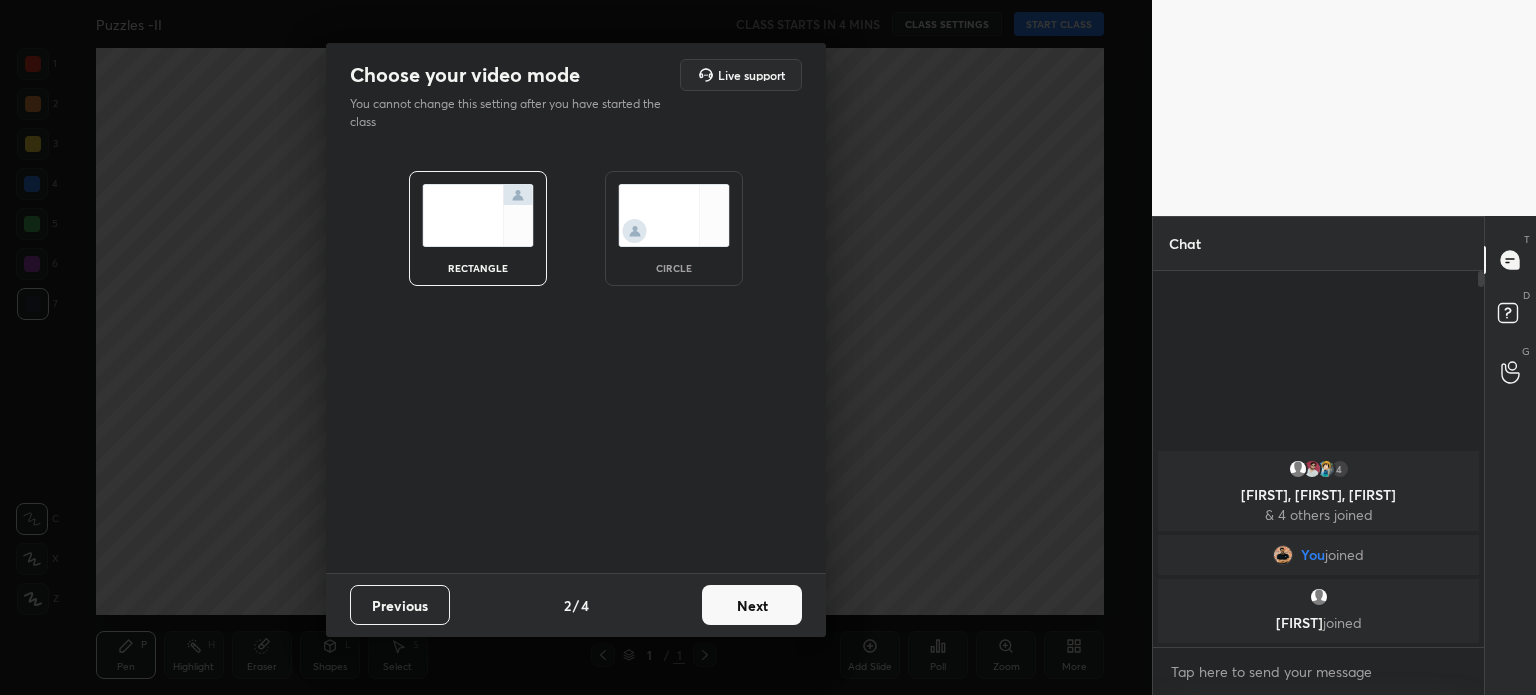 click at bounding box center [674, 215] 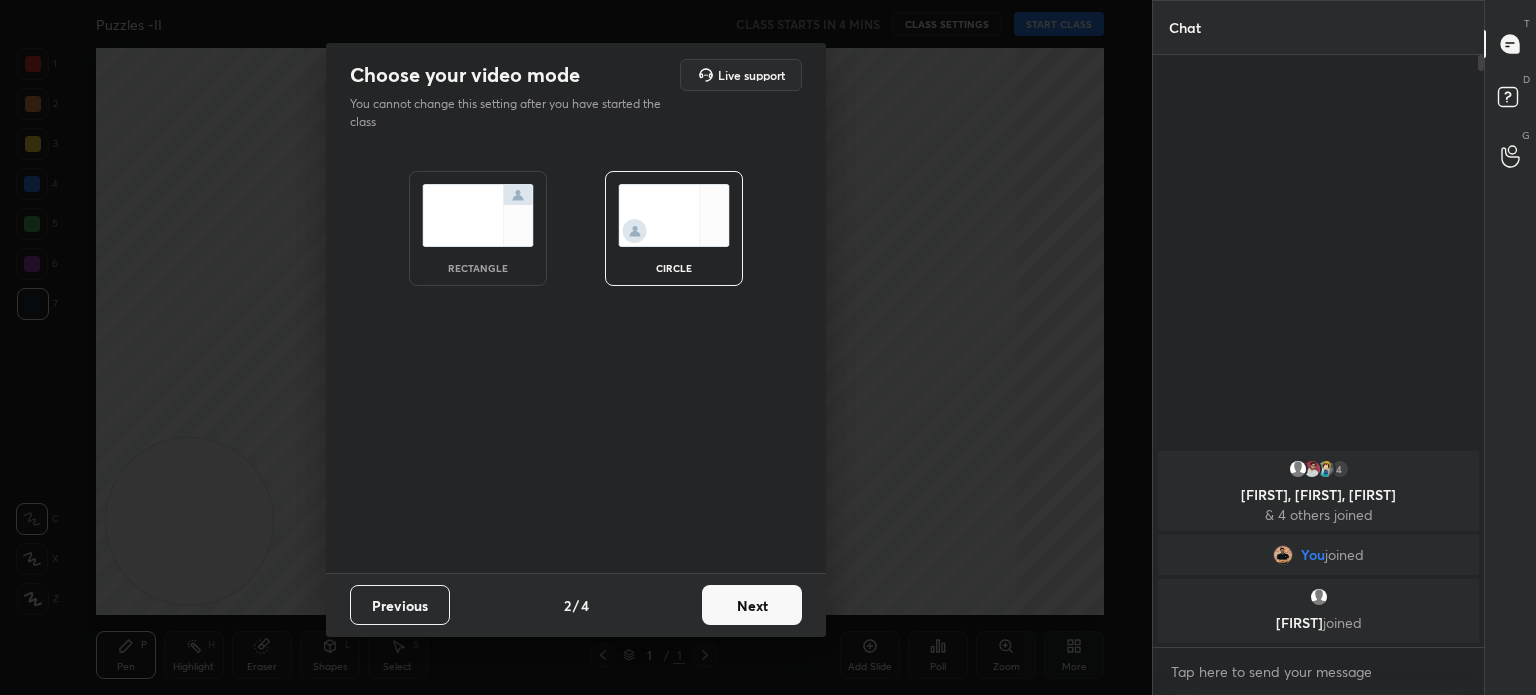 scroll, scrollTop: 5, scrollLeft: 6, axis: both 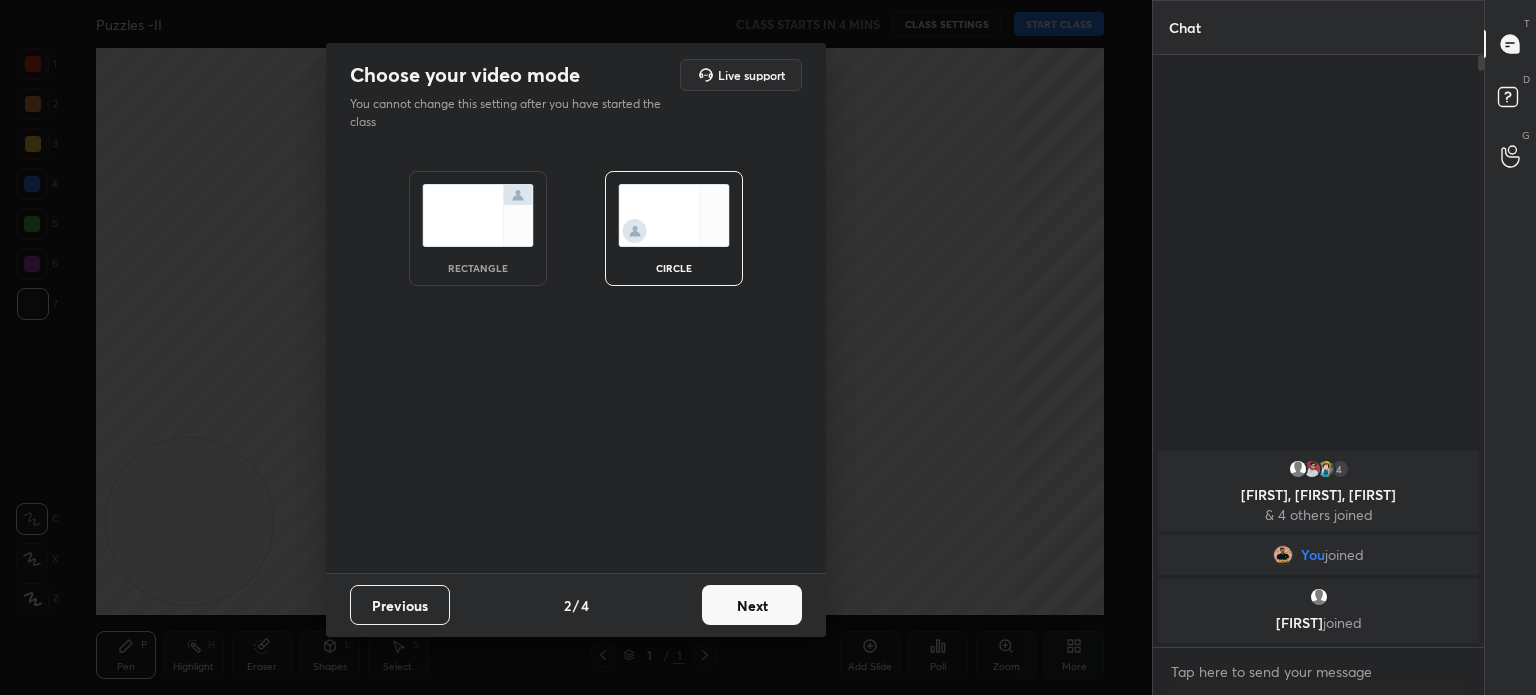 click on "Next" at bounding box center (752, 605) 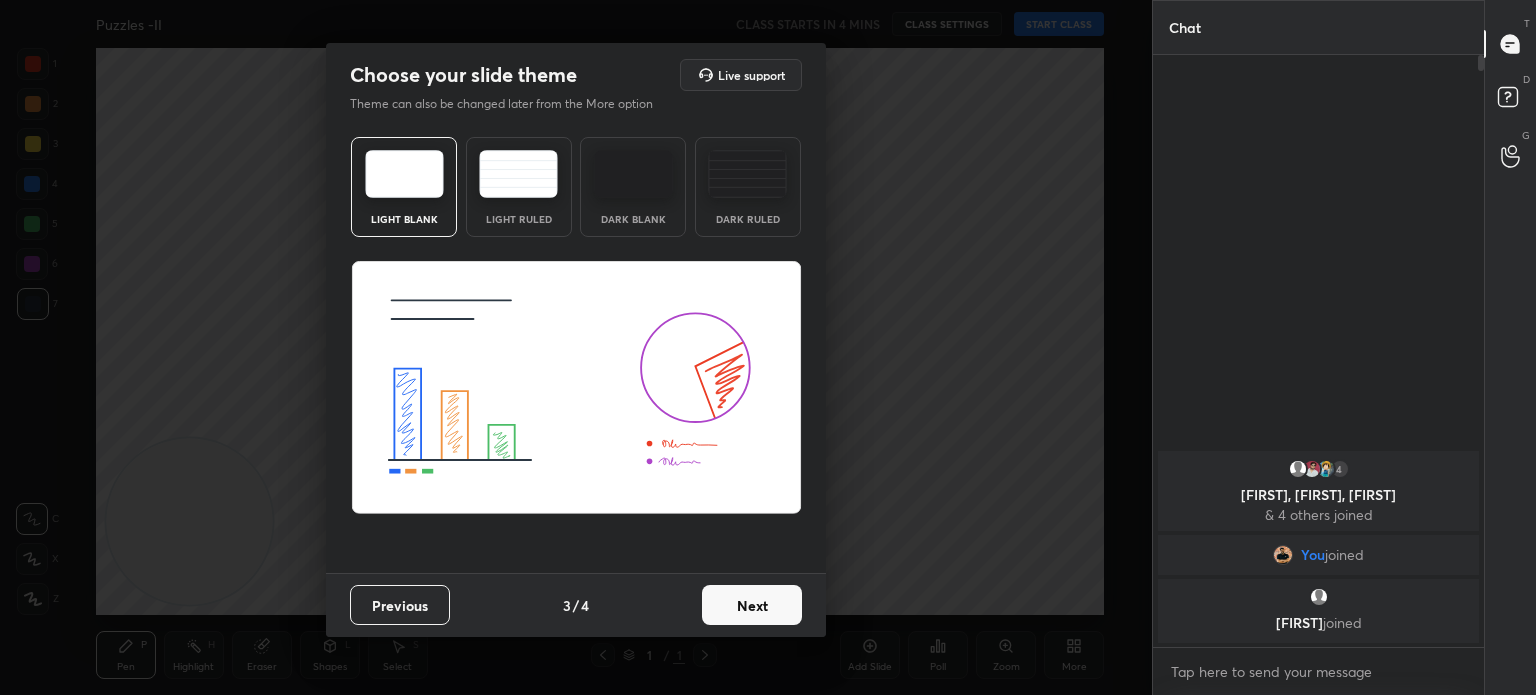 click on "Next" at bounding box center [752, 605] 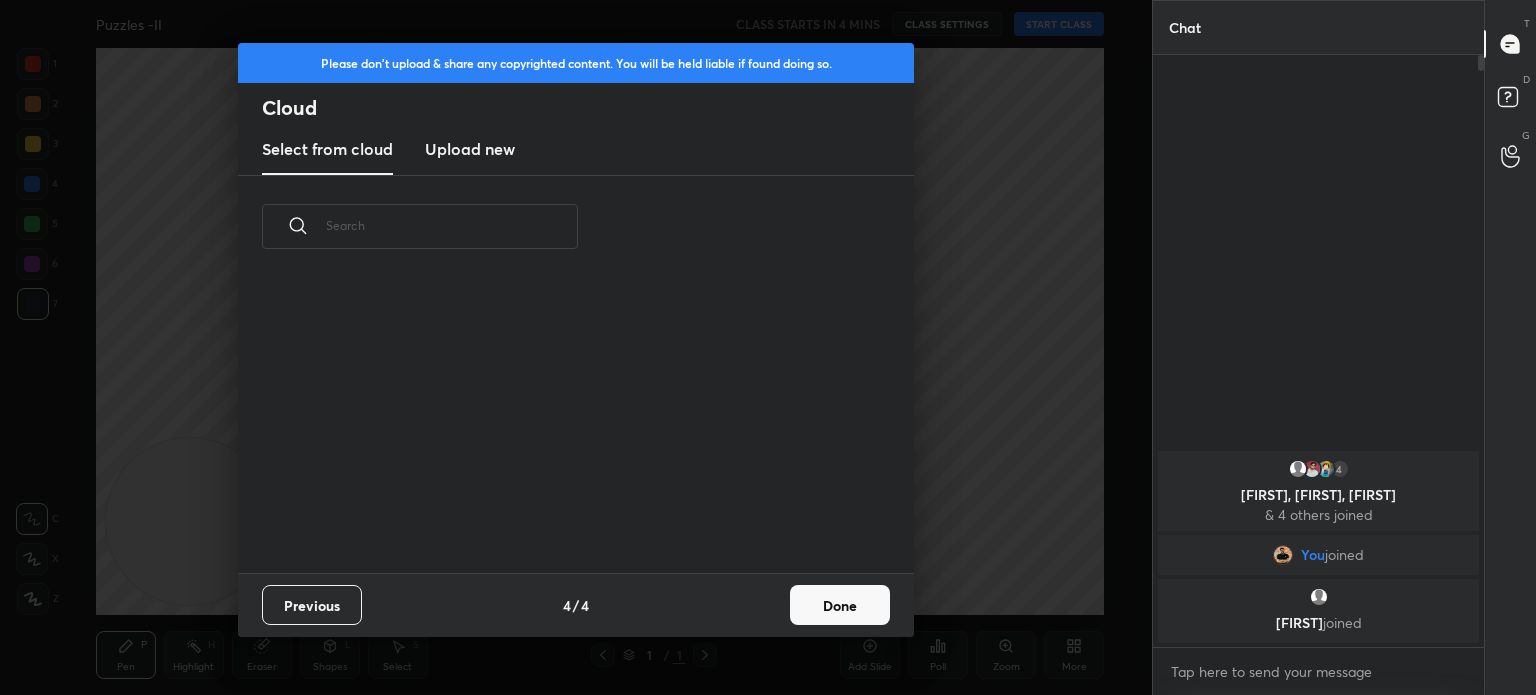 scroll, scrollTop: 6, scrollLeft: 10, axis: both 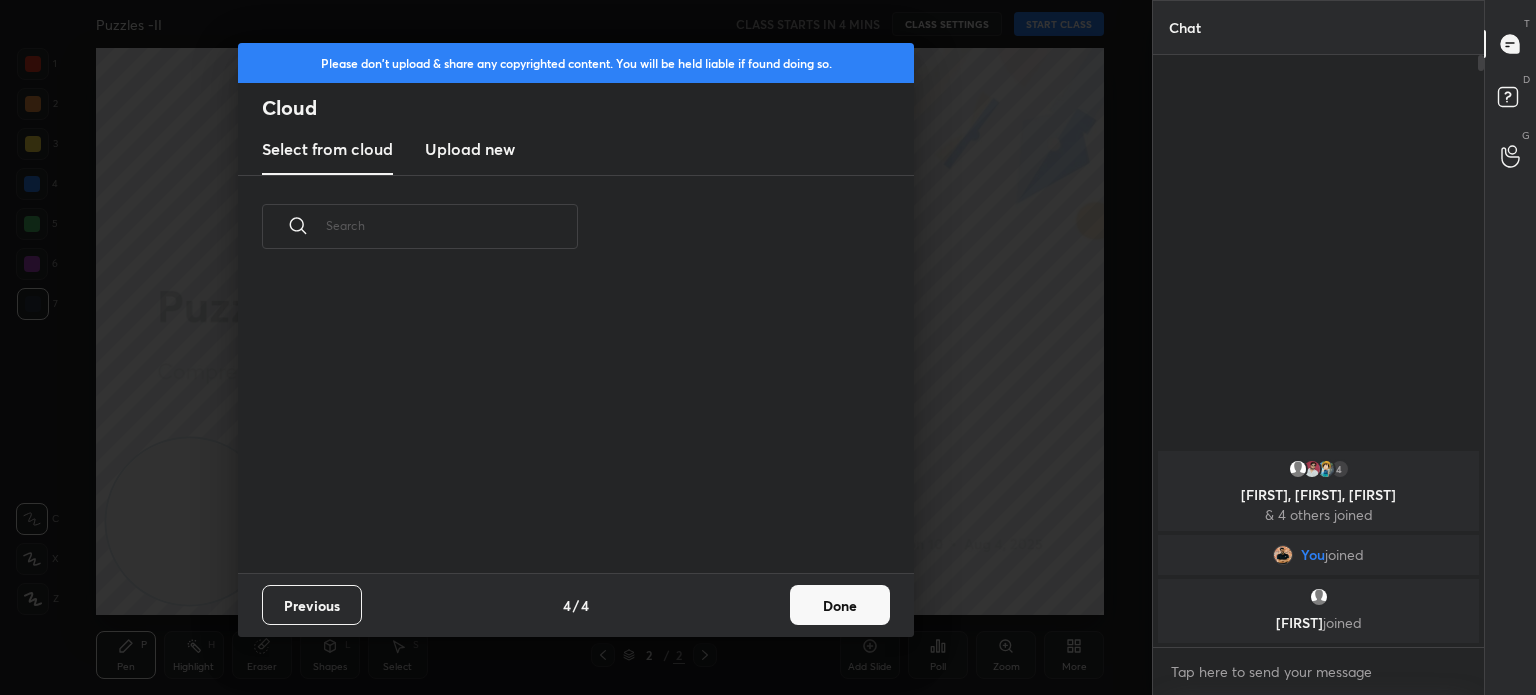 click on "Done" at bounding box center (840, 605) 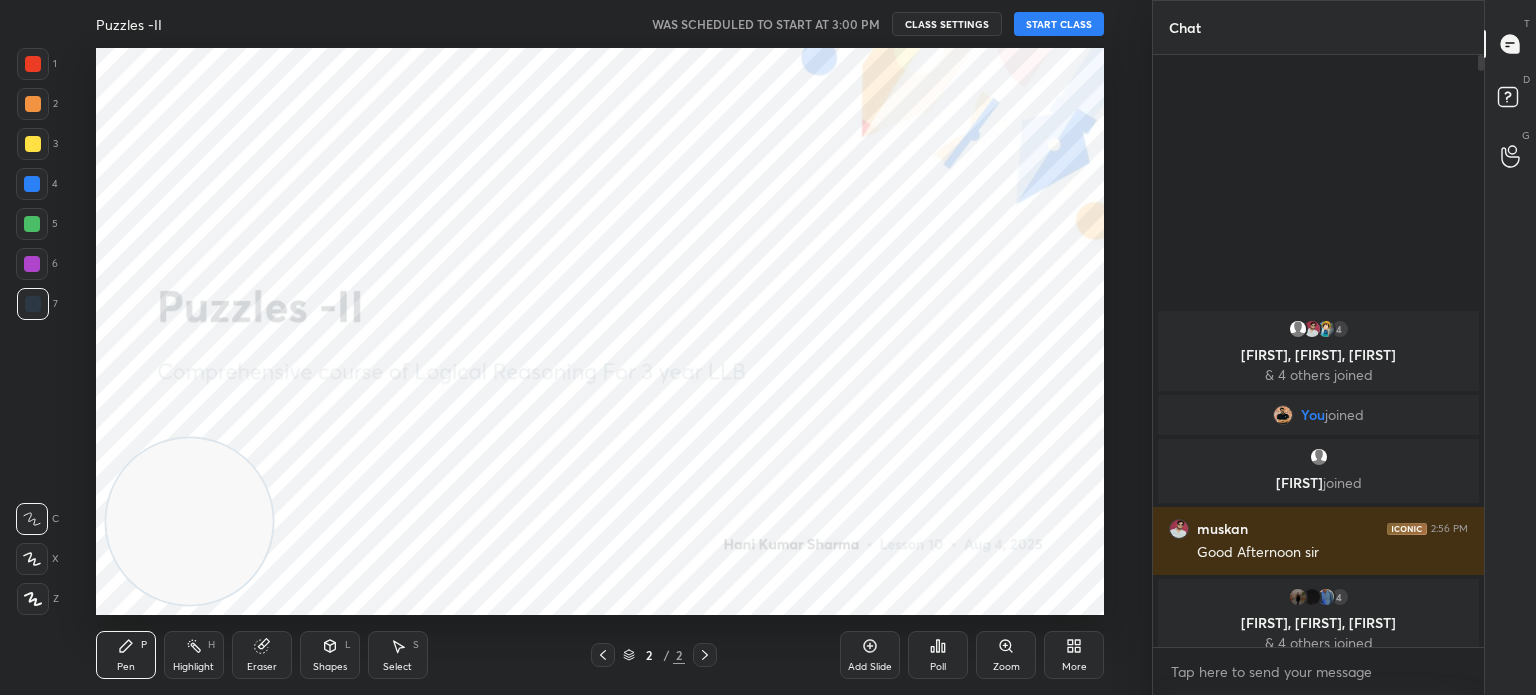 click on "START CLASS" at bounding box center (1059, 24) 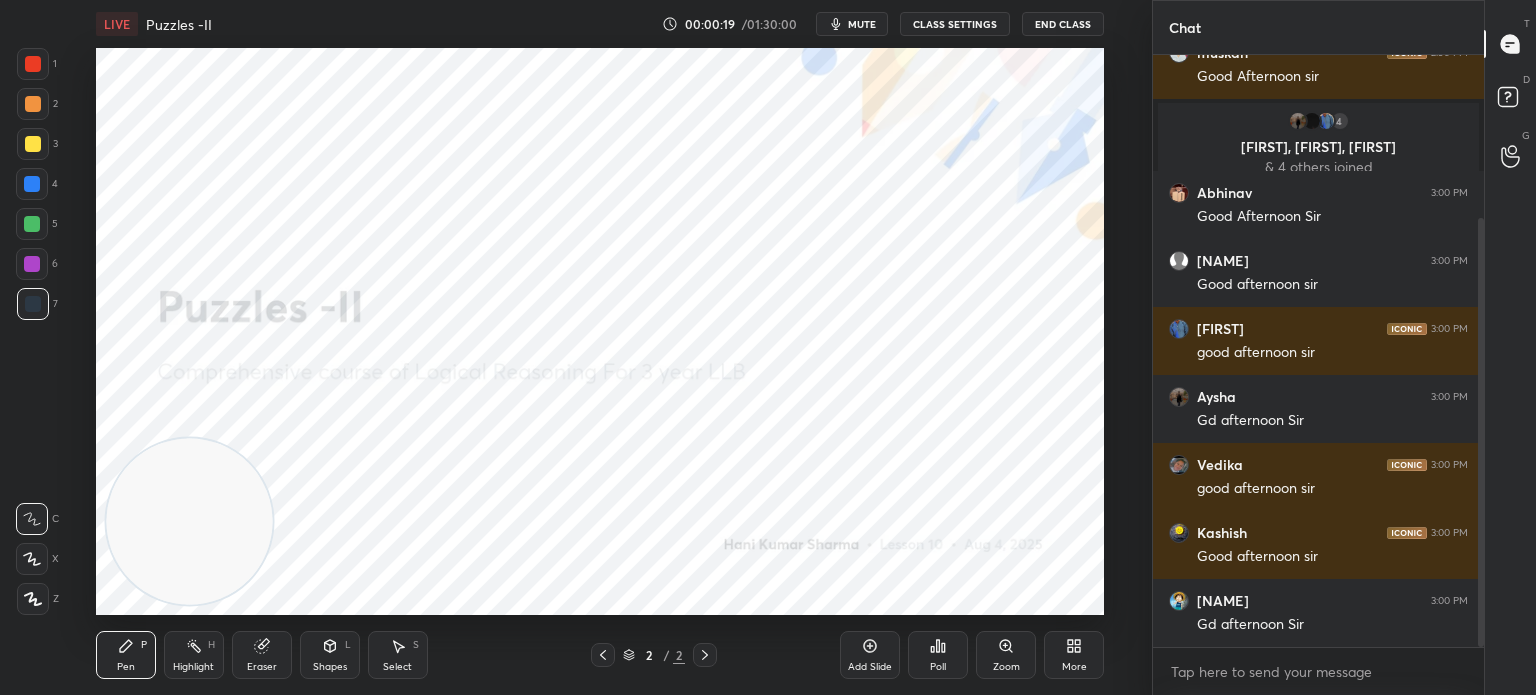 scroll, scrollTop: 292, scrollLeft: 0, axis: vertical 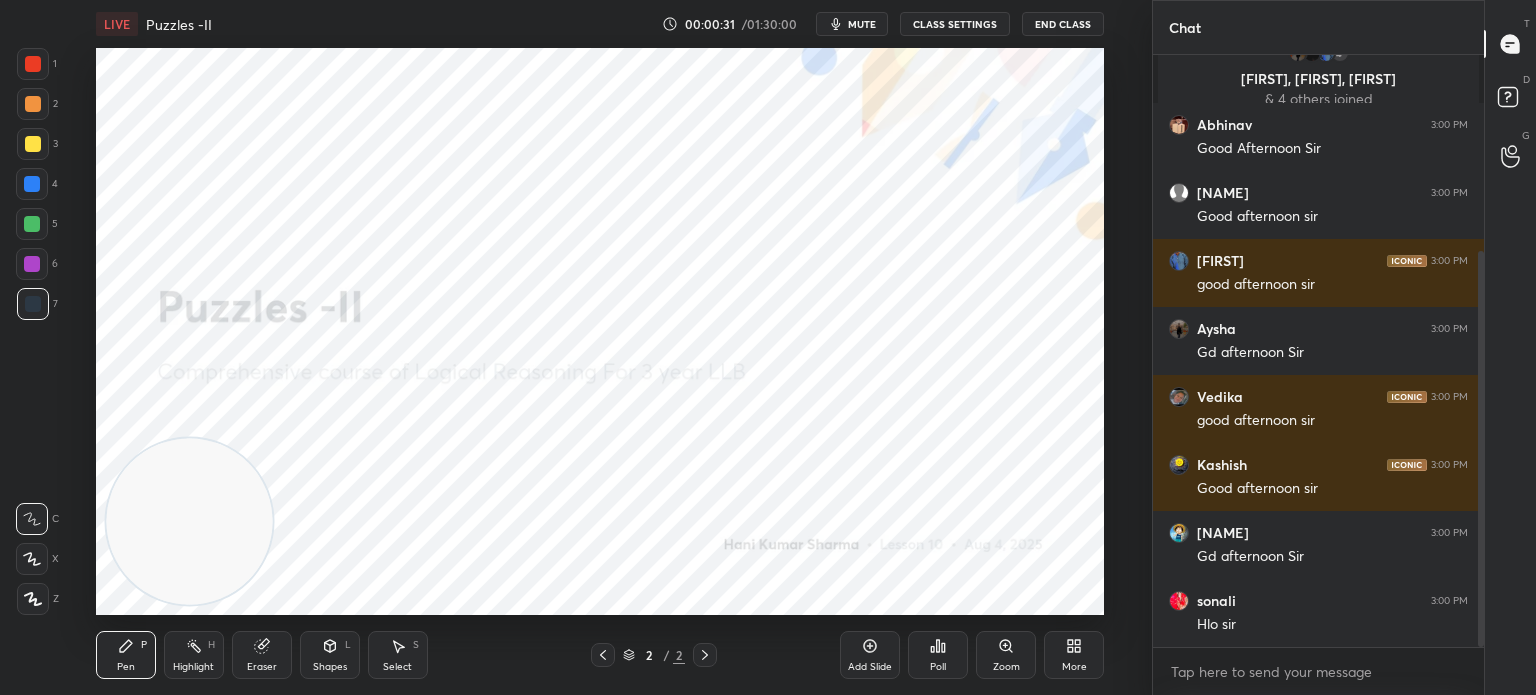 click 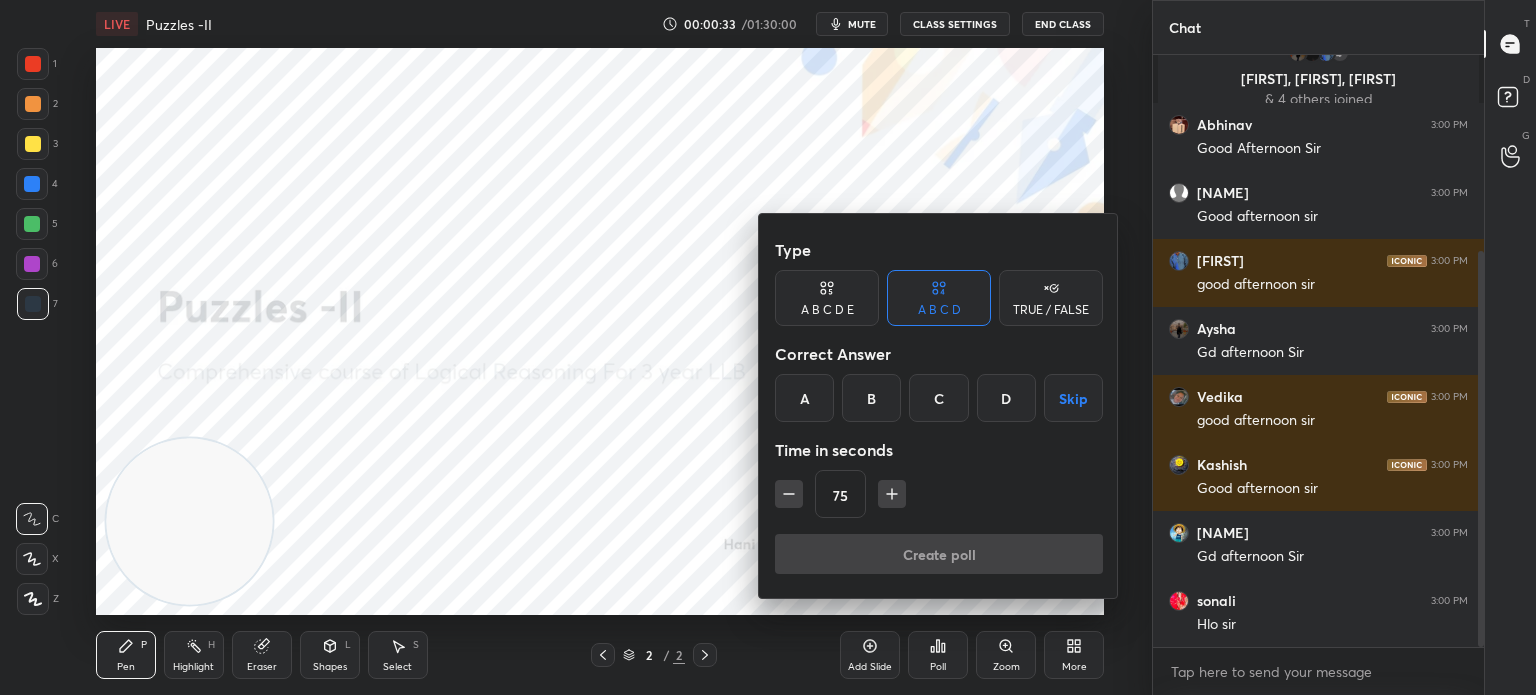click at bounding box center (768, 347) 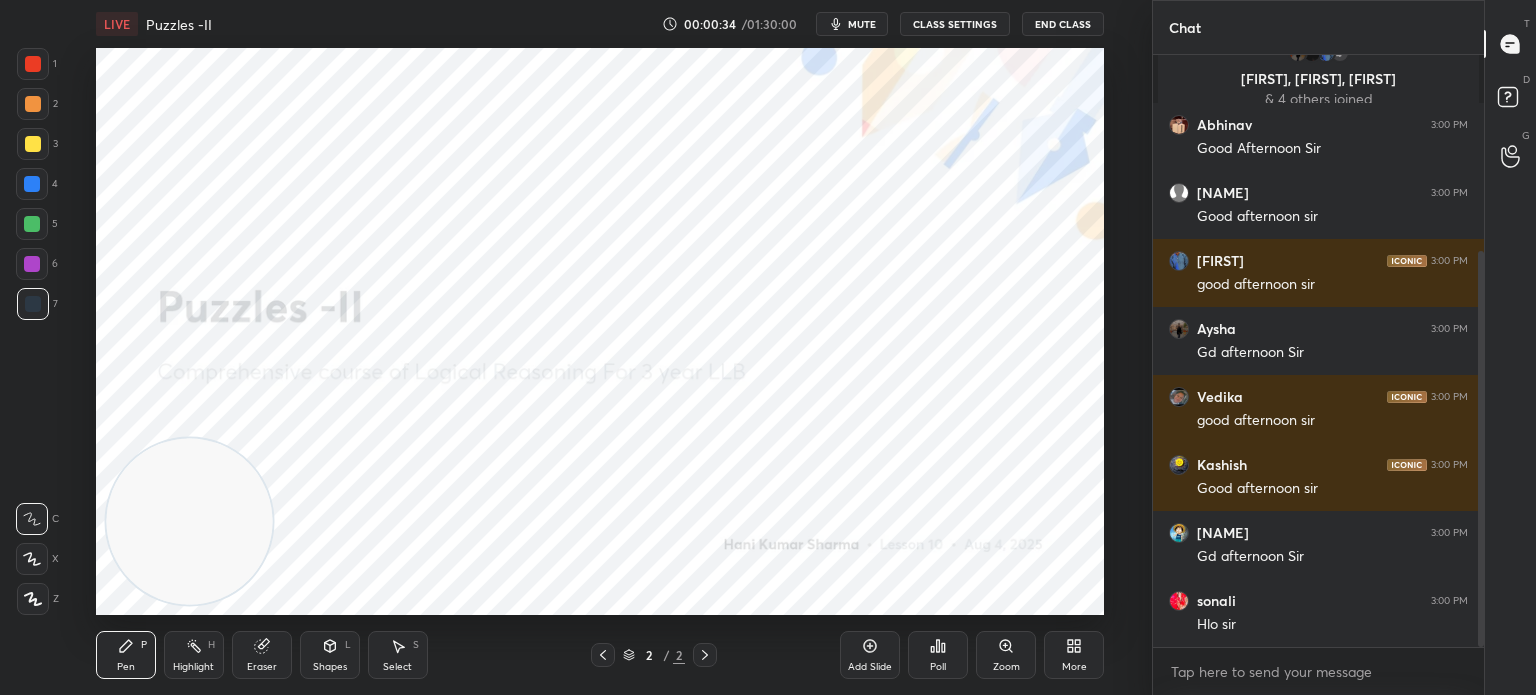 click on "More" at bounding box center [1074, 667] 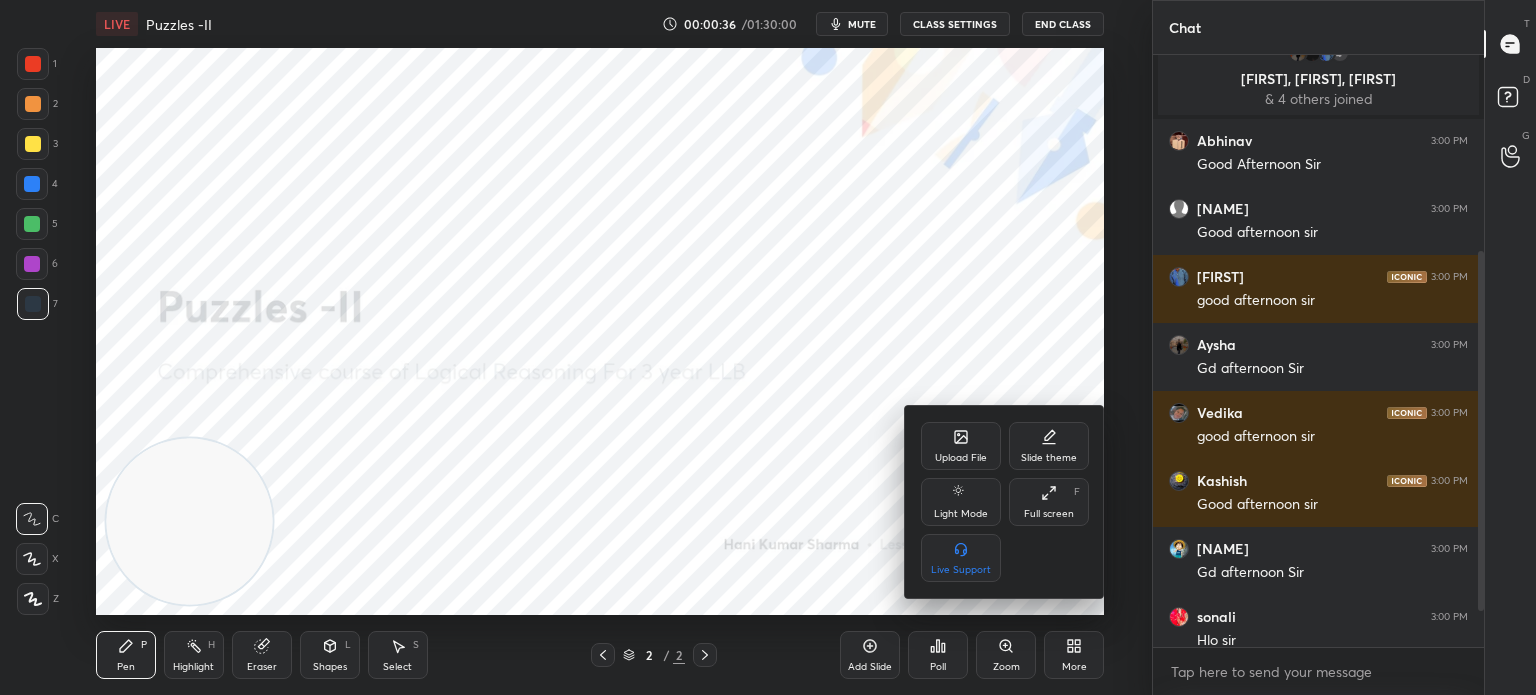 click on "Upload File" at bounding box center [961, 446] 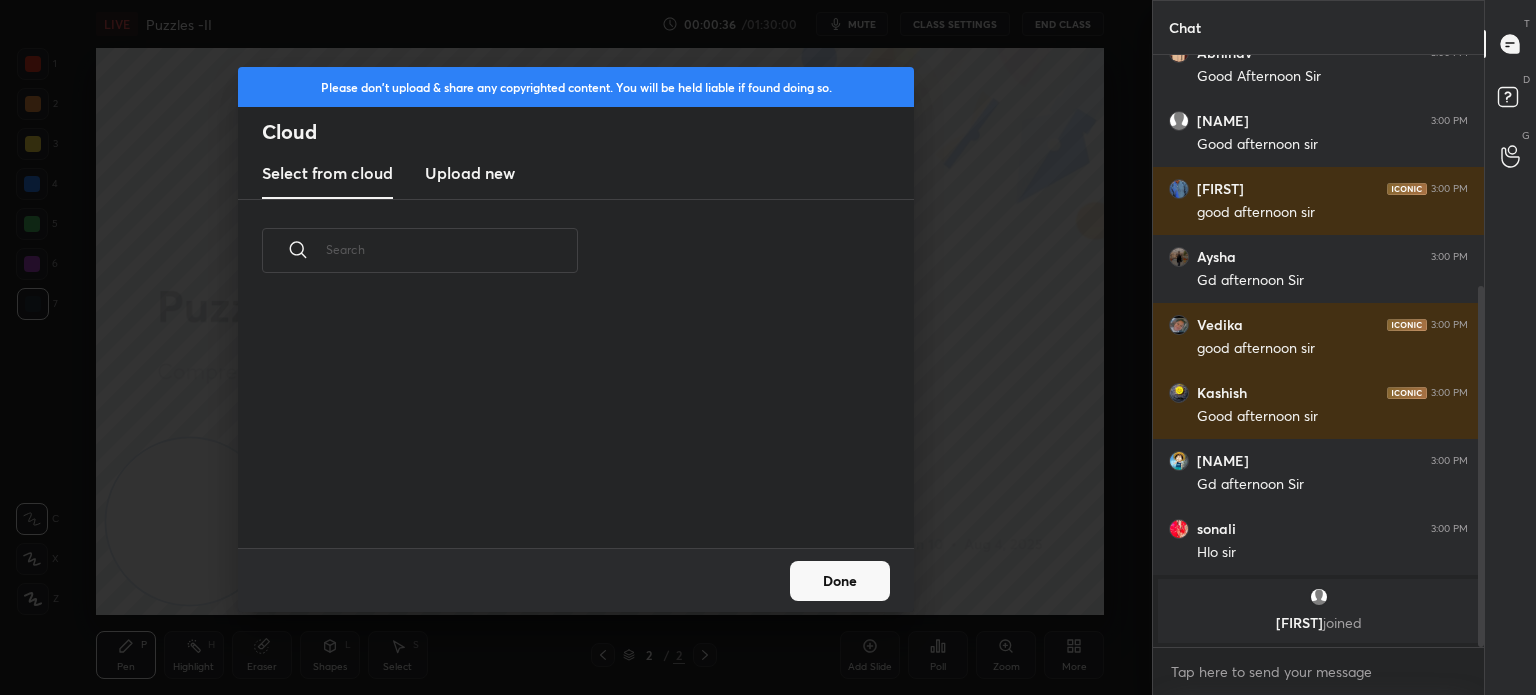 scroll, scrollTop: 5, scrollLeft: 10, axis: both 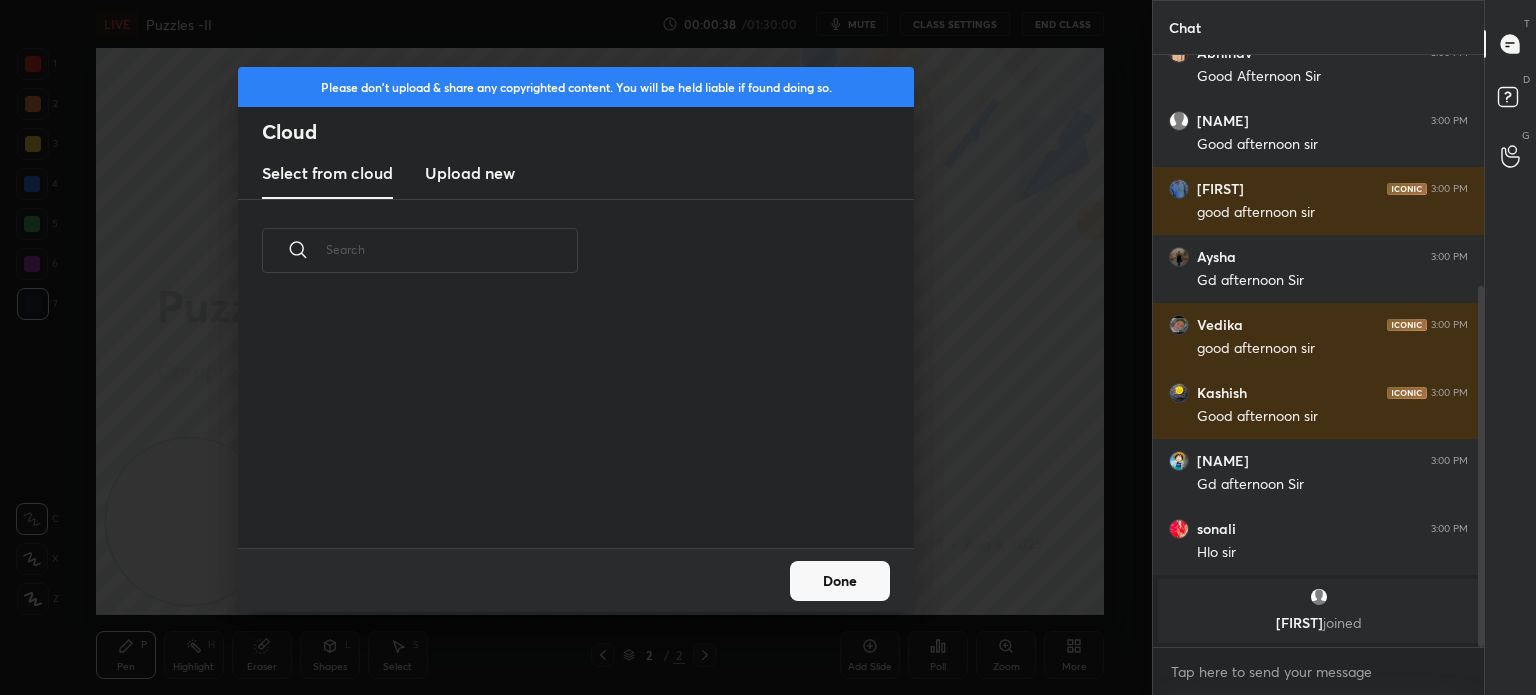 click on "Upload new" at bounding box center [470, 173] 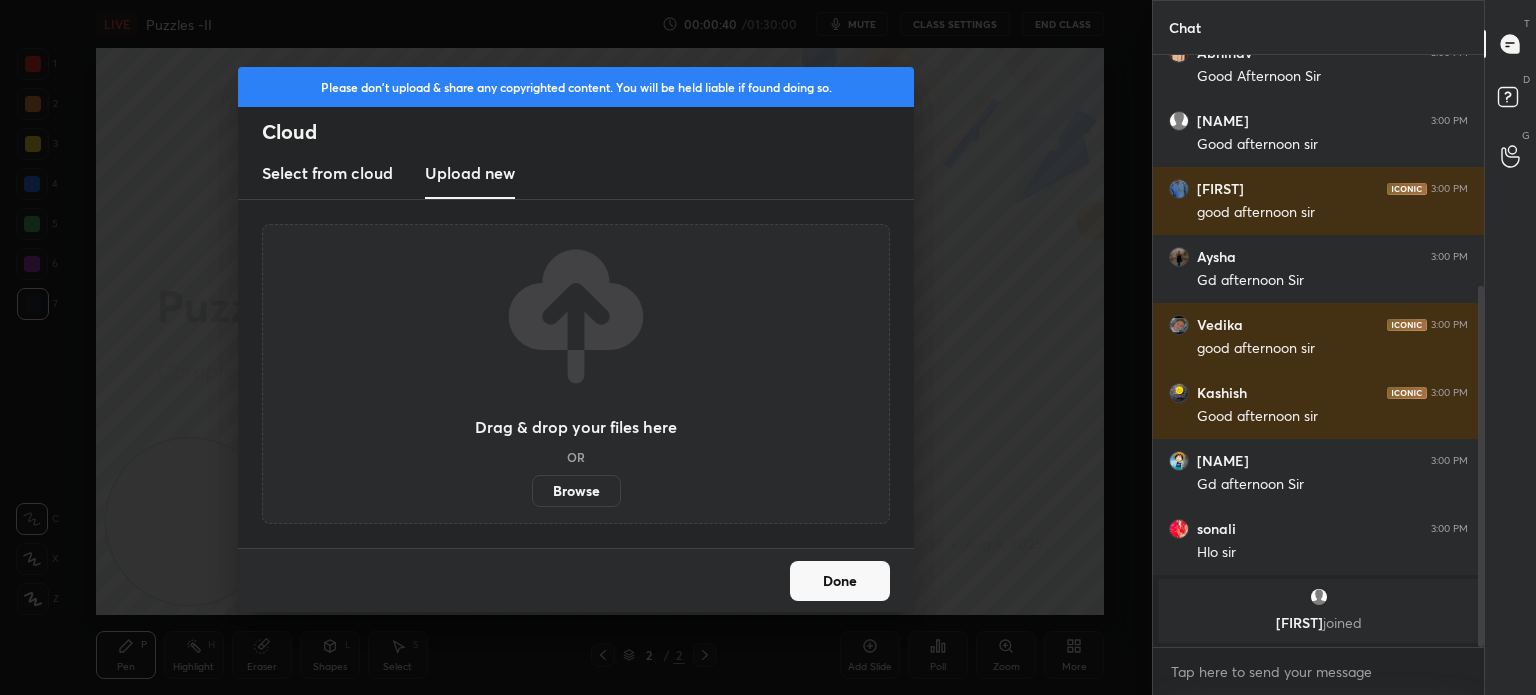 click on "Browse" at bounding box center [576, 491] 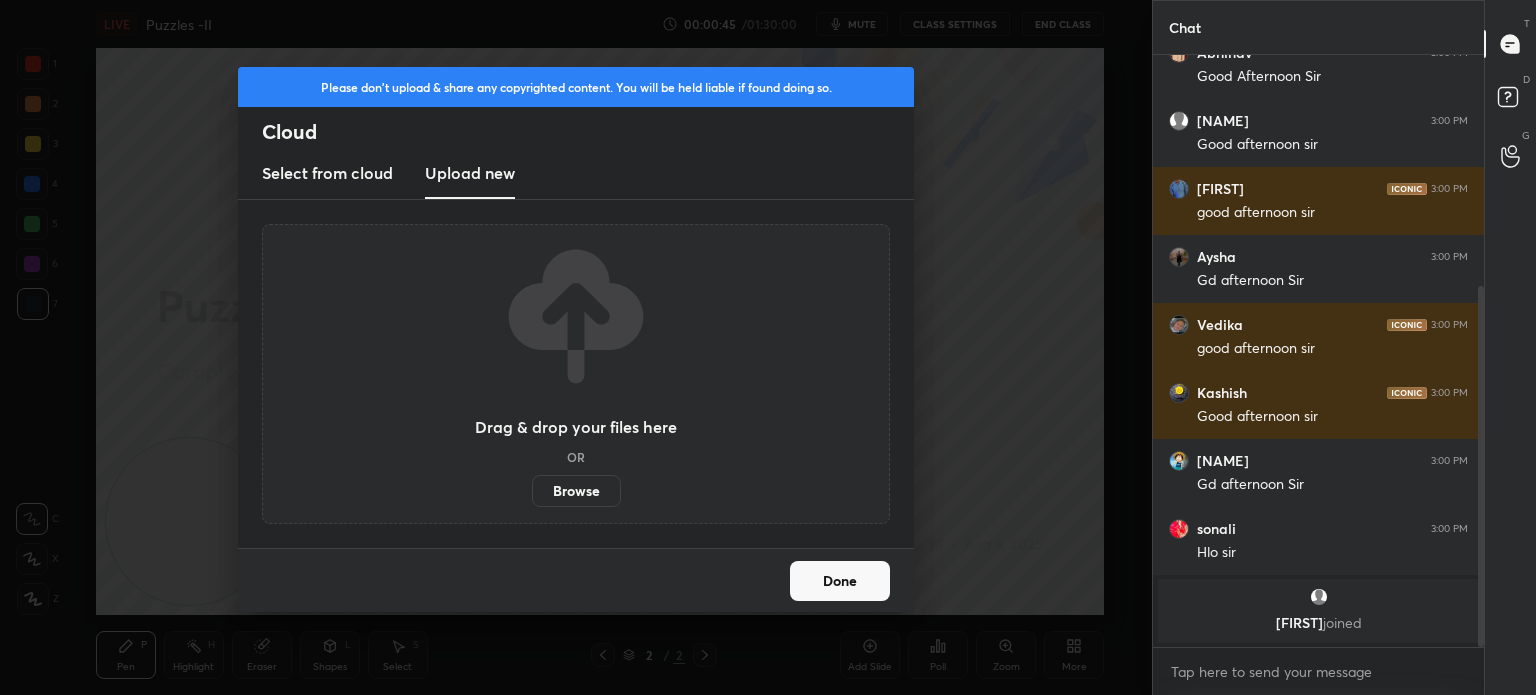 scroll, scrollTop: 398, scrollLeft: 0, axis: vertical 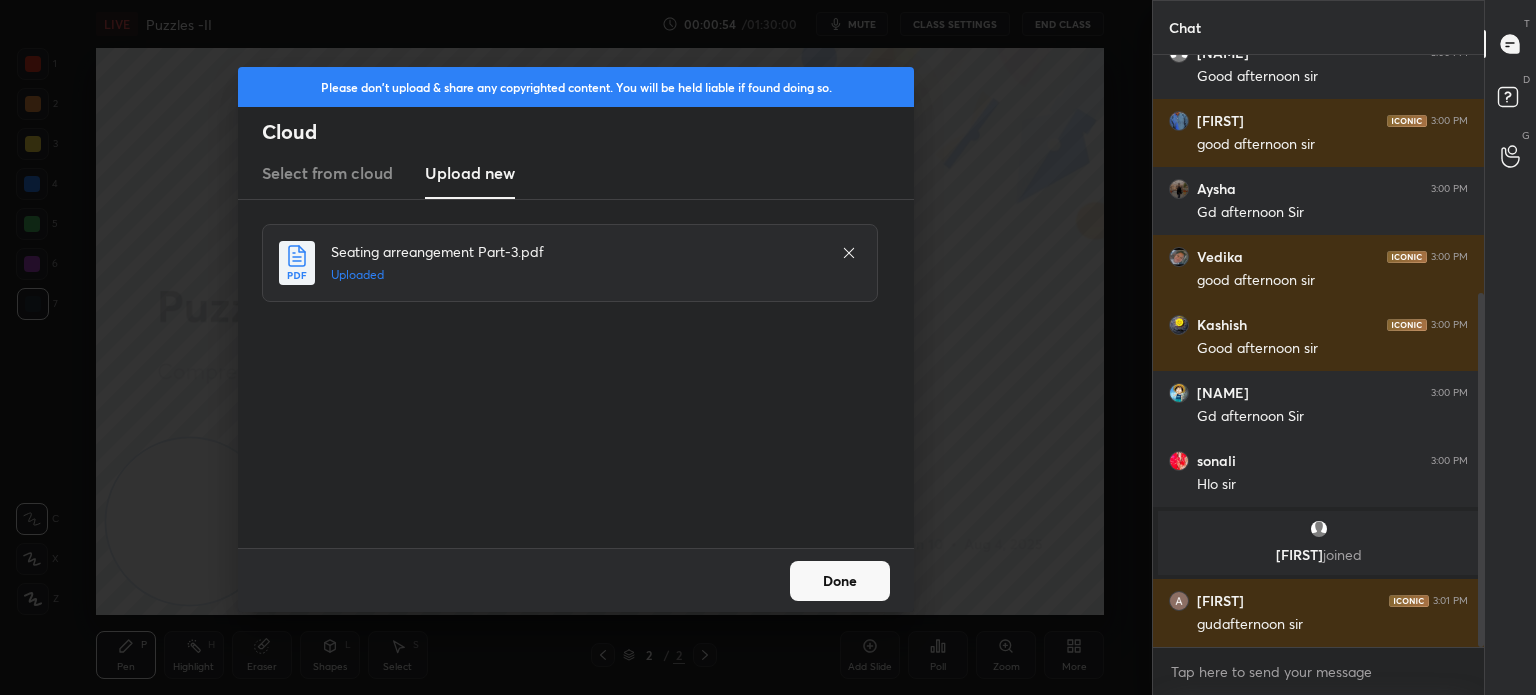 click on "Done" at bounding box center (840, 581) 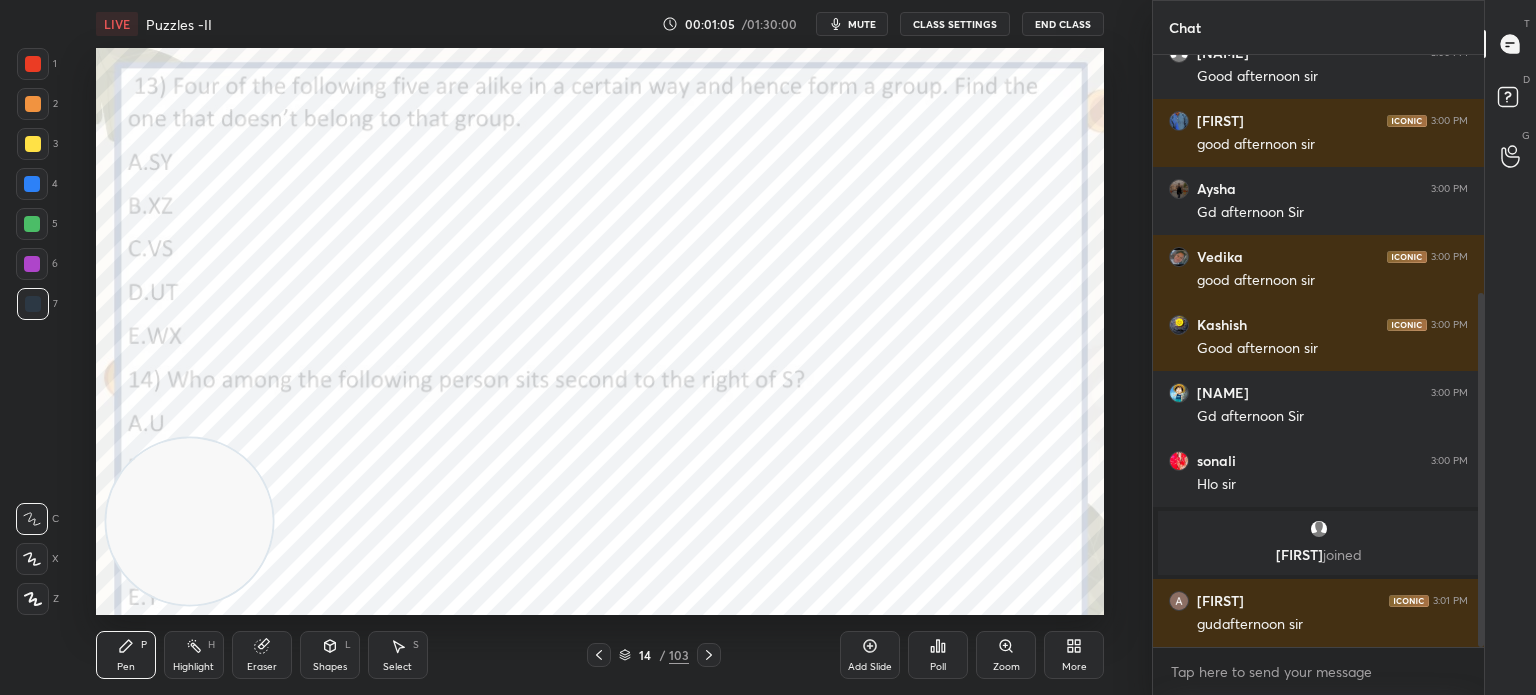 click on "14 / 103" at bounding box center [654, 655] 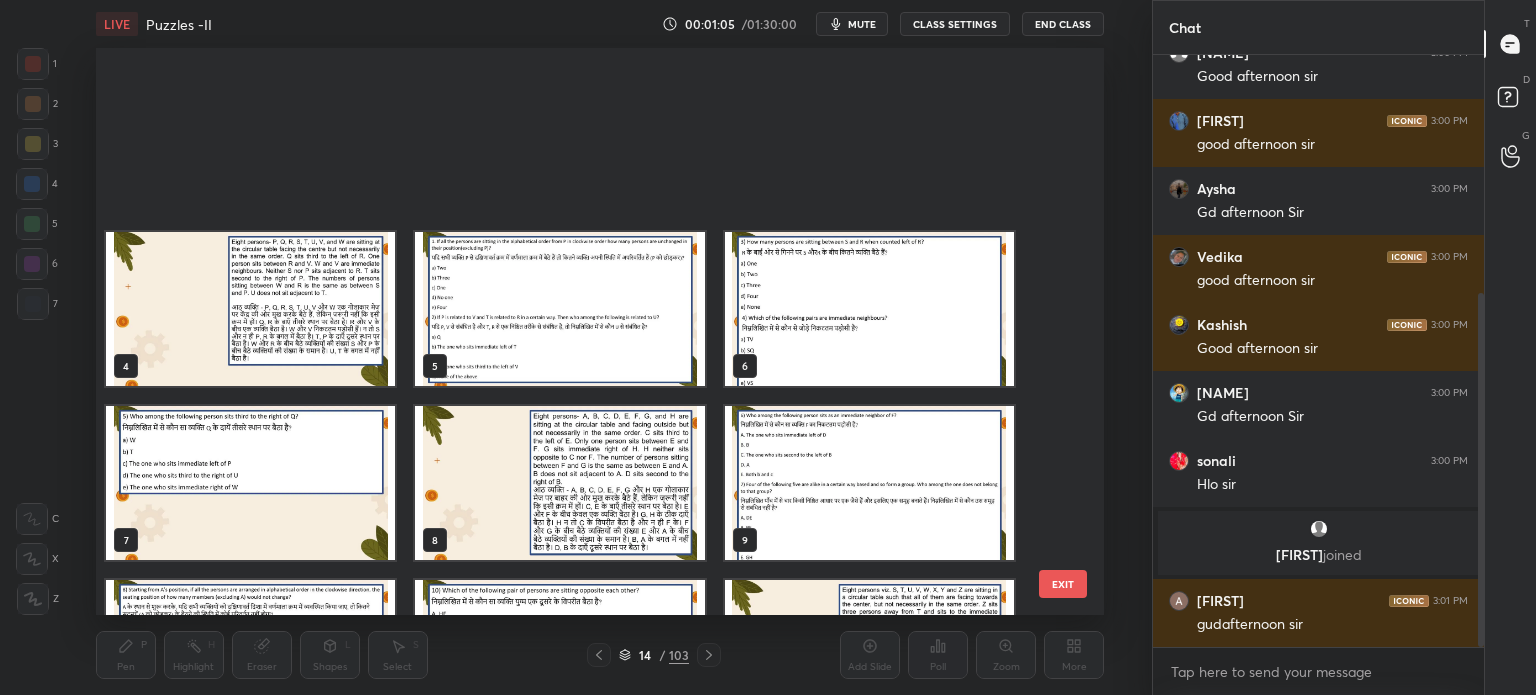 scroll, scrollTop: 303, scrollLeft: 0, axis: vertical 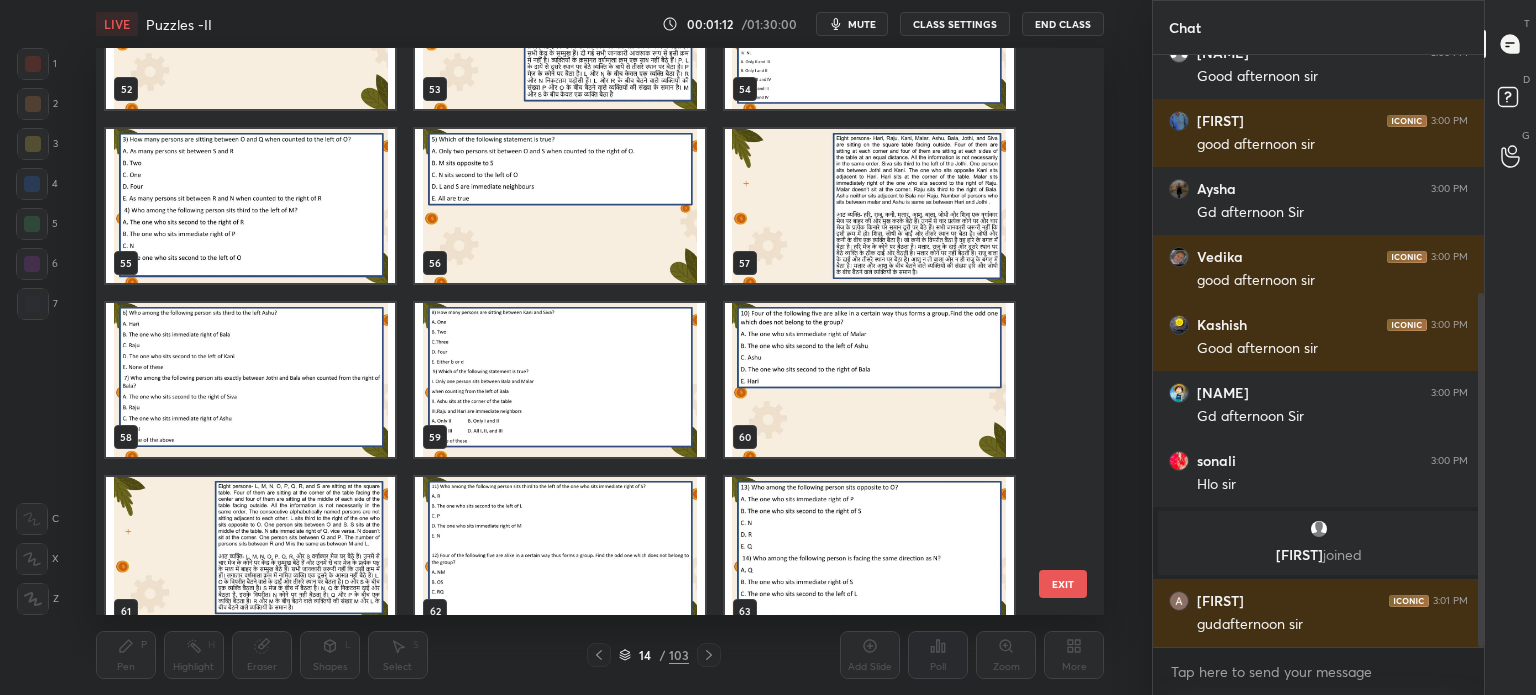 click at bounding box center [868, 206] 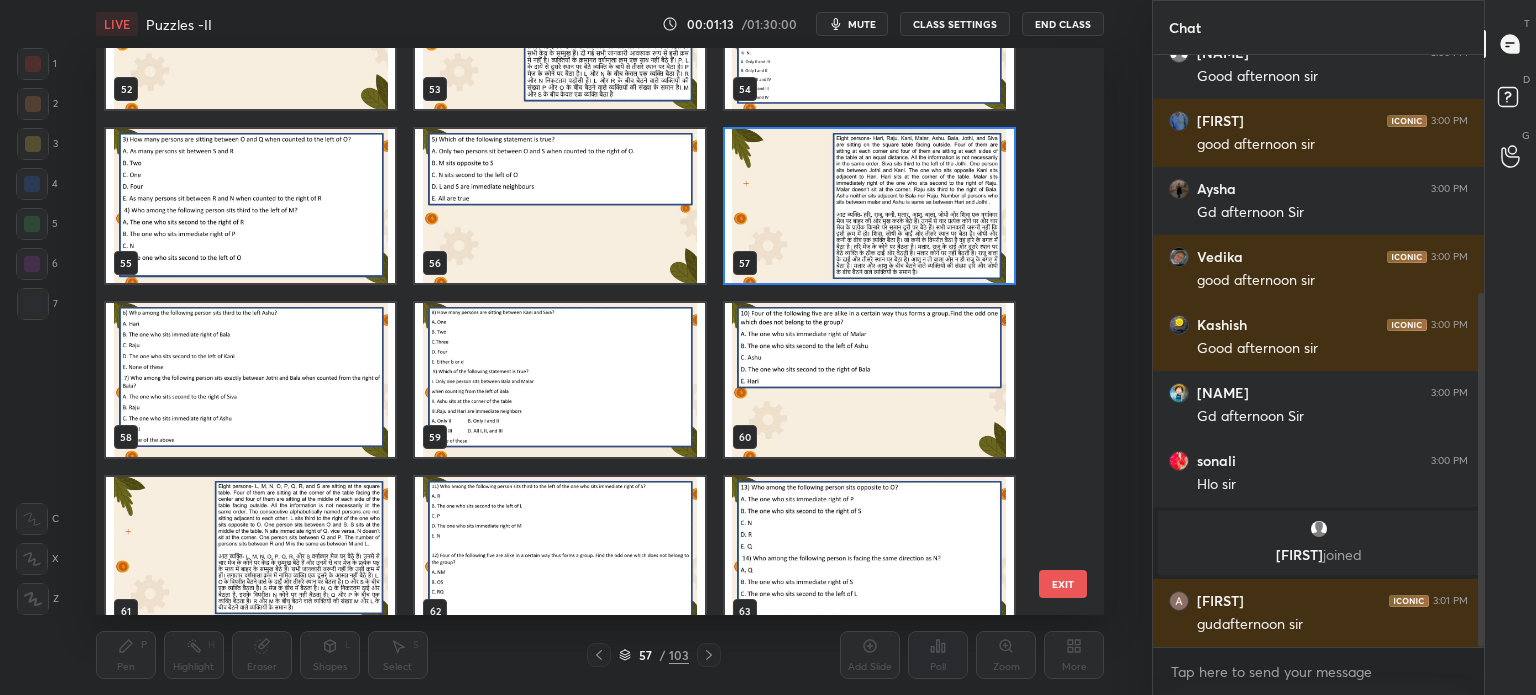 click at bounding box center [868, 206] 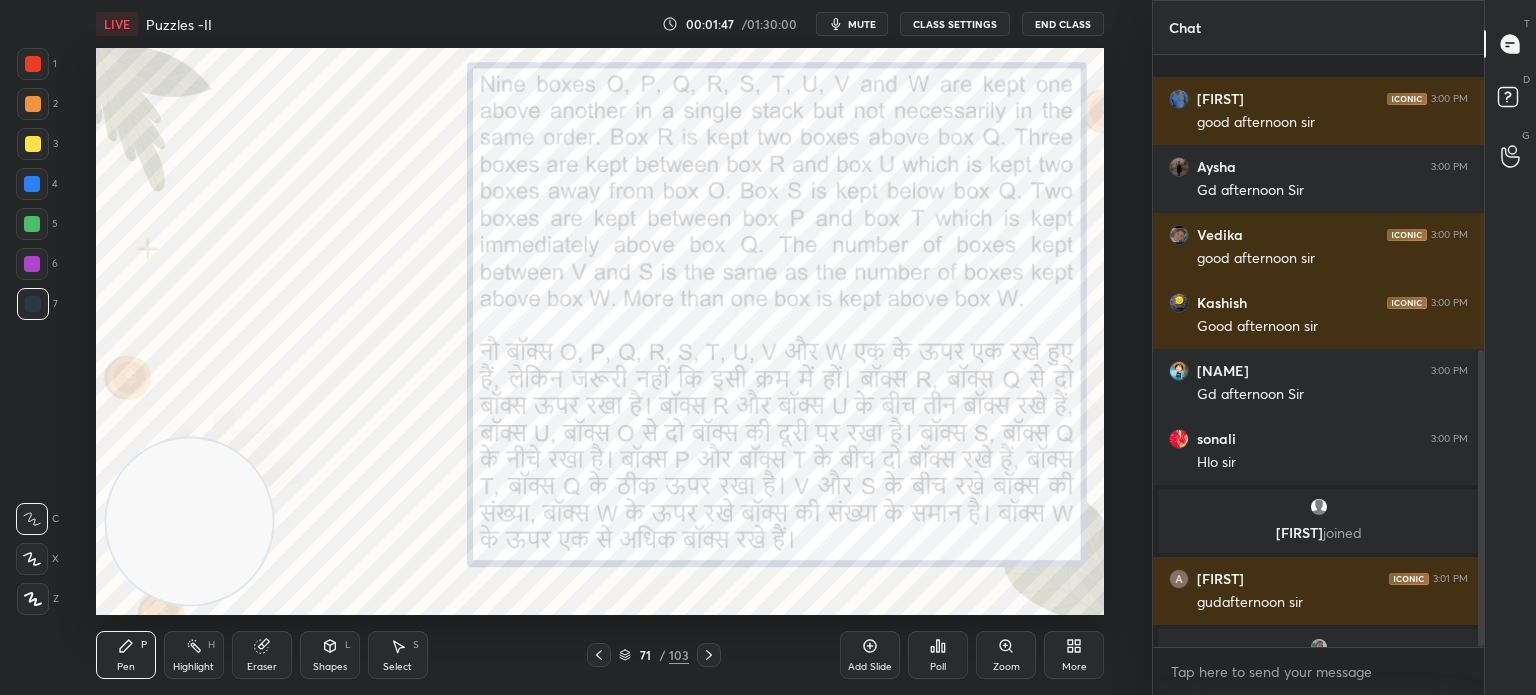 scroll, scrollTop: 588, scrollLeft: 0, axis: vertical 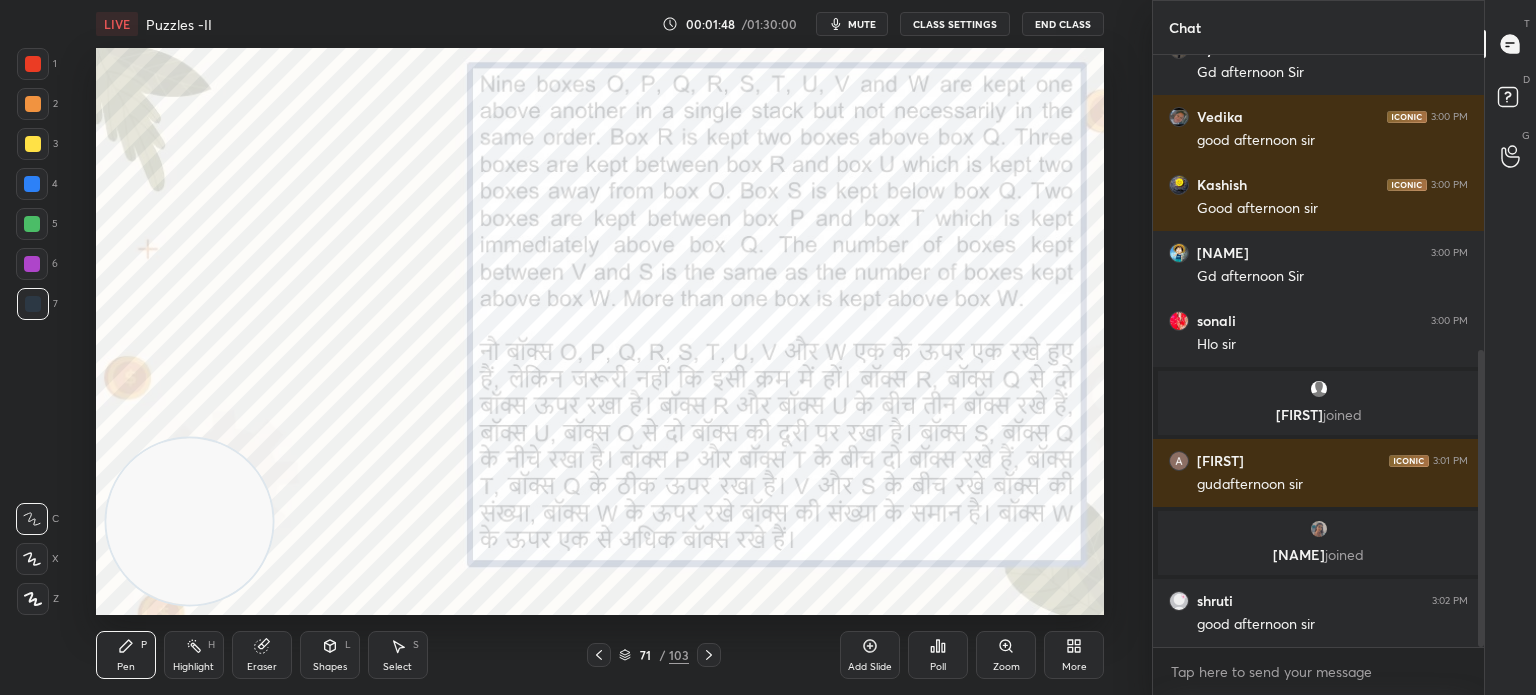 click on "mute" at bounding box center [862, 24] 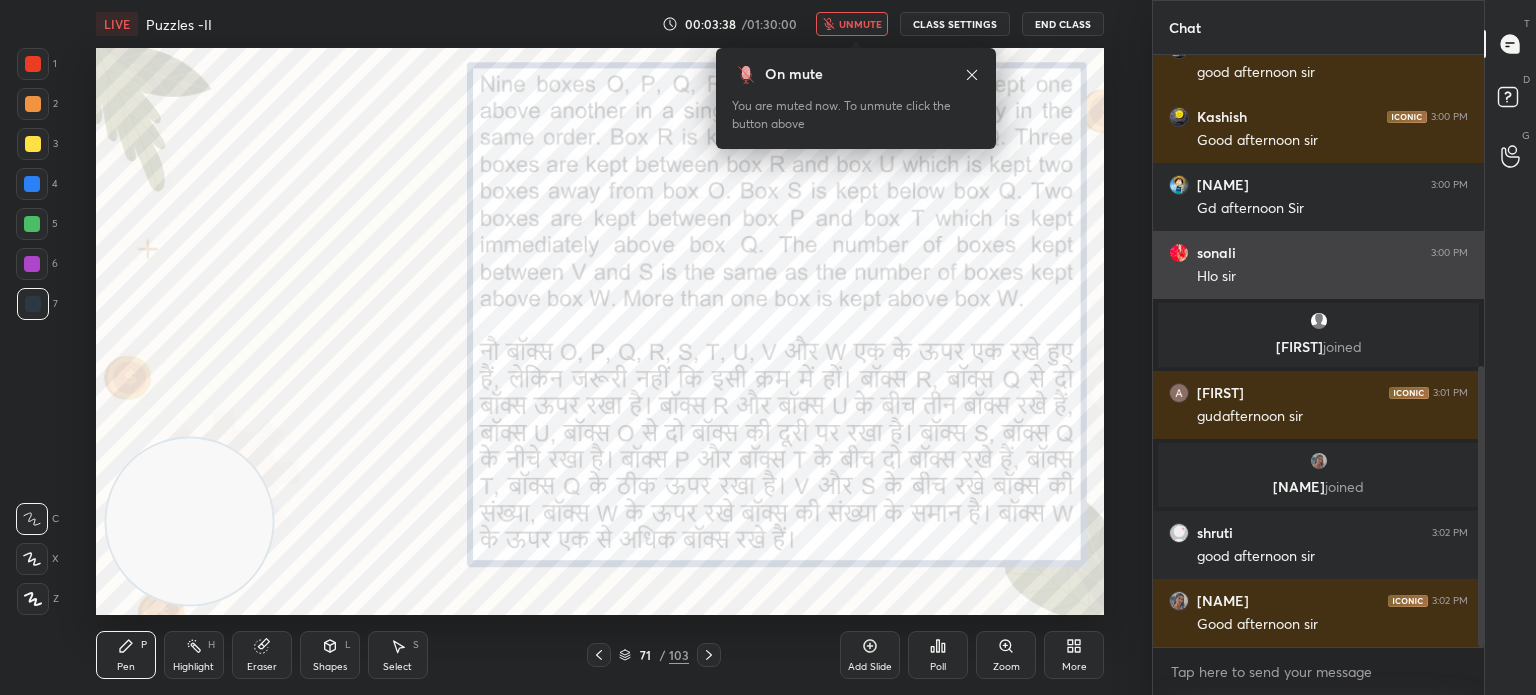 scroll, scrollTop: 728, scrollLeft: 0, axis: vertical 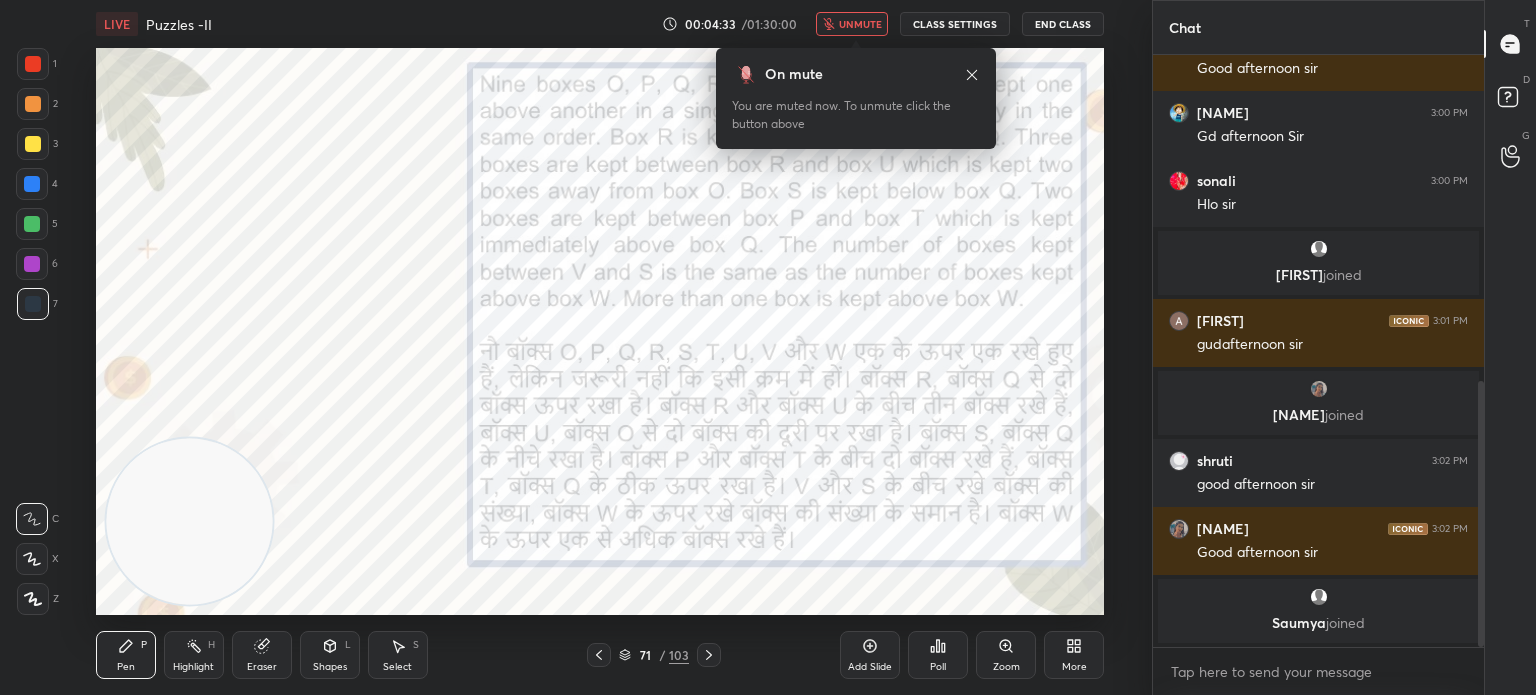 click on "unmute" at bounding box center (852, 24) 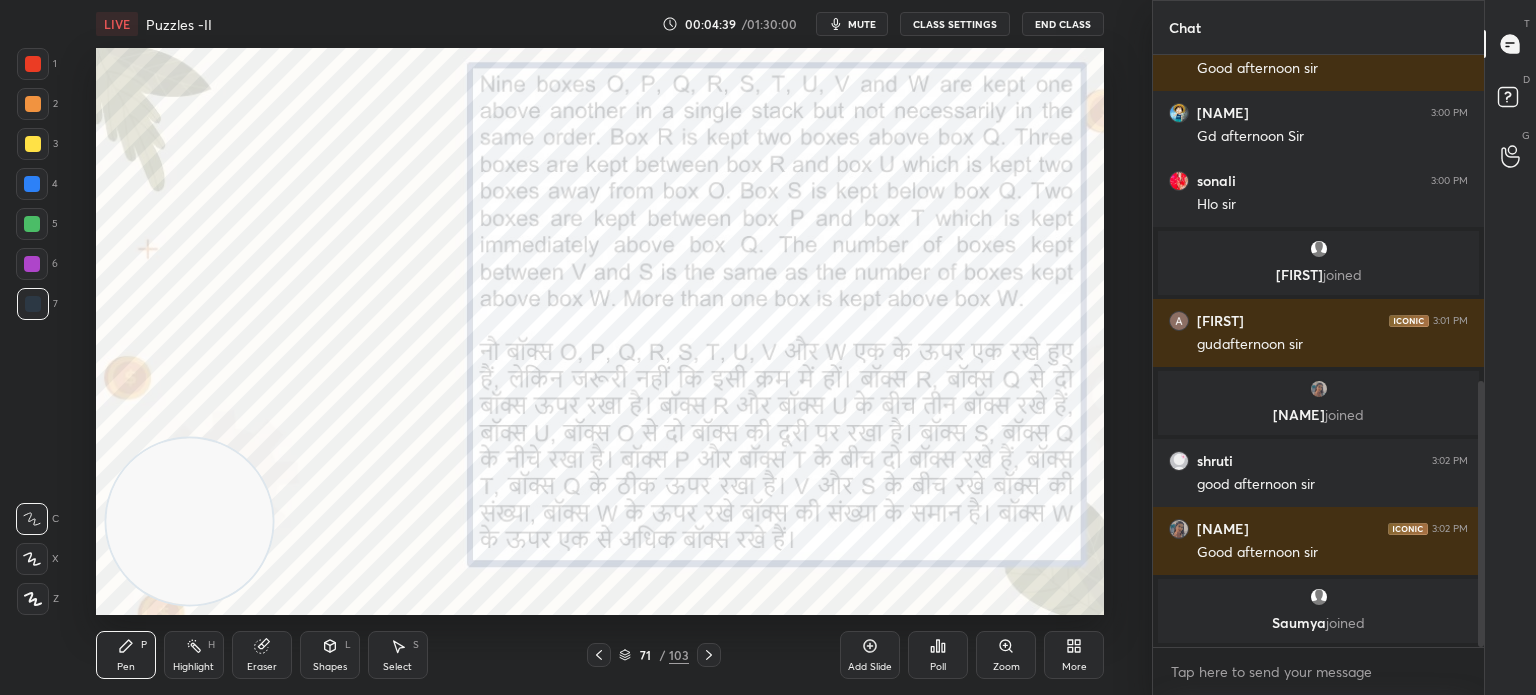scroll, scrollTop: 796, scrollLeft: 0, axis: vertical 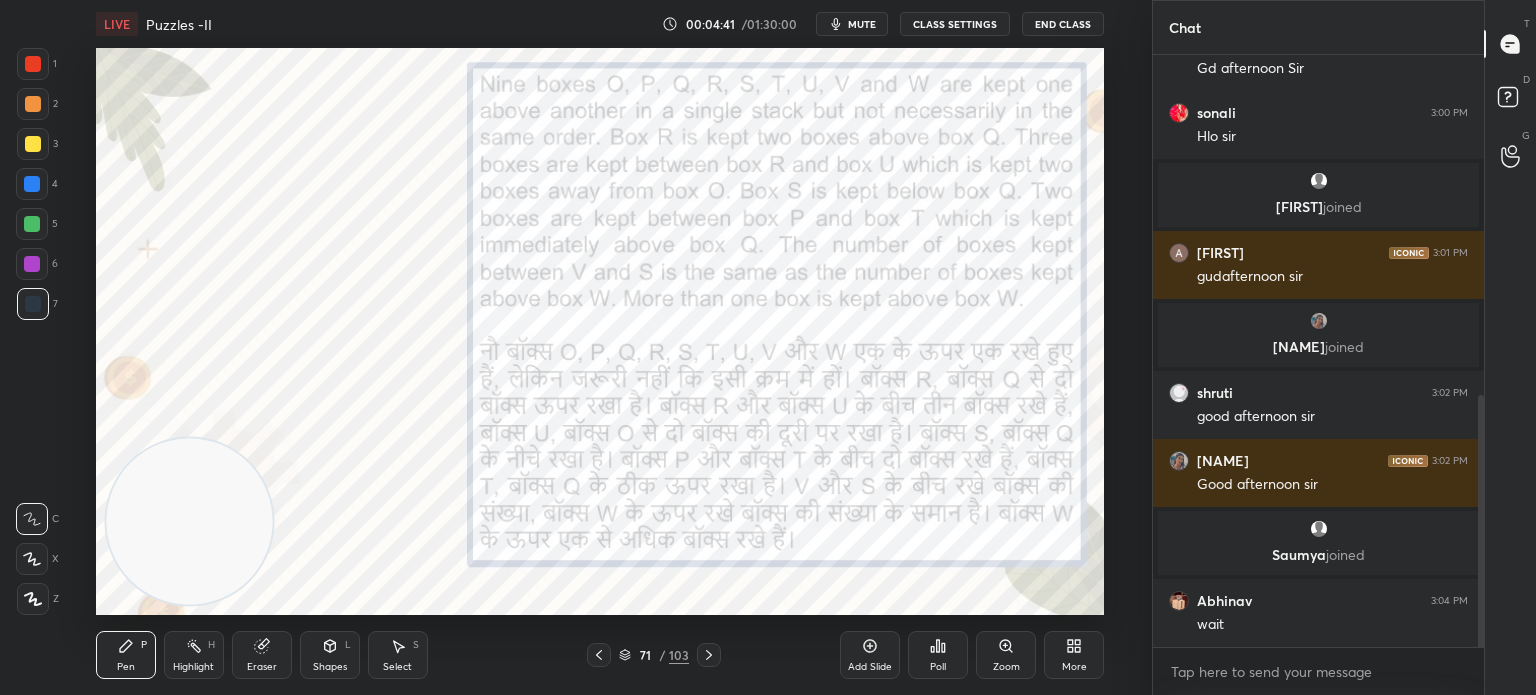 click on "mute" at bounding box center [852, 24] 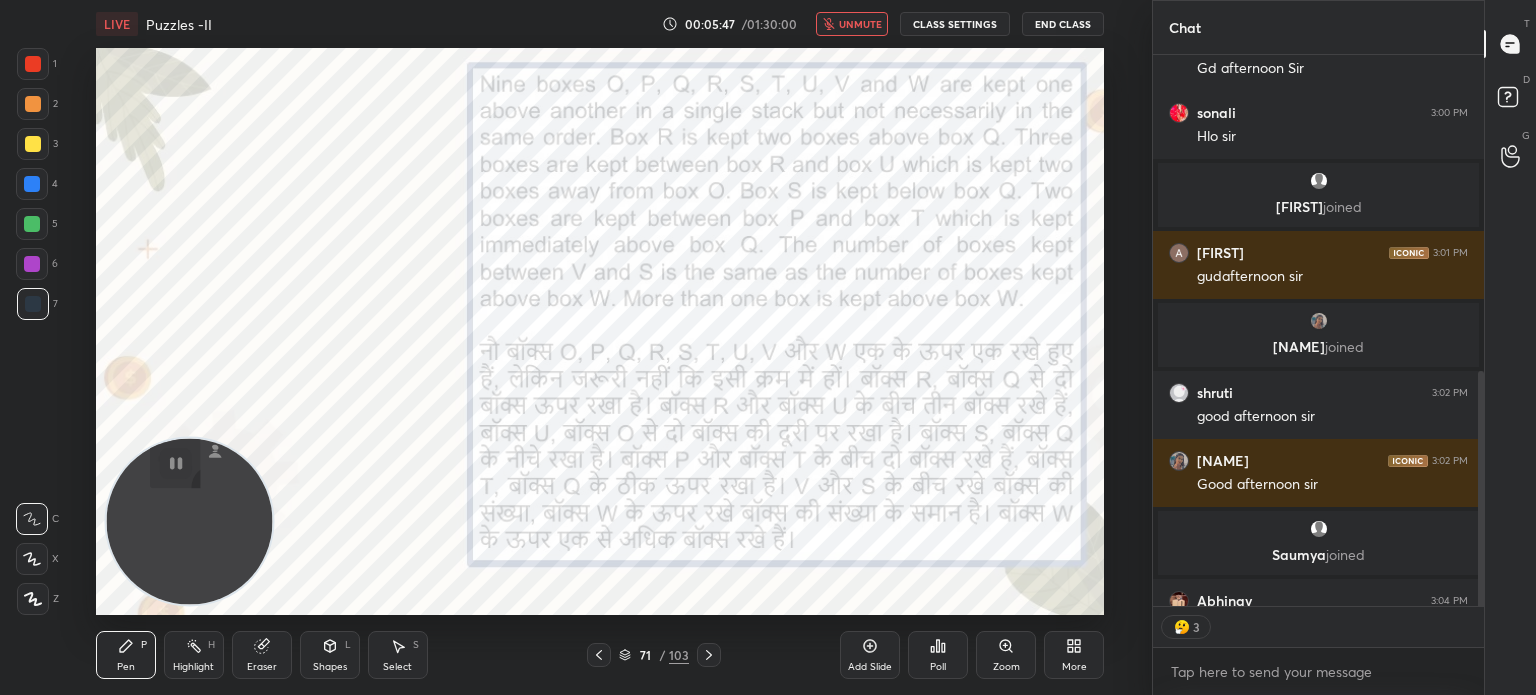 type on "x" 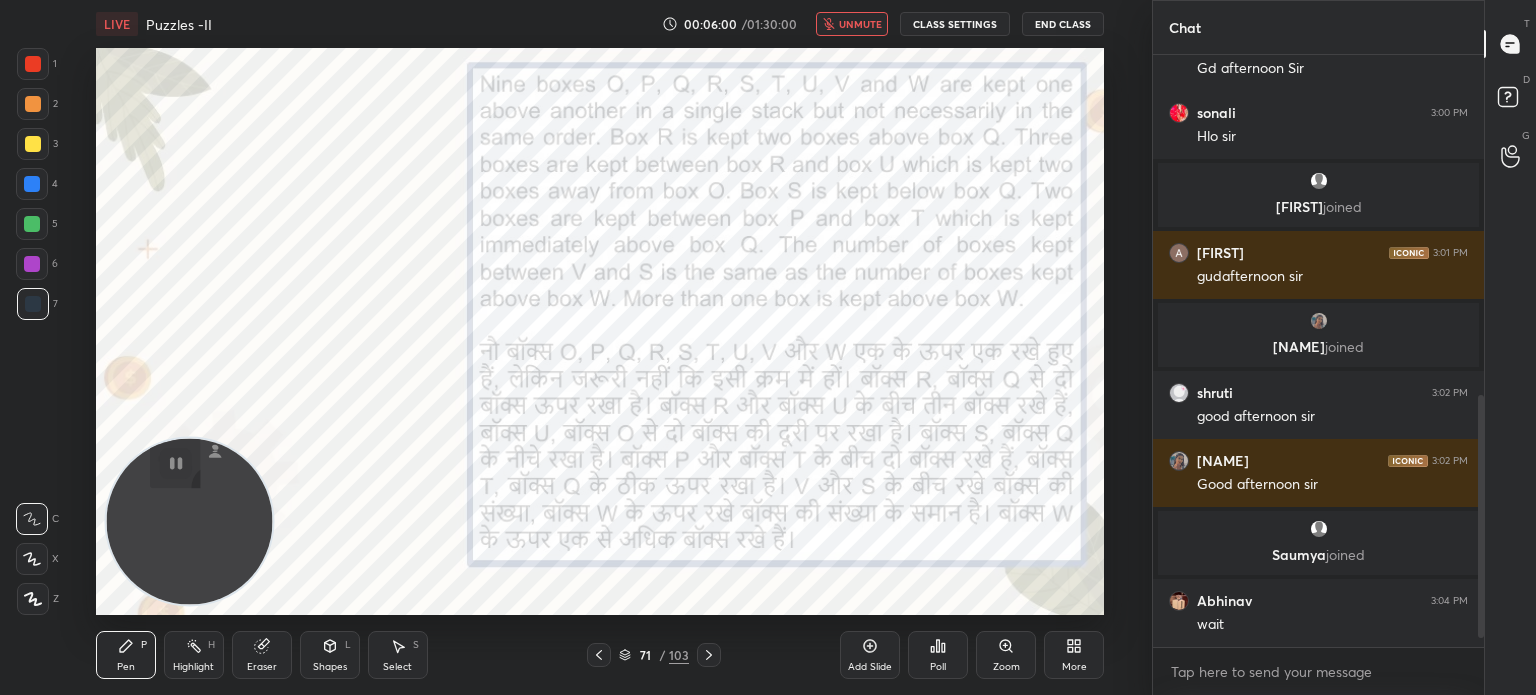 scroll, scrollTop: 864, scrollLeft: 0, axis: vertical 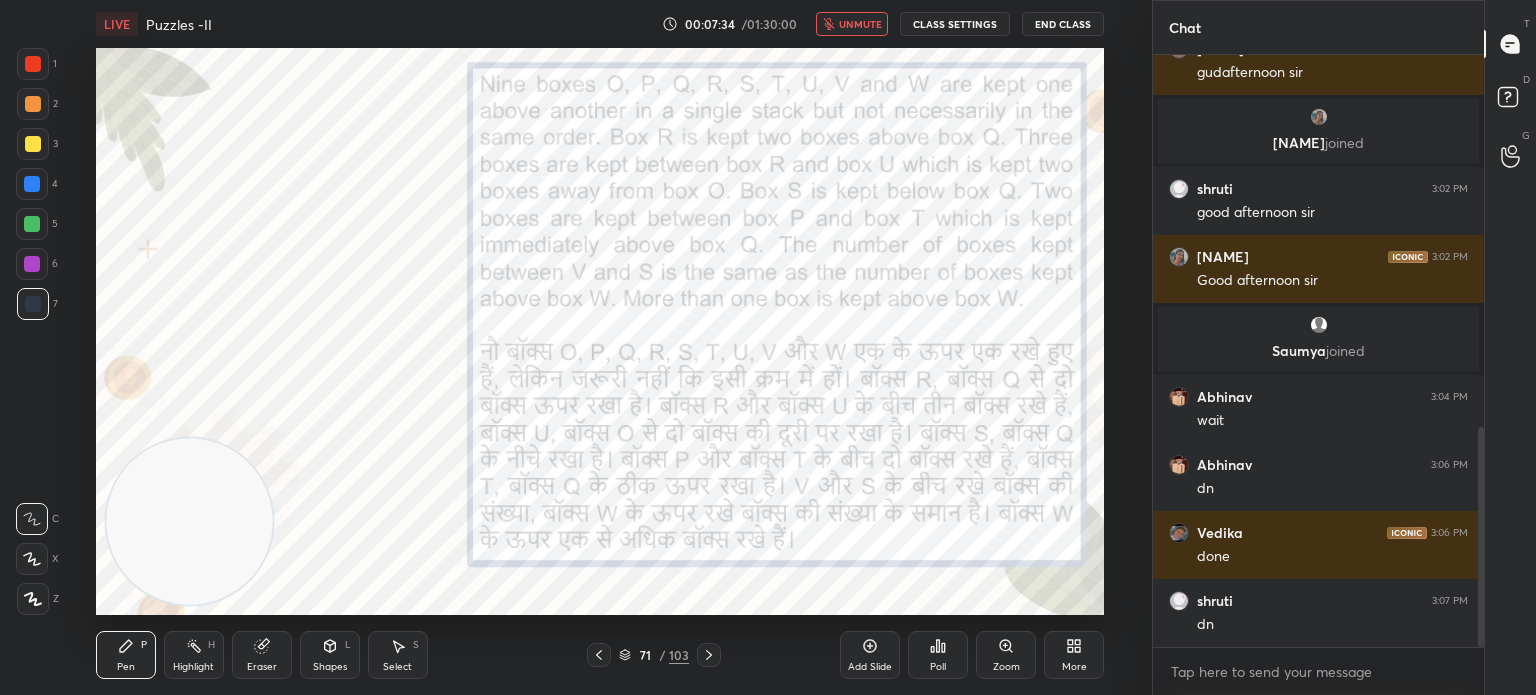 click 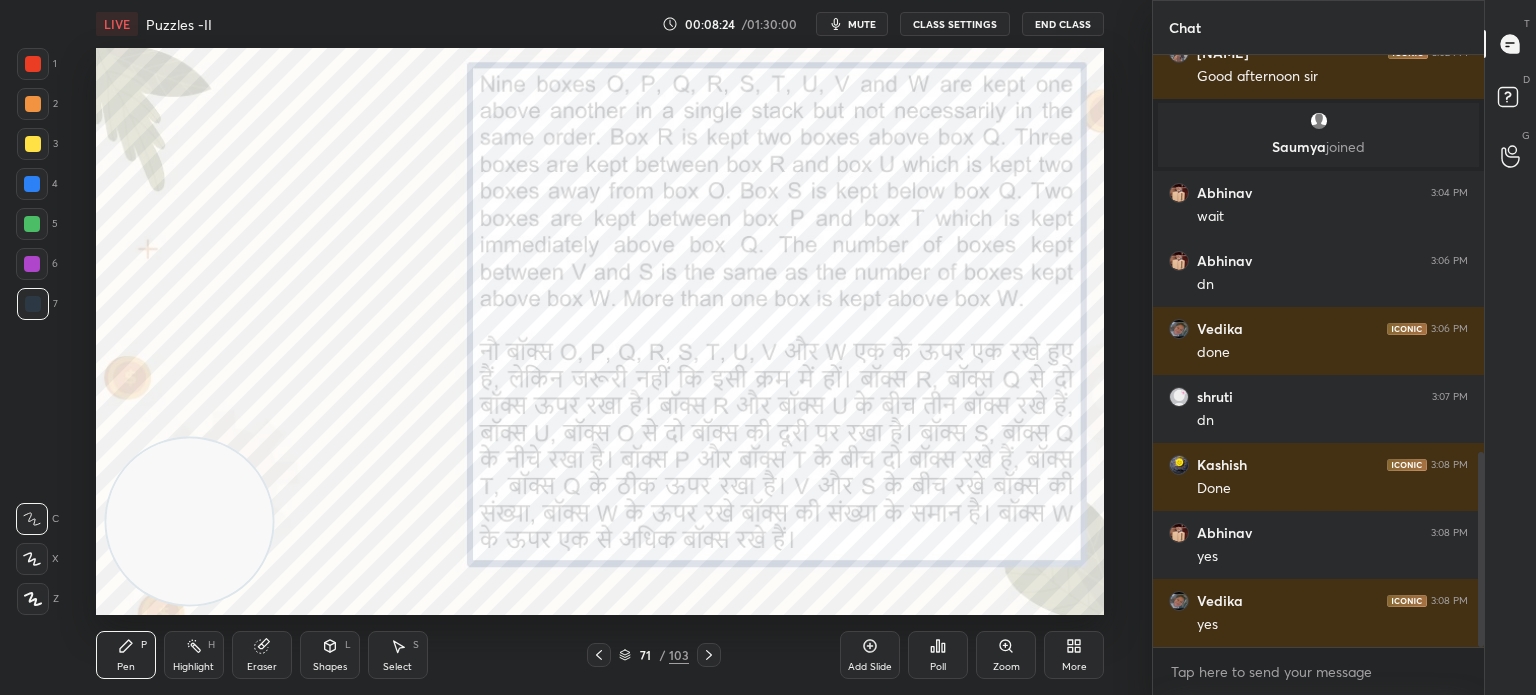 scroll, scrollTop: 1272, scrollLeft: 0, axis: vertical 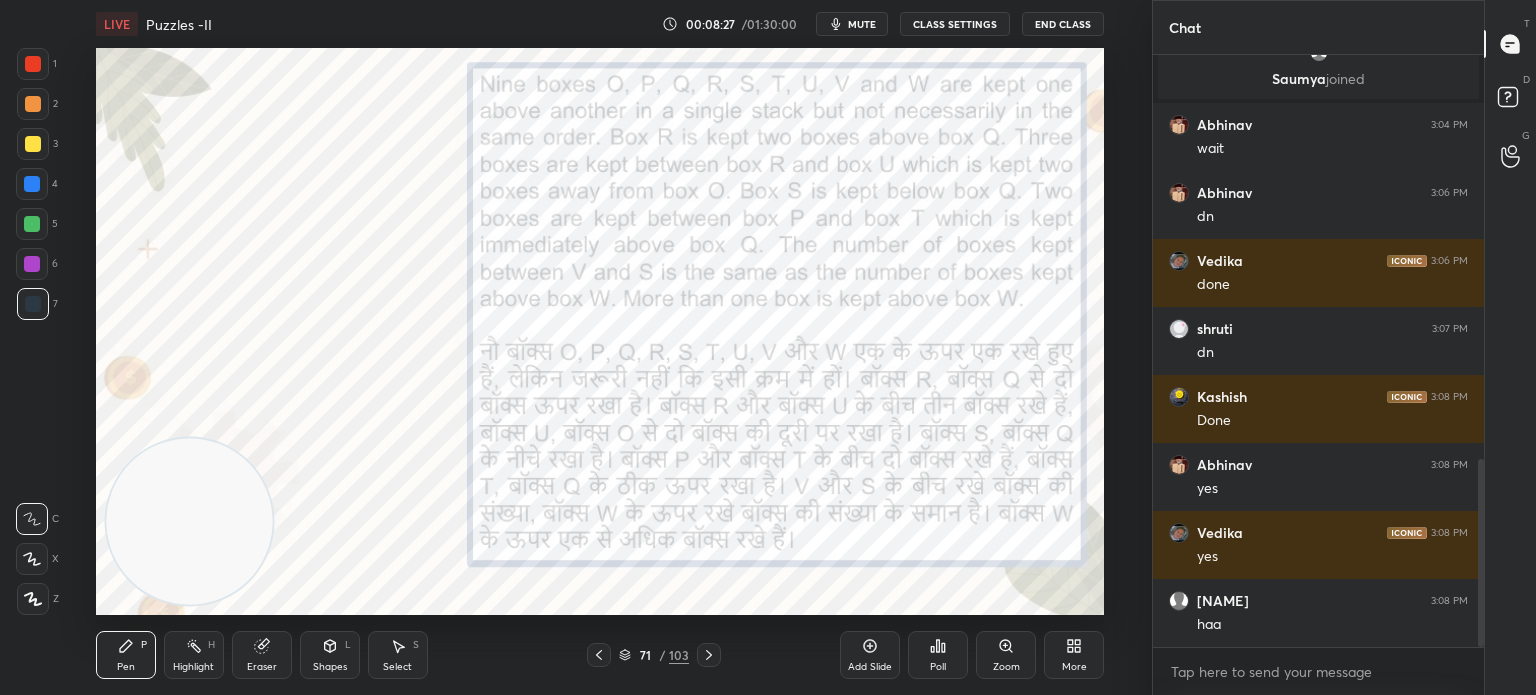 type 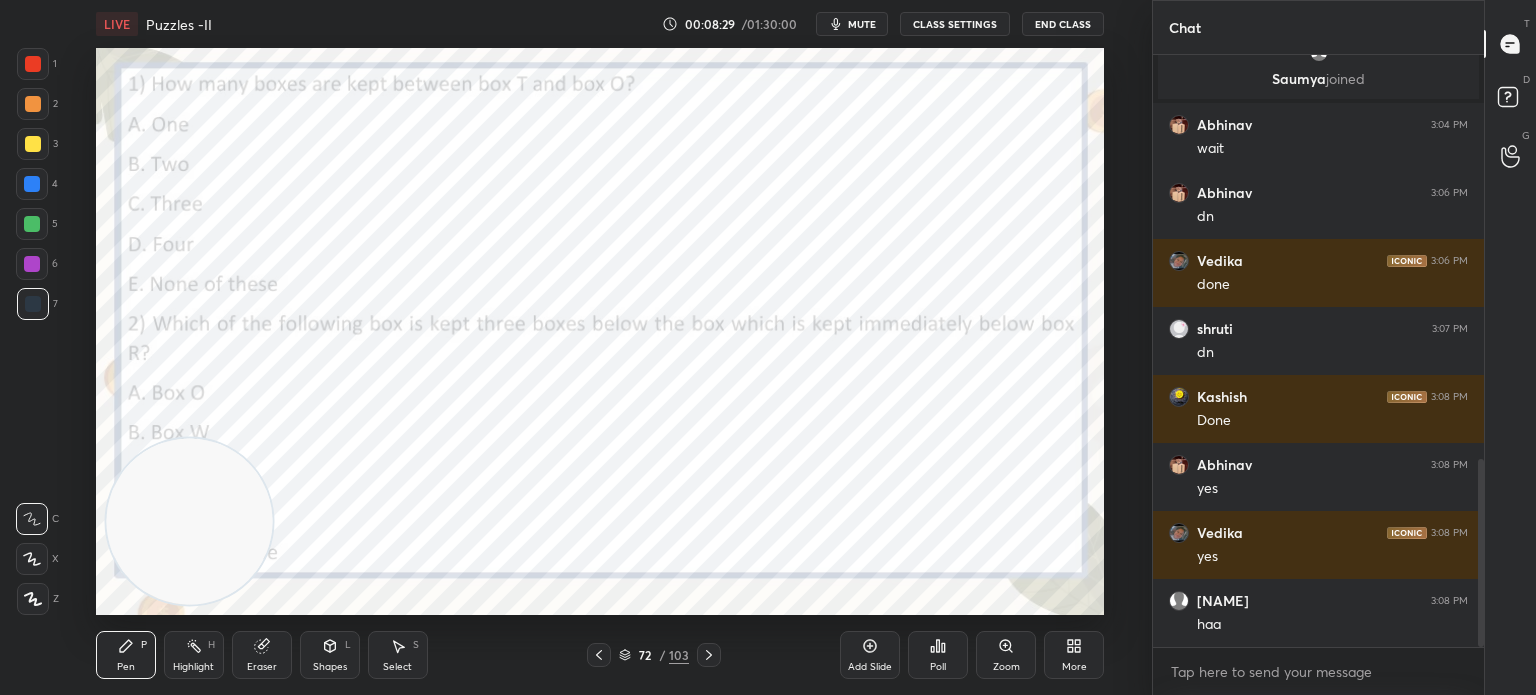 scroll, scrollTop: 1344, scrollLeft: 0, axis: vertical 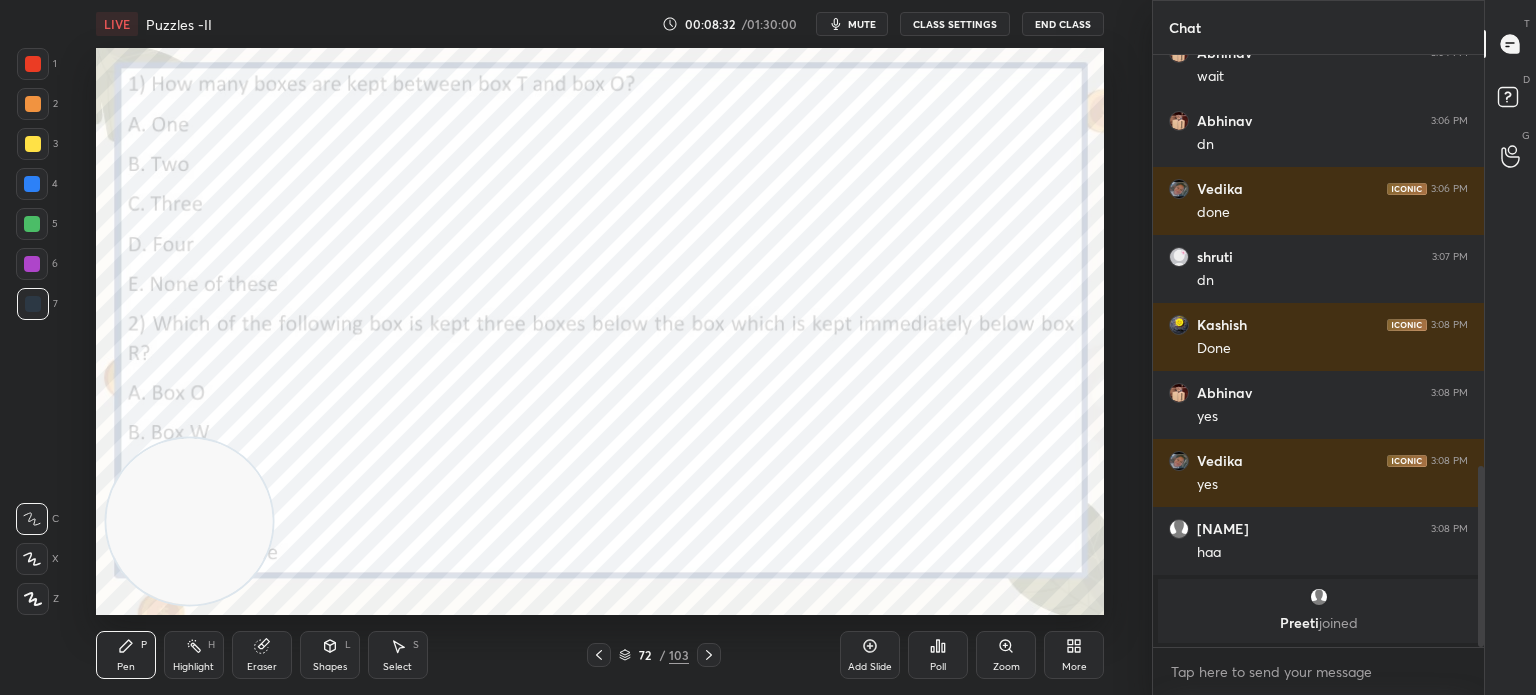 click on "Poll" at bounding box center [938, 667] 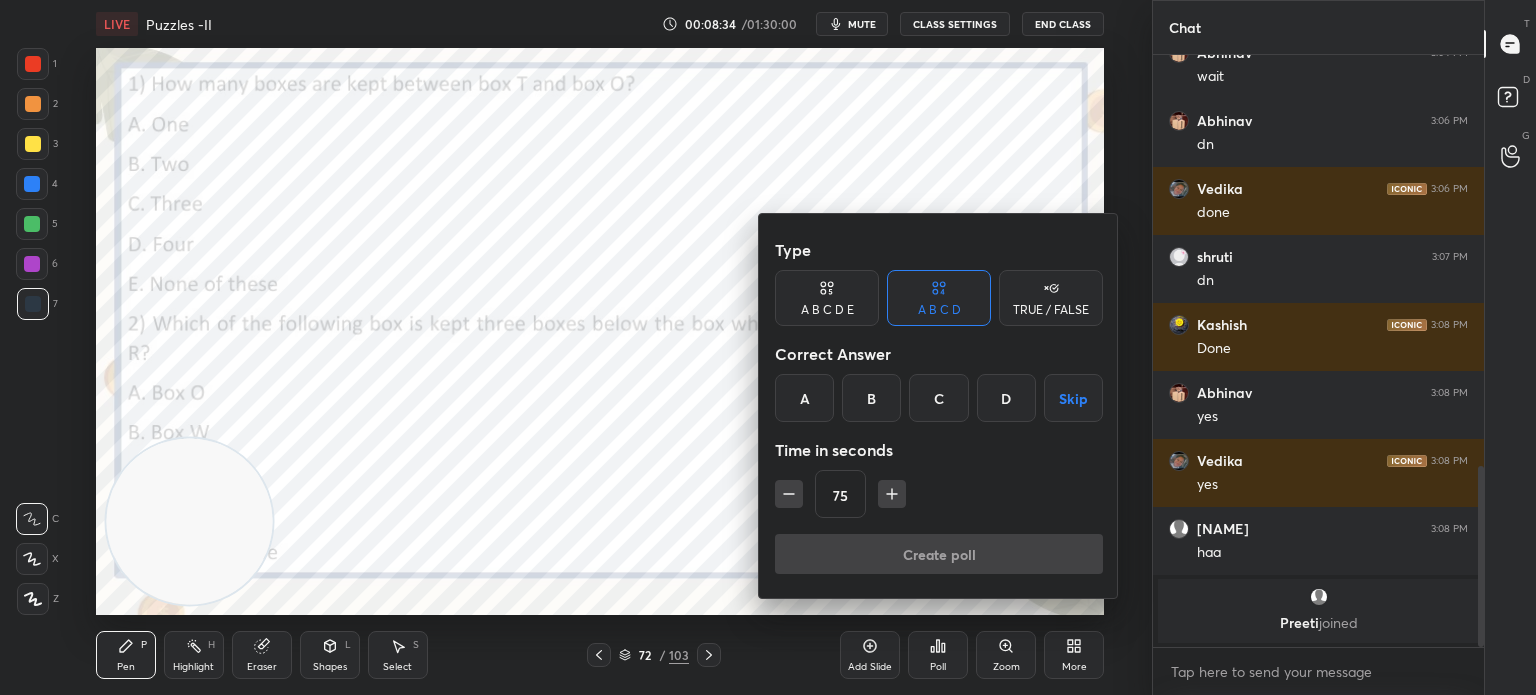 click on "A B C D E" at bounding box center (827, 298) 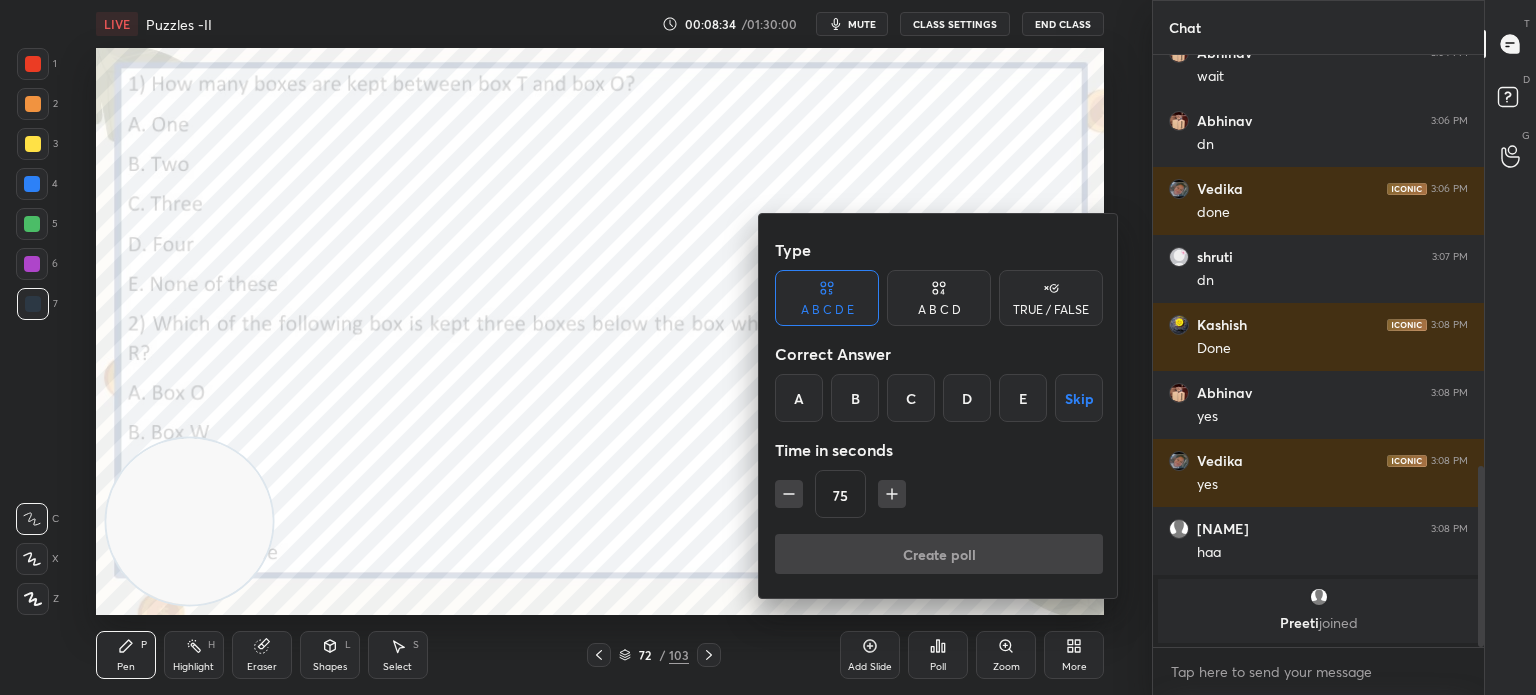 click on "D" at bounding box center (967, 398) 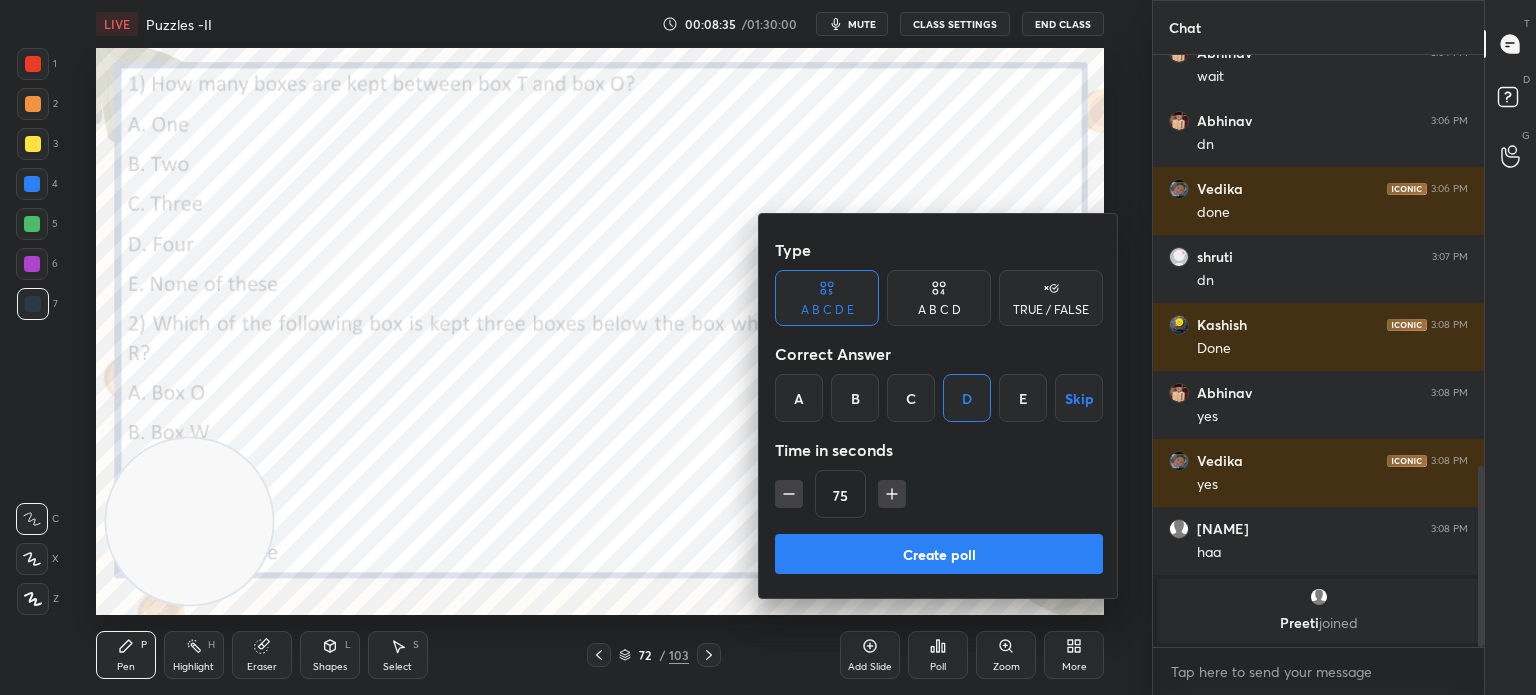 click 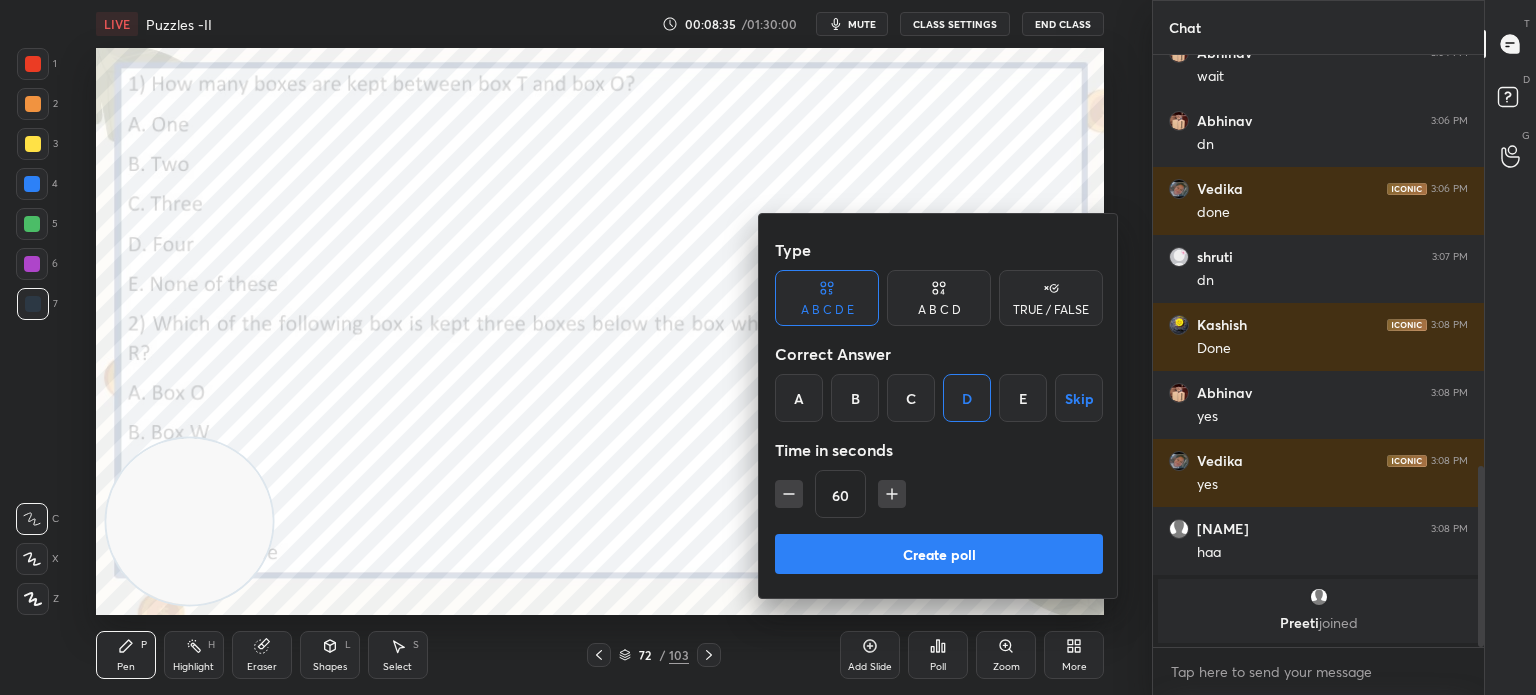 click 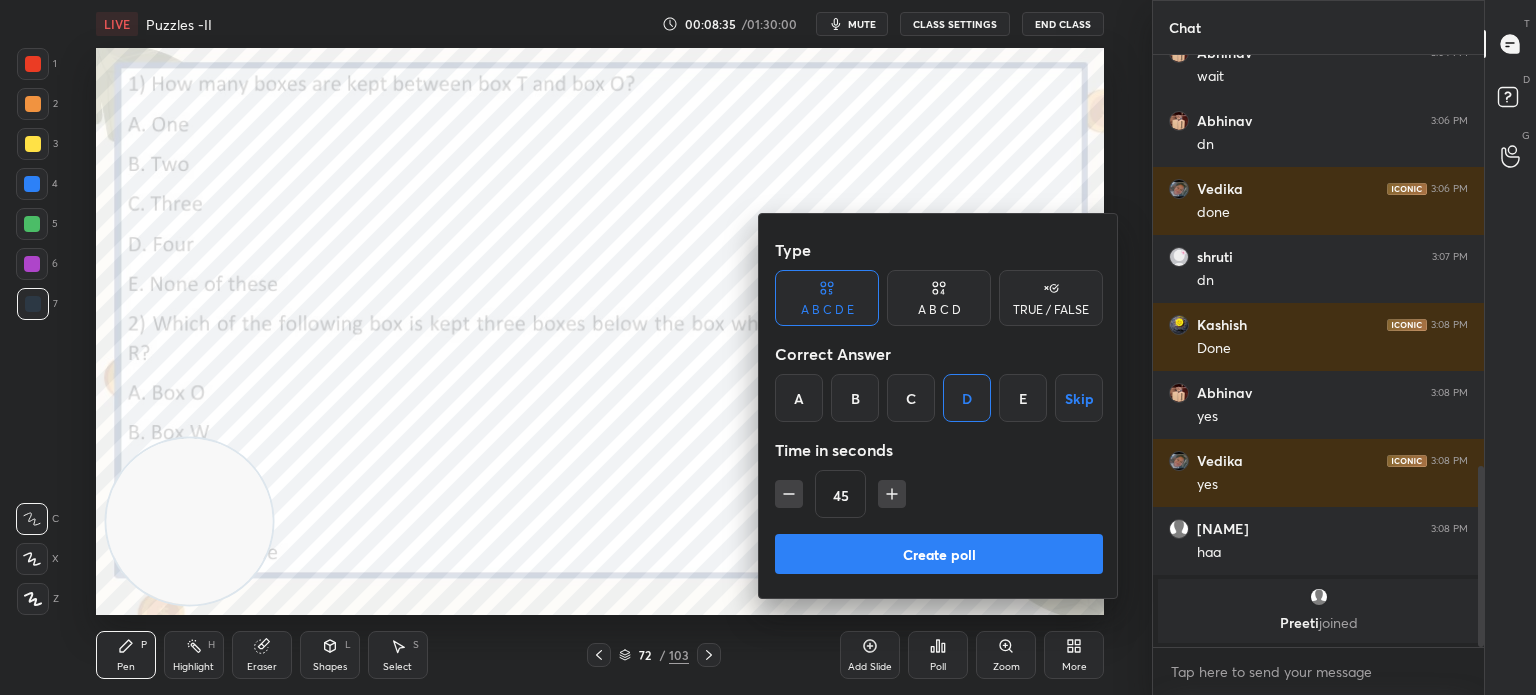 click 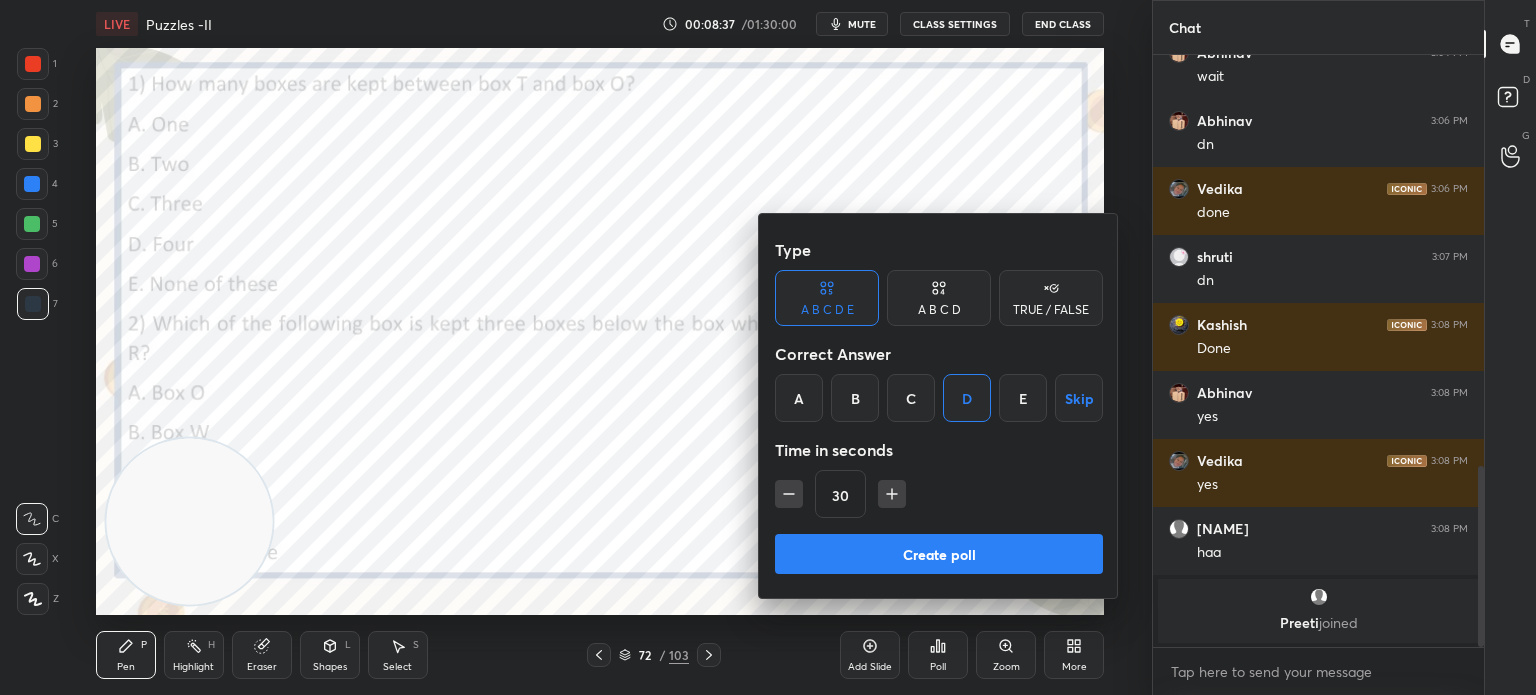 click on "Create poll" at bounding box center (939, 554) 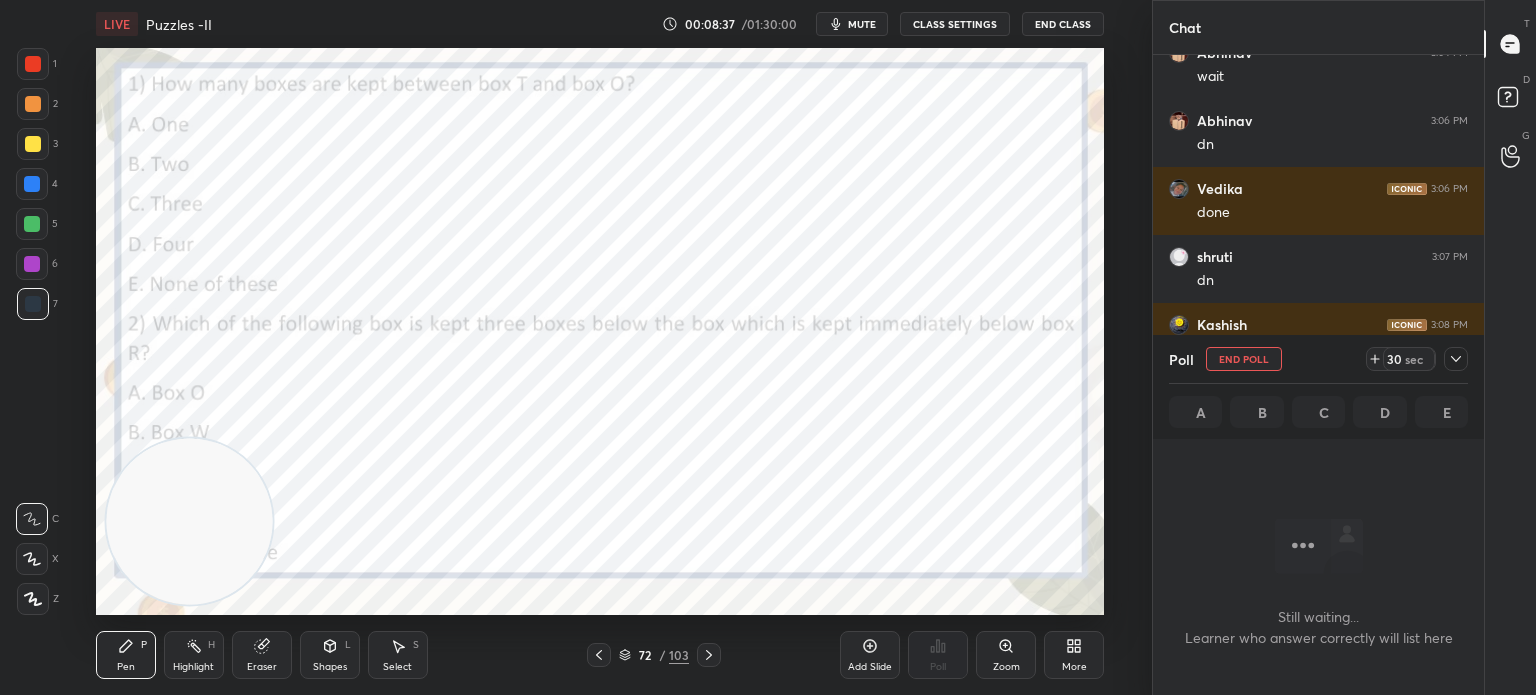 scroll, scrollTop: 516, scrollLeft: 325, axis: both 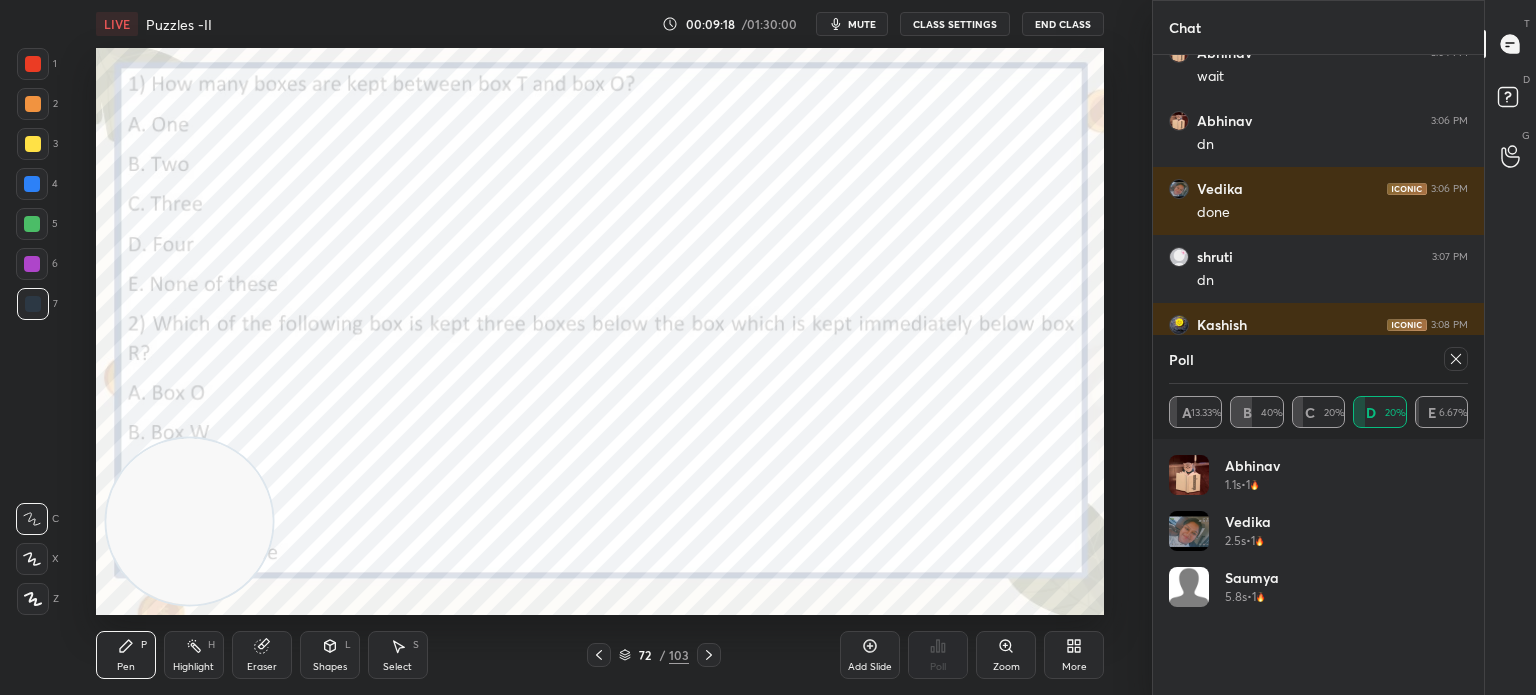 click 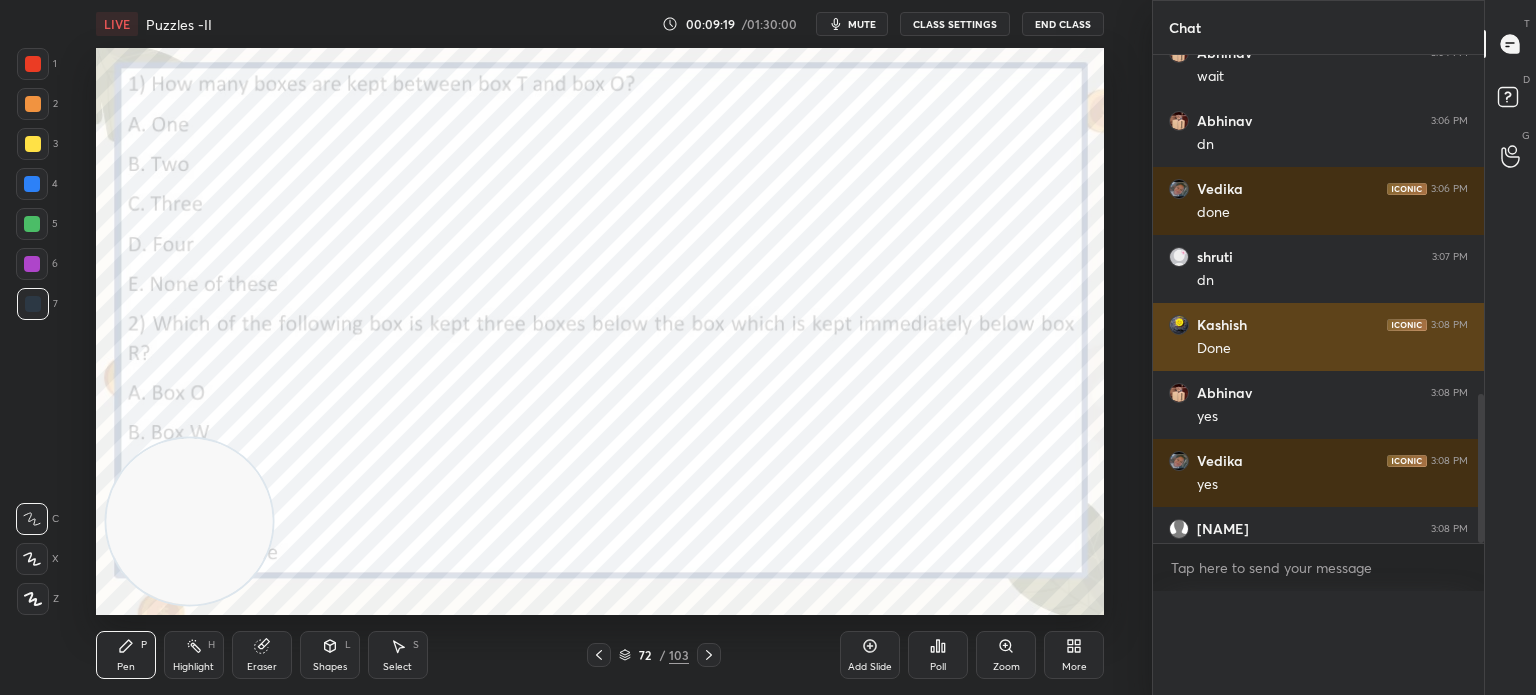 scroll, scrollTop: 151, scrollLeft: 293, axis: both 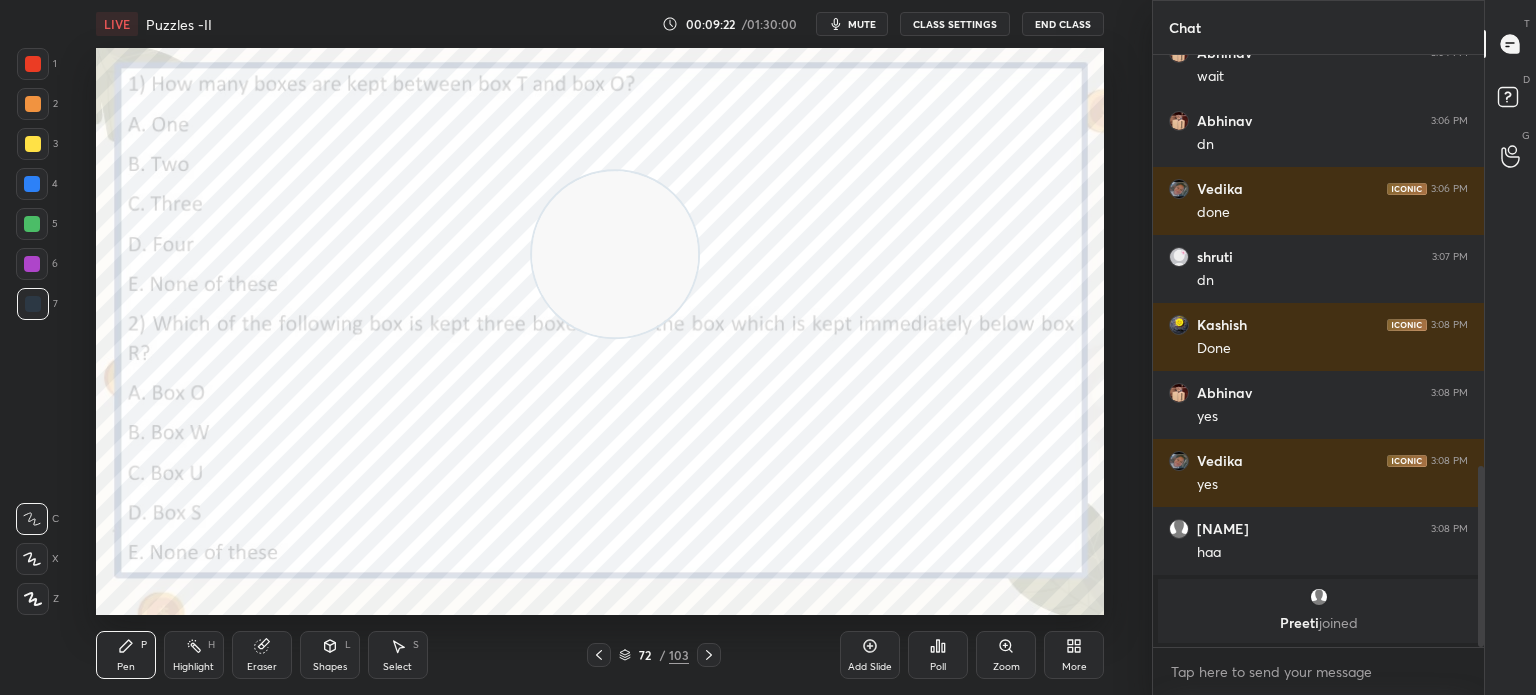 click 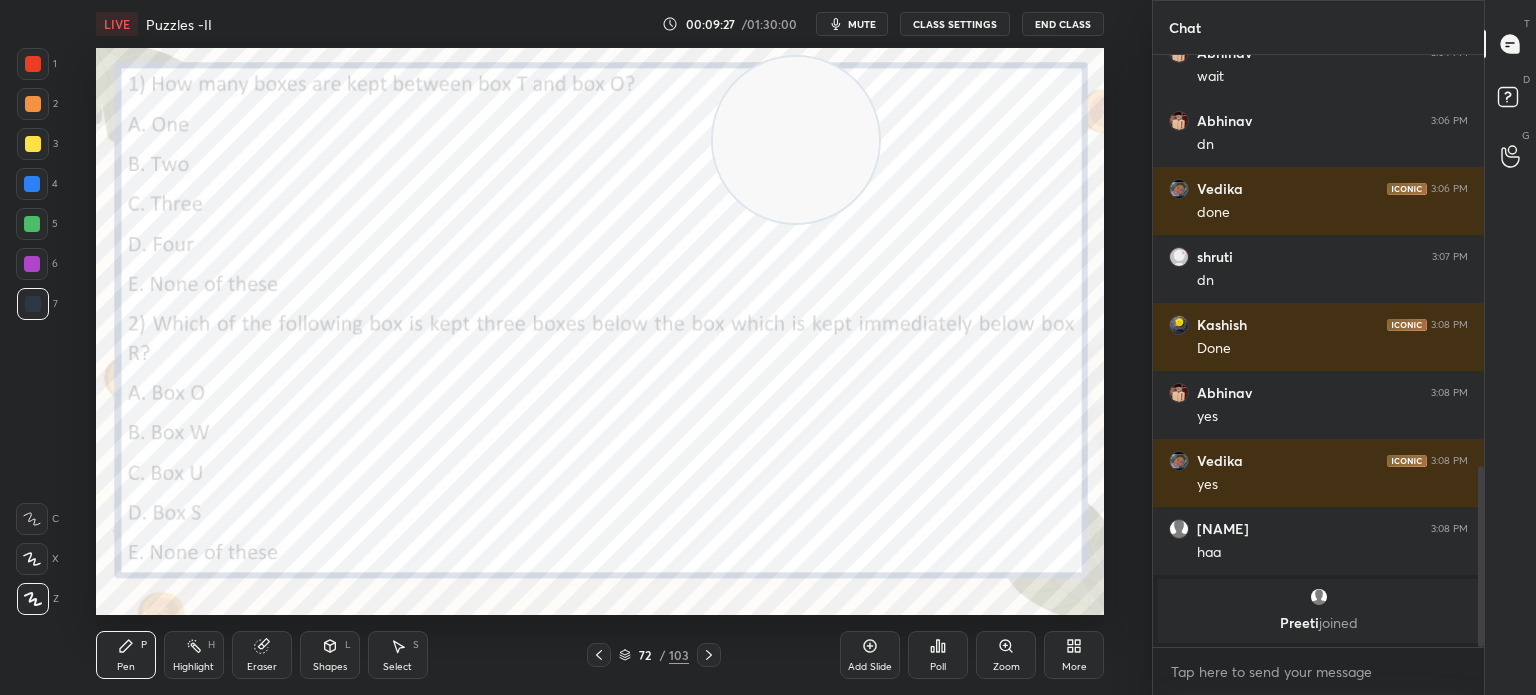 click on "Poll" at bounding box center (938, 667) 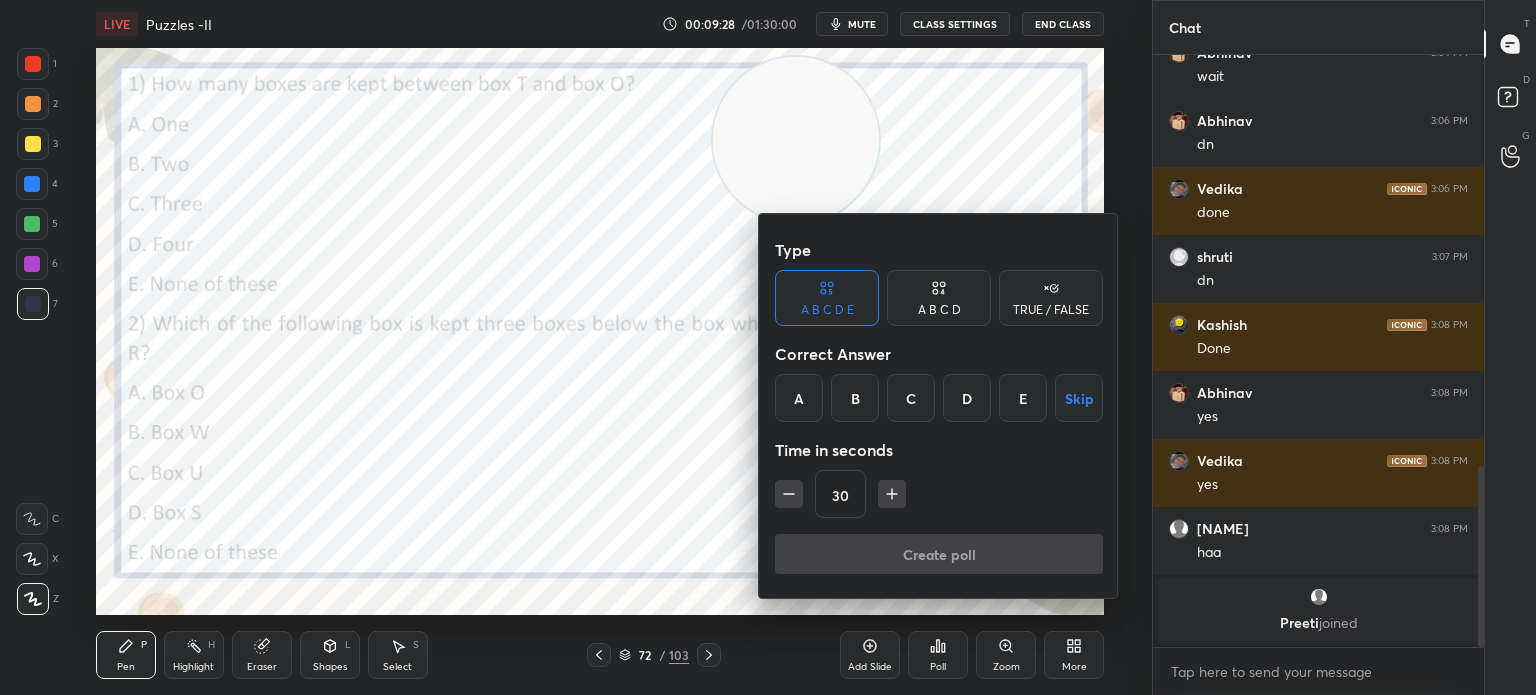 click on "C" at bounding box center [911, 398] 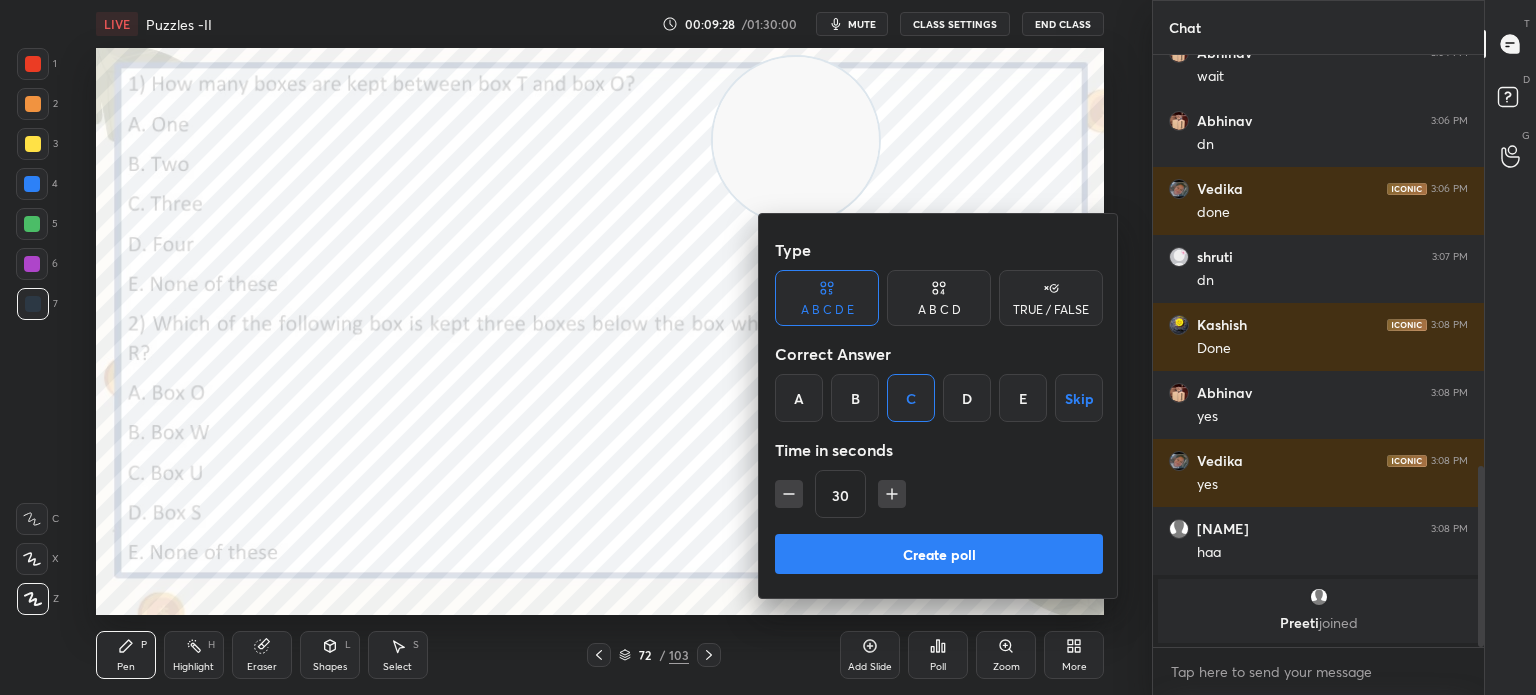 click on "Create poll" at bounding box center [939, 554] 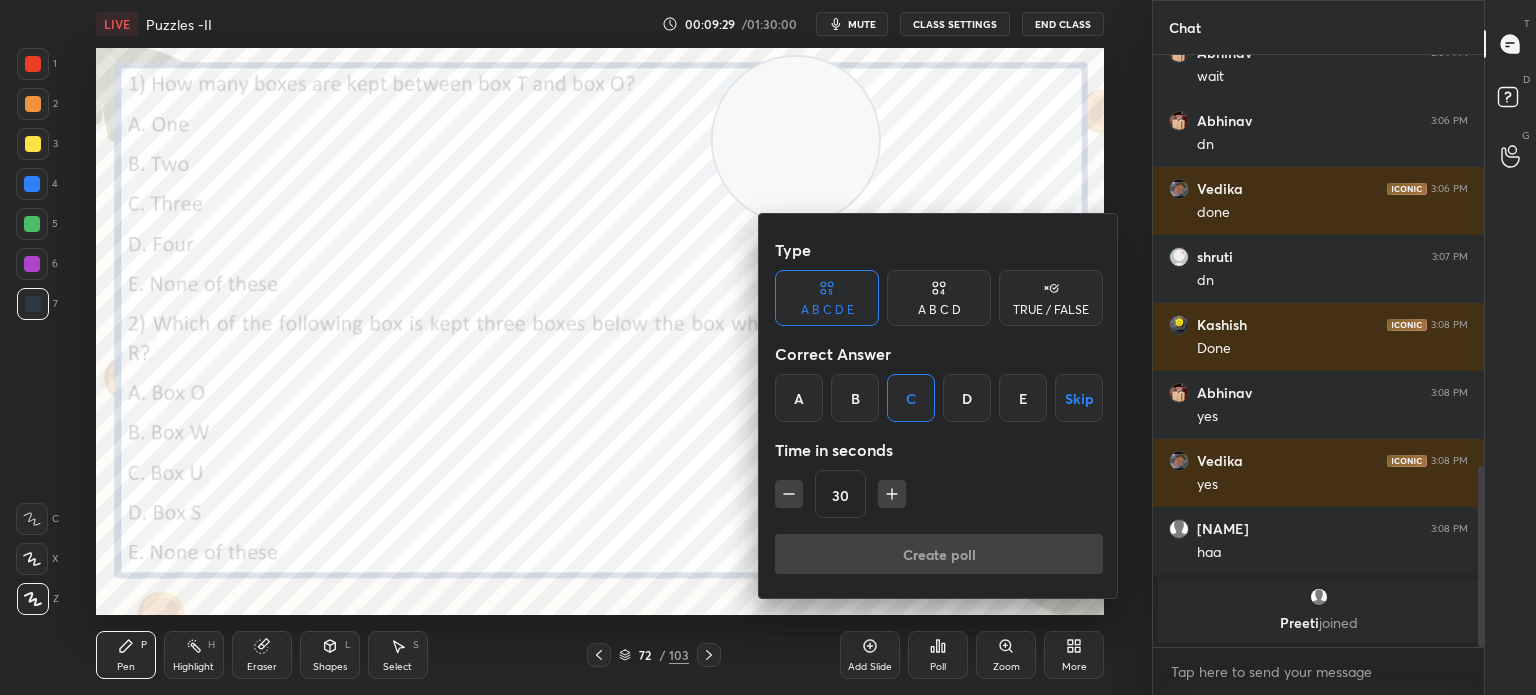 scroll, scrollTop: 6, scrollLeft: 6, axis: both 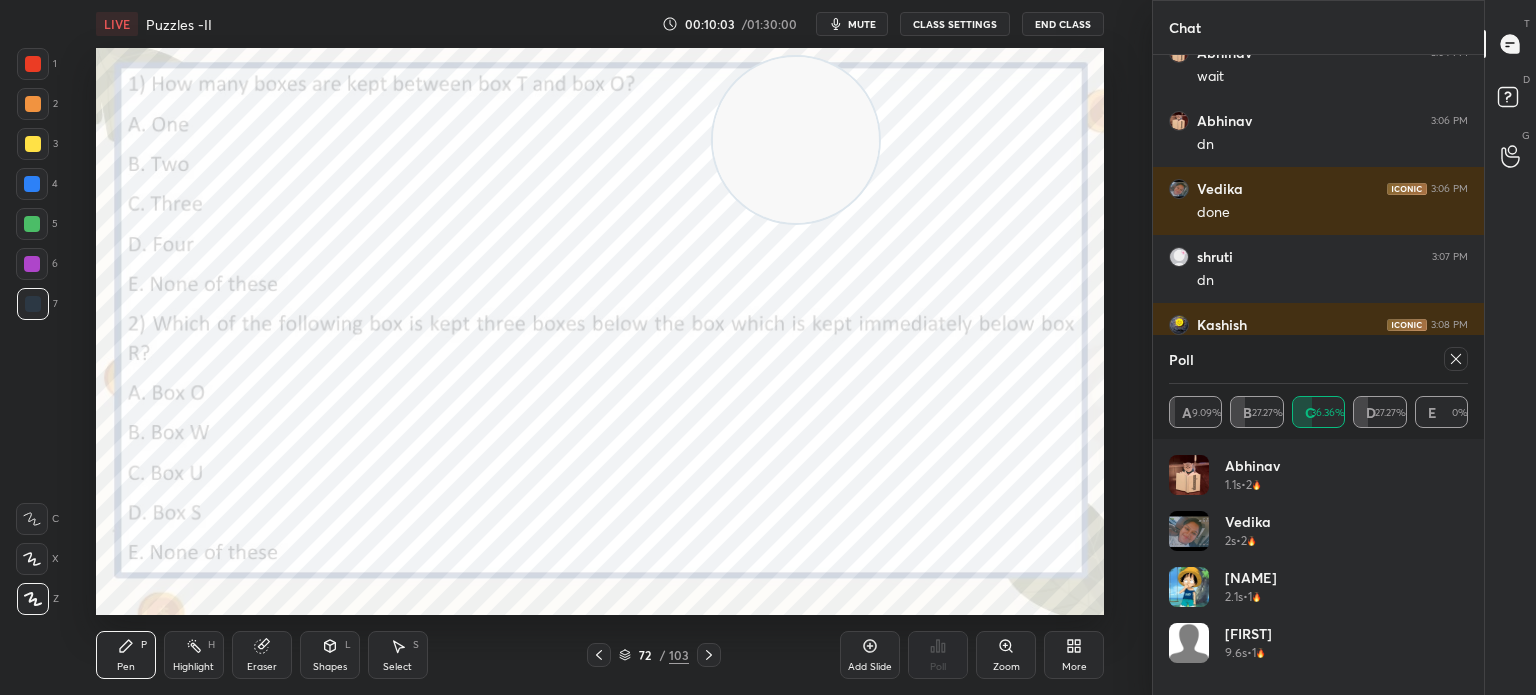 click 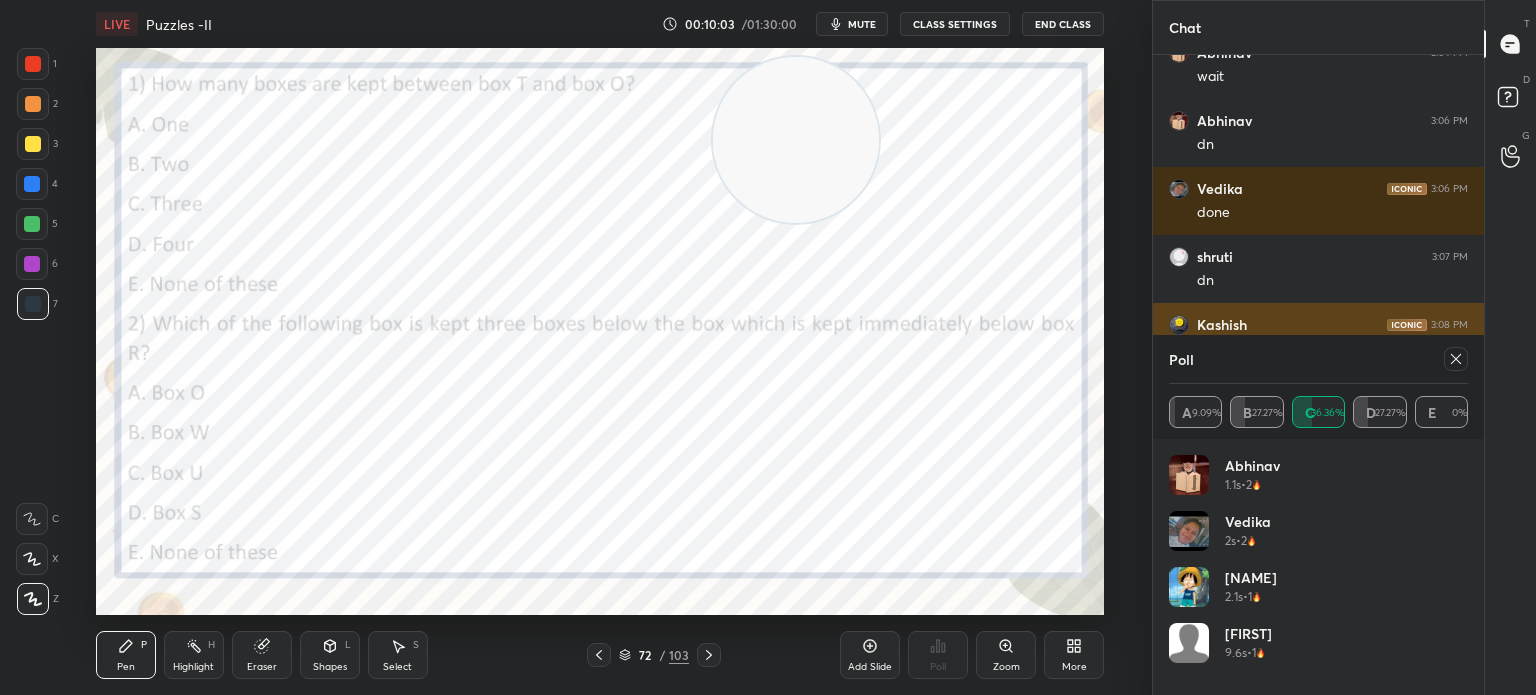 scroll, scrollTop: 151, scrollLeft: 293, axis: both 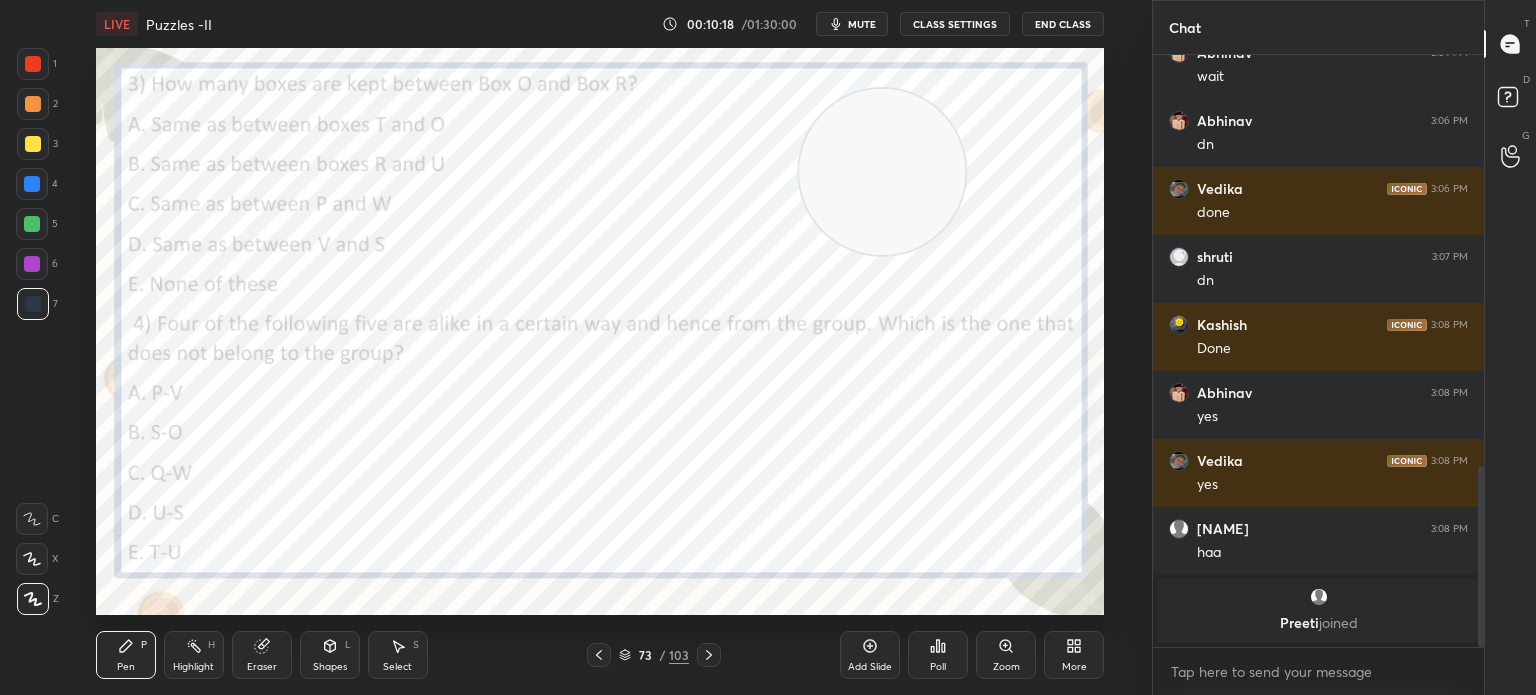 click on "Poll" at bounding box center (938, 655) 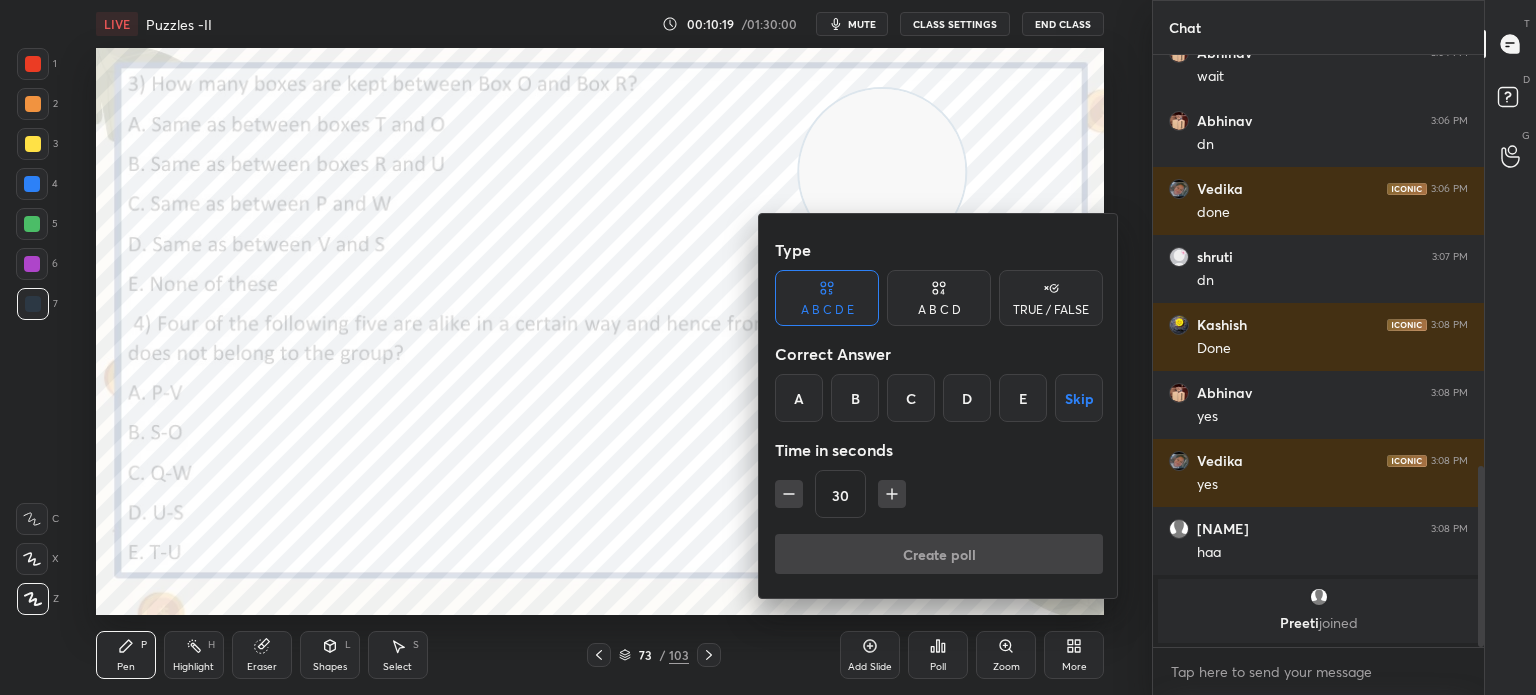 click on "D" at bounding box center [967, 398] 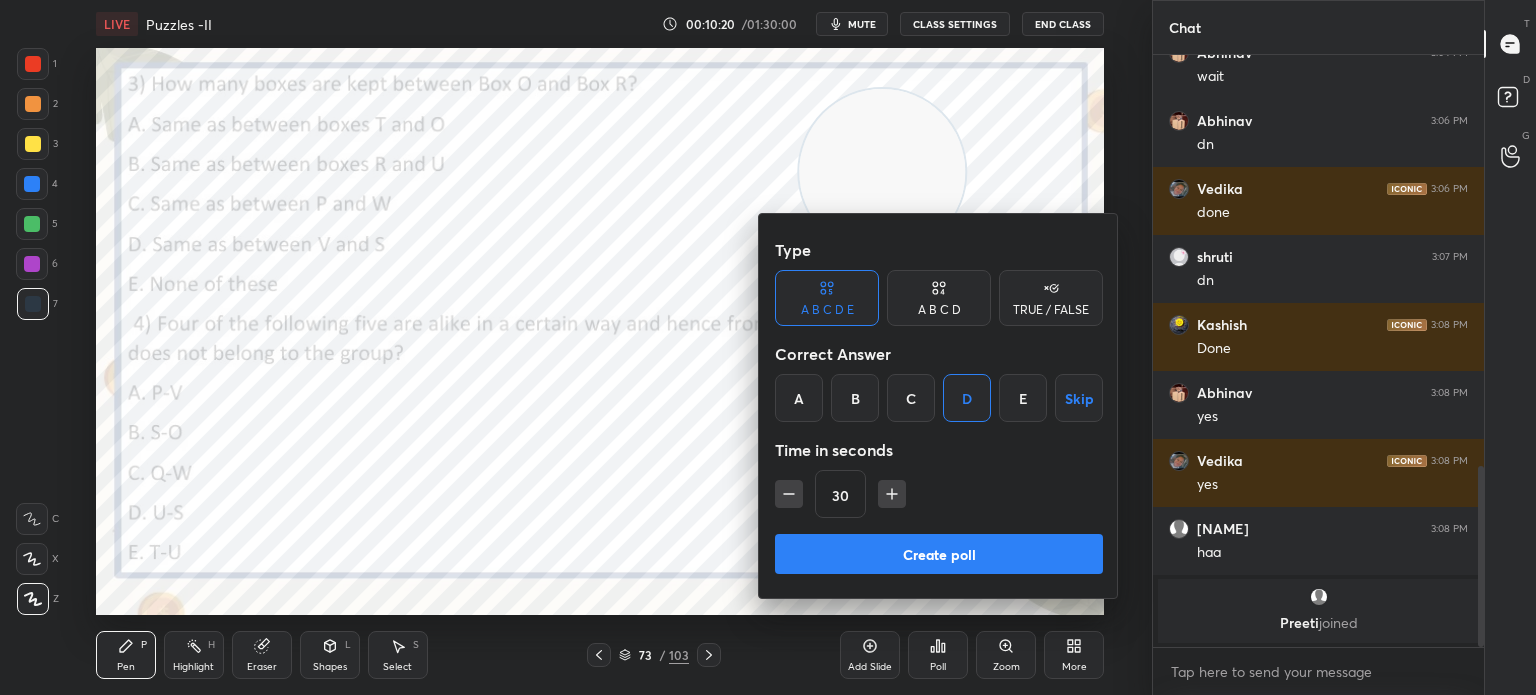 click on "Create poll" at bounding box center [939, 554] 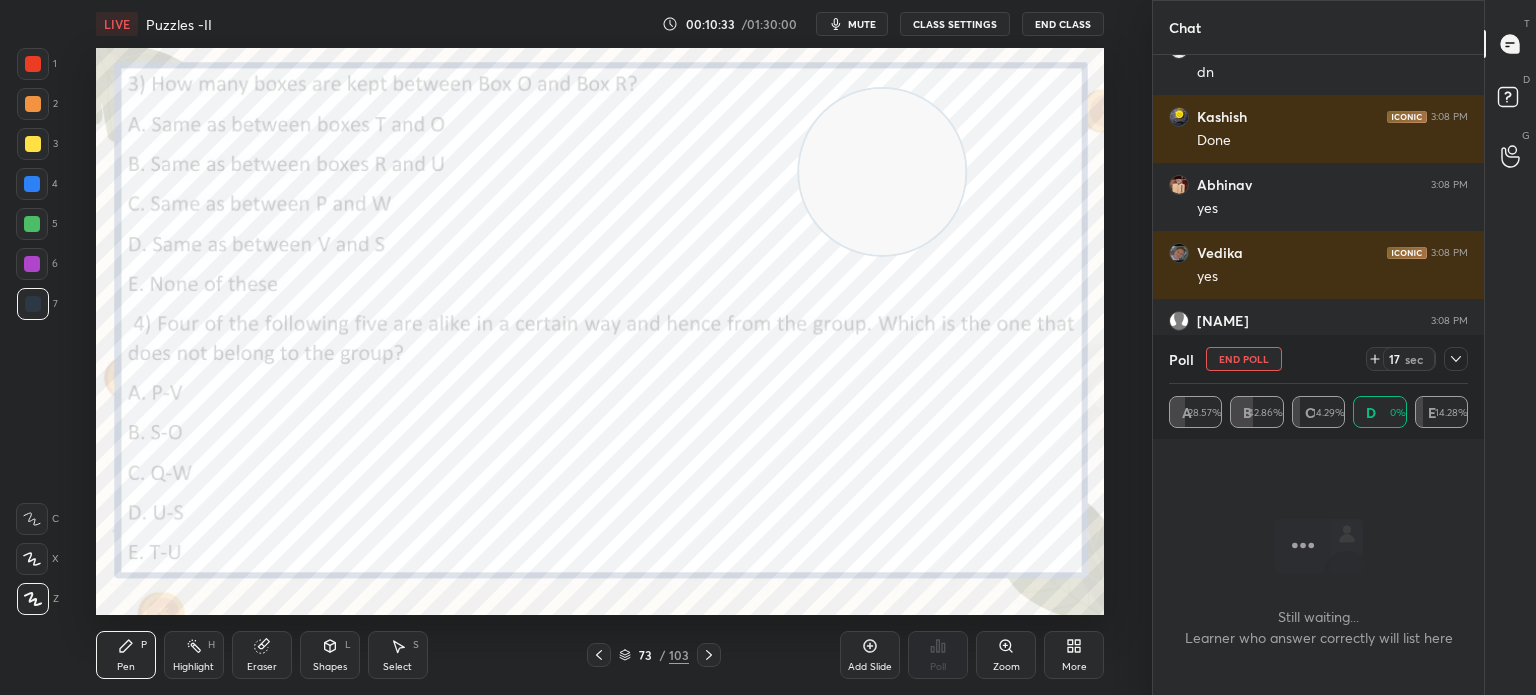 scroll, scrollTop: 1424, scrollLeft: 0, axis: vertical 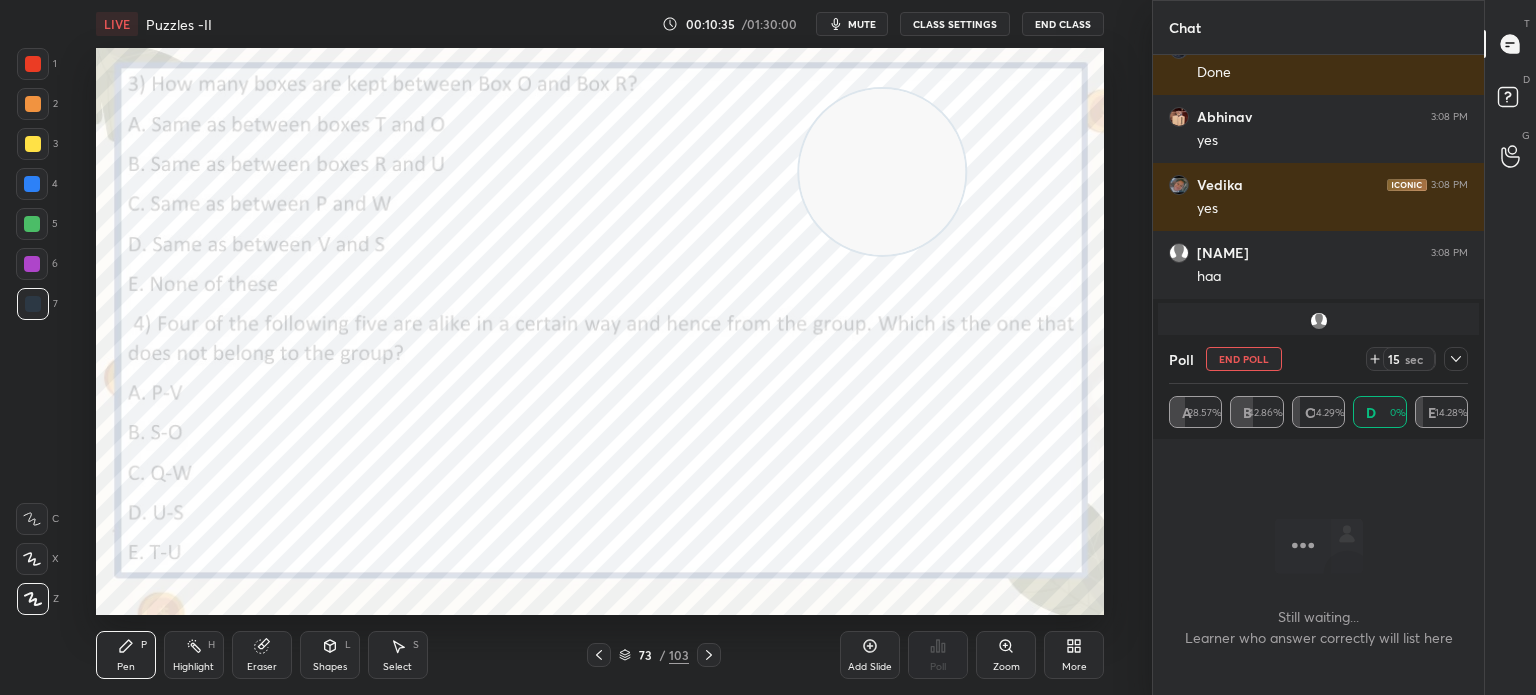 click 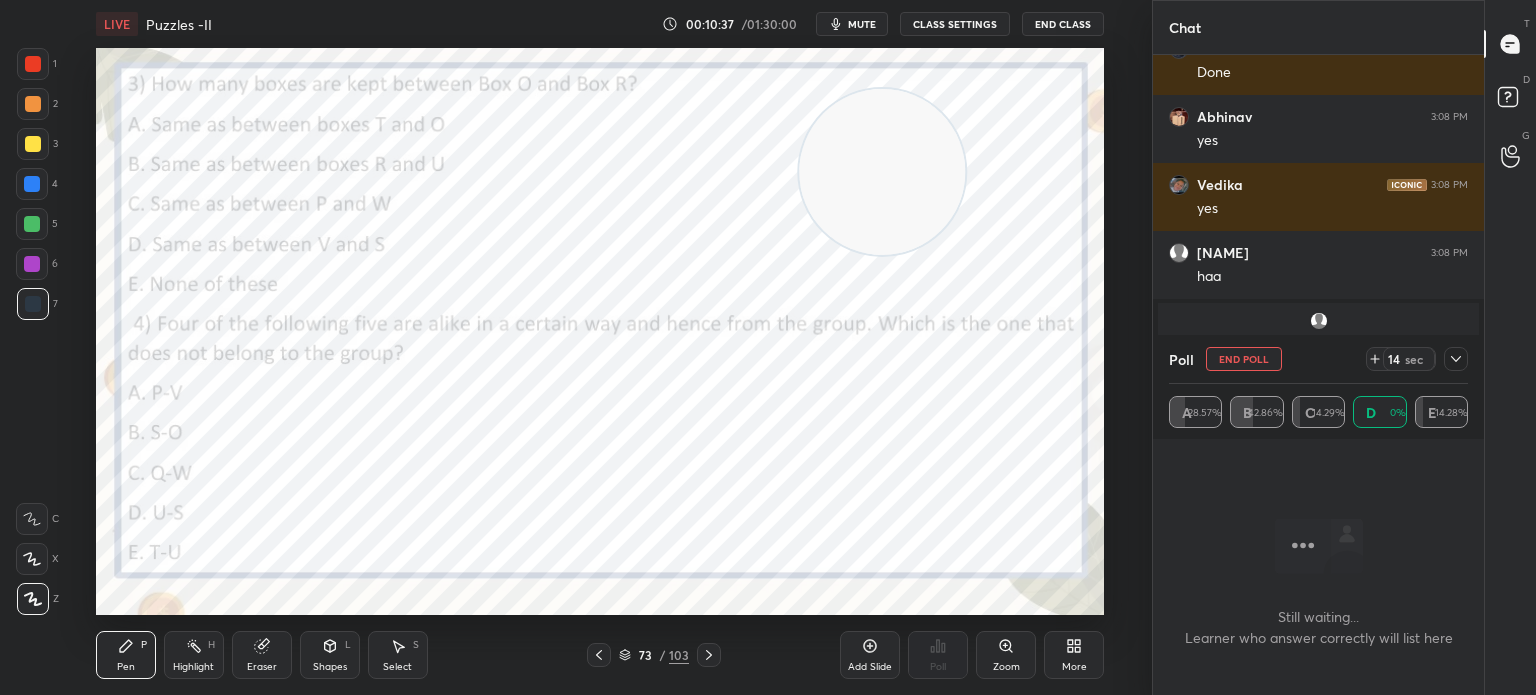 click 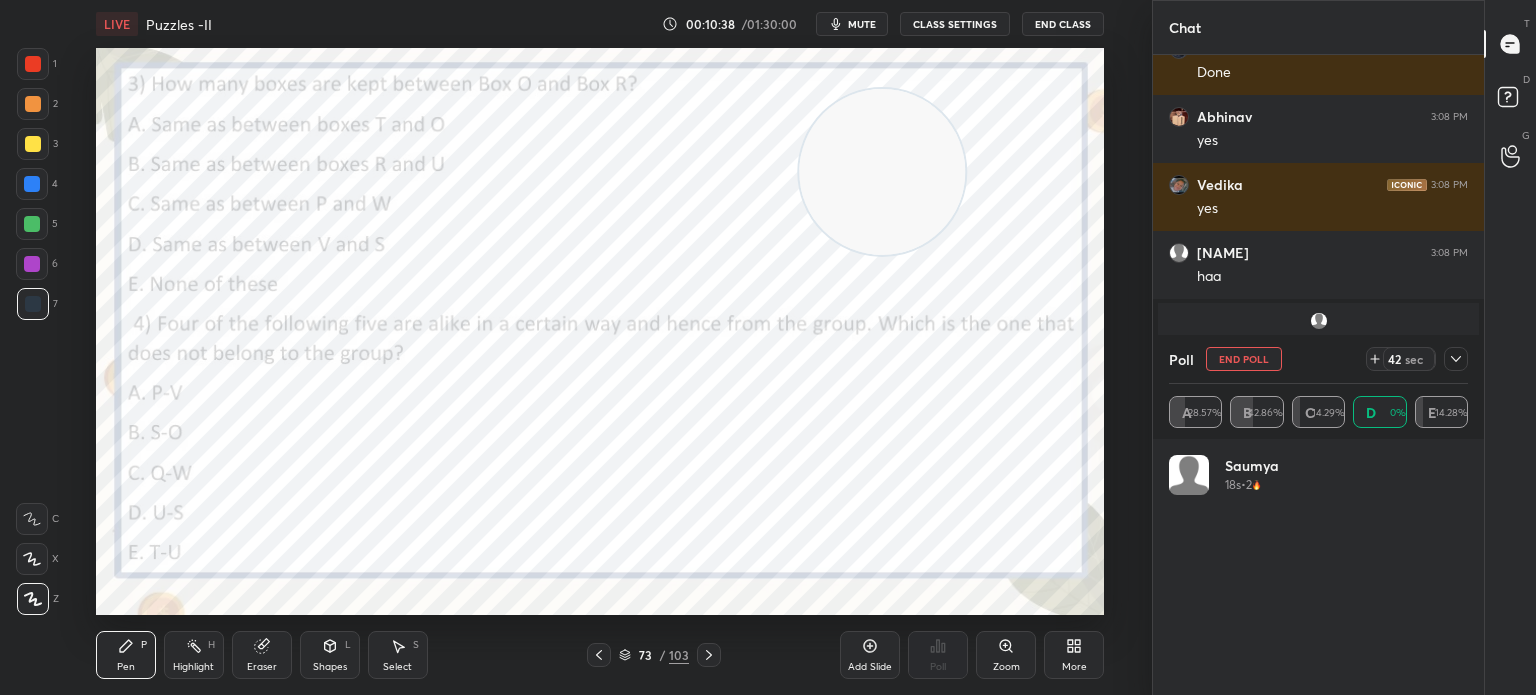 scroll, scrollTop: 6, scrollLeft: 6, axis: both 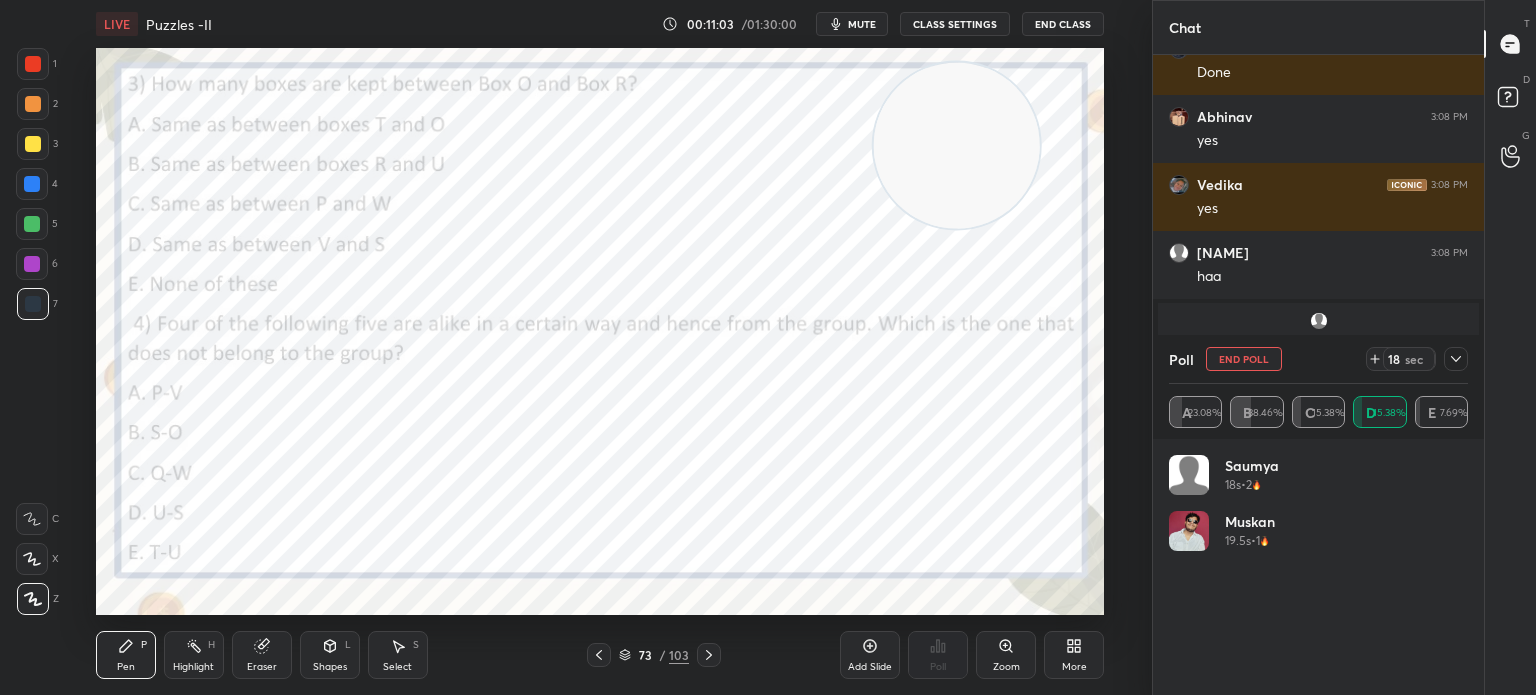click on "End Poll" at bounding box center (1244, 359) 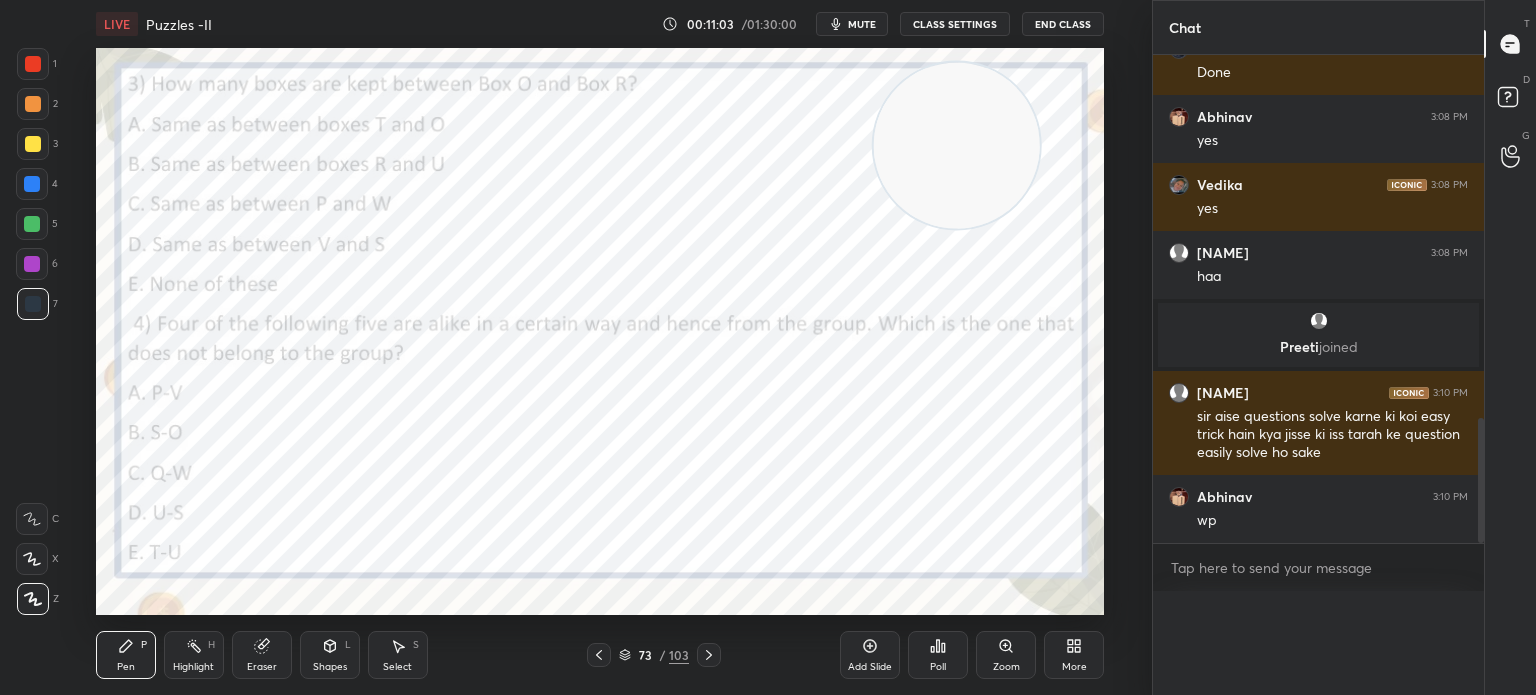scroll, scrollTop: 150, scrollLeft: 293, axis: both 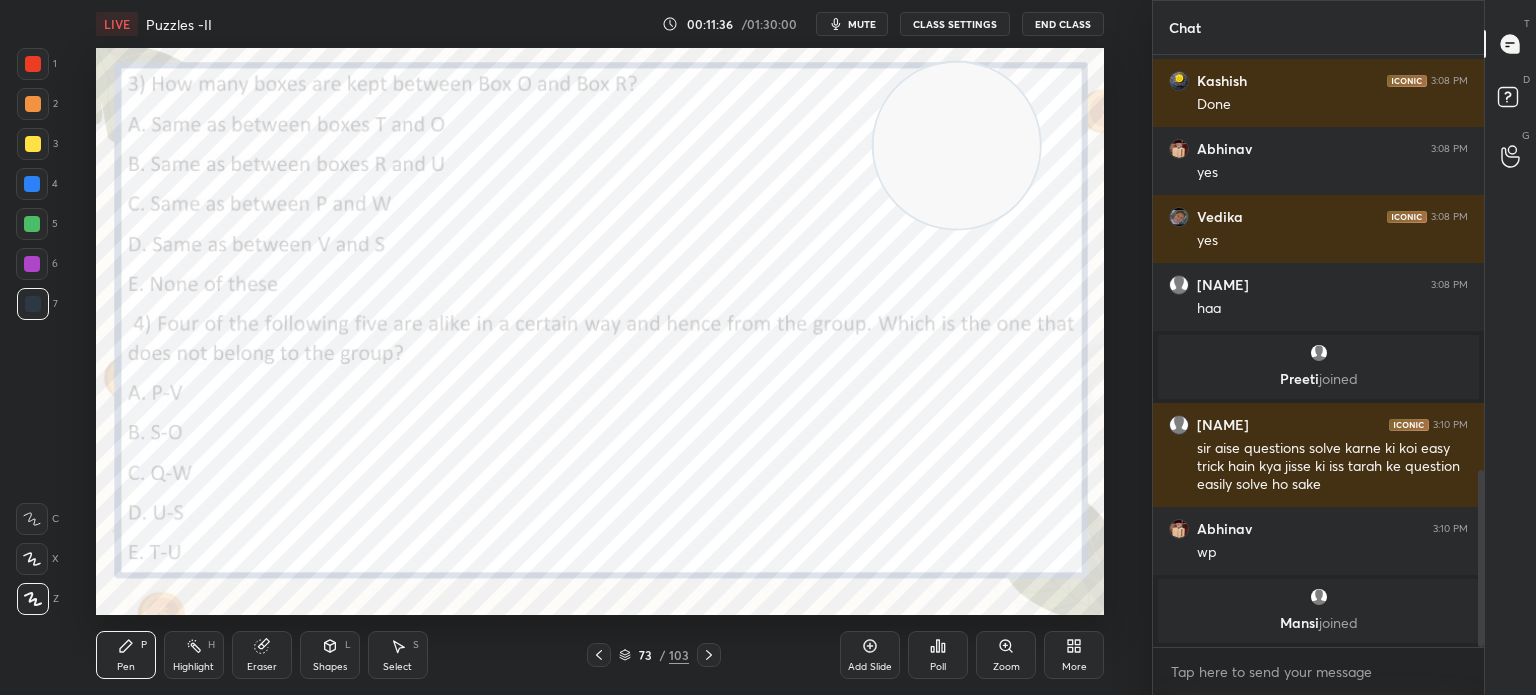 click on "Poll" at bounding box center (938, 655) 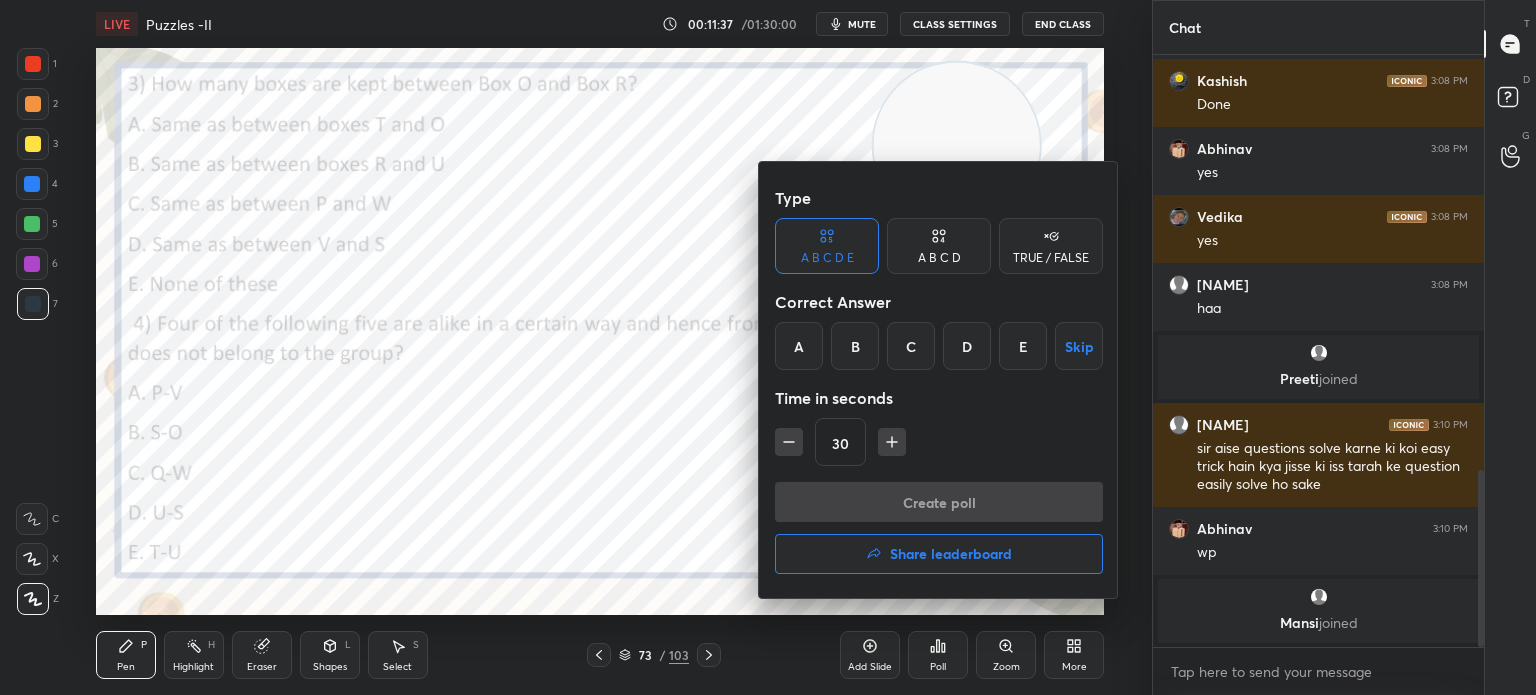 click on "E" at bounding box center [1023, 346] 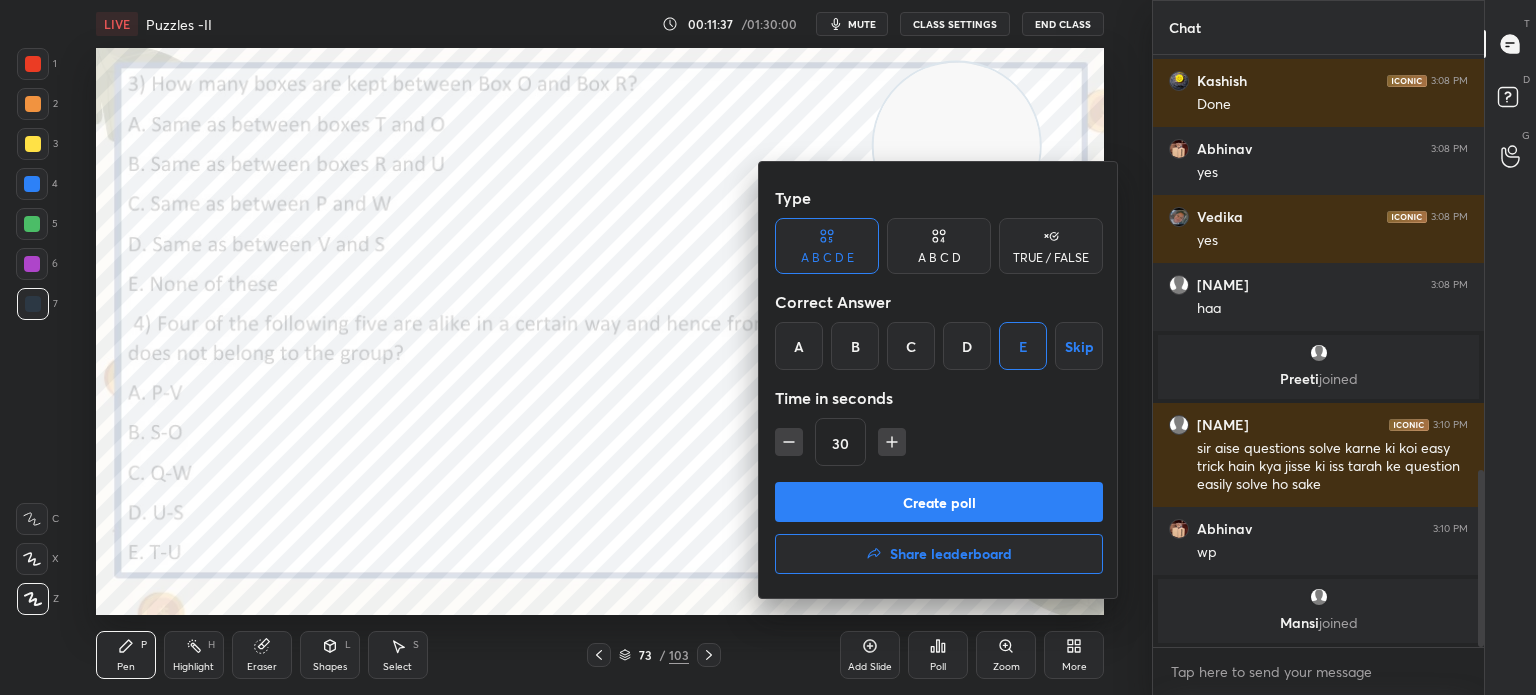 click on "Create poll" at bounding box center (939, 502) 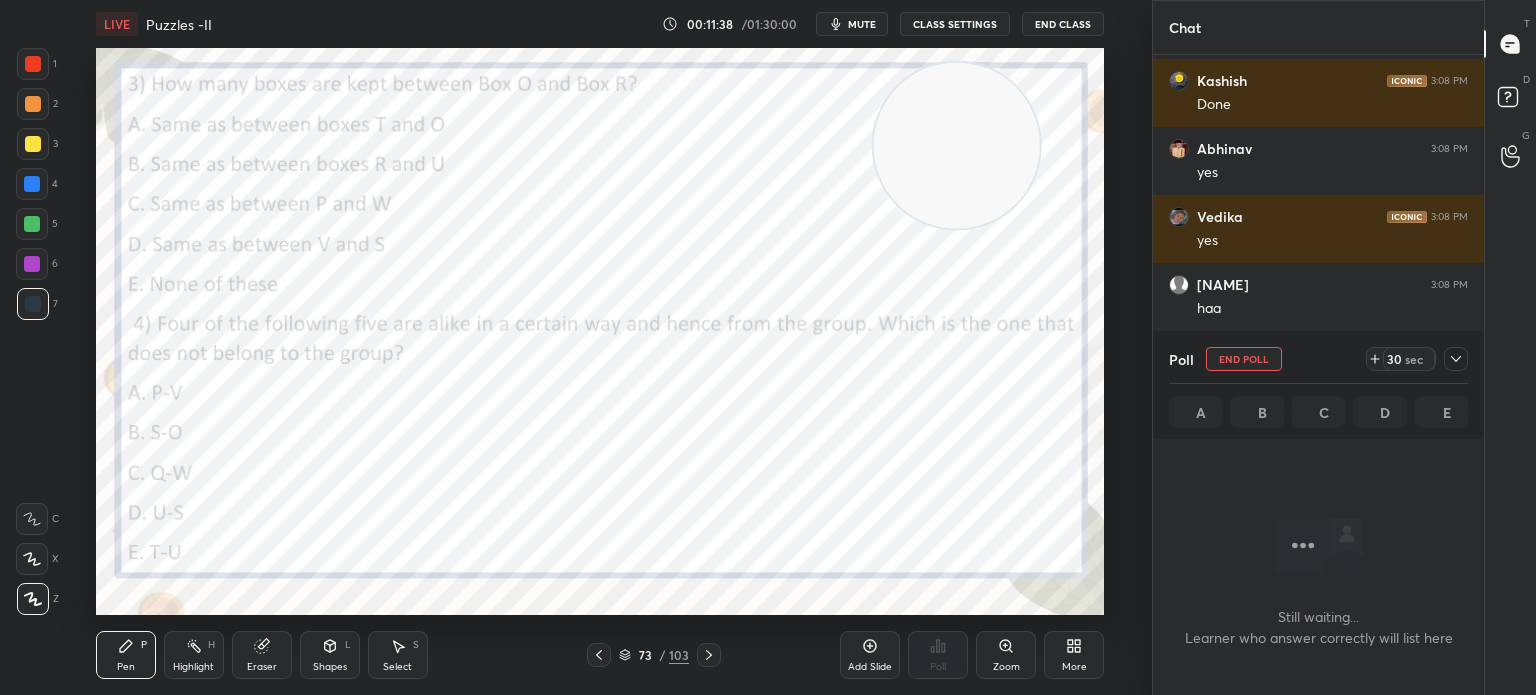 scroll, scrollTop: 6, scrollLeft: 6, axis: both 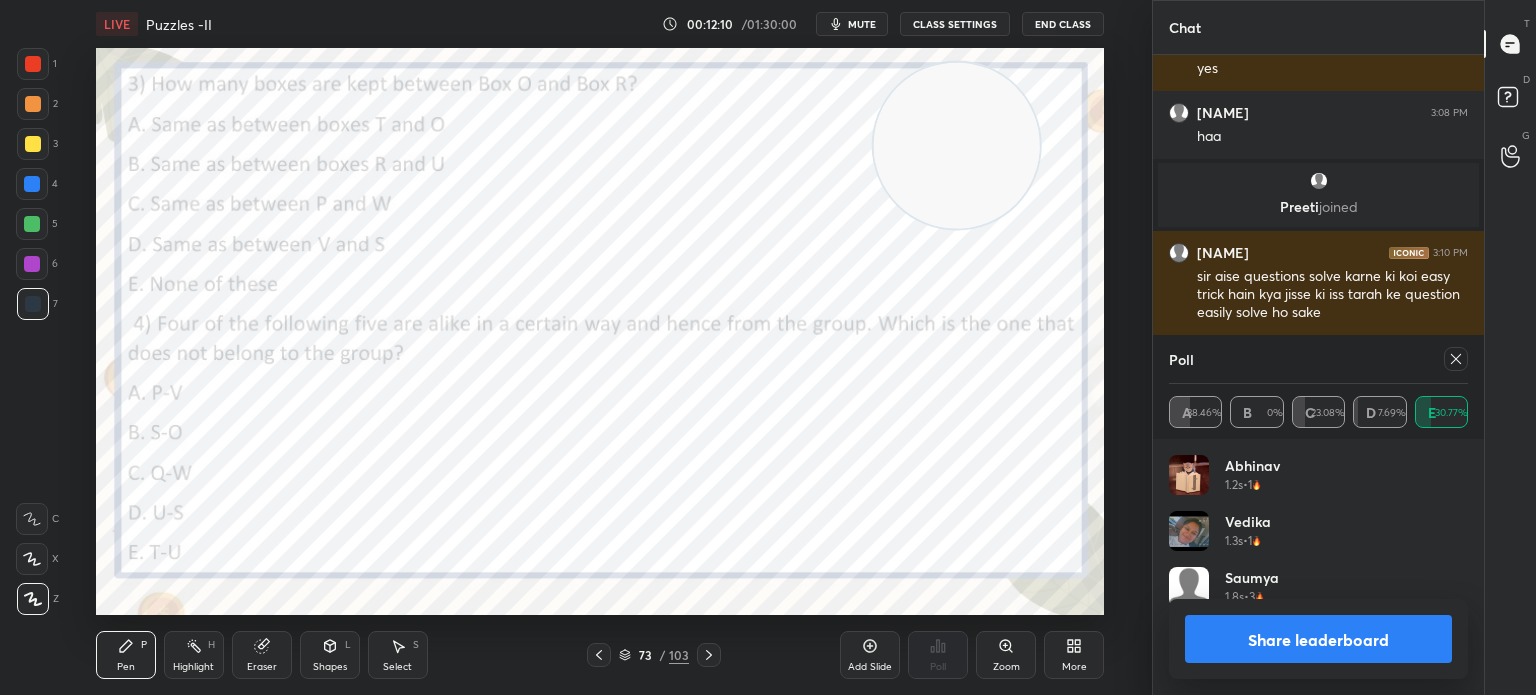 click 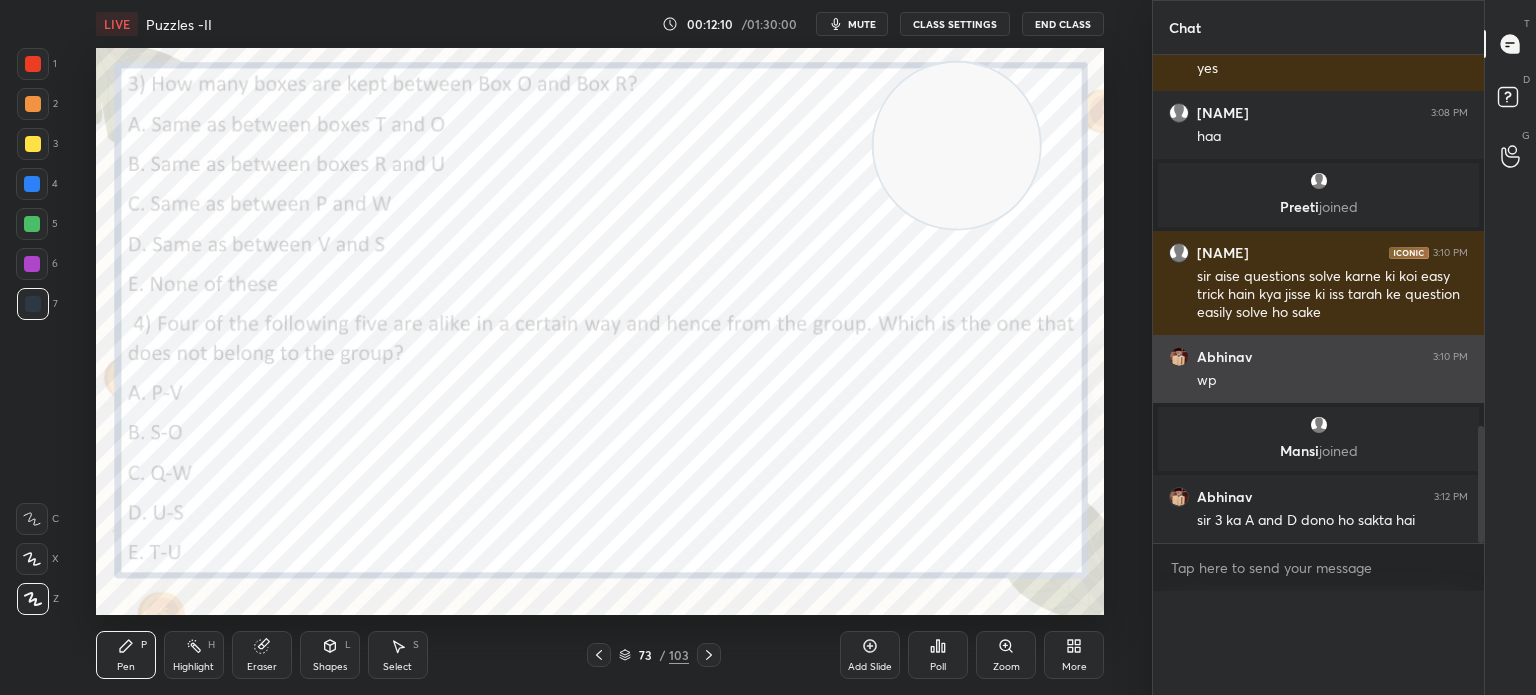 scroll, scrollTop: 0, scrollLeft: 0, axis: both 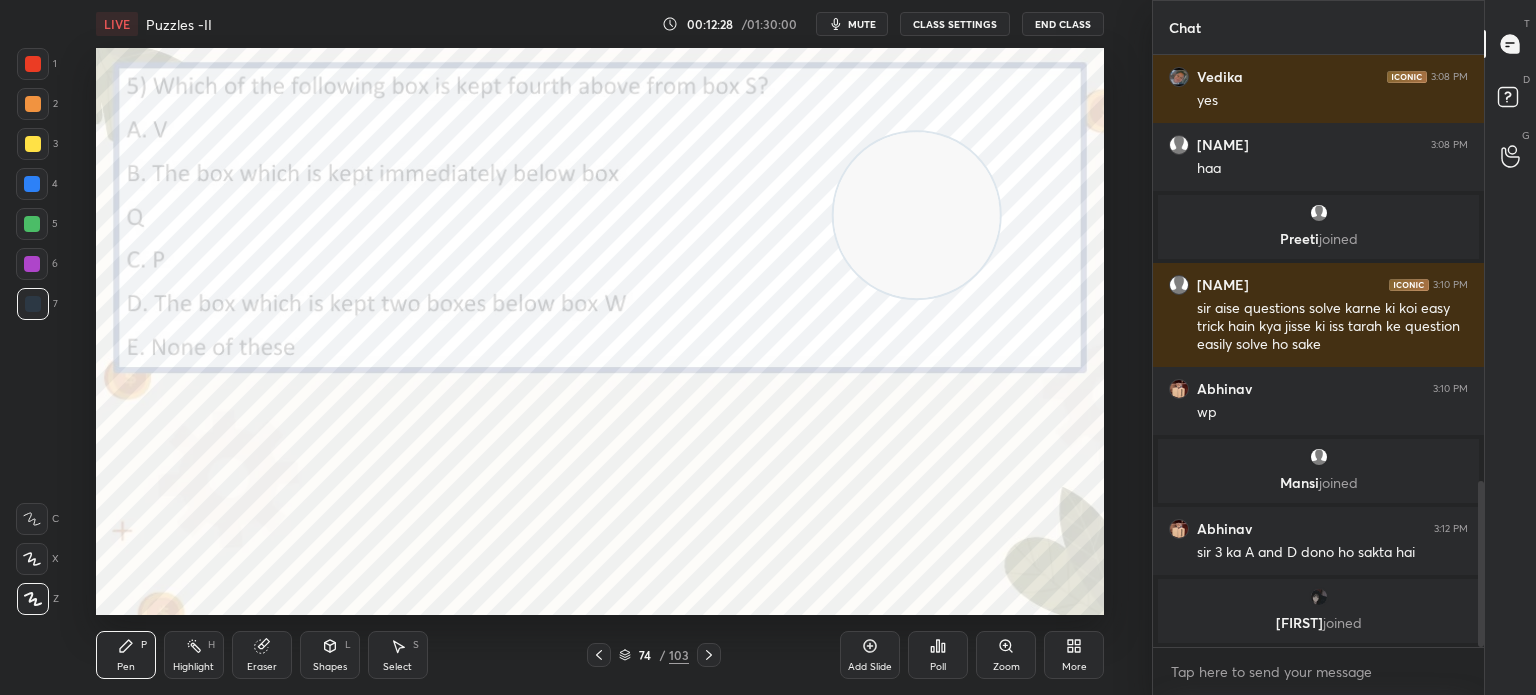 click on "Poll" at bounding box center (938, 655) 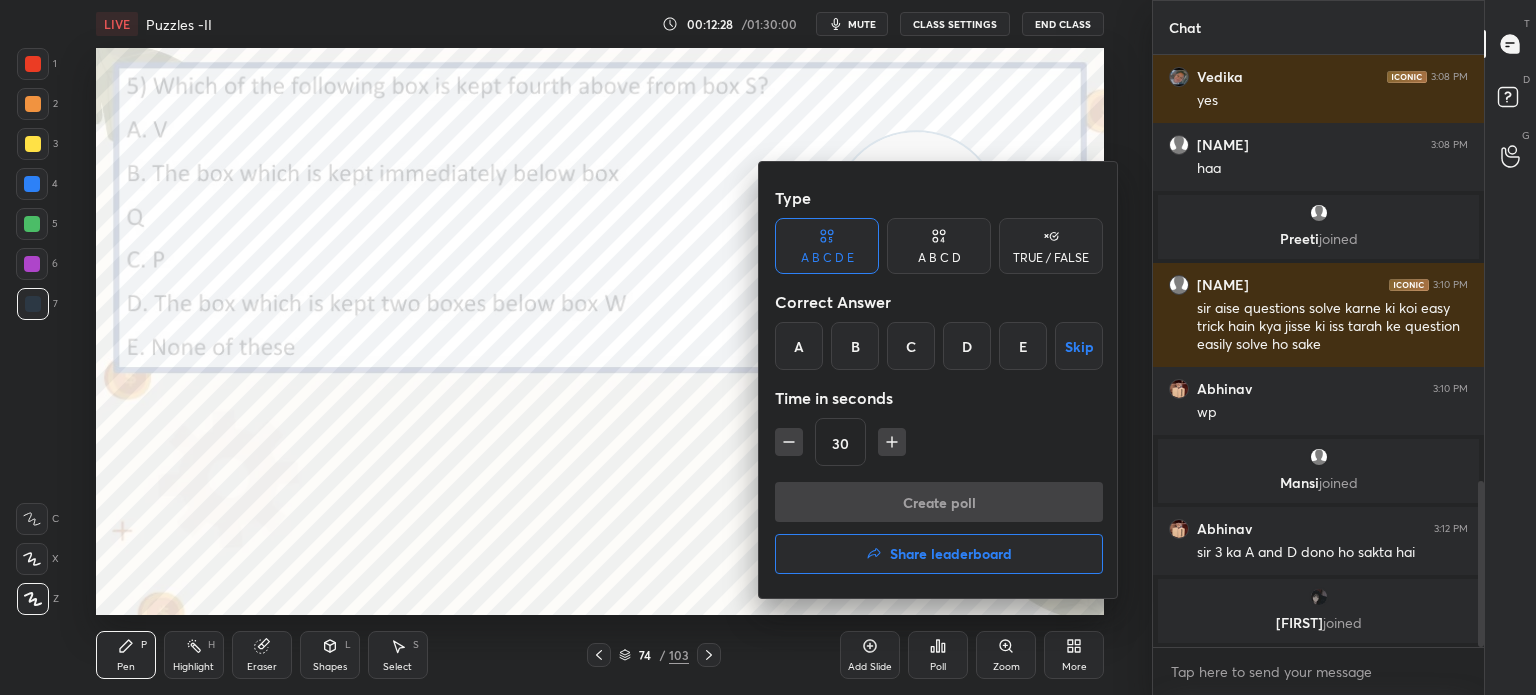 click on "E" at bounding box center [1023, 346] 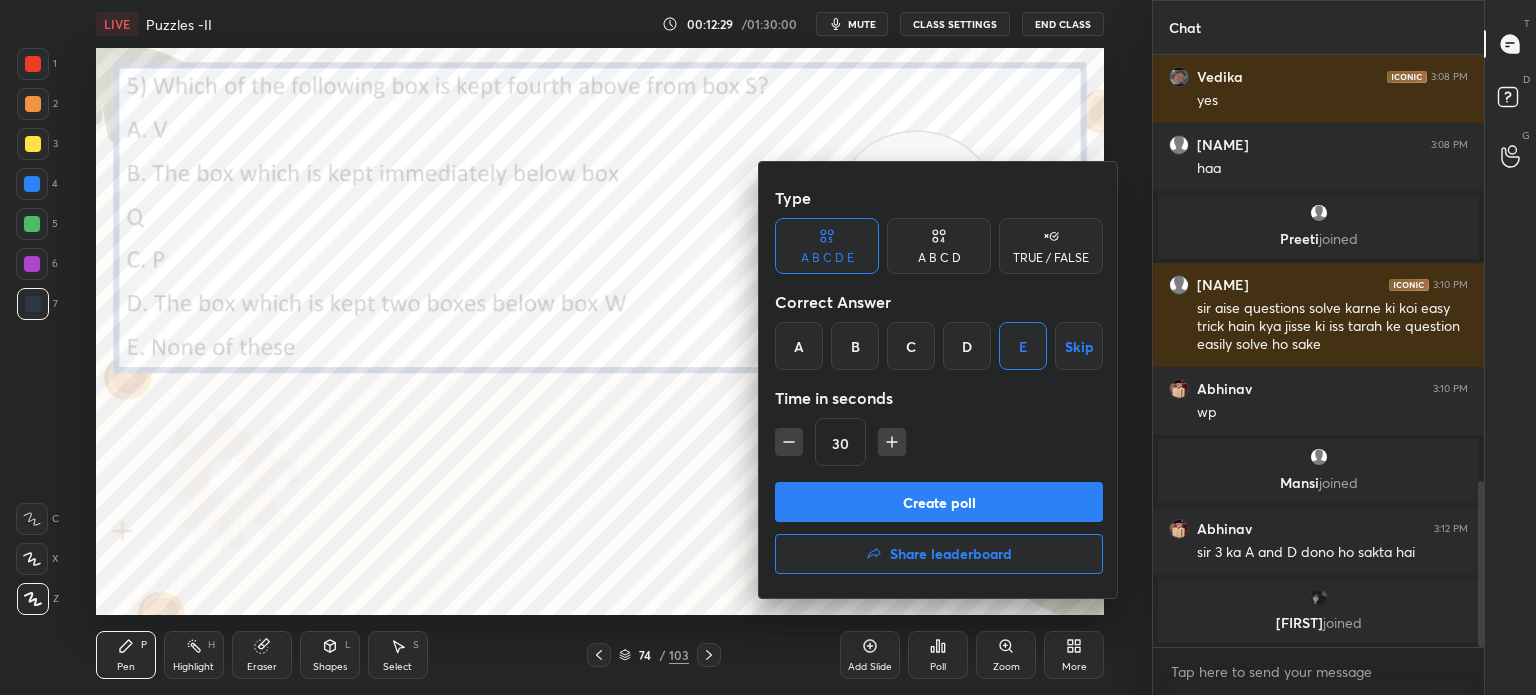 click on "Create poll" at bounding box center [939, 502] 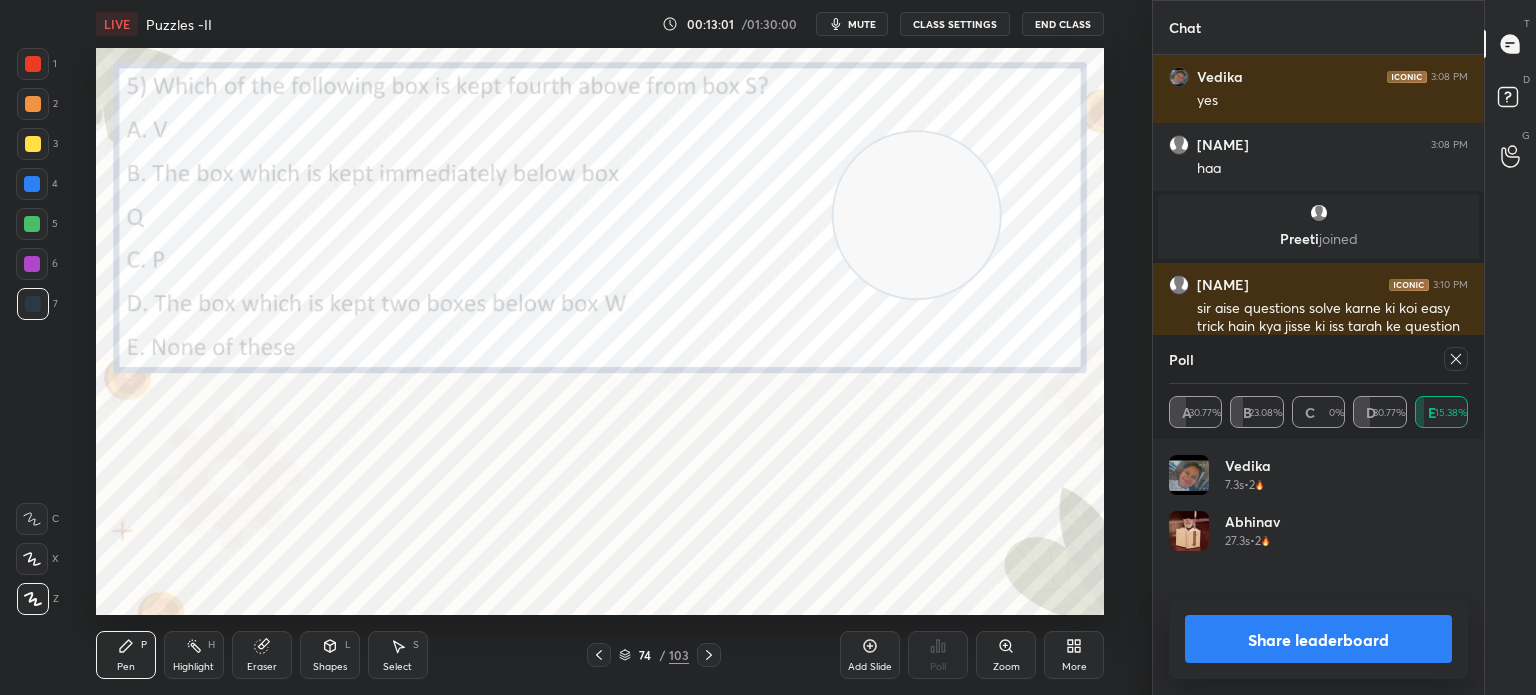 click 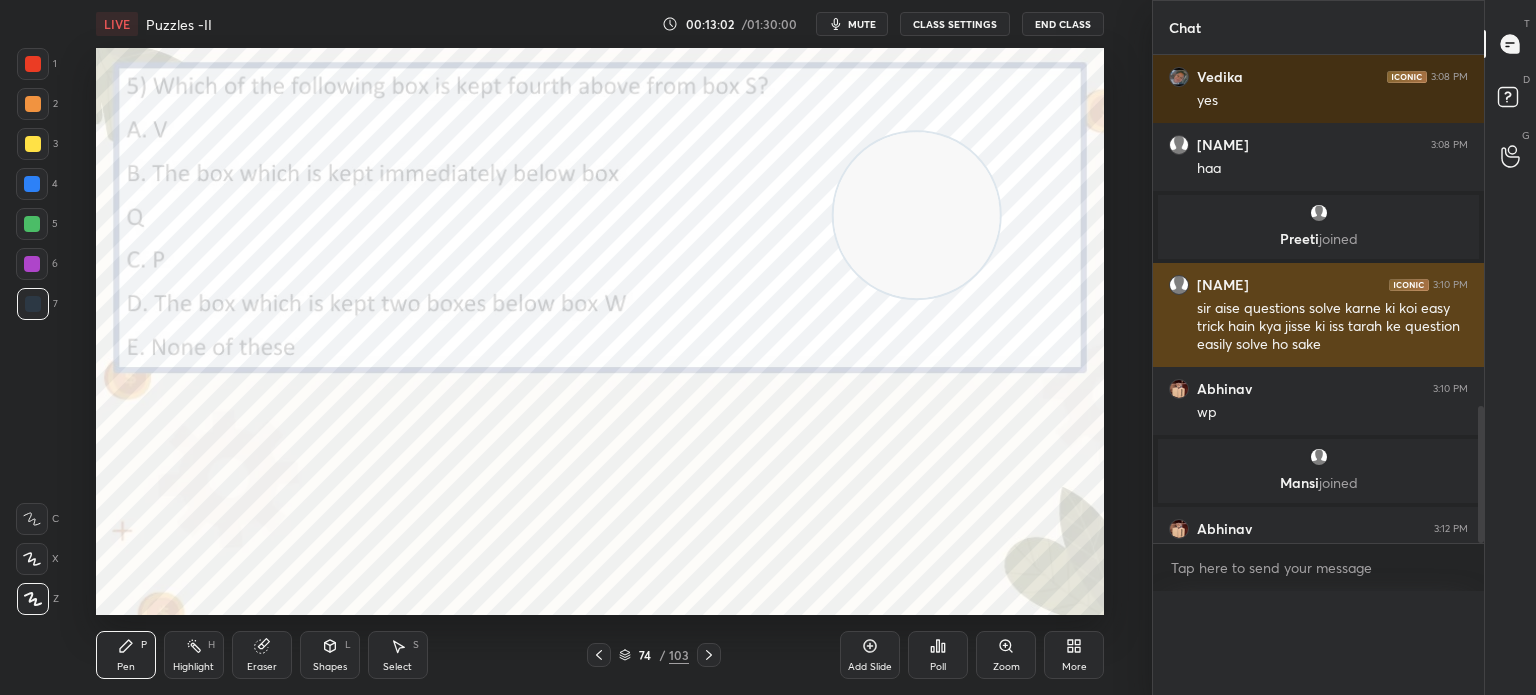 scroll, scrollTop: 150, scrollLeft: 293, axis: both 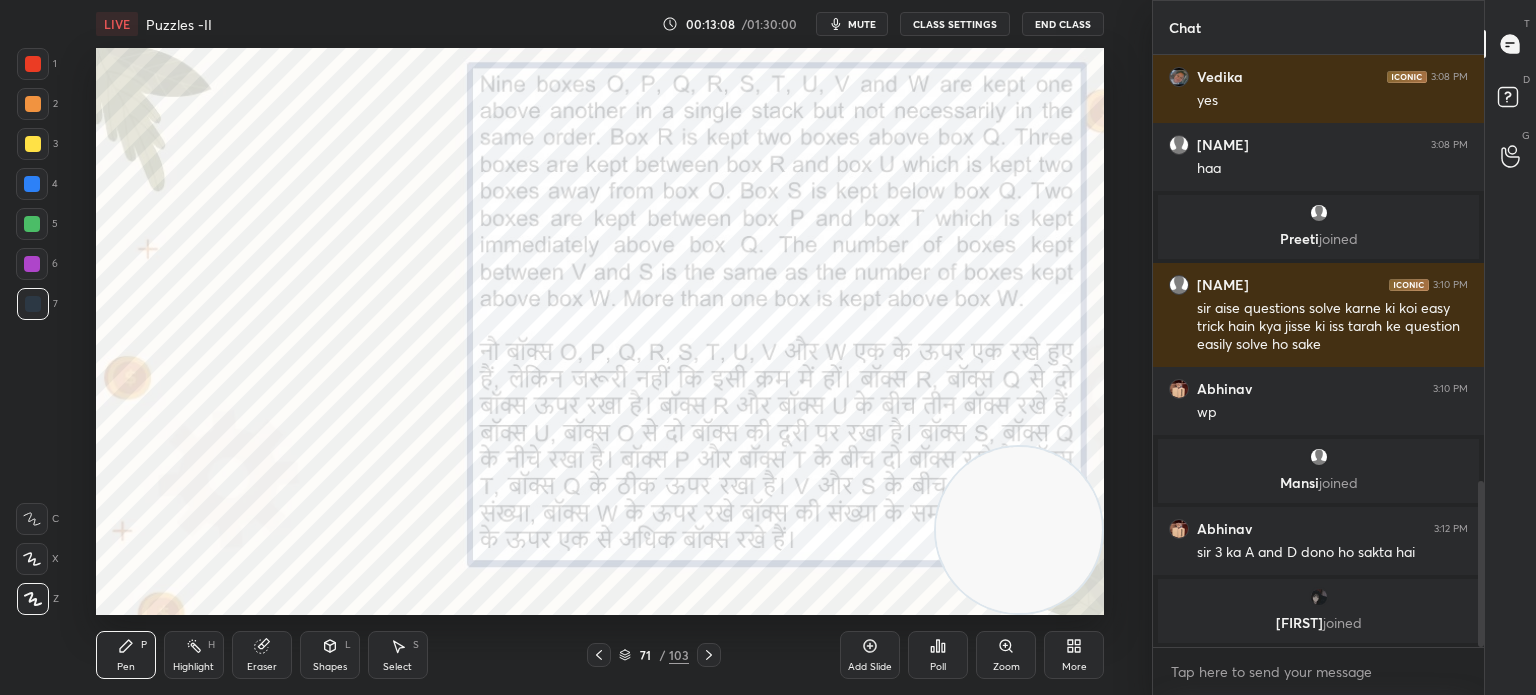 click on "Shapes" at bounding box center (330, 667) 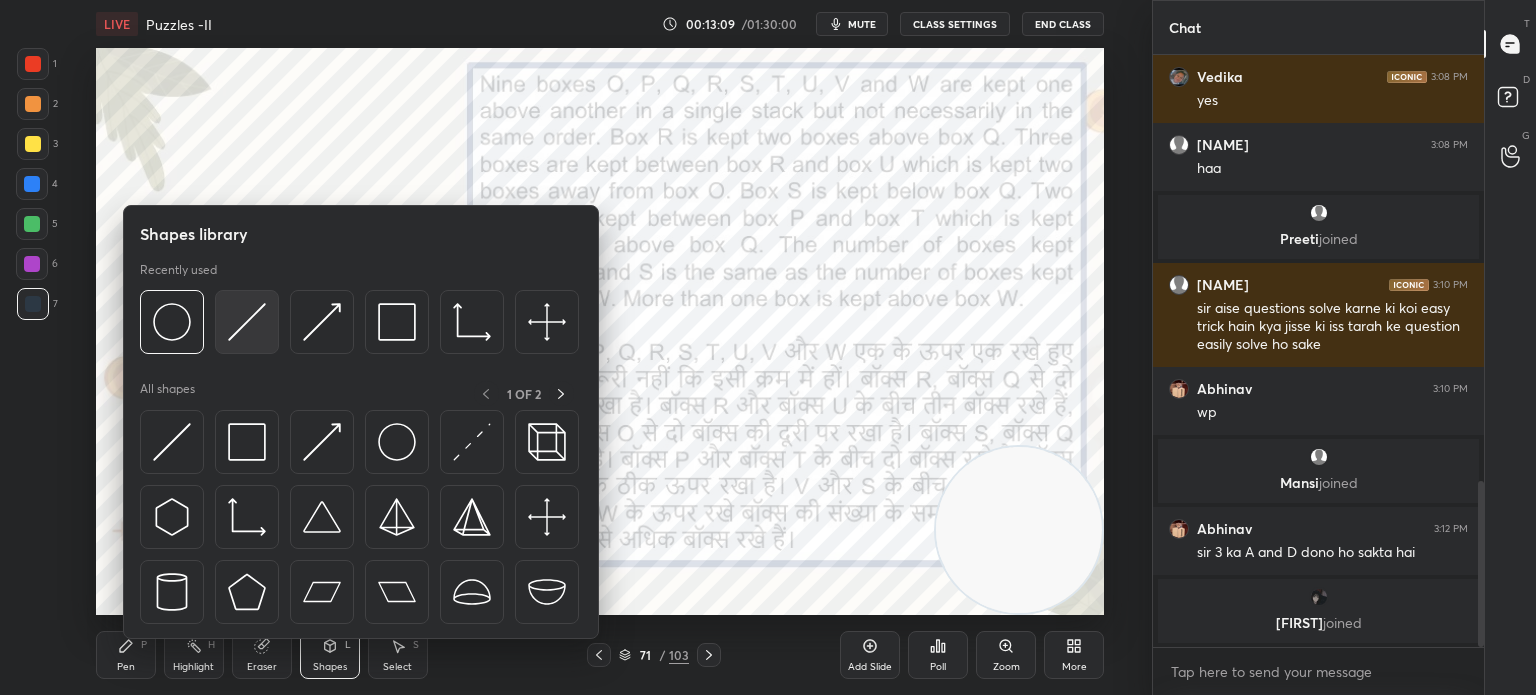 click at bounding box center [247, 322] 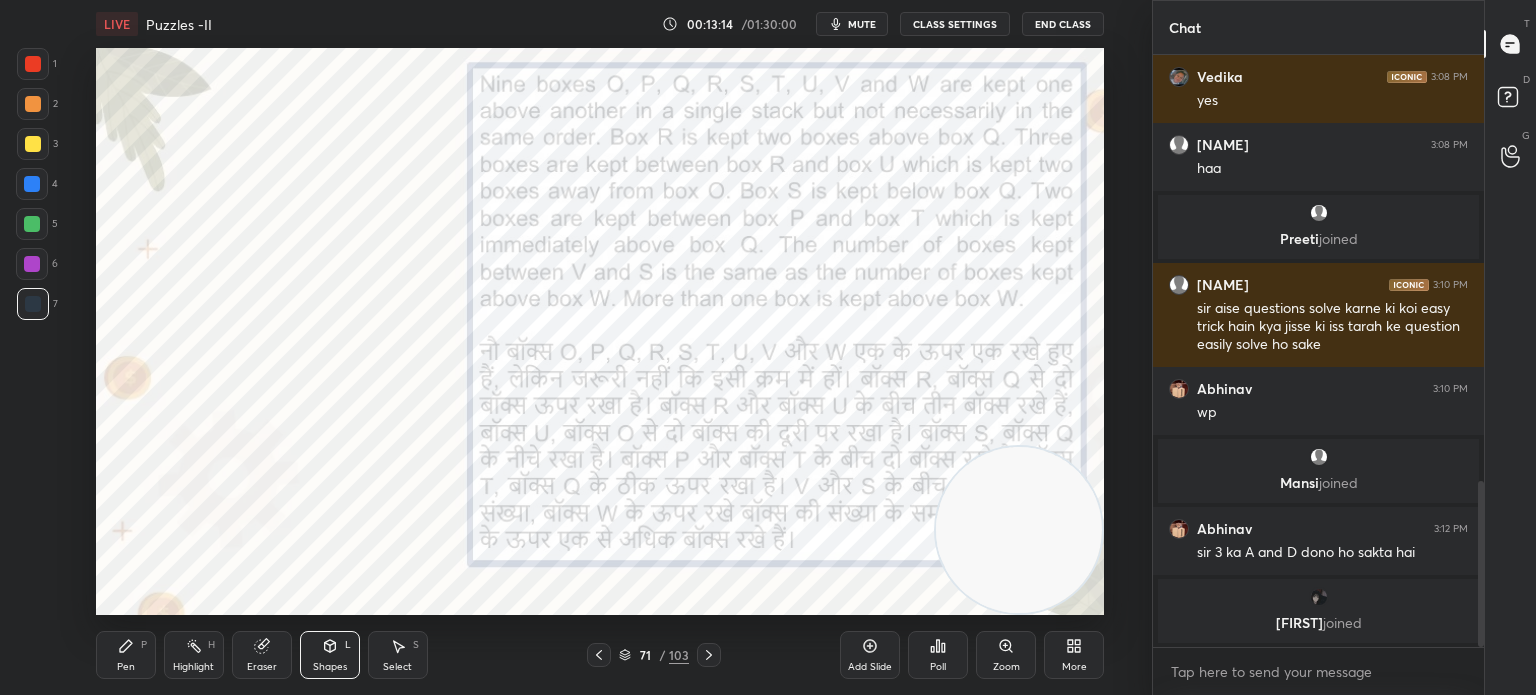 click on "Pen" at bounding box center (126, 667) 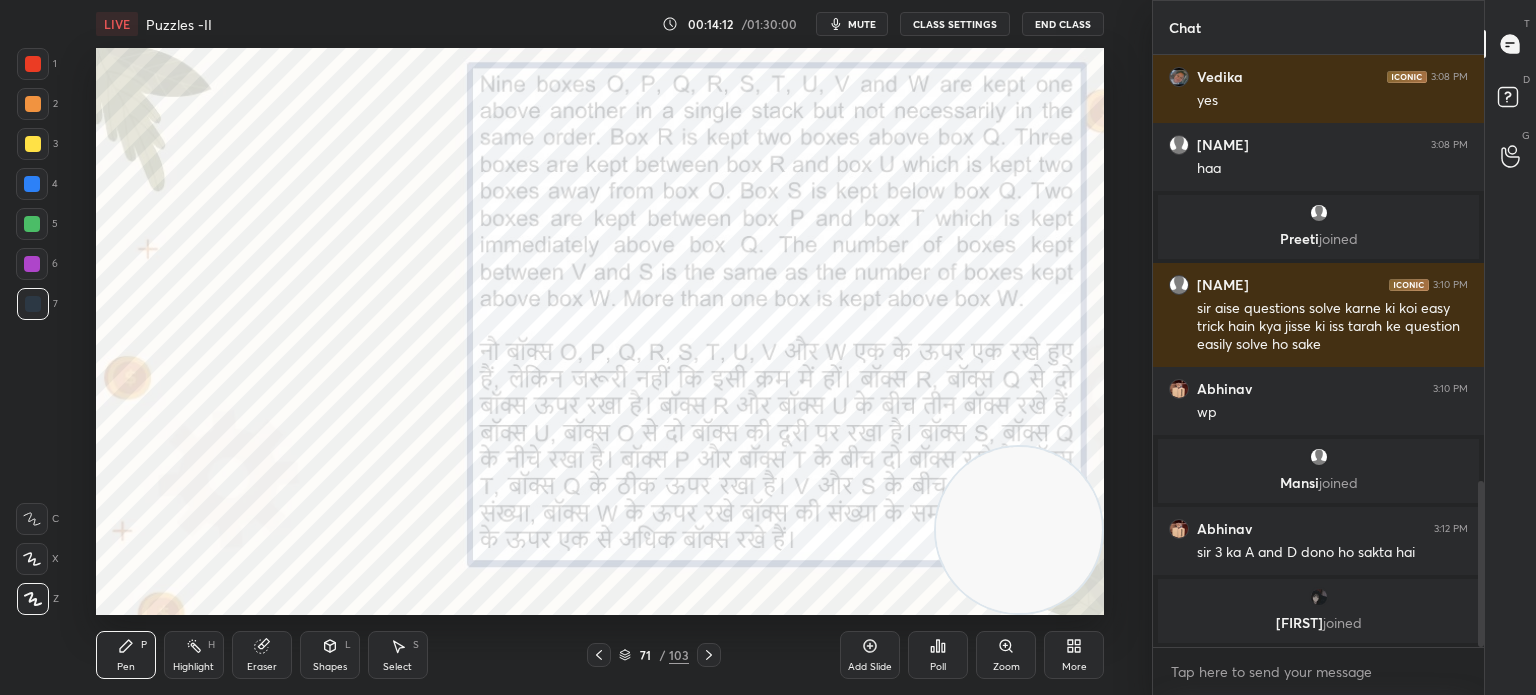 click on "Eraser" at bounding box center [262, 667] 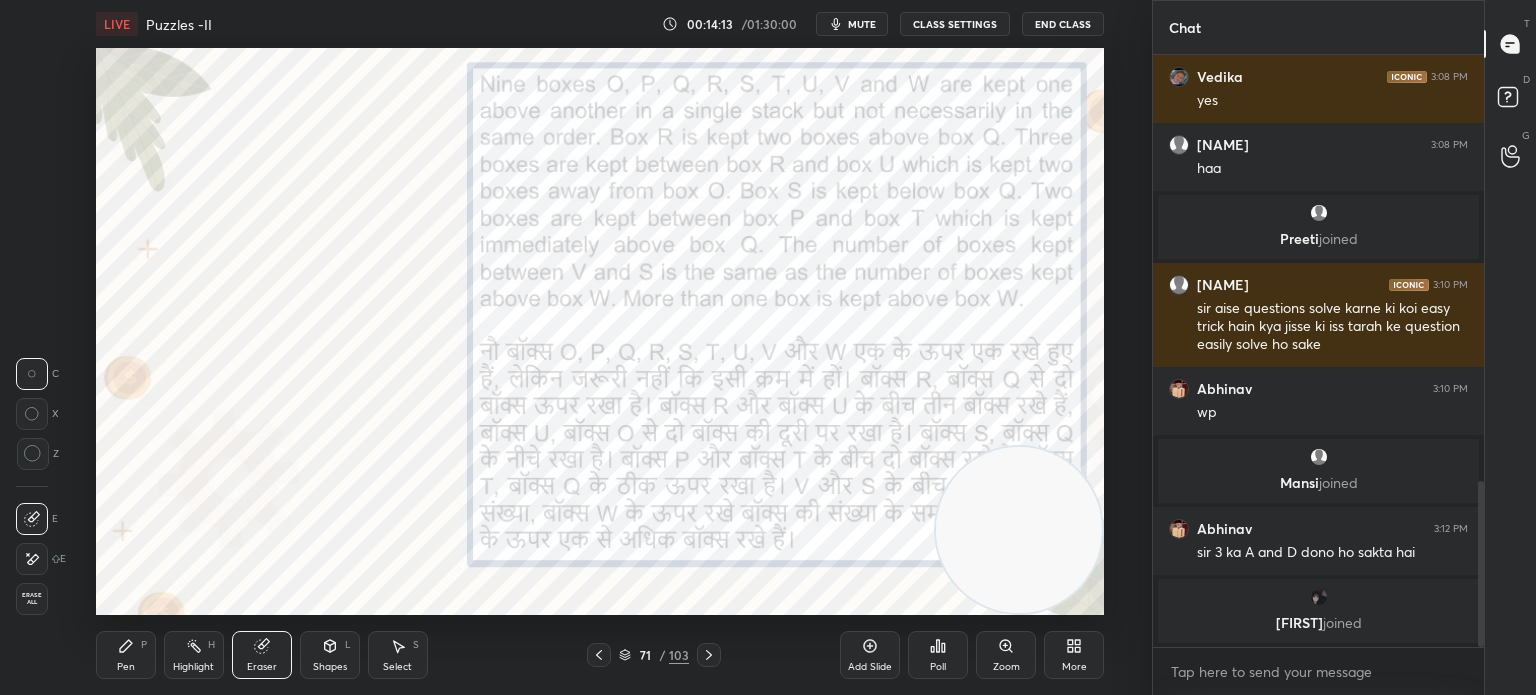 click on "Erase all" at bounding box center (32, 599) 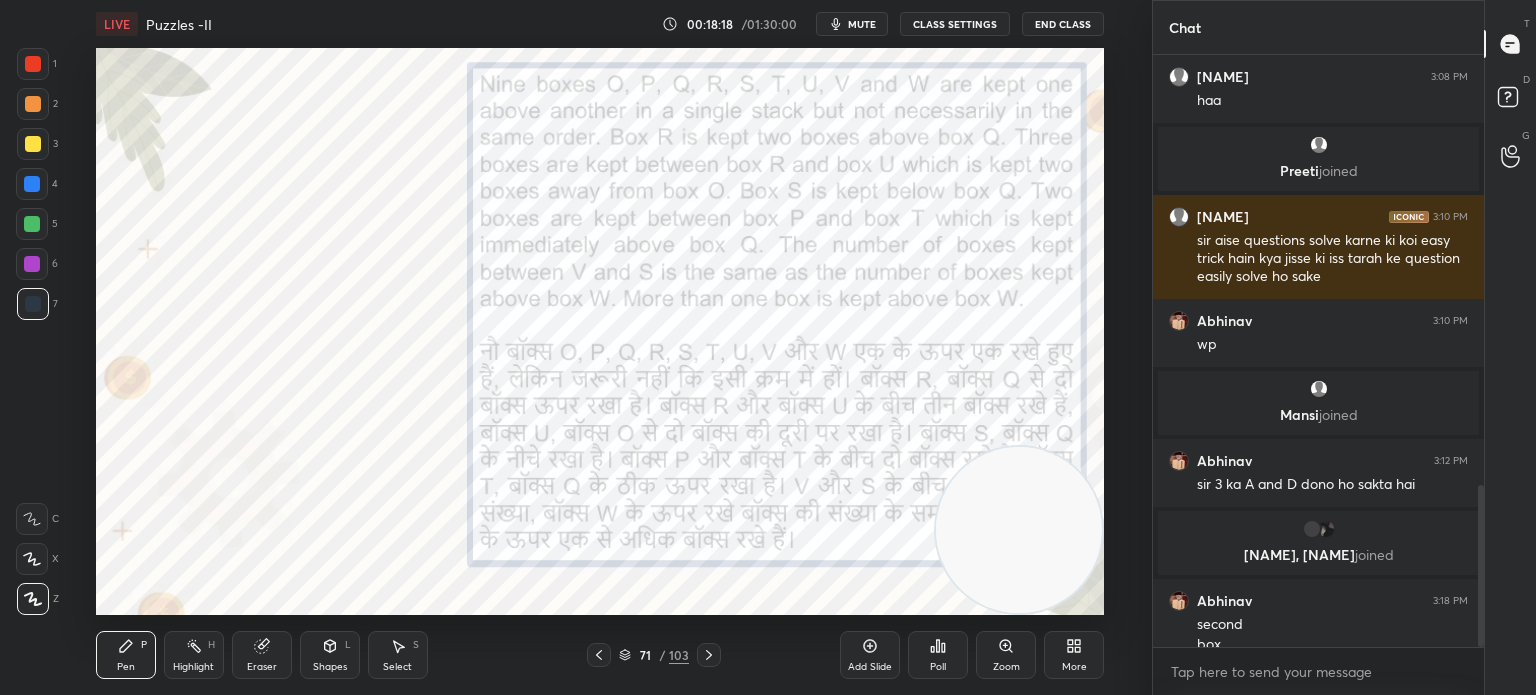 scroll, scrollTop: 1566, scrollLeft: 0, axis: vertical 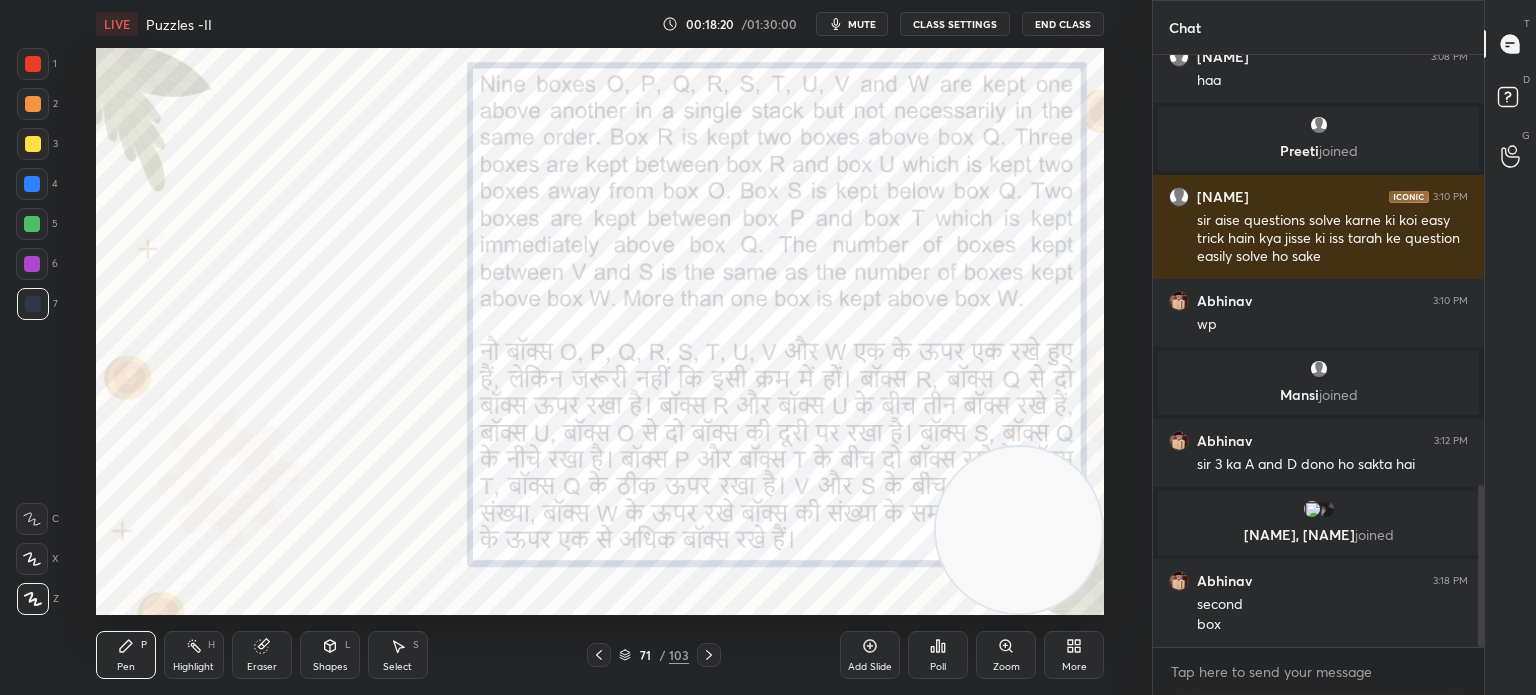 click on "Eraser" at bounding box center [262, 655] 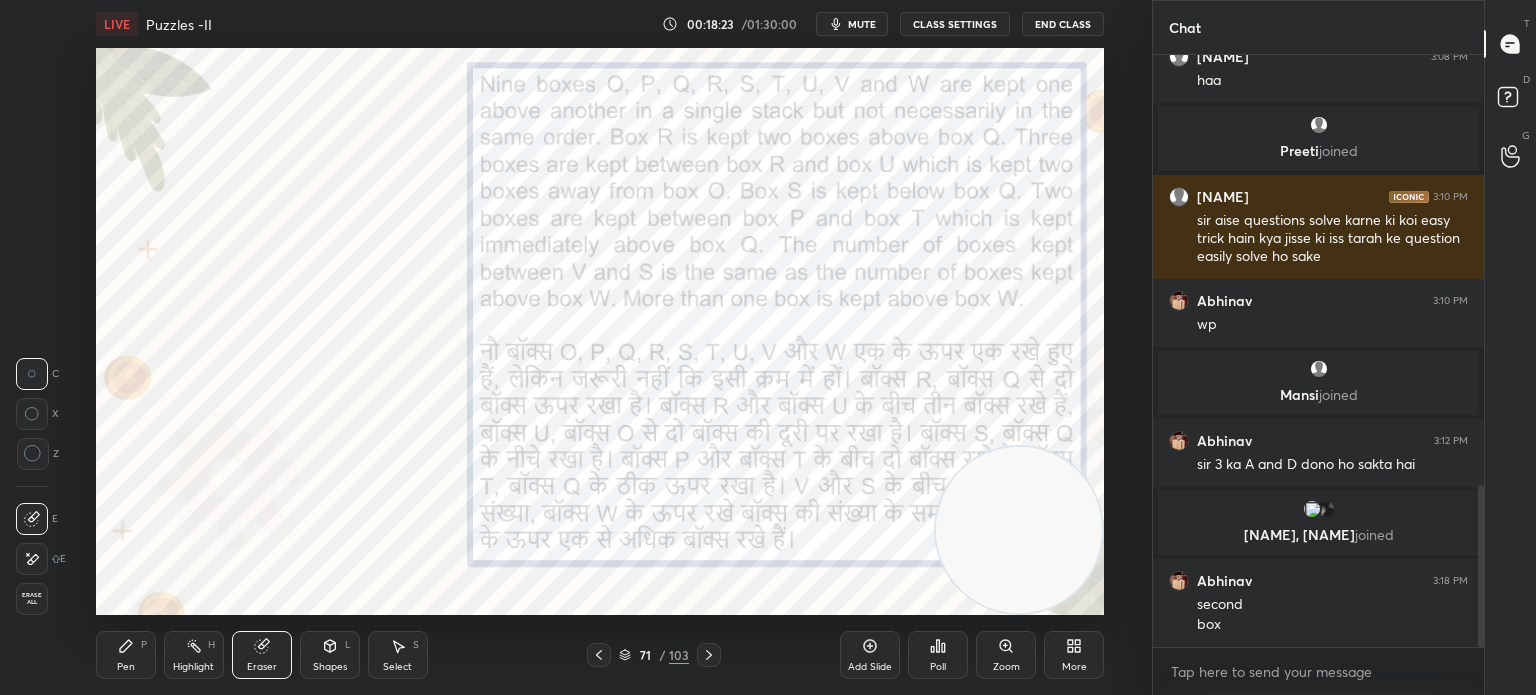 click 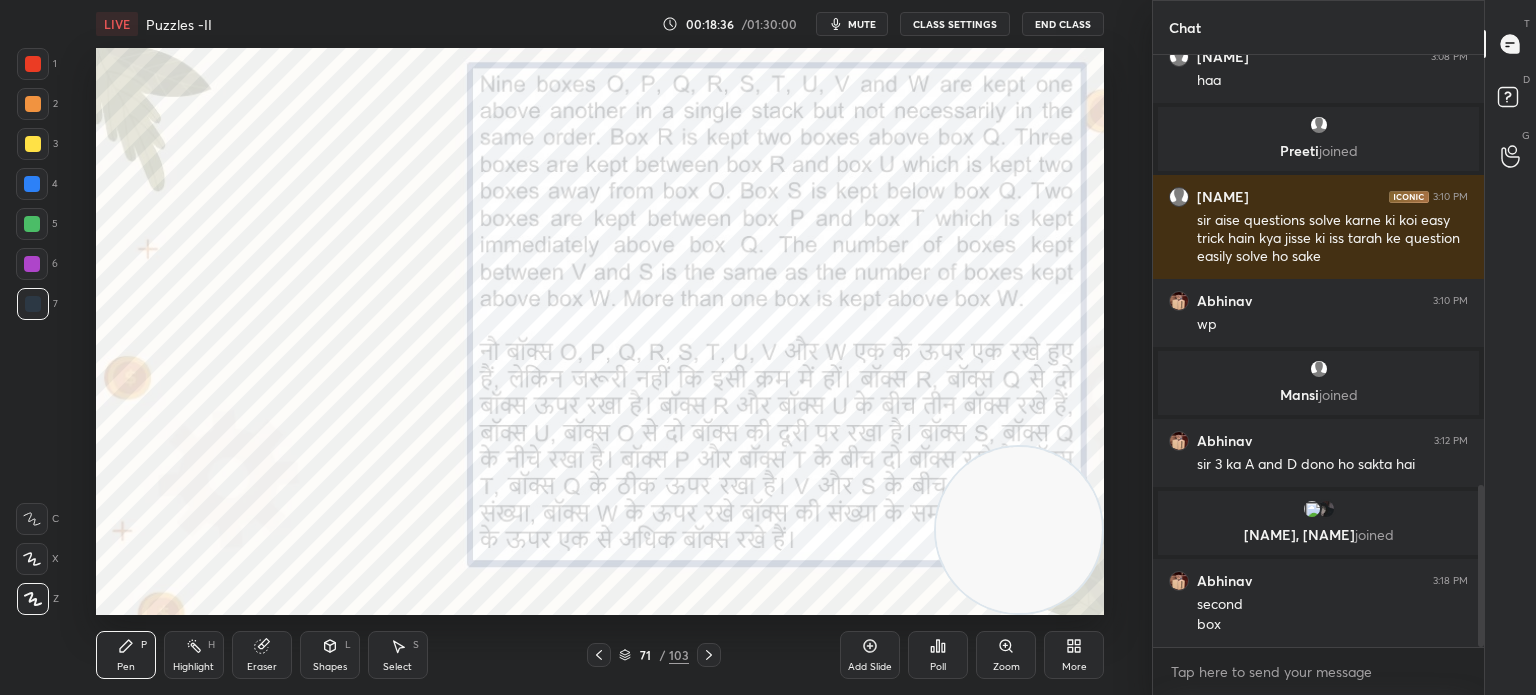 click on "Eraser" at bounding box center [262, 655] 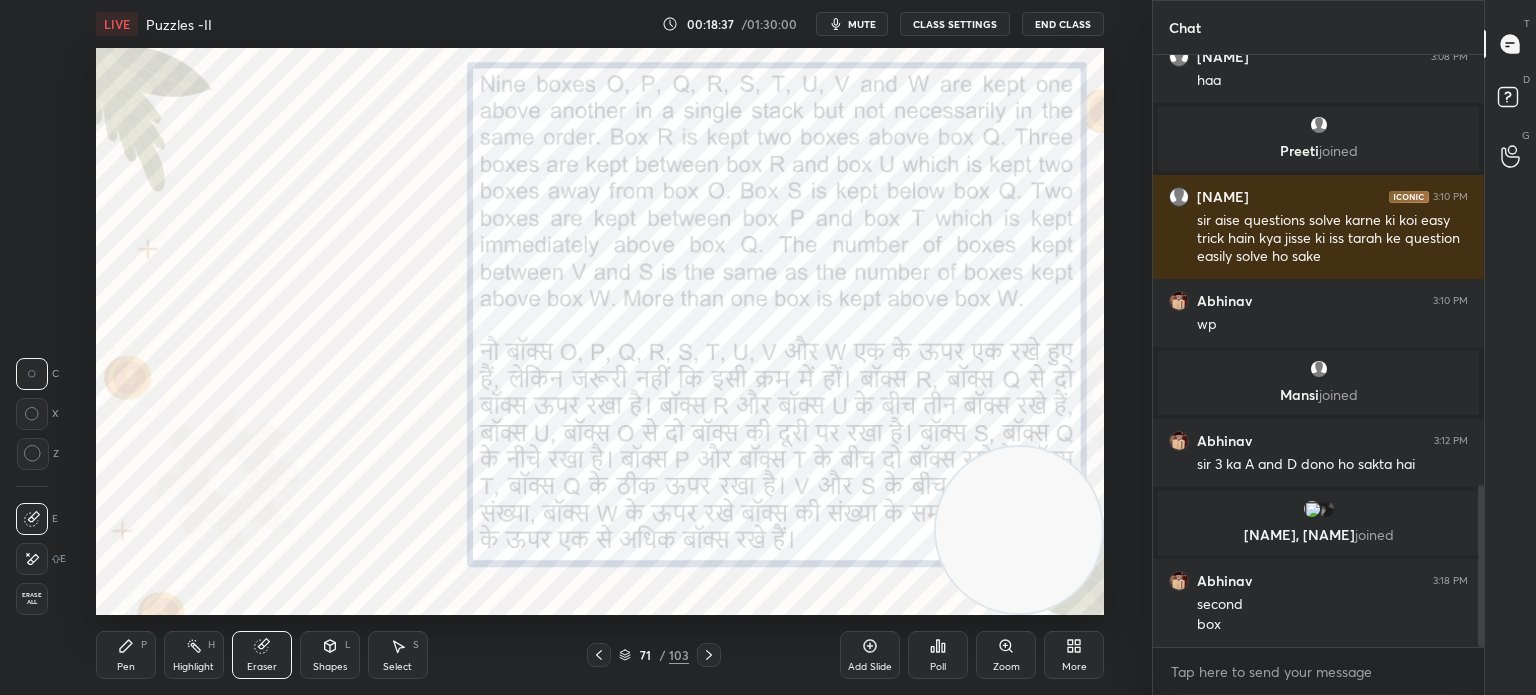 click on "Erase all" at bounding box center [32, 599] 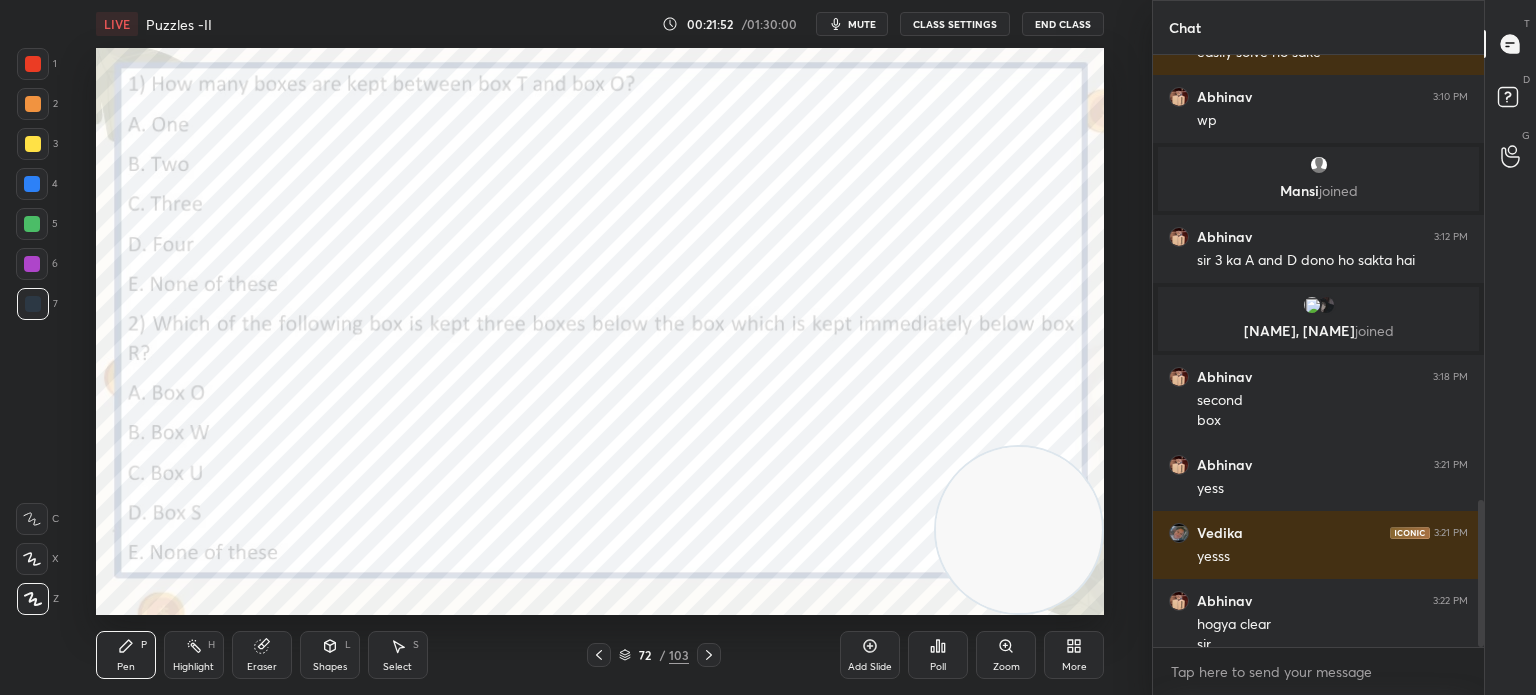scroll, scrollTop: 1790, scrollLeft: 0, axis: vertical 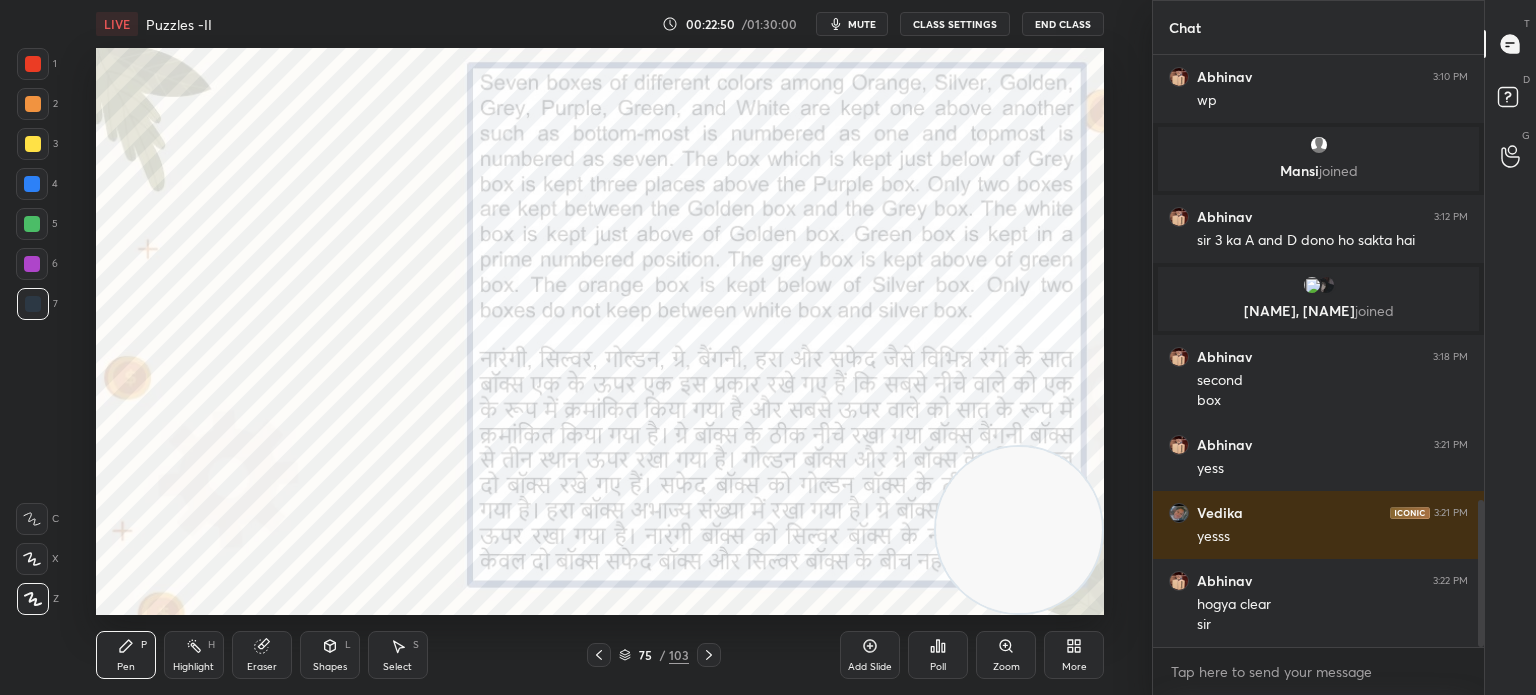 click on "mute" at bounding box center [862, 24] 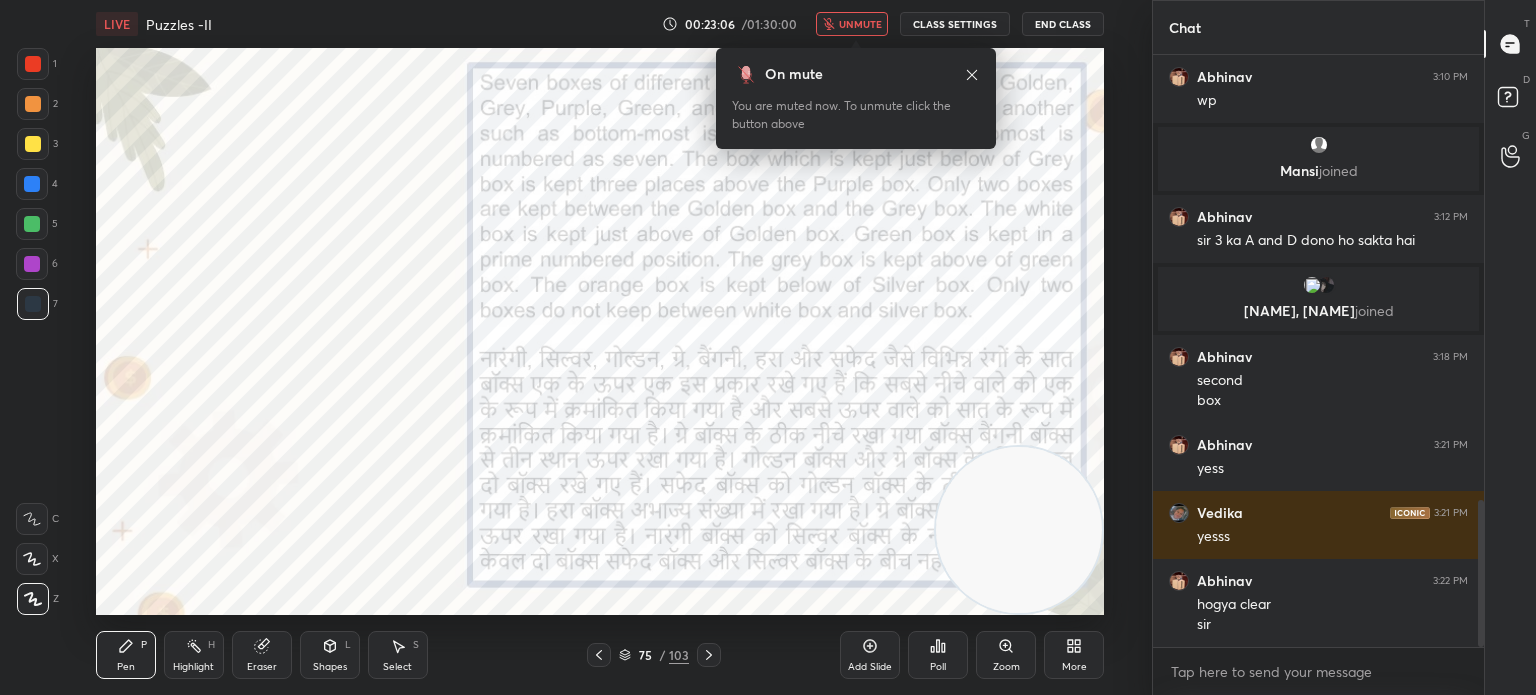 click on "unmute" at bounding box center (860, 24) 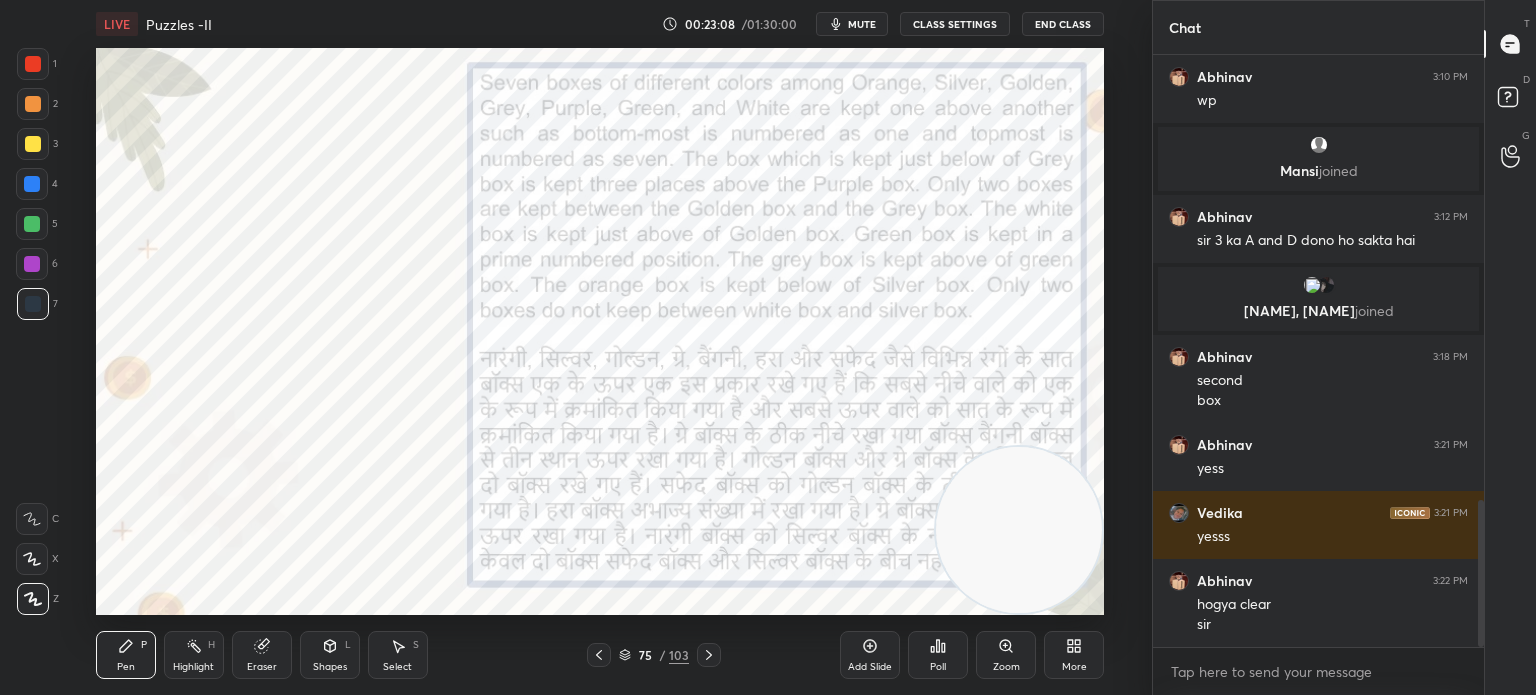 click on "mute" at bounding box center [862, 24] 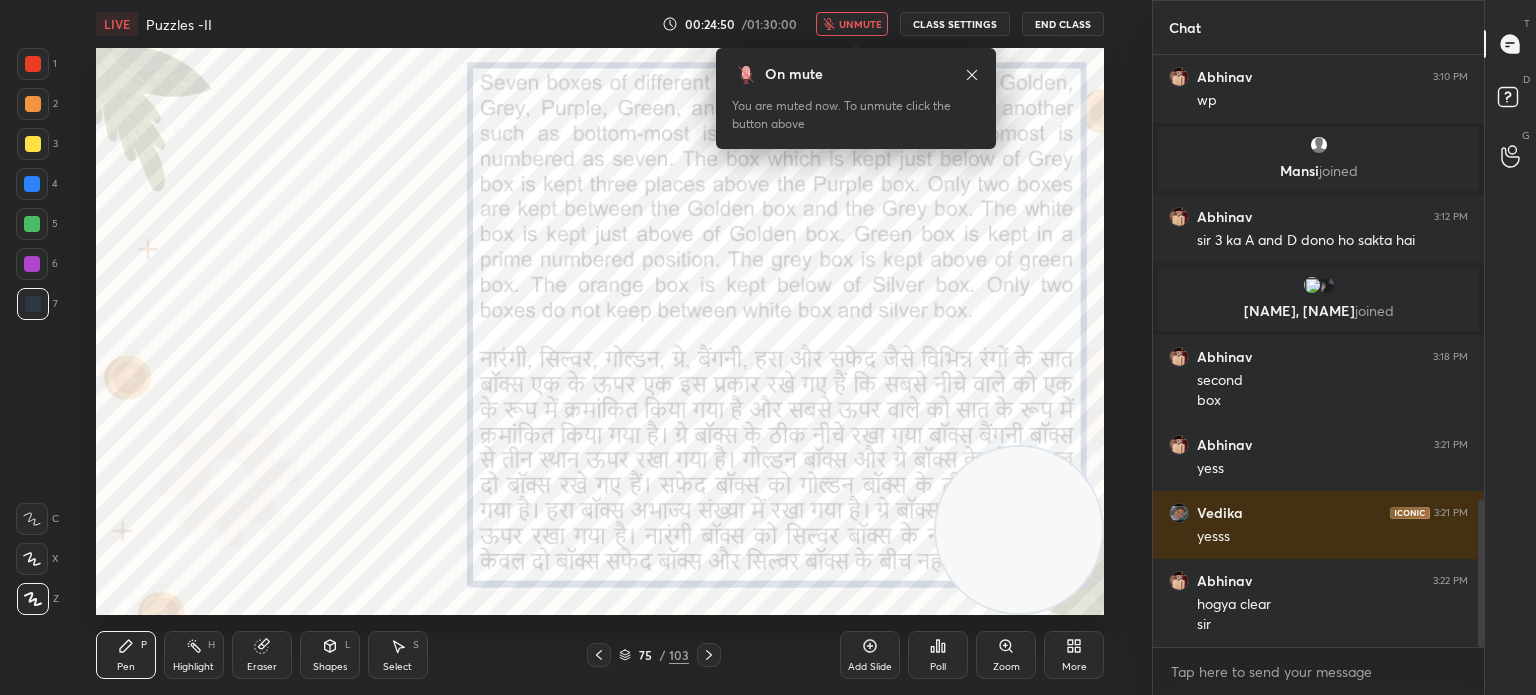 scroll, scrollTop: 1858, scrollLeft: 0, axis: vertical 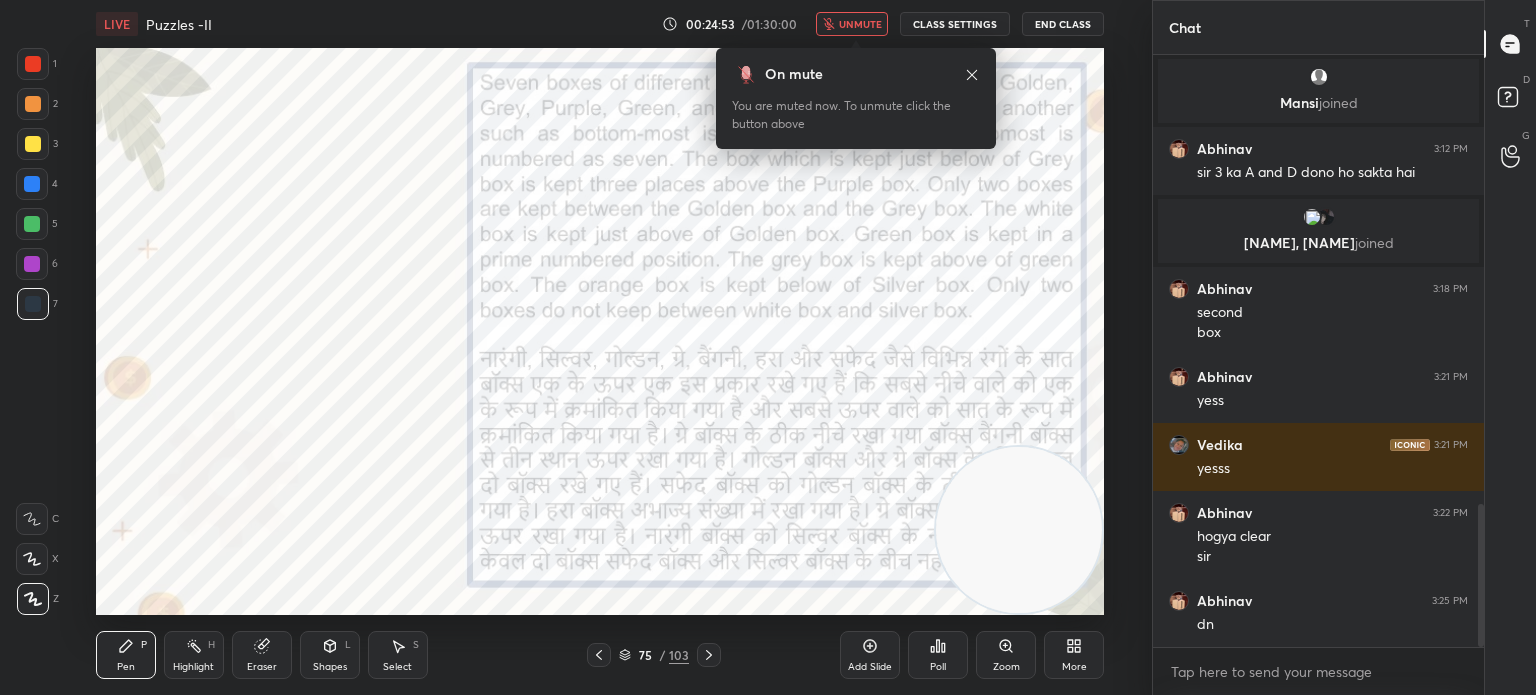click on "unmute" at bounding box center [860, 24] 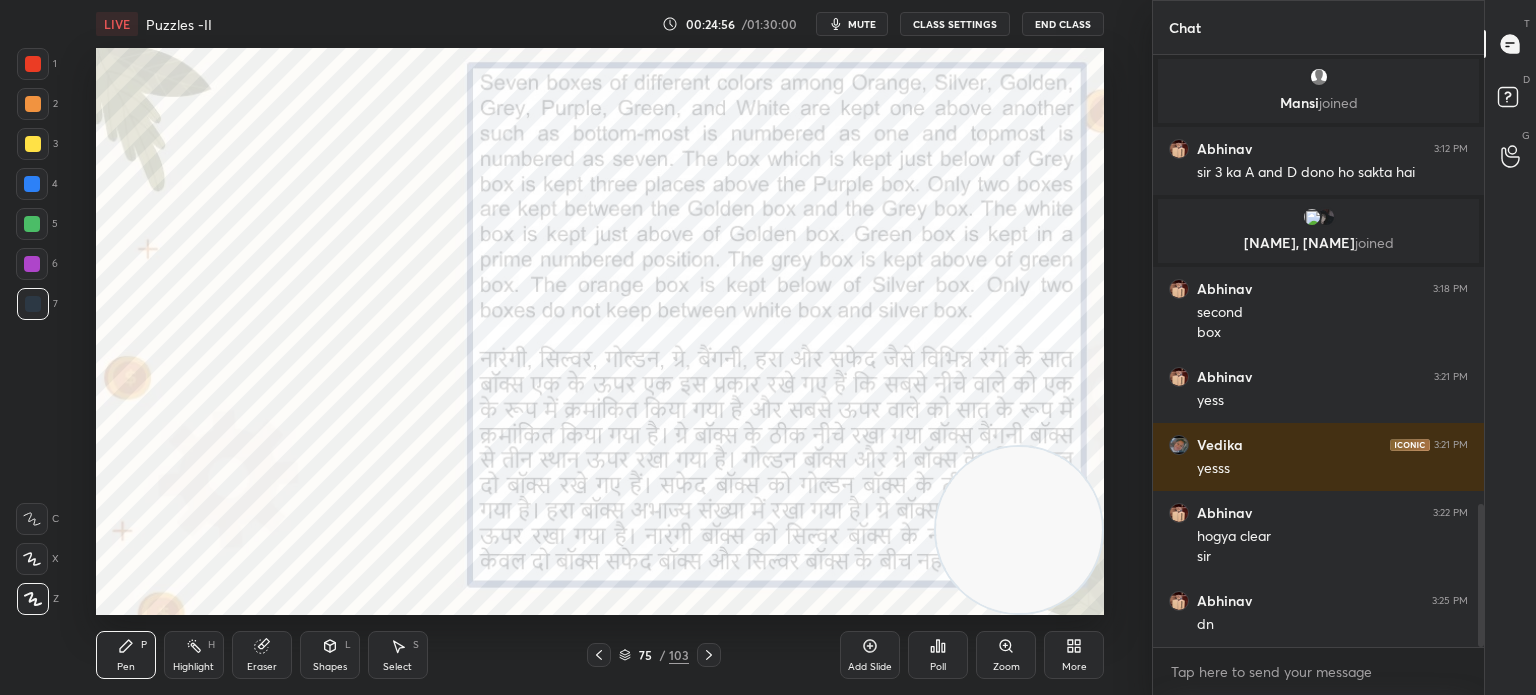 click on "CLASS SETTINGS" at bounding box center (955, 24) 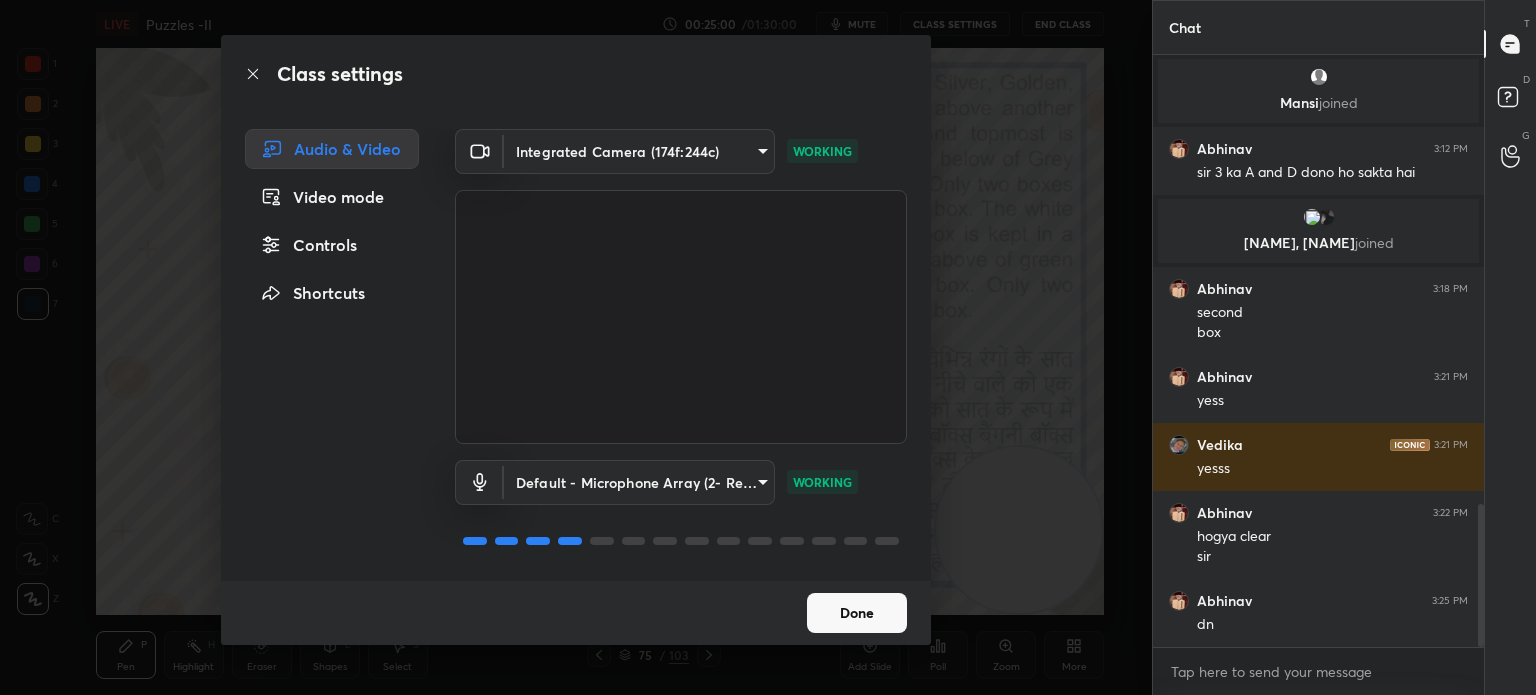 click 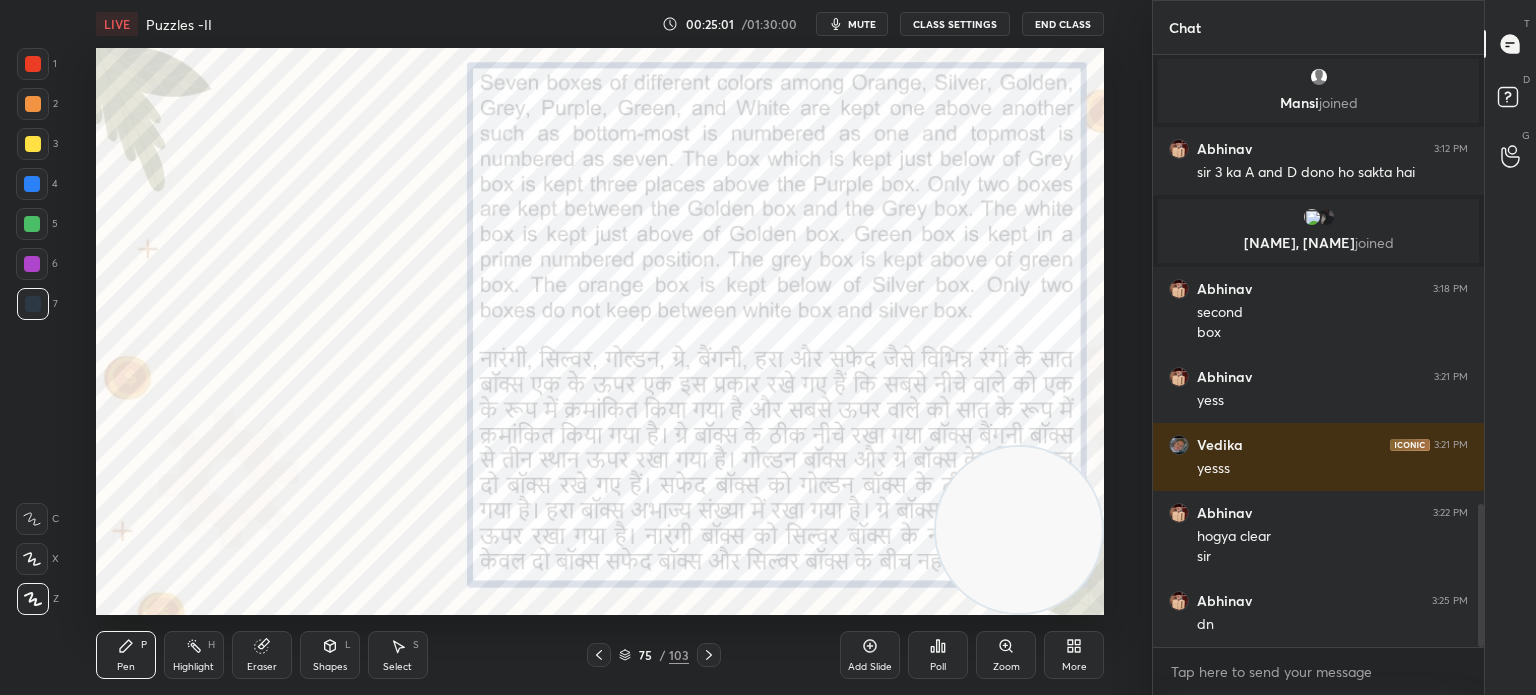 click on "mute" at bounding box center [862, 24] 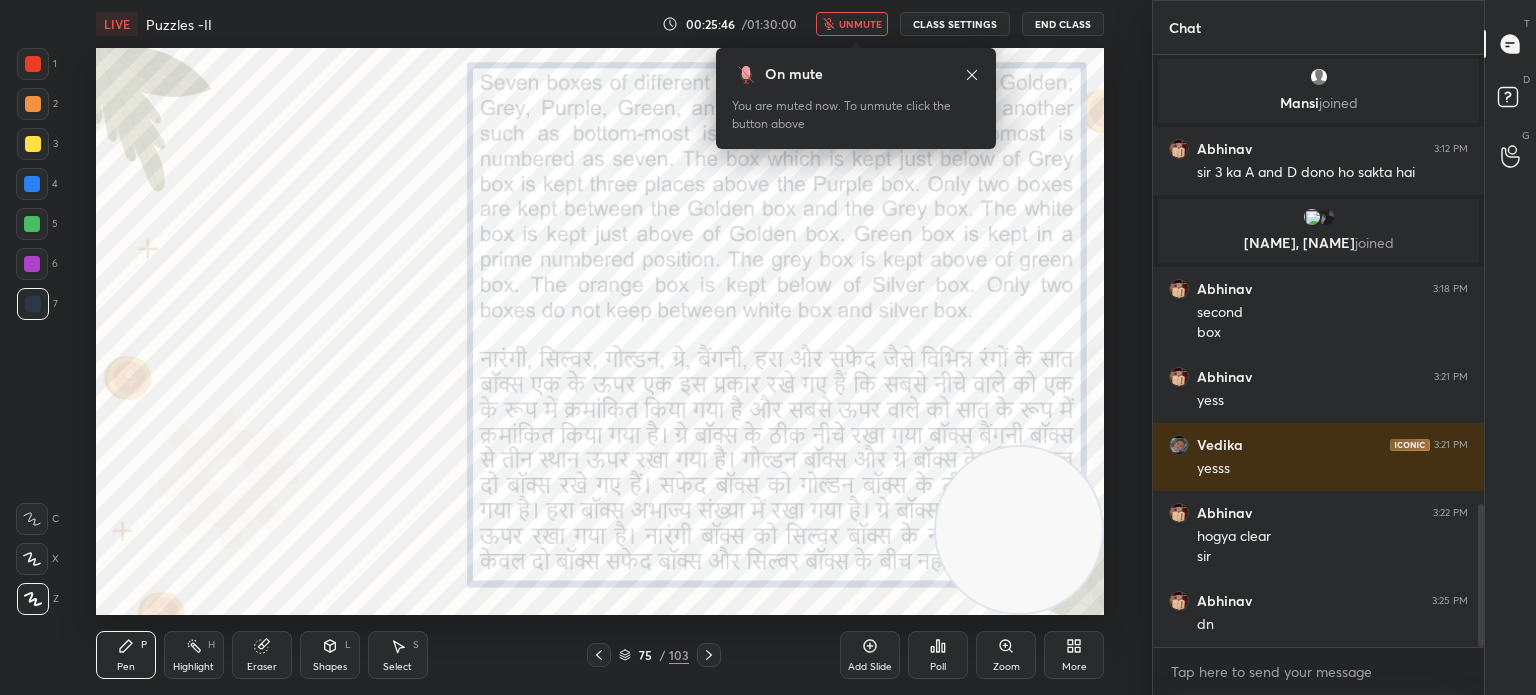 scroll, scrollTop: 1926, scrollLeft: 0, axis: vertical 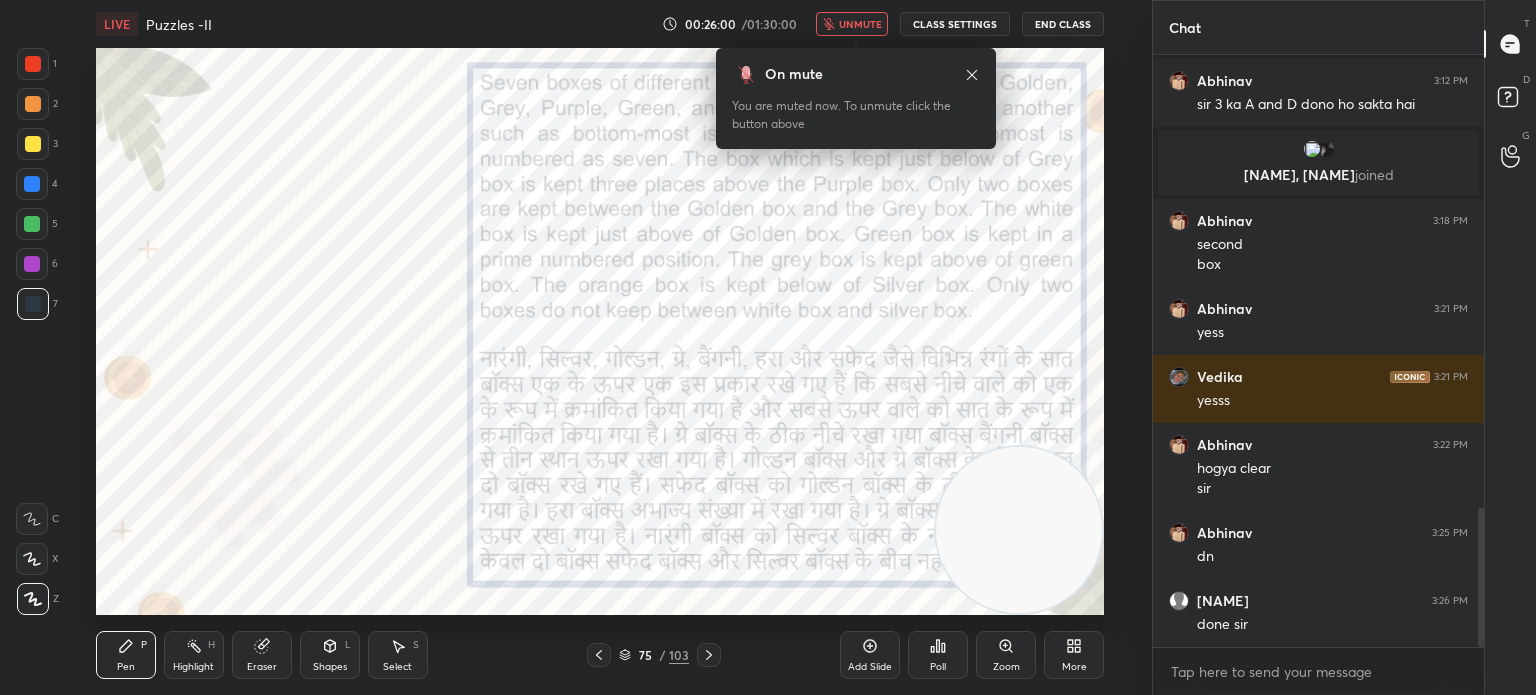 click on "unmute" at bounding box center (860, 24) 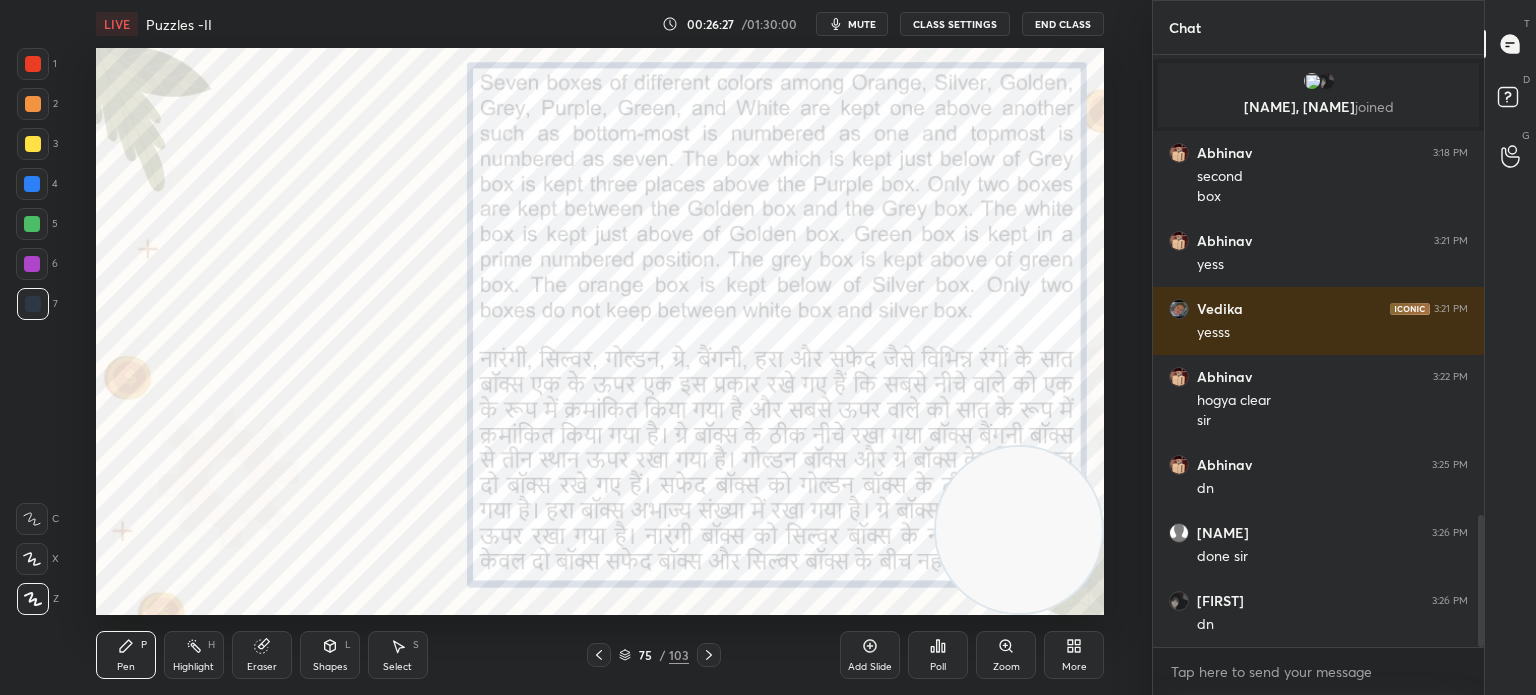 scroll, scrollTop: 2062, scrollLeft: 0, axis: vertical 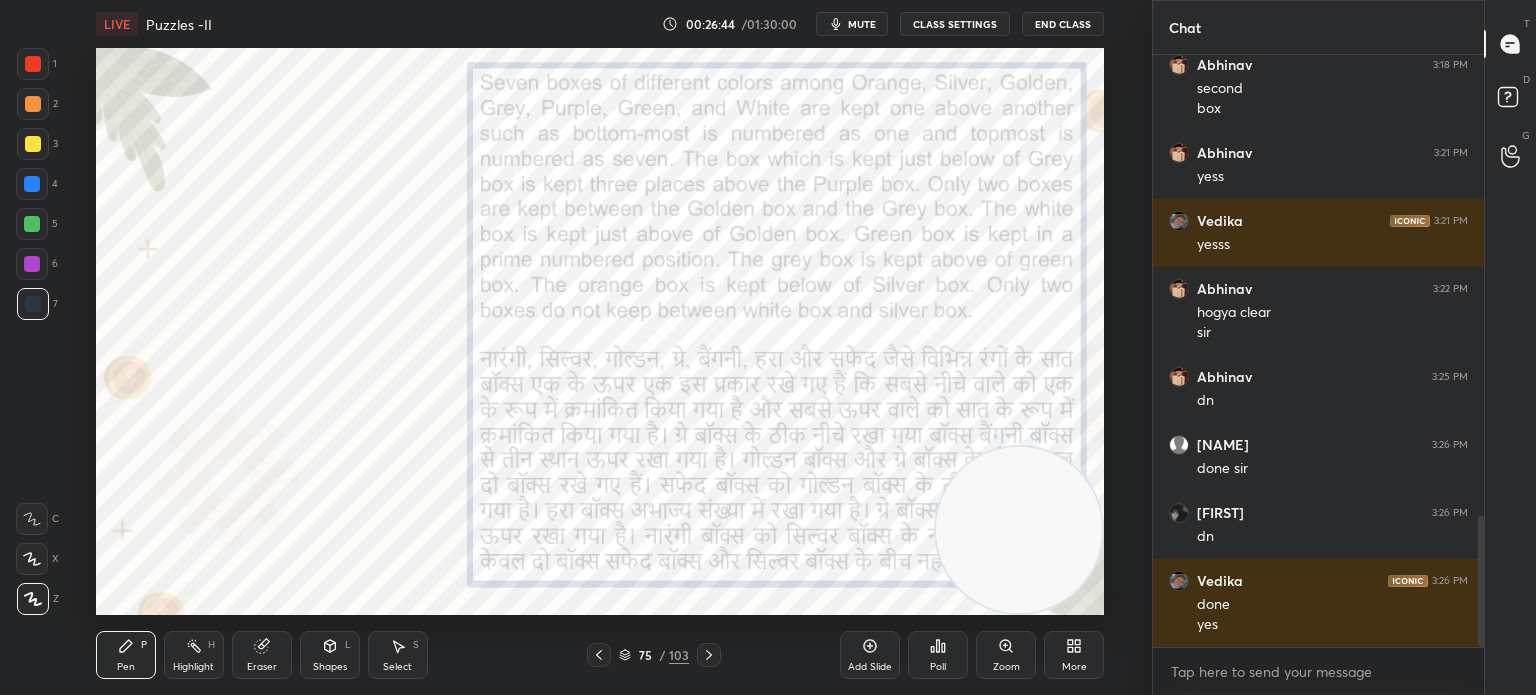 click 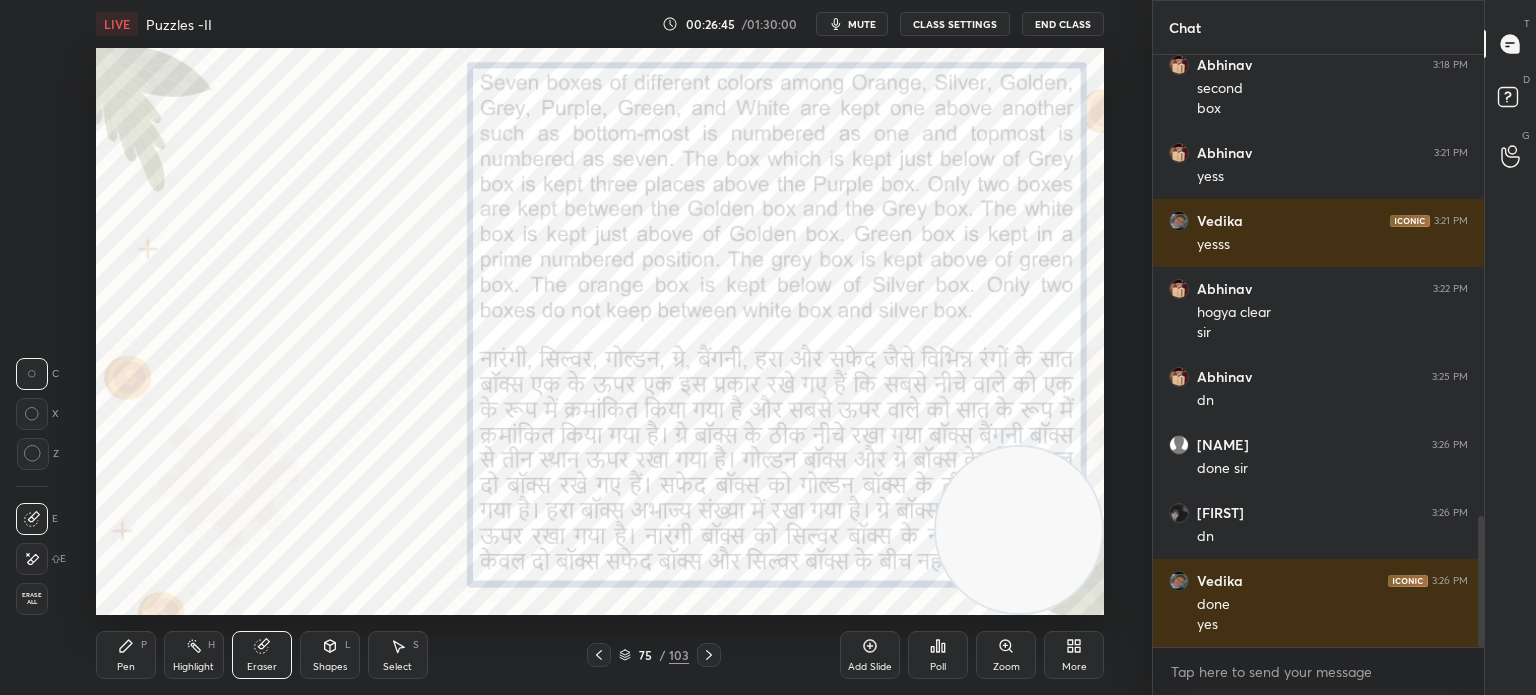 click on "Erase all" at bounding box center (34, 595) 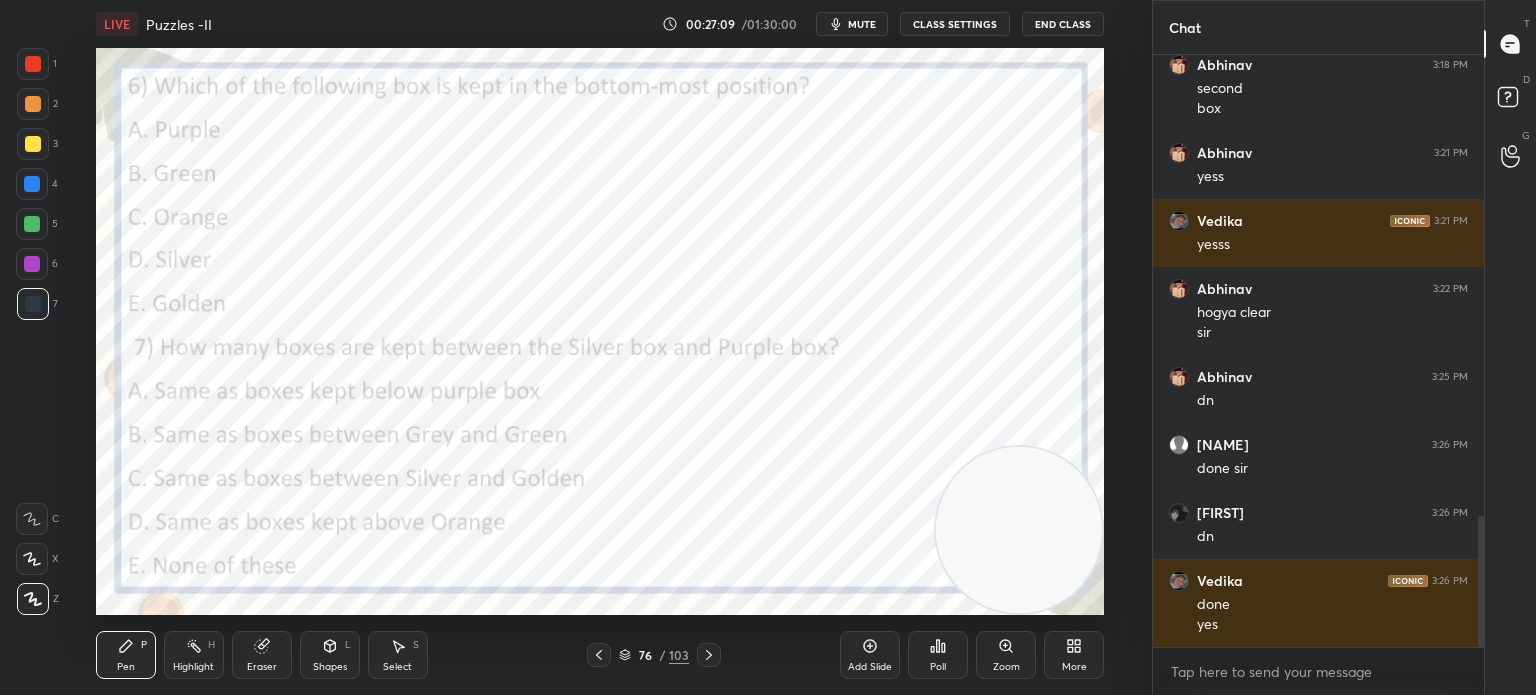 click on "Poll" at bounding box center [938, 655] 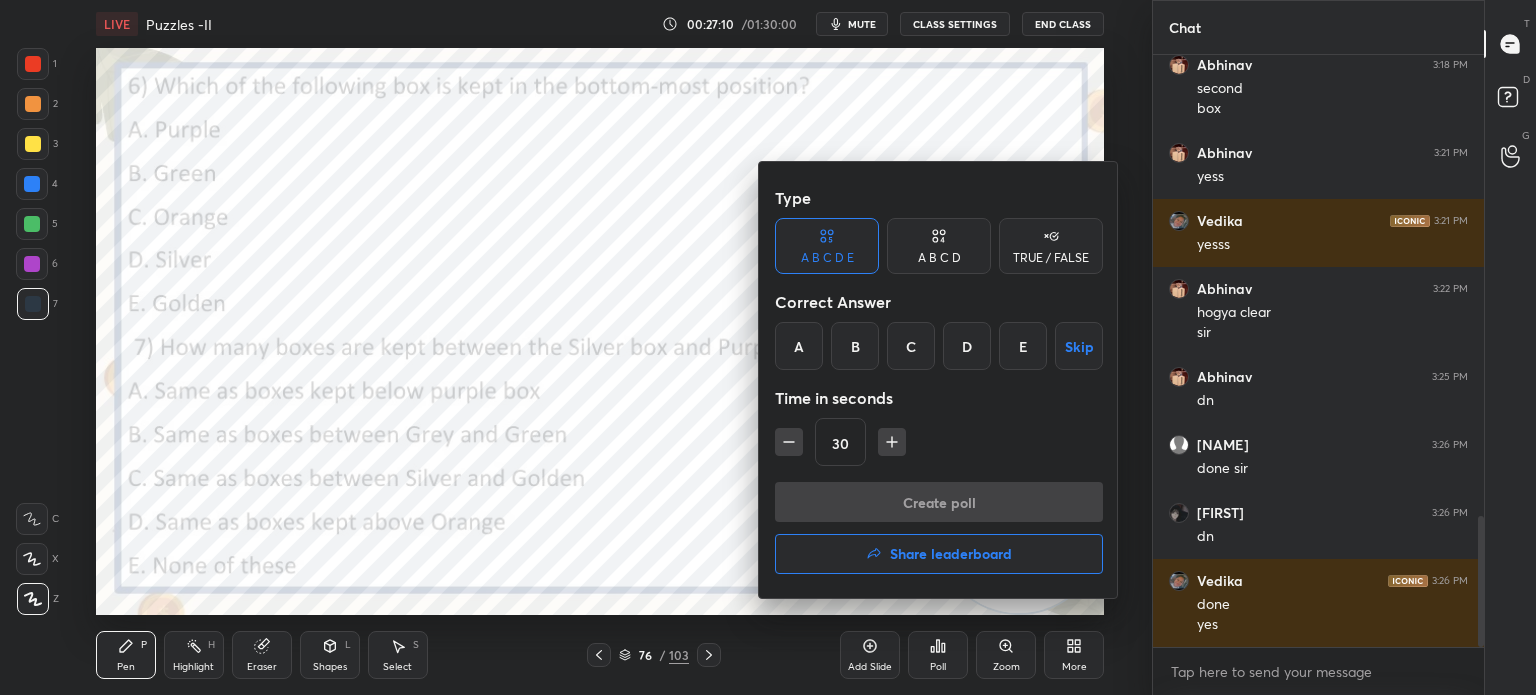 click on "C" at bounding box center (911, 346) 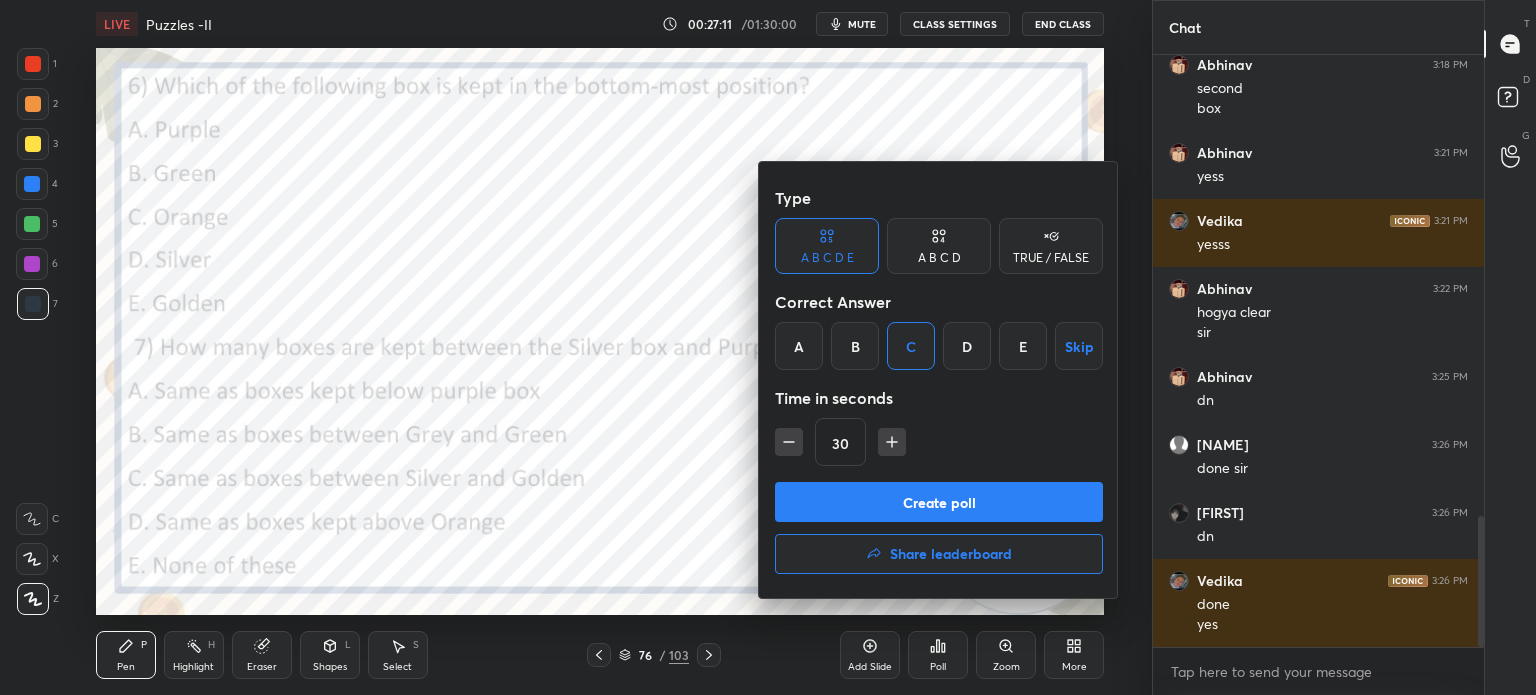 click on "Create poll" at bounding box center [939, 502] 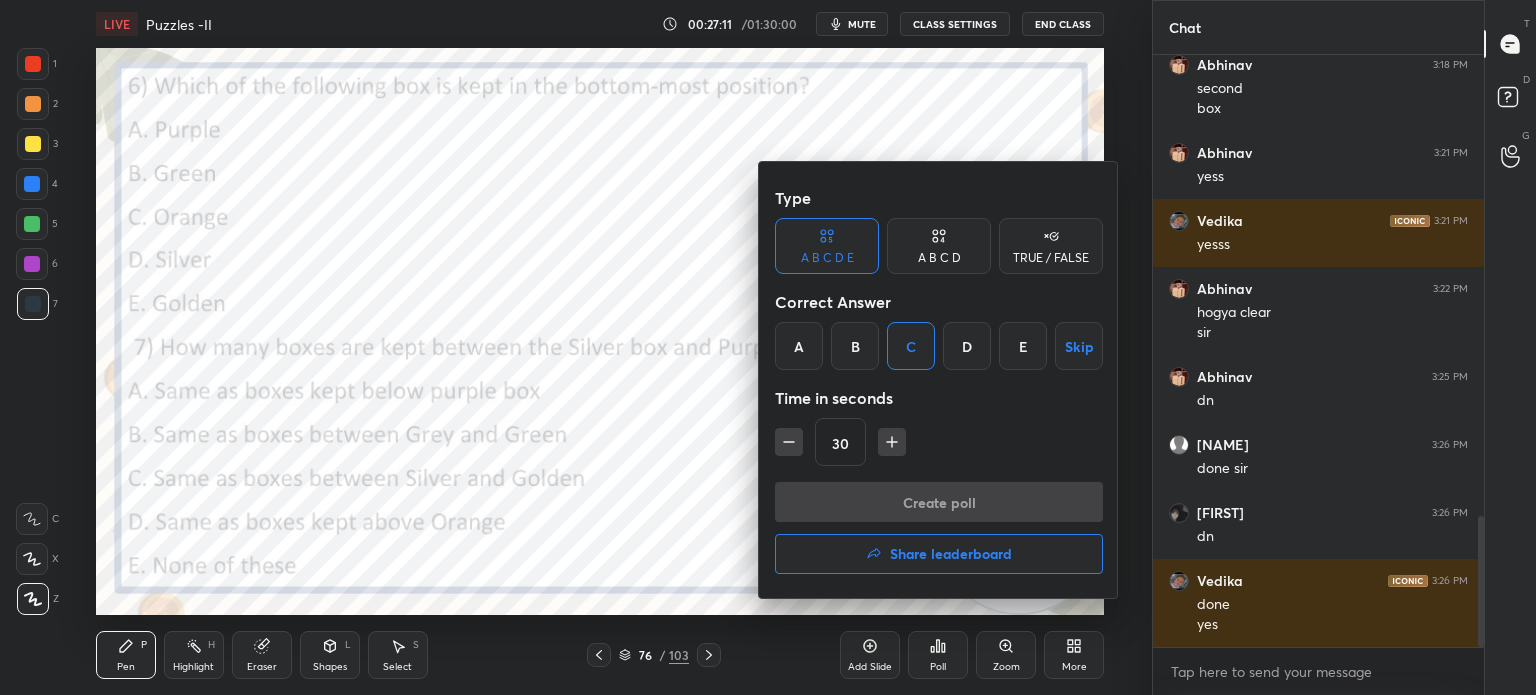 scroll, scrollTop: 6, scrollLeft: 6, axis: both 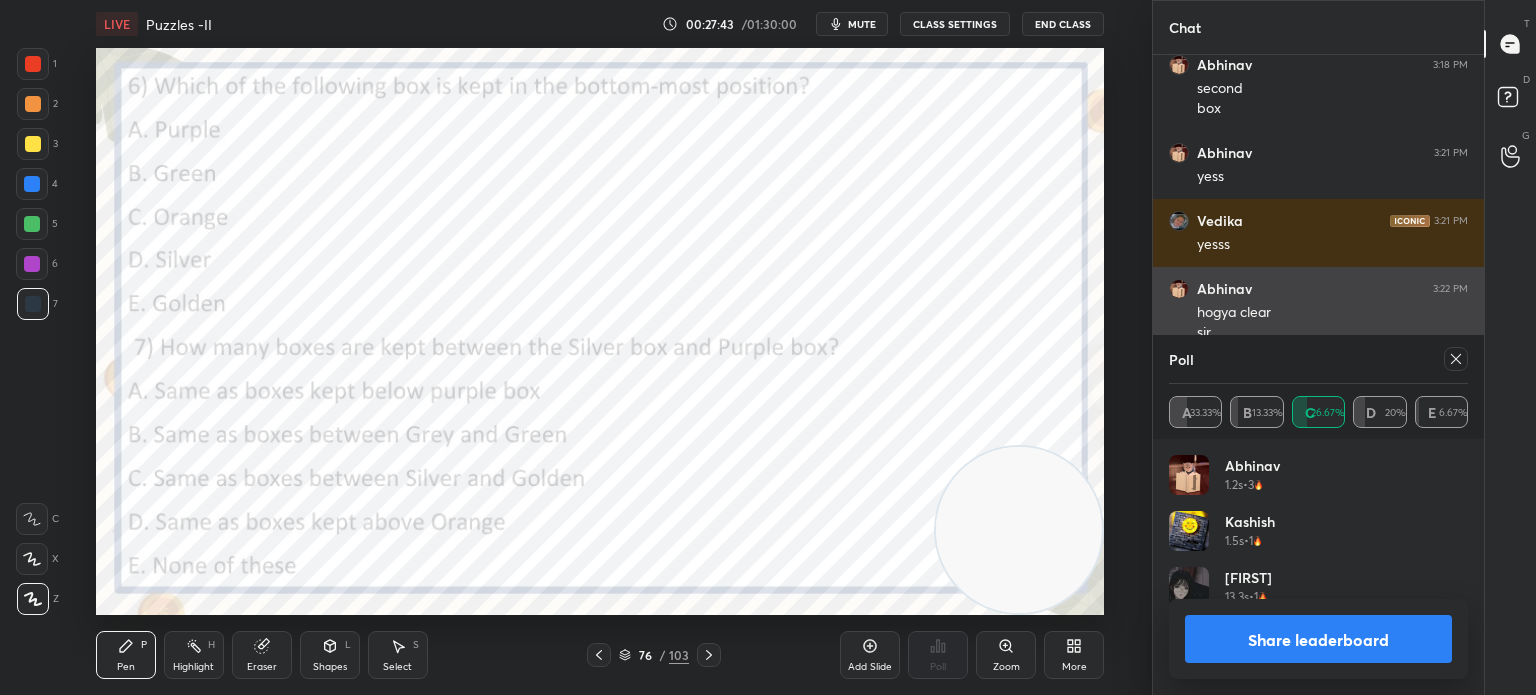 click 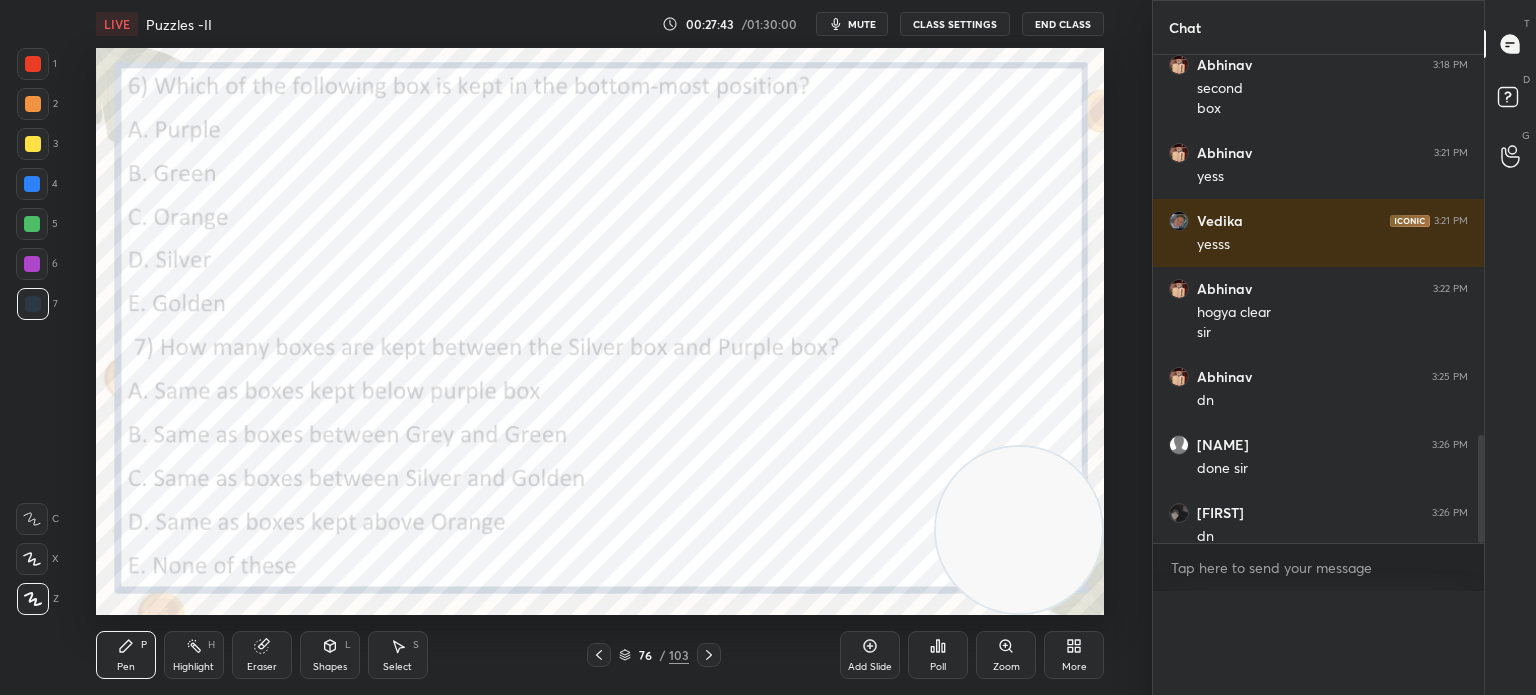 scroll, scrollTop: 0, scrollLeft: 0, axis: both 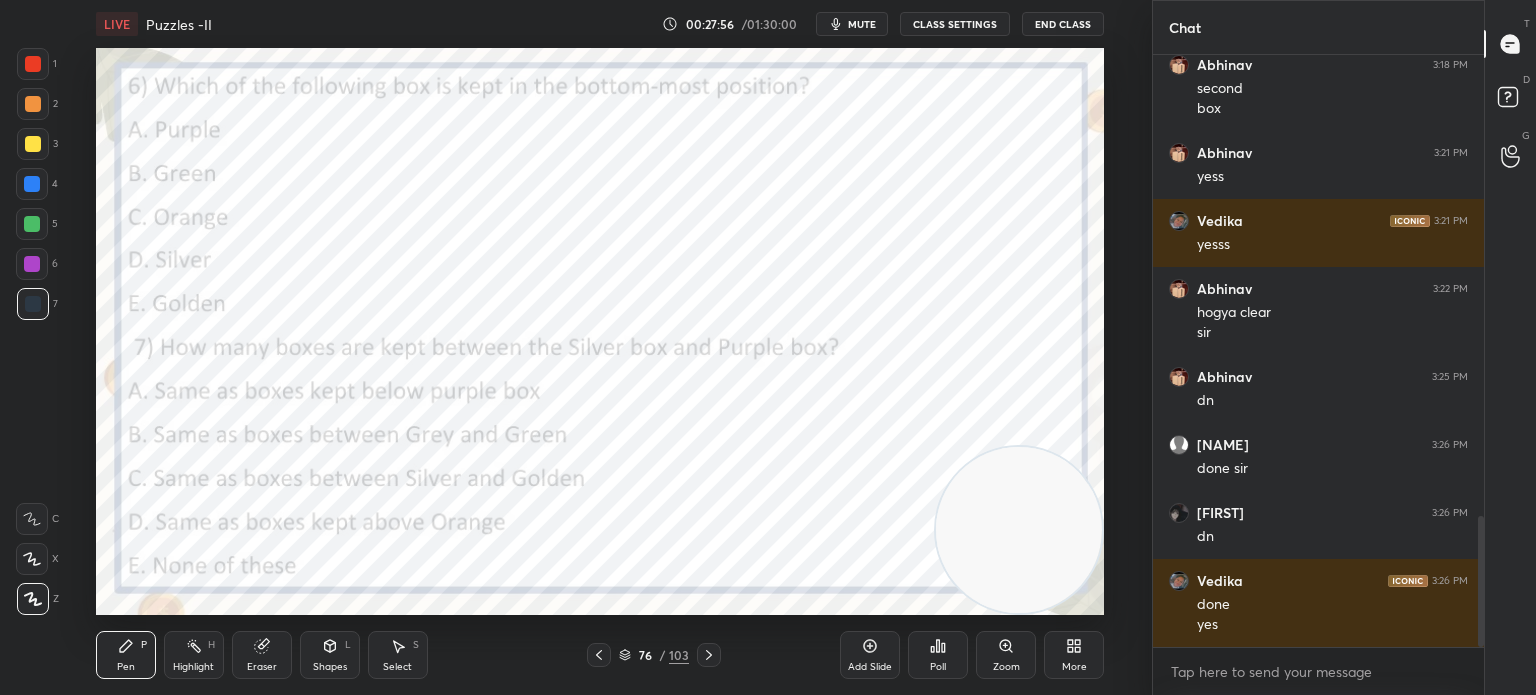 click 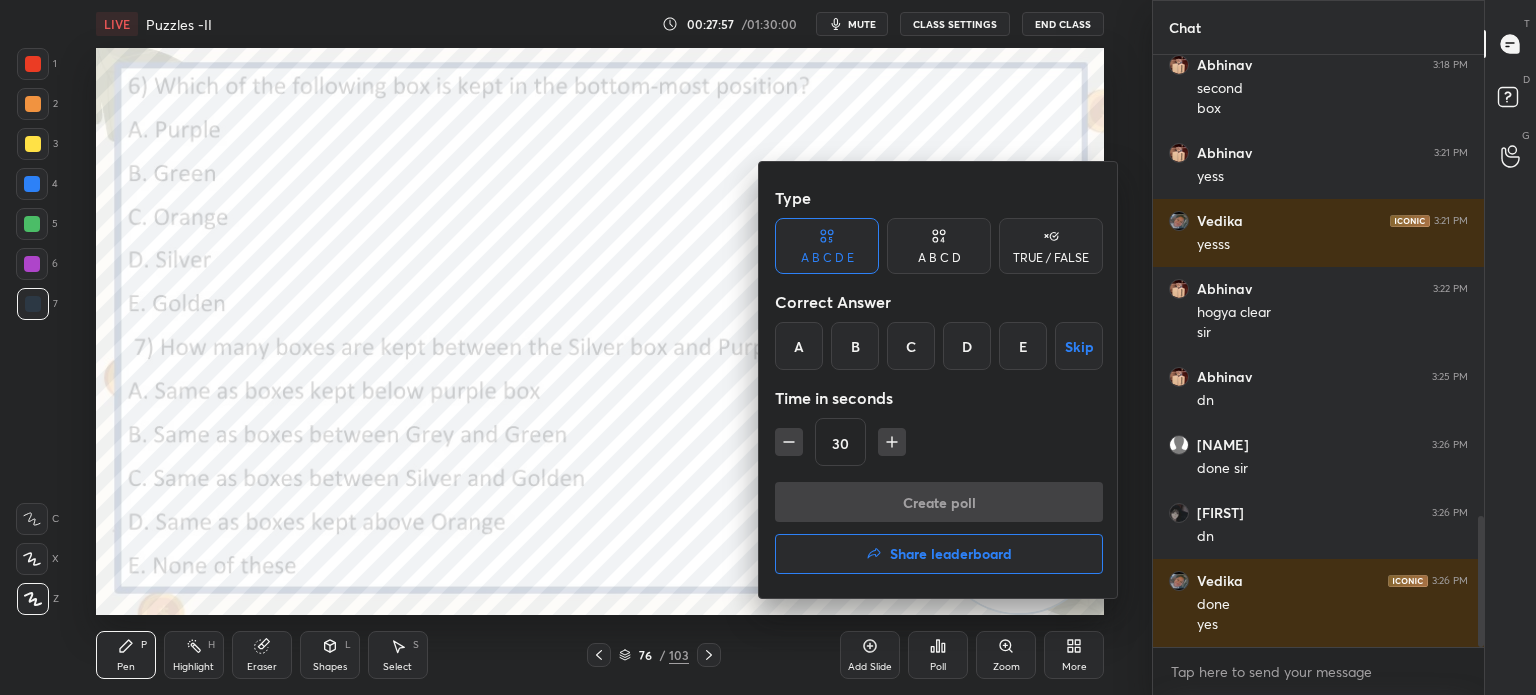 click on "A" at bounding box center [799, 346] 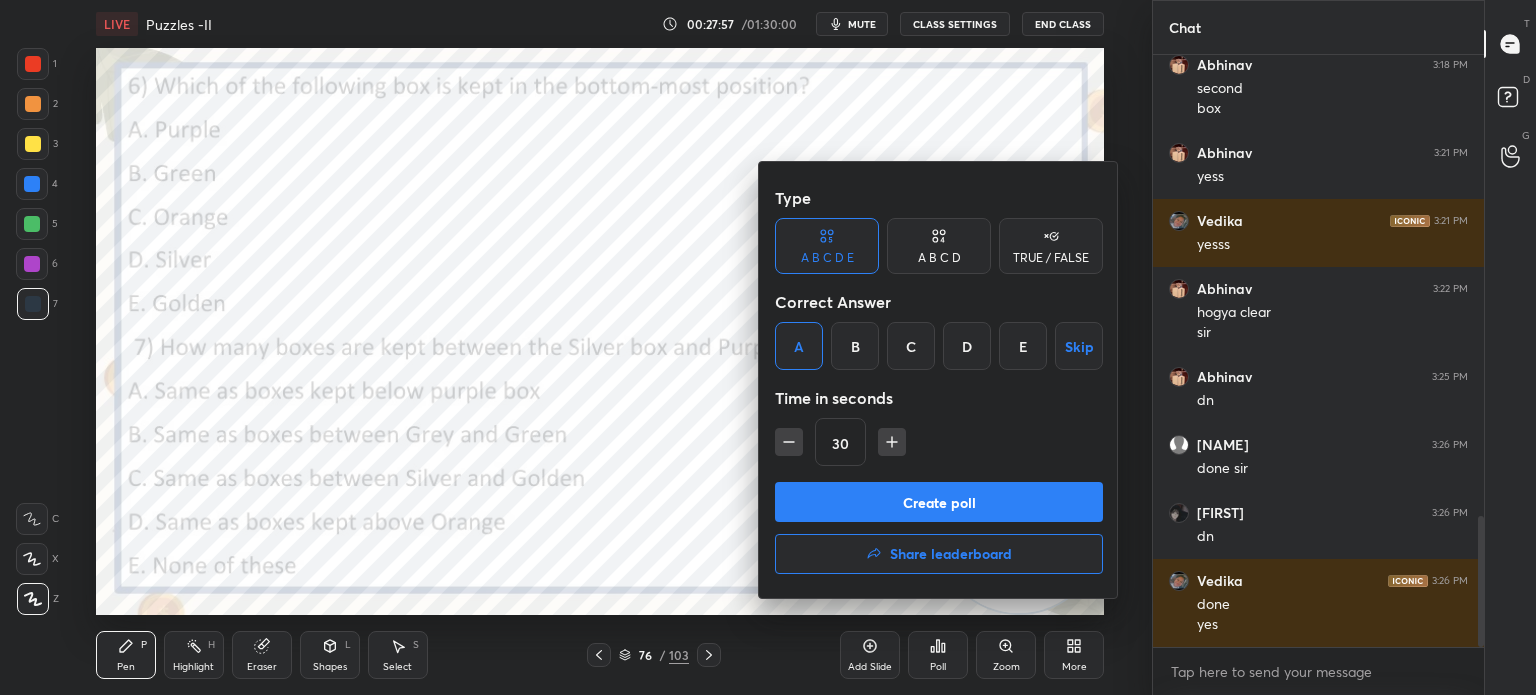 click 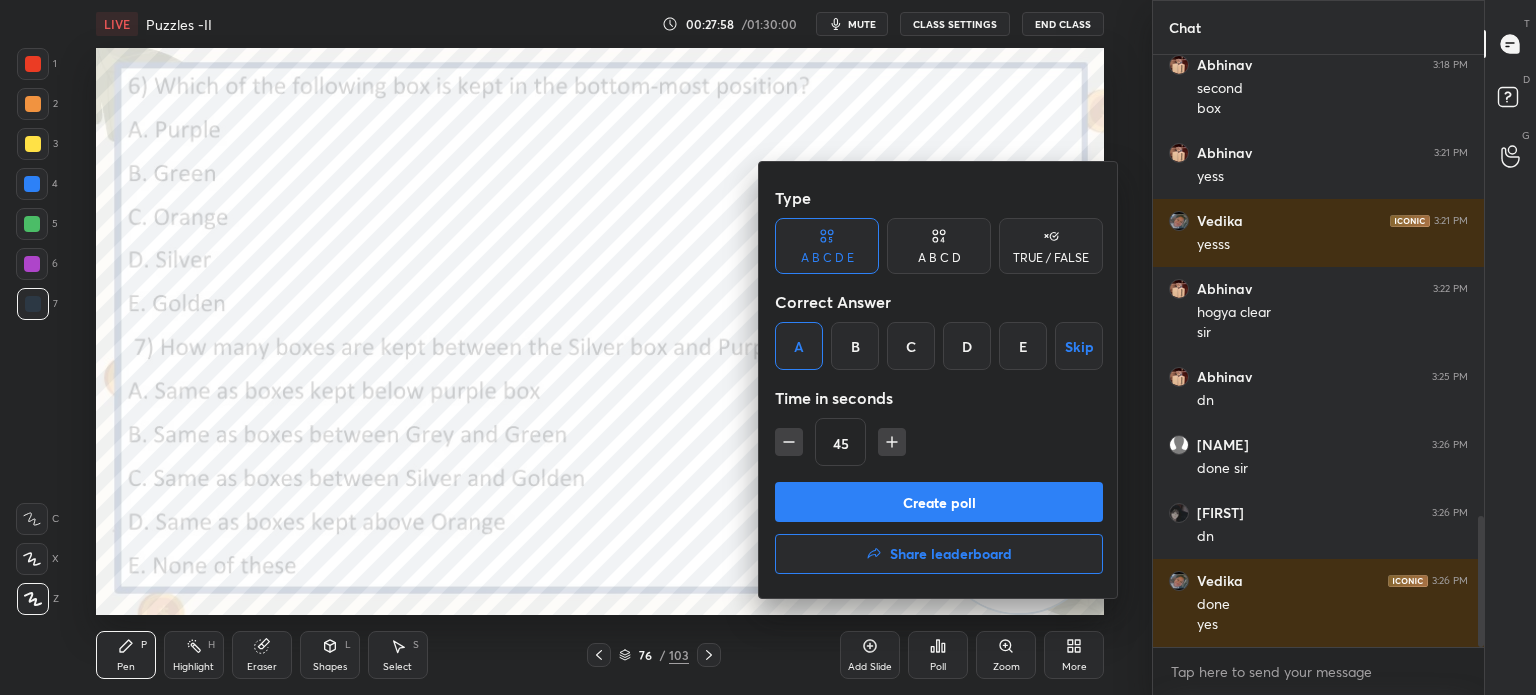 click on "Create poll" at bounding box center (939, 502) 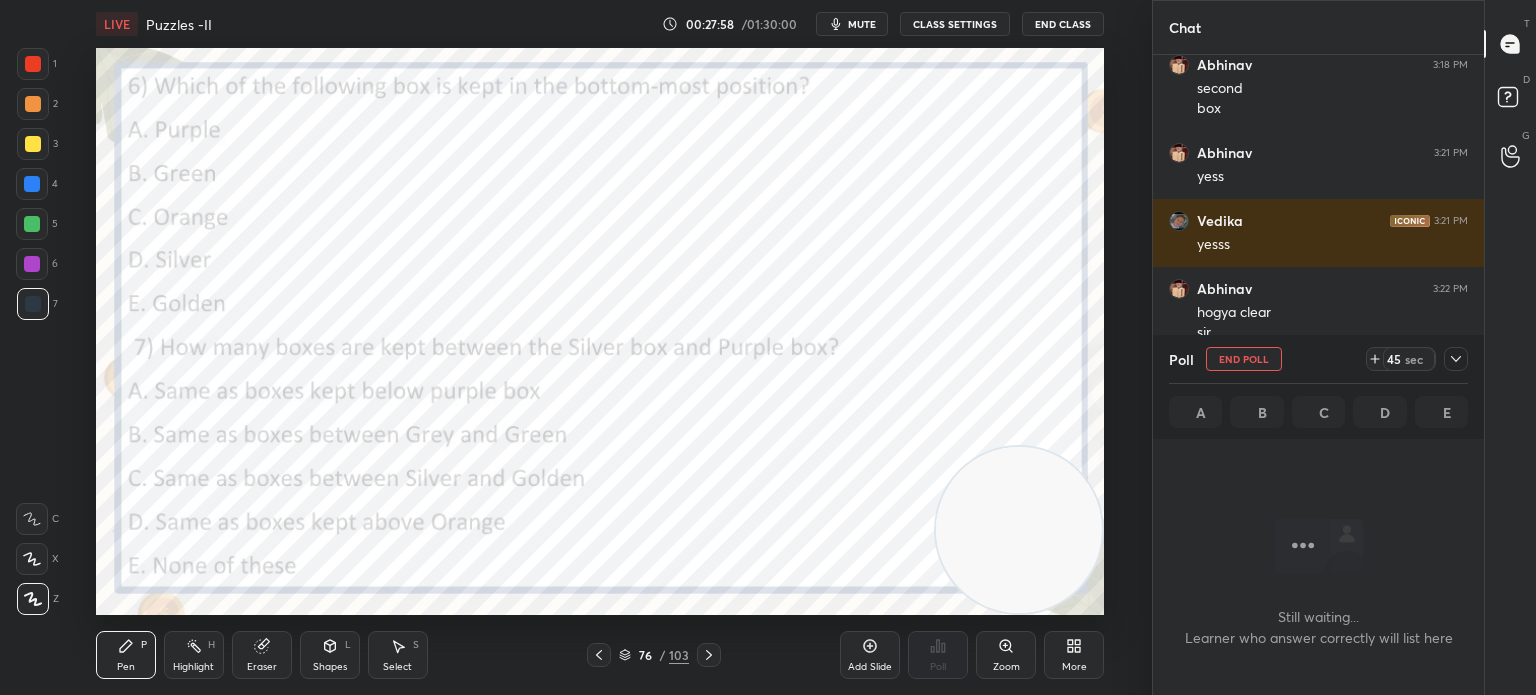 scroll, scrollTop: 6, scrollLeft: 6, axis: both 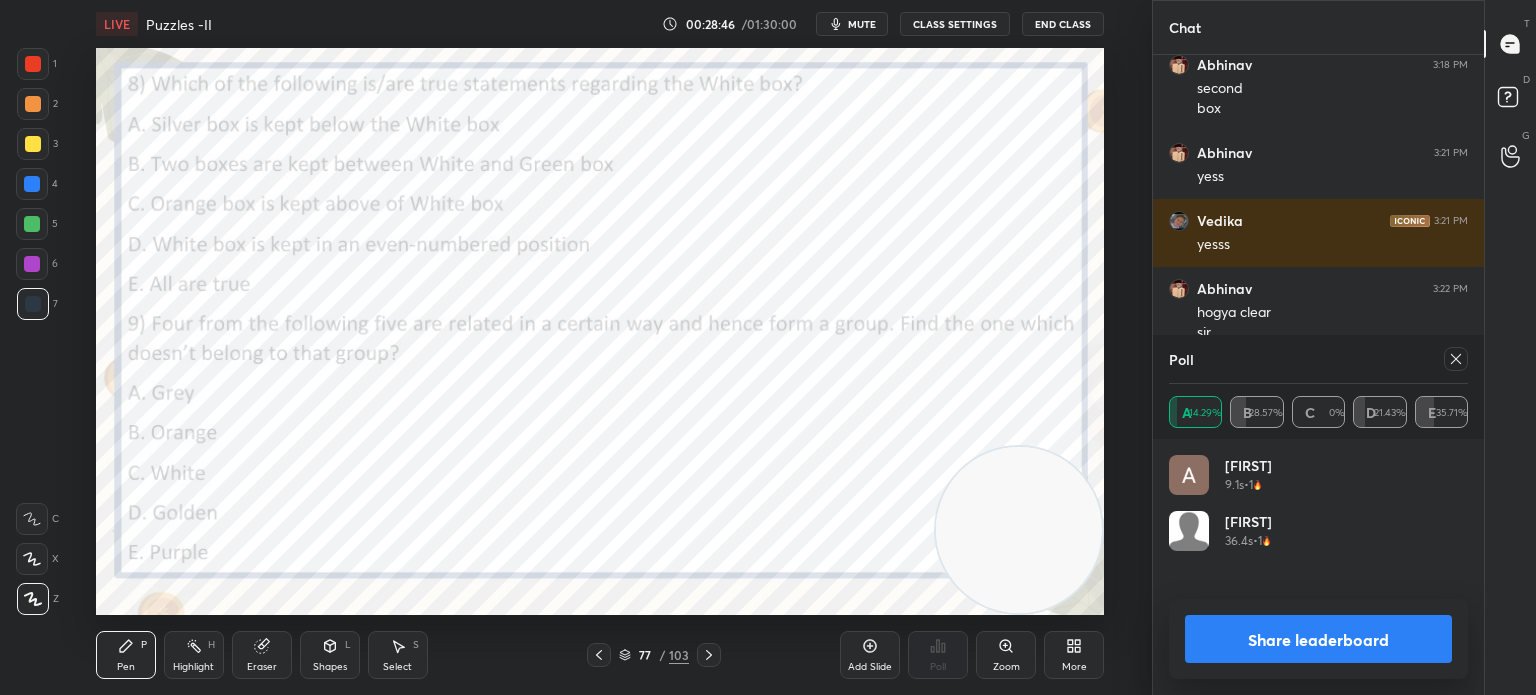 click 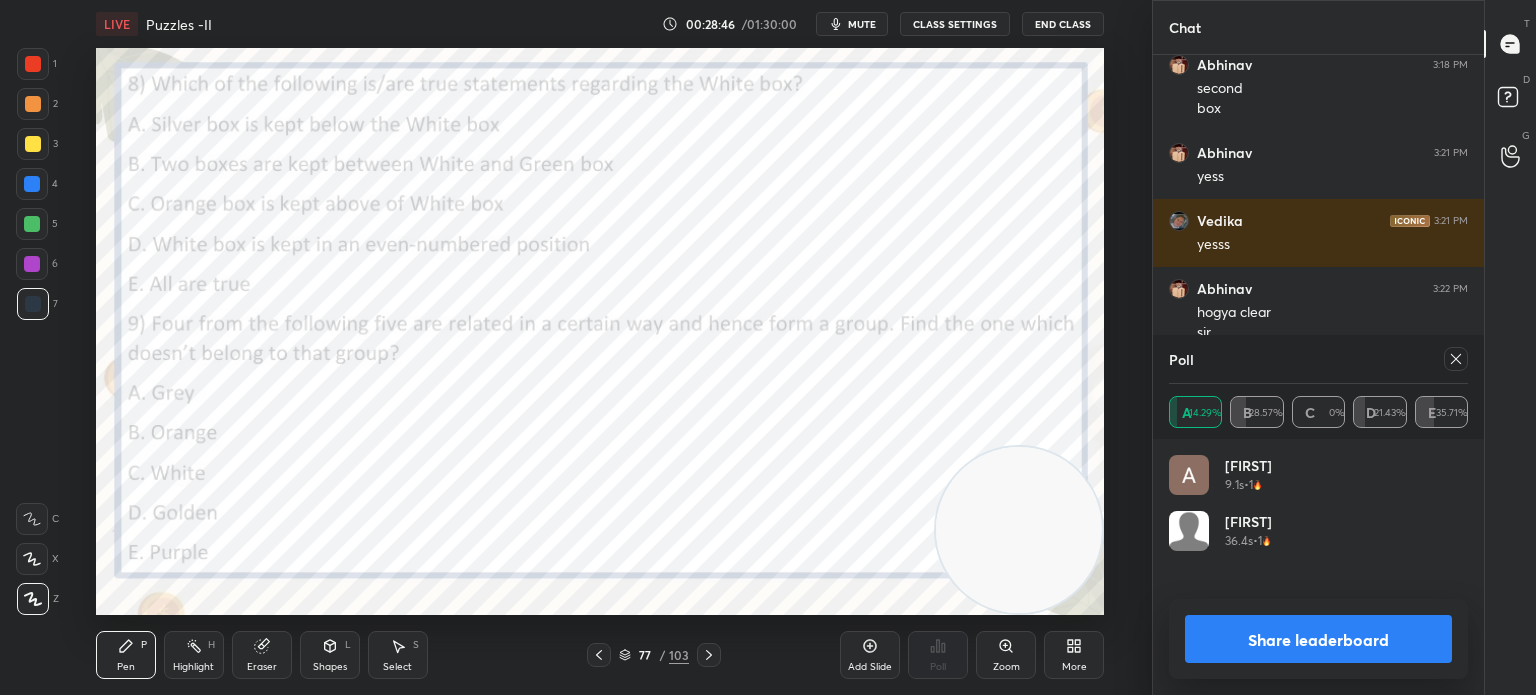 scroll, scrollTop: 150, scrollLeft: 293, axis: both 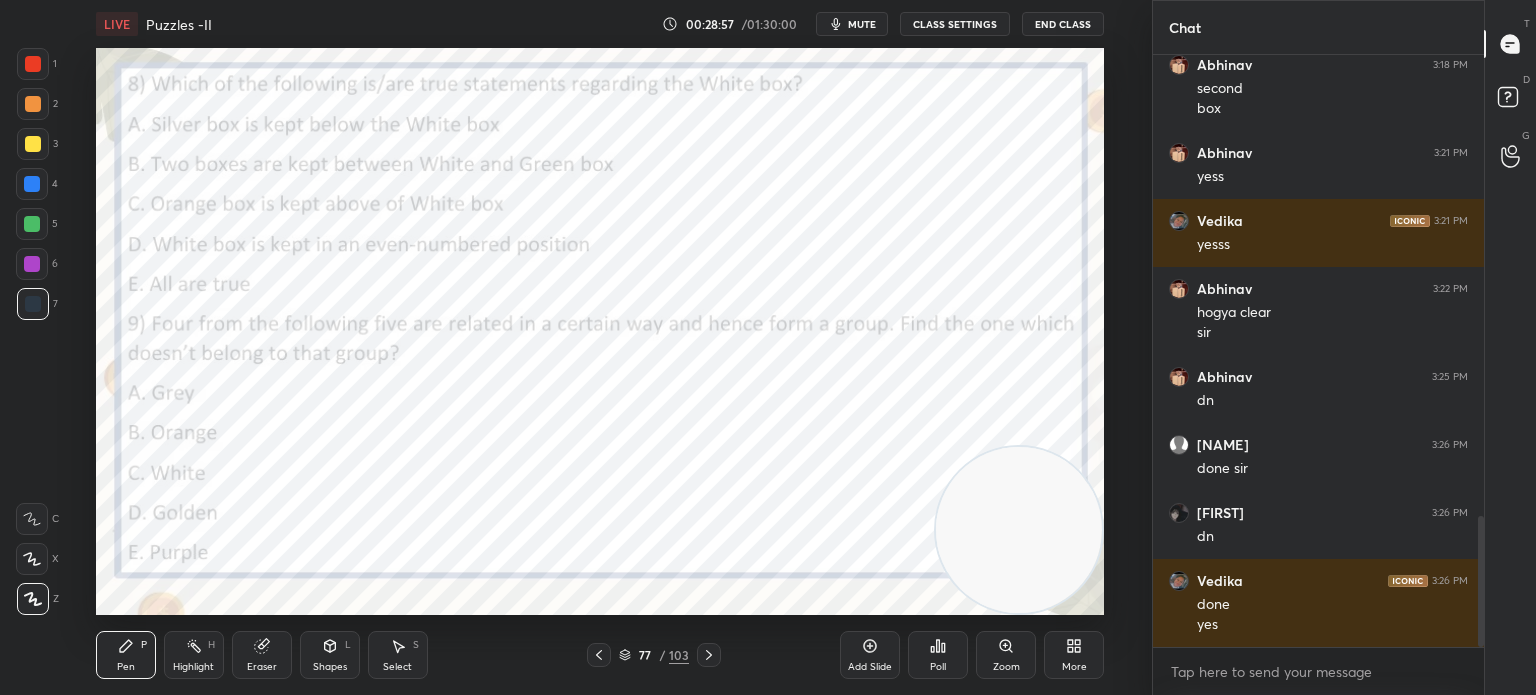 click on "Poll" at bounding box center [938, 655] 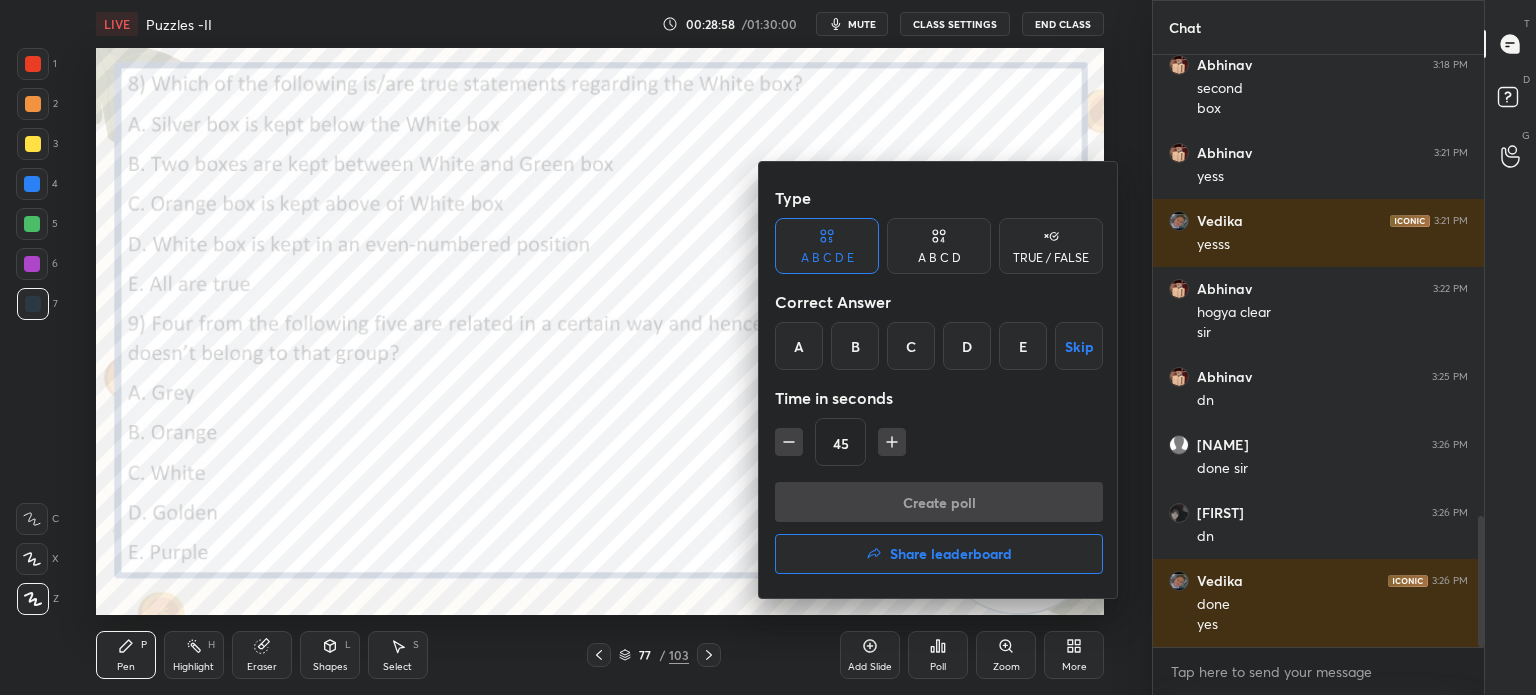 click on "B" at bounding box center [855, 346] 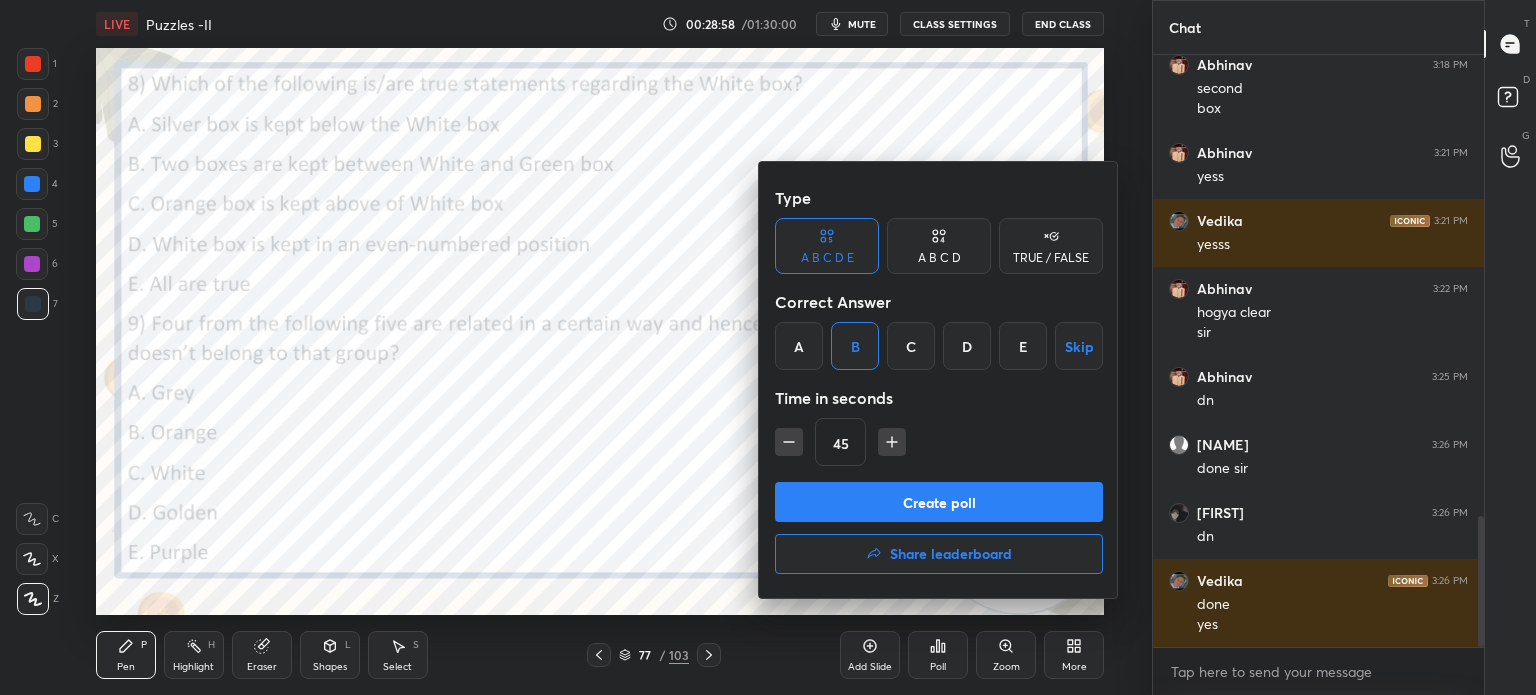 click on "Create poll" at bounding box center [939, 502] 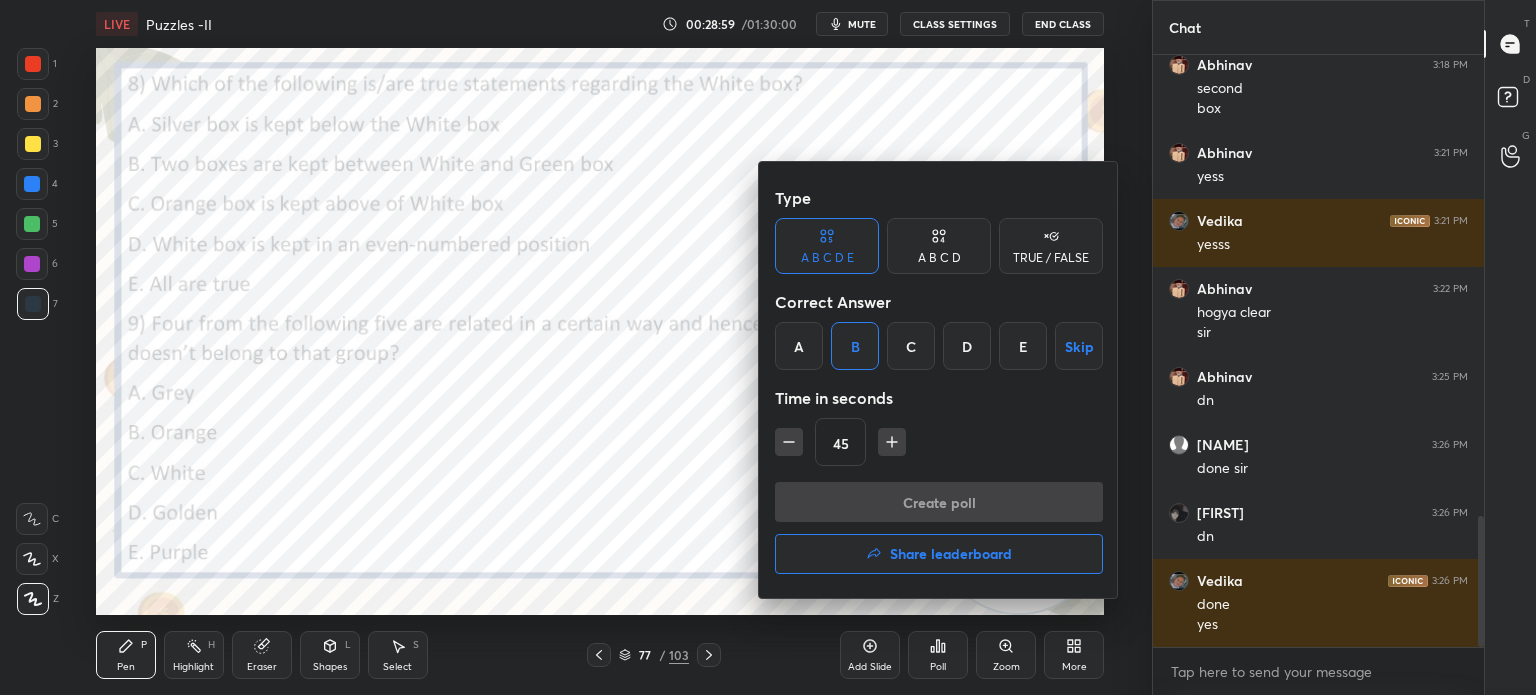 scroll, scrollTop: 6, scrollLeft: 6, axis: both 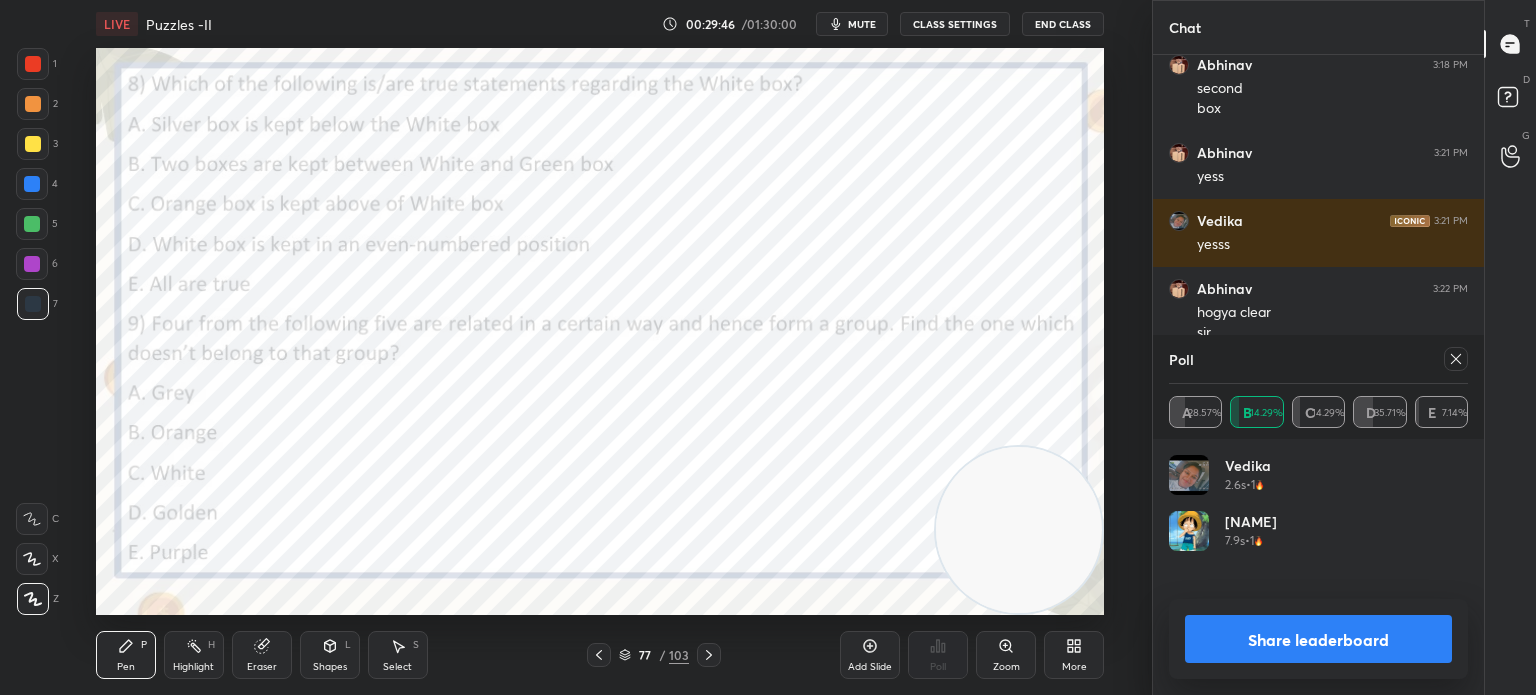 click 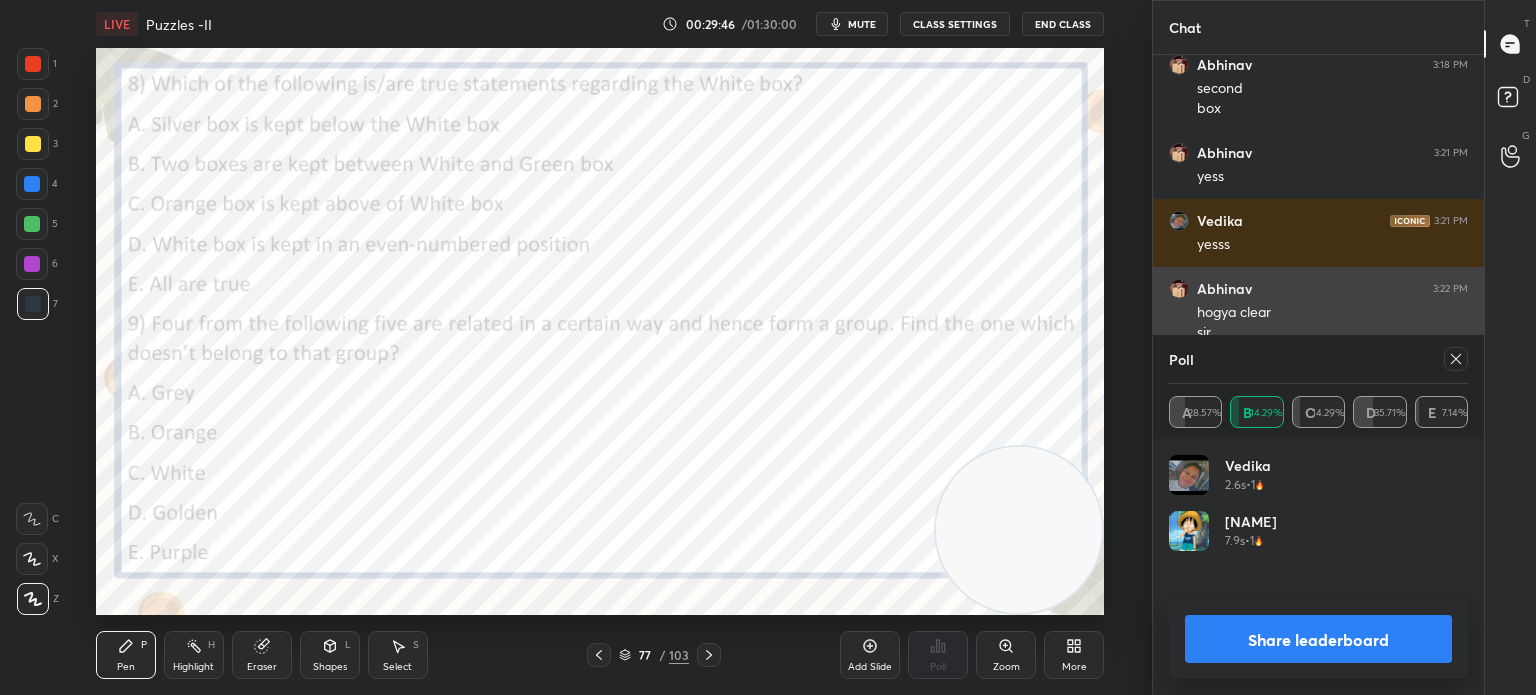 scroll, scrollTop: 165, scrollLeft: 293, axis: both 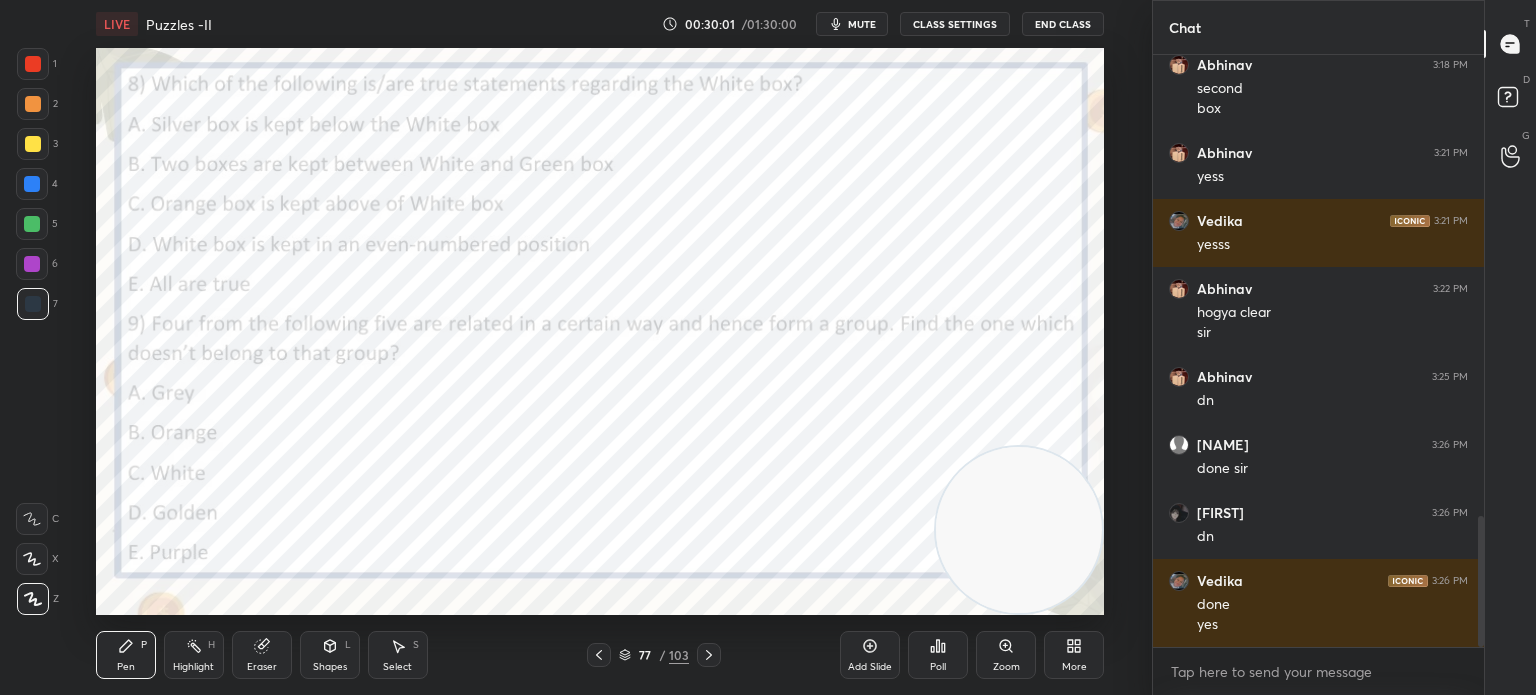 click on "Poll" at bounding box center [938, 655] 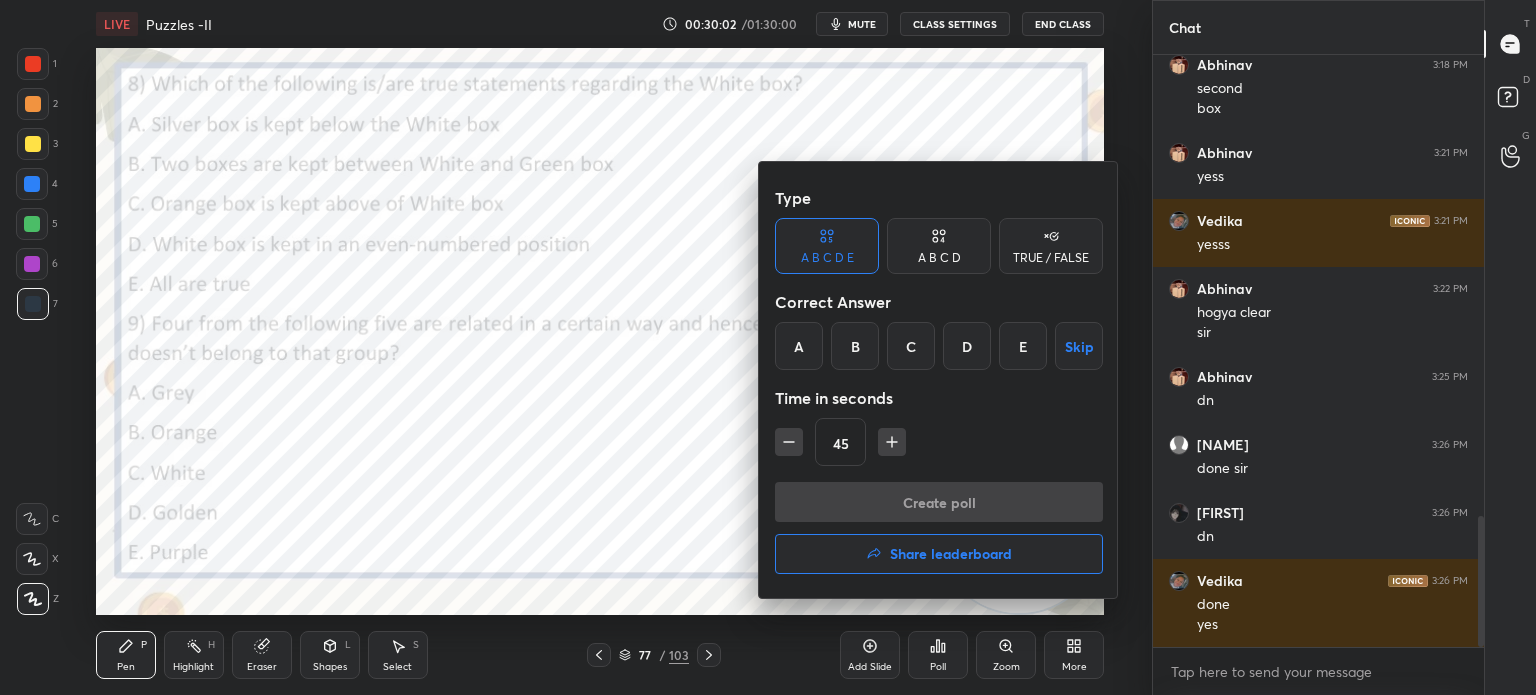 click on "D" at bounding box center (967, 346) 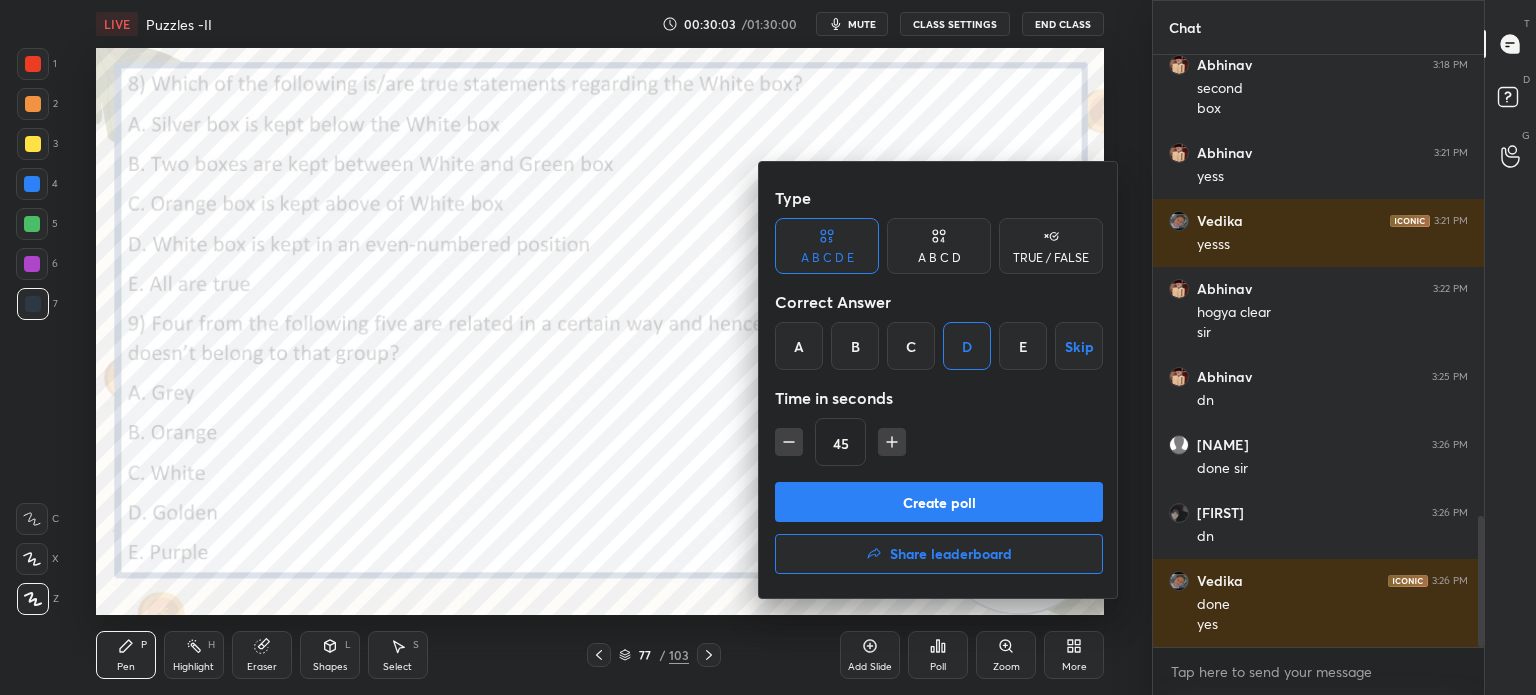 click on "Create poll" at bounding box center [939, 502] 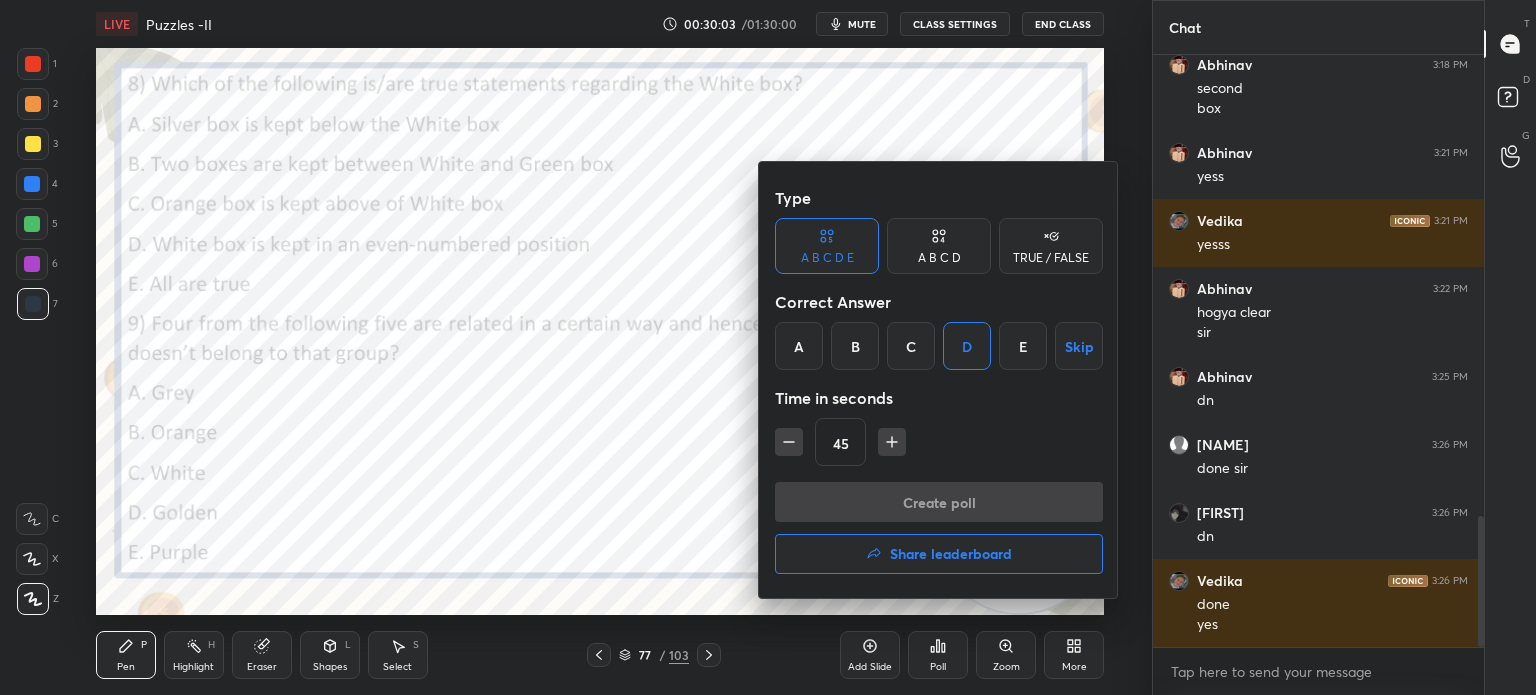 scroll, scrollTop: 6, scrollLeft: 6, axis: both 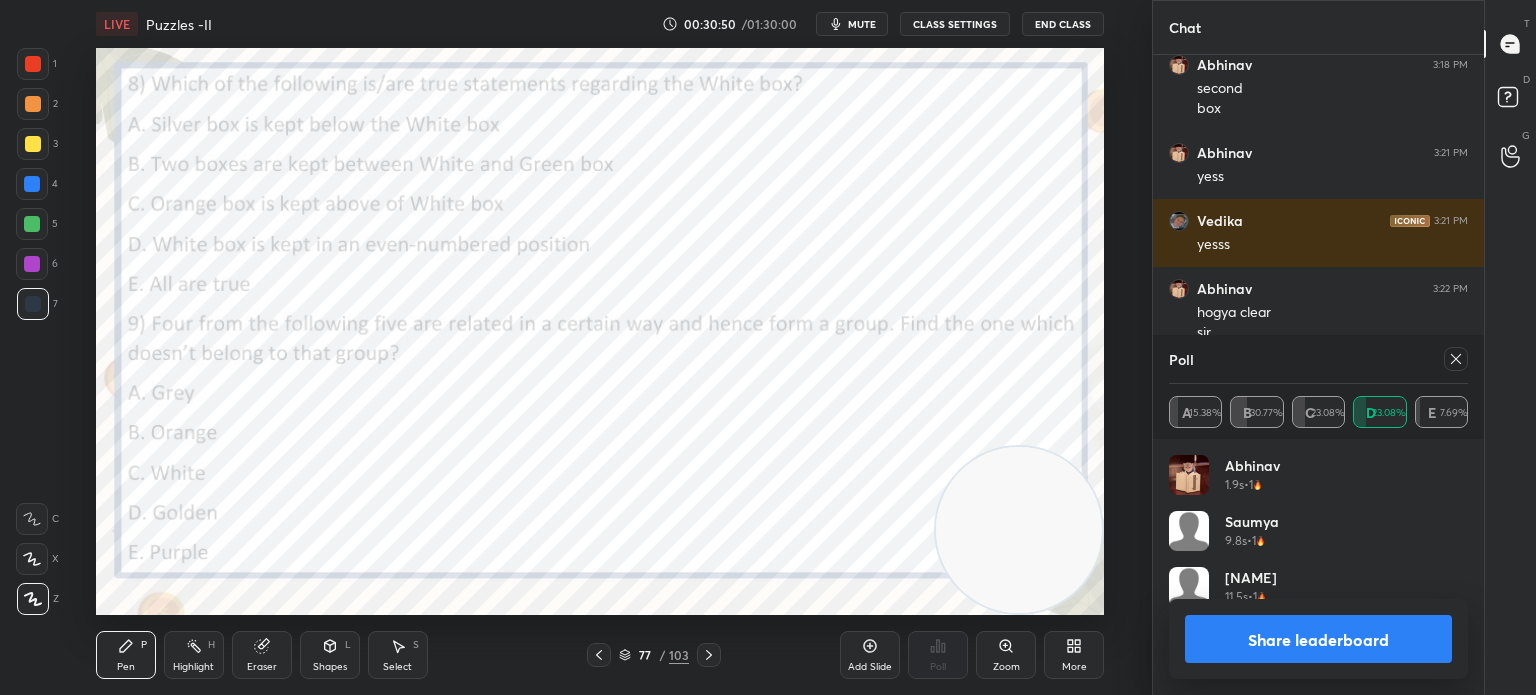 click 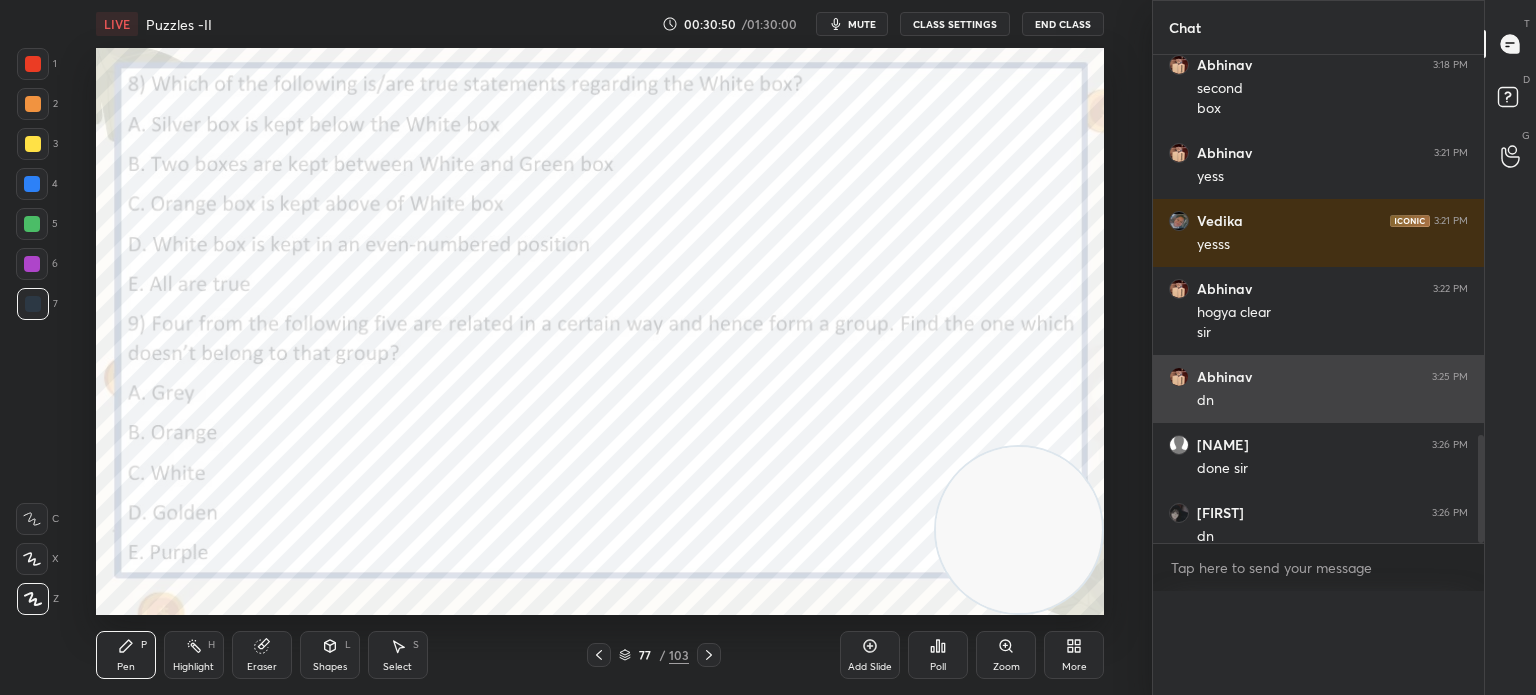 scroll, scrollTop: 0, scrollLeft: 6, axis: horizontal 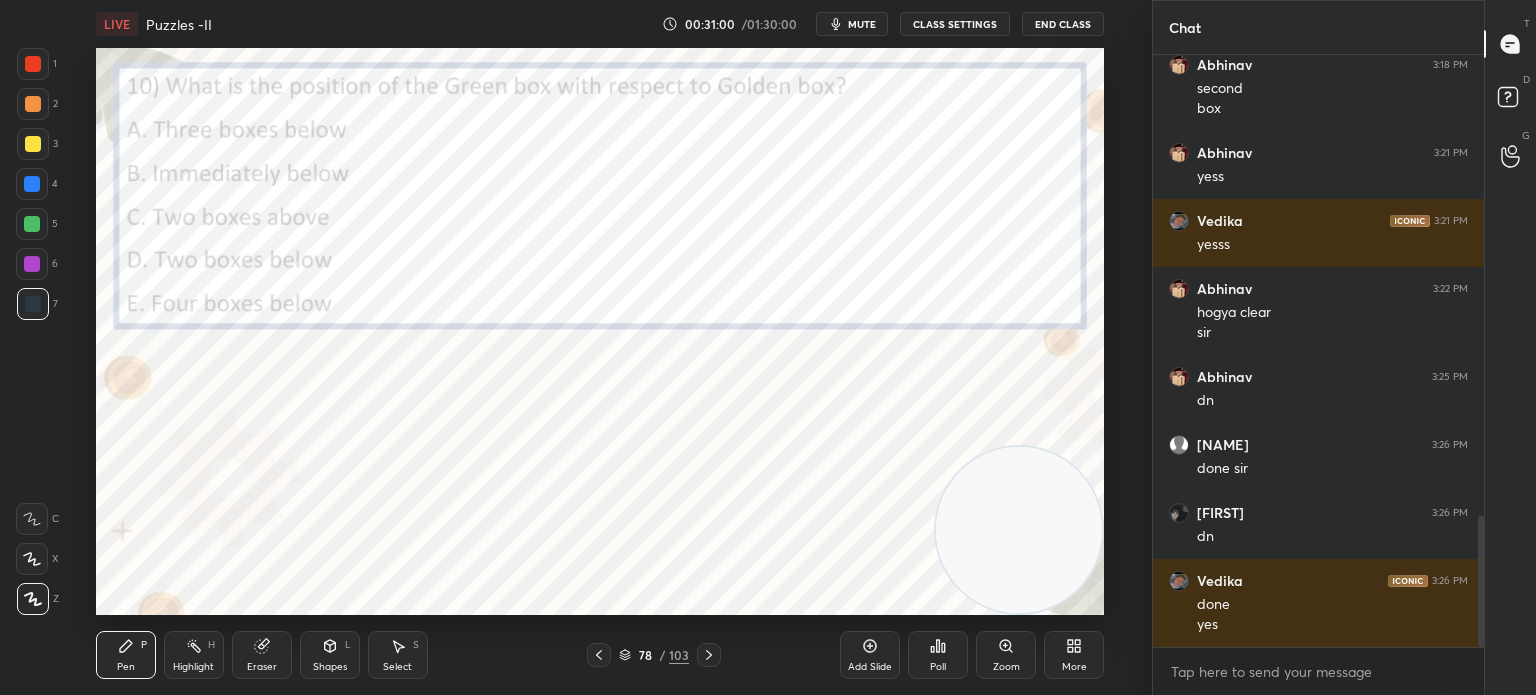 click on "Poll" at bounding box center (938, 655) 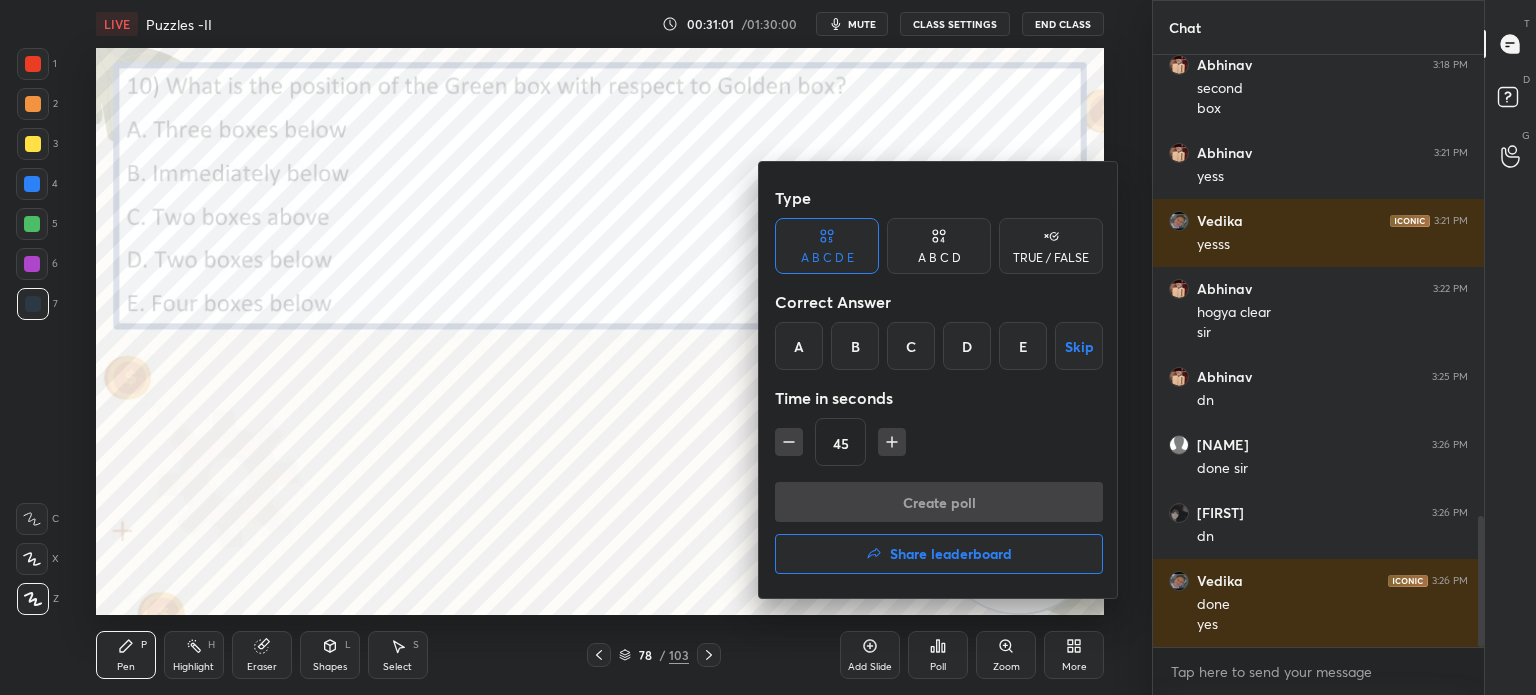 click on "D" at bounding box center (967, 346) 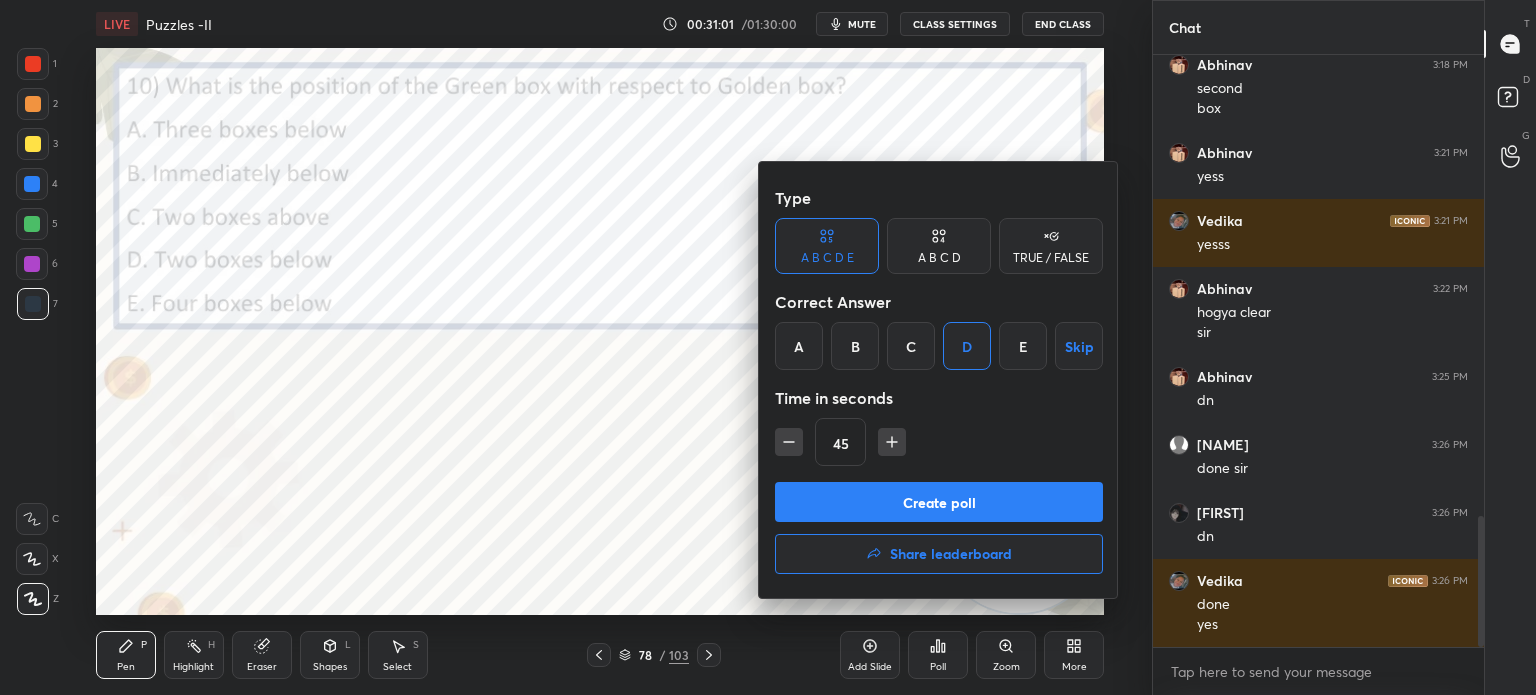 click on "Create poll" at bounding box center [939, 502] 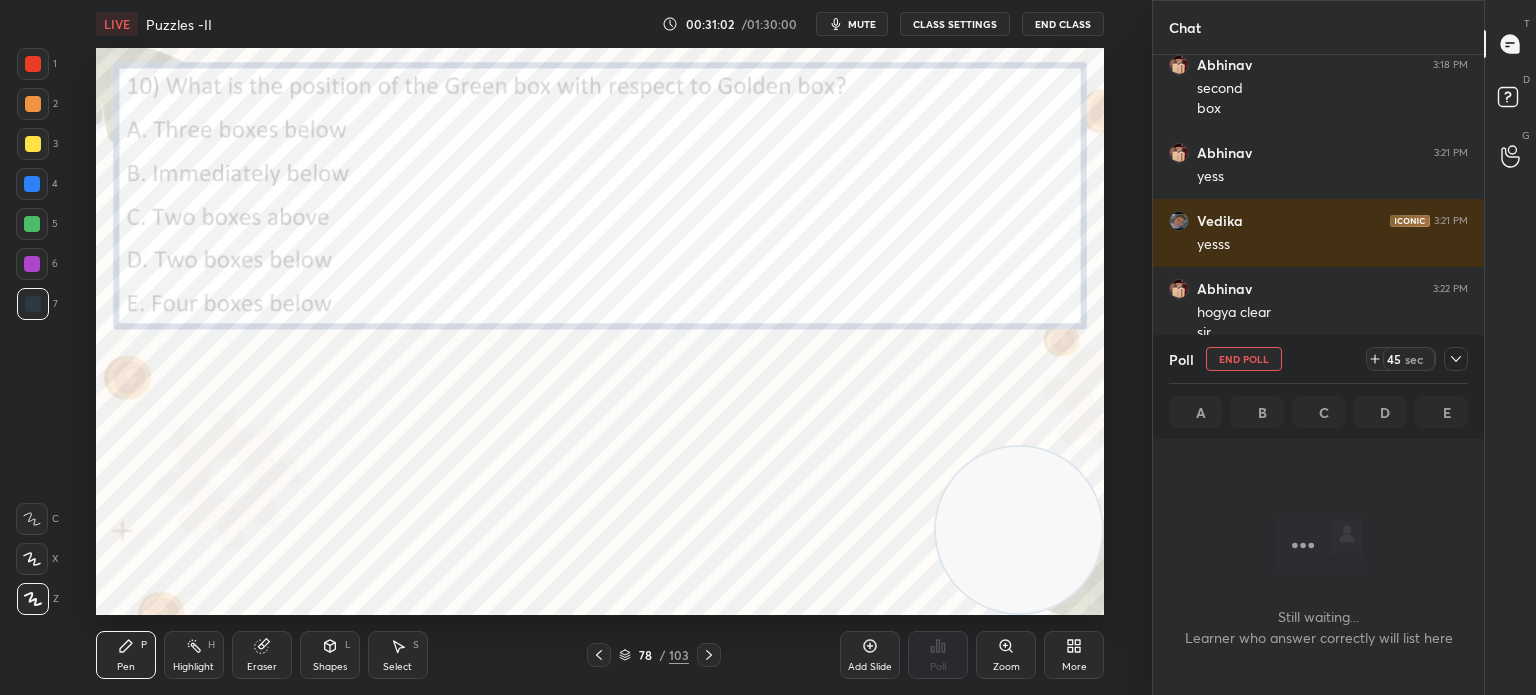 scroll, scrollTop: 6, scrollLeft: 6, axis: both 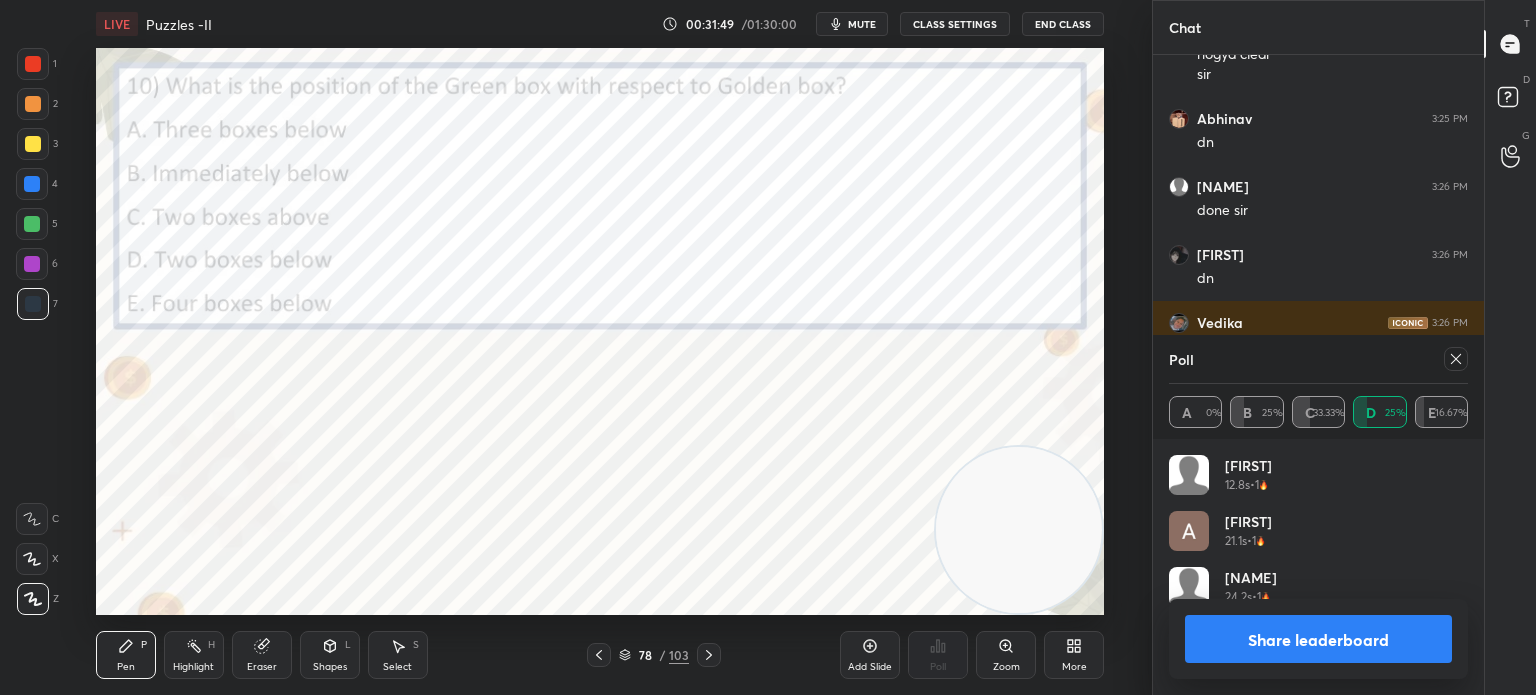 click 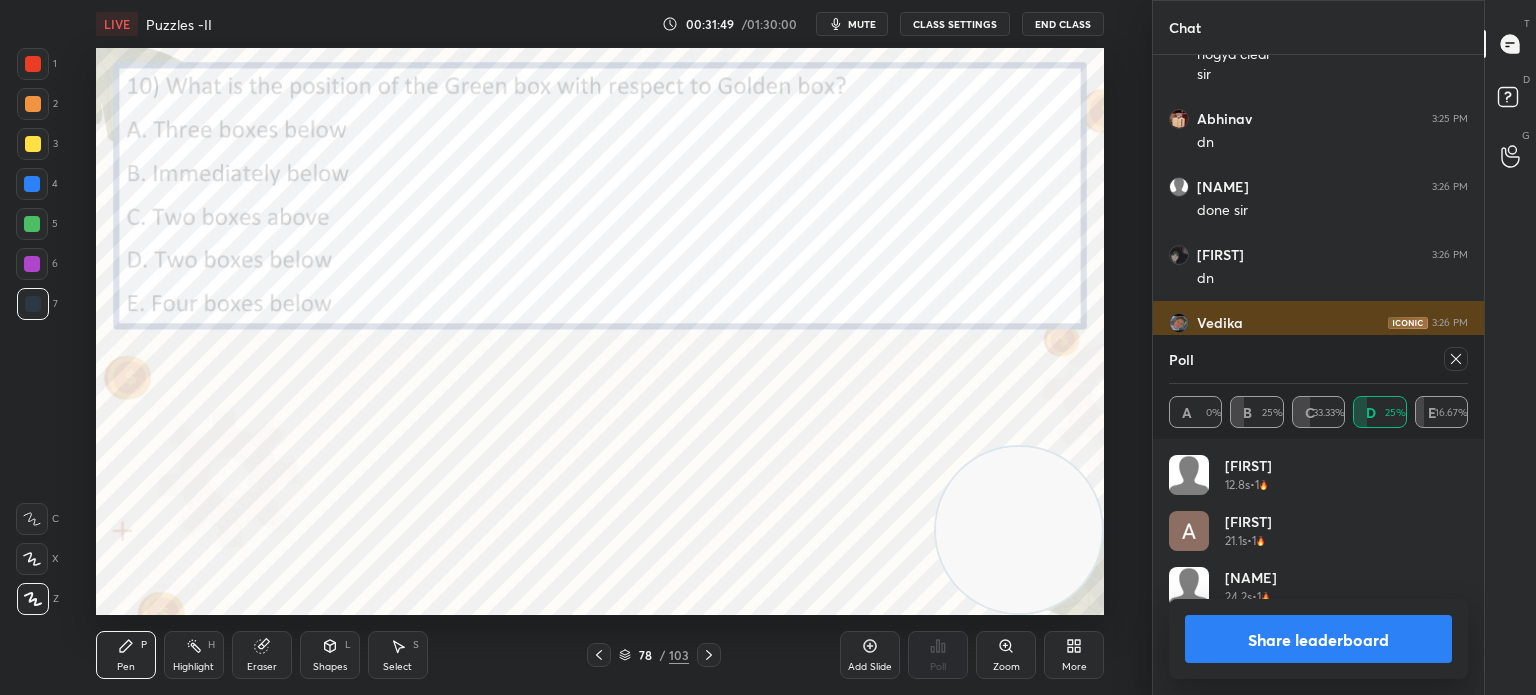 scroll, scrollTop: 150, scrollLeft: 293, axis: both 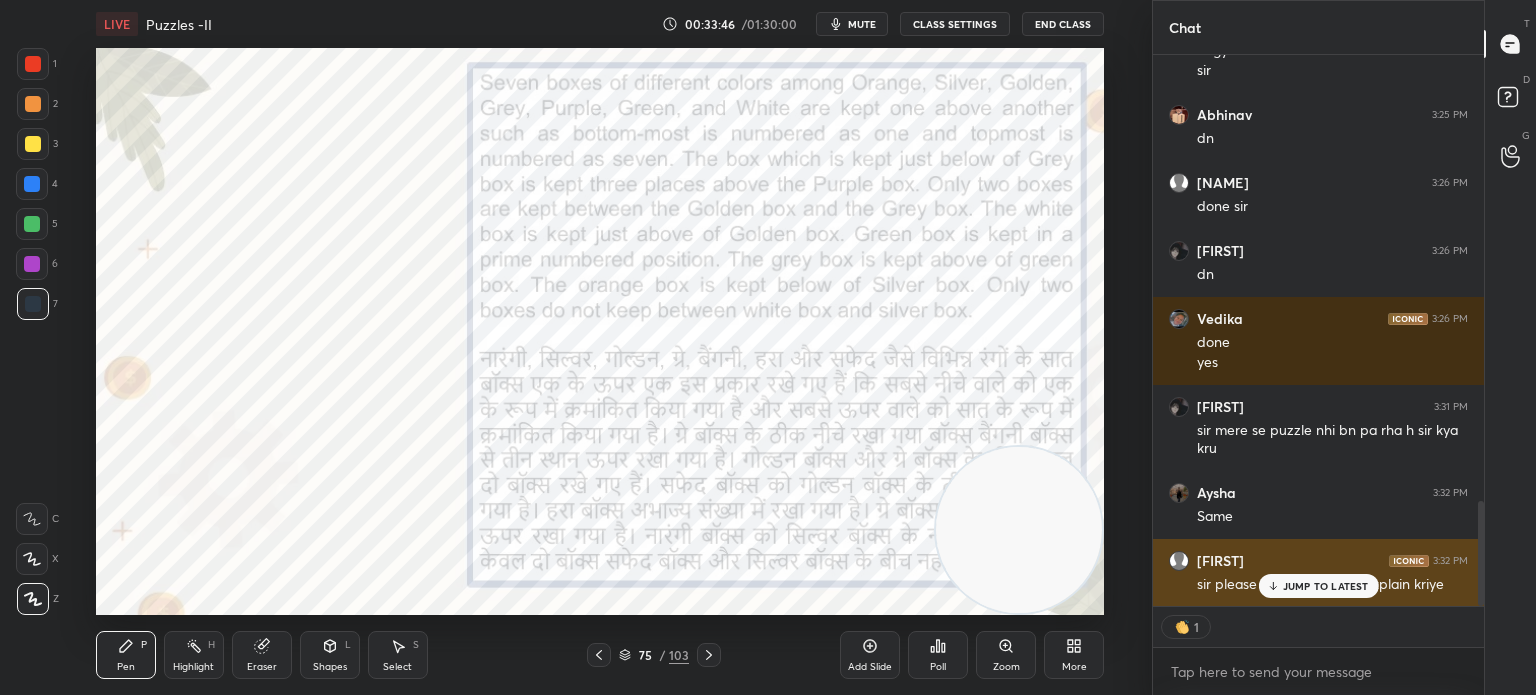 click on "JUMP TO LATEST" at bounding box center [1326, 586] 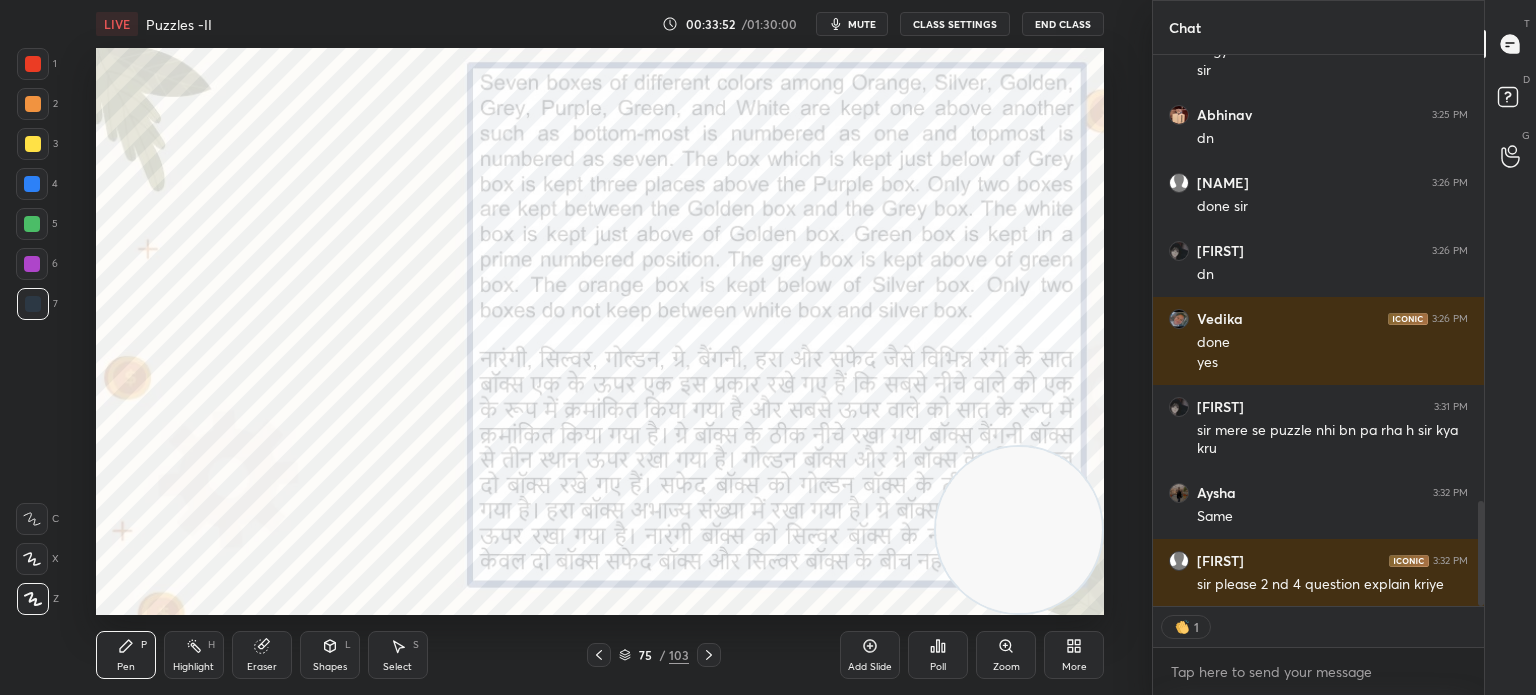 type on "x" 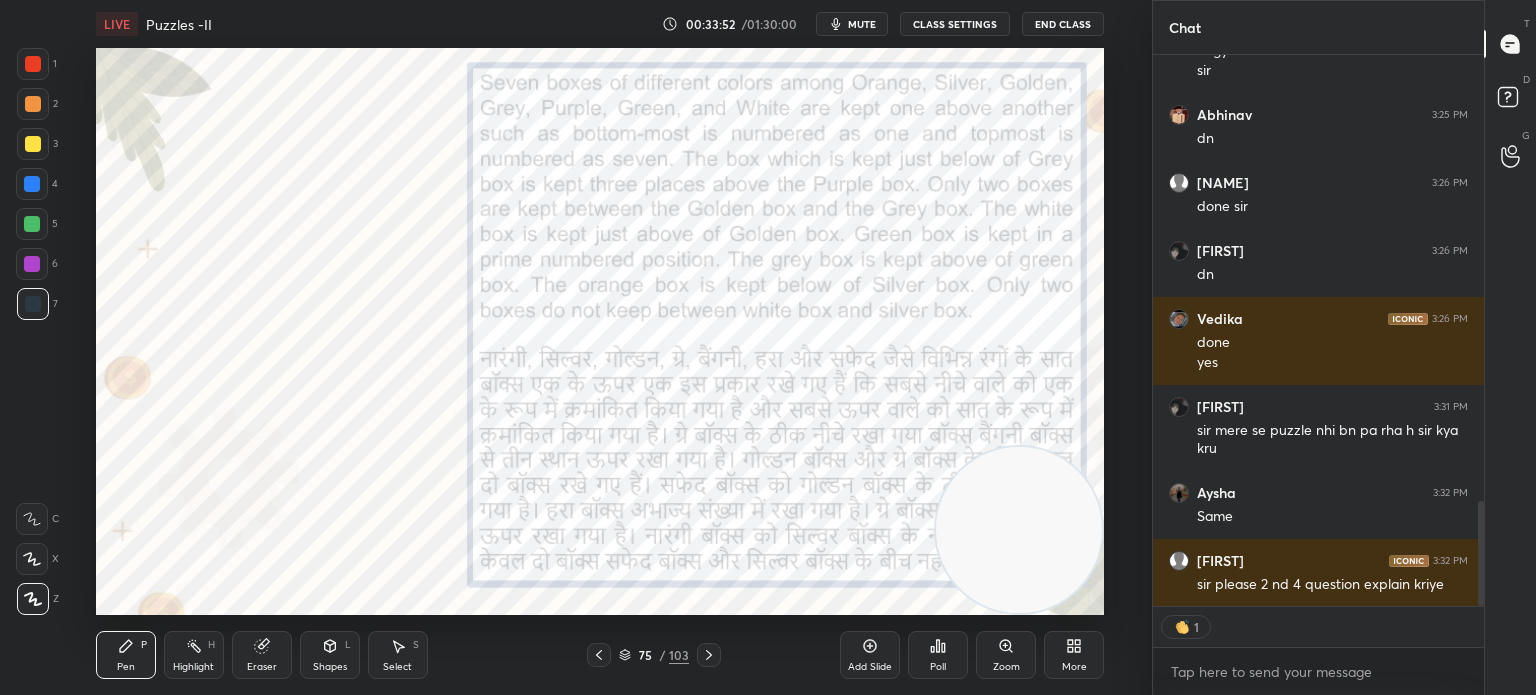 scroll, scrollTop: 6, scrollLeft: 6, axis: both 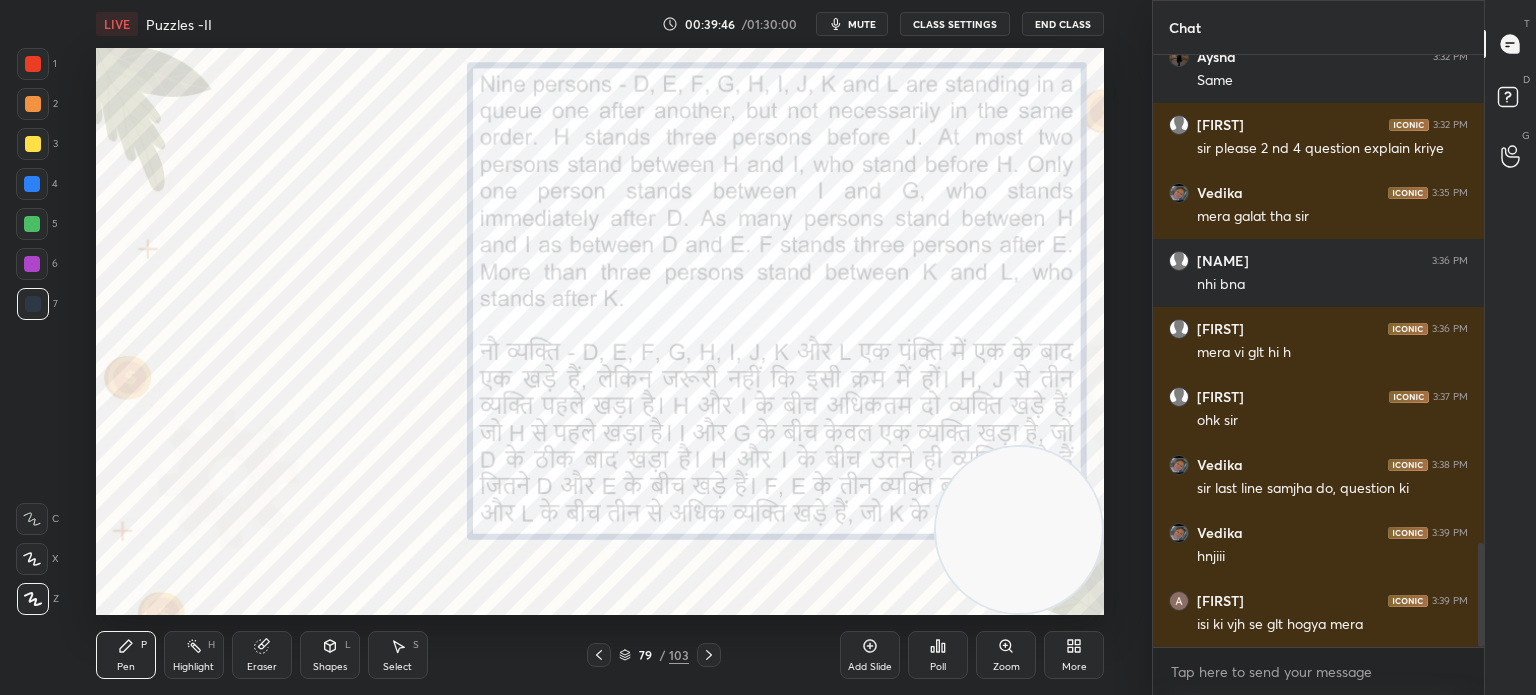 click on "mute" at bounding box center [852, 24] 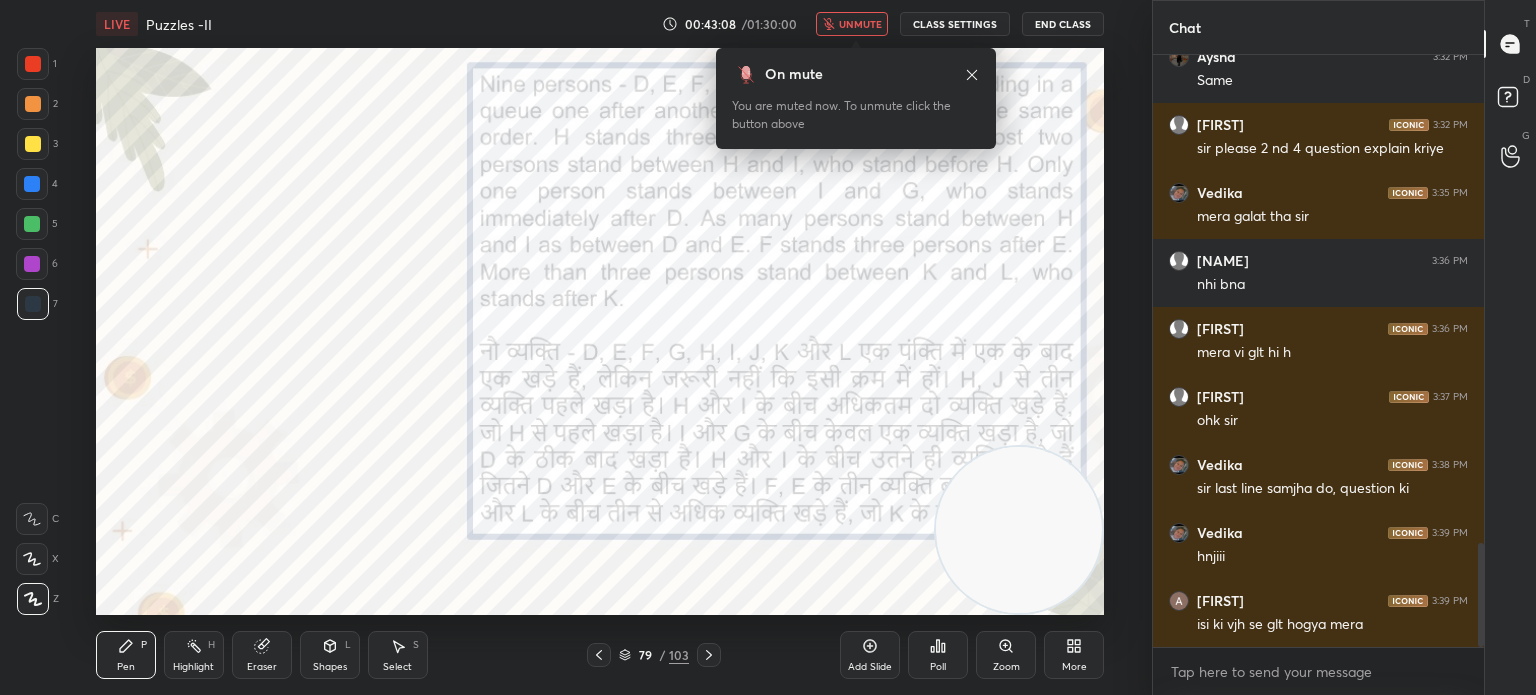 click on "unmute" at bounding box center [852, 24] 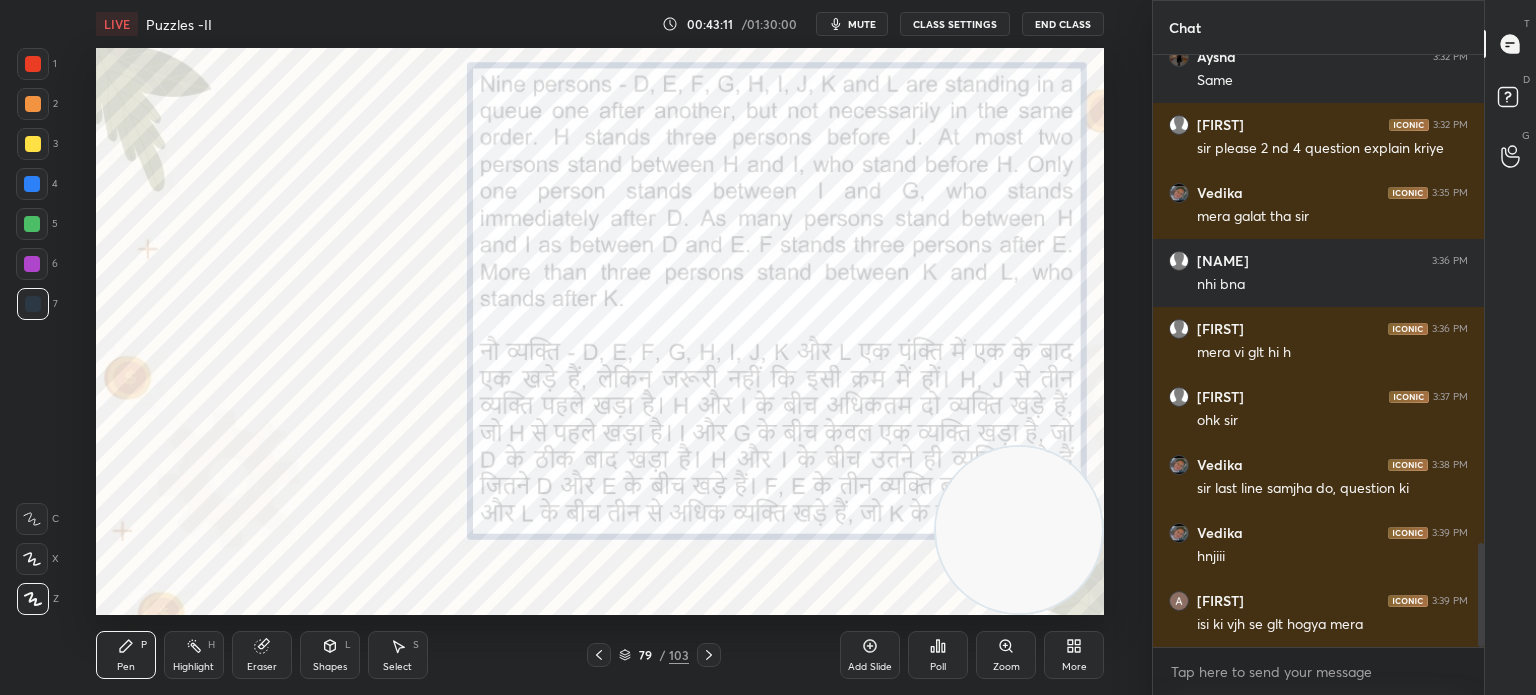 click on "mute" at bounding box center [862, 24] 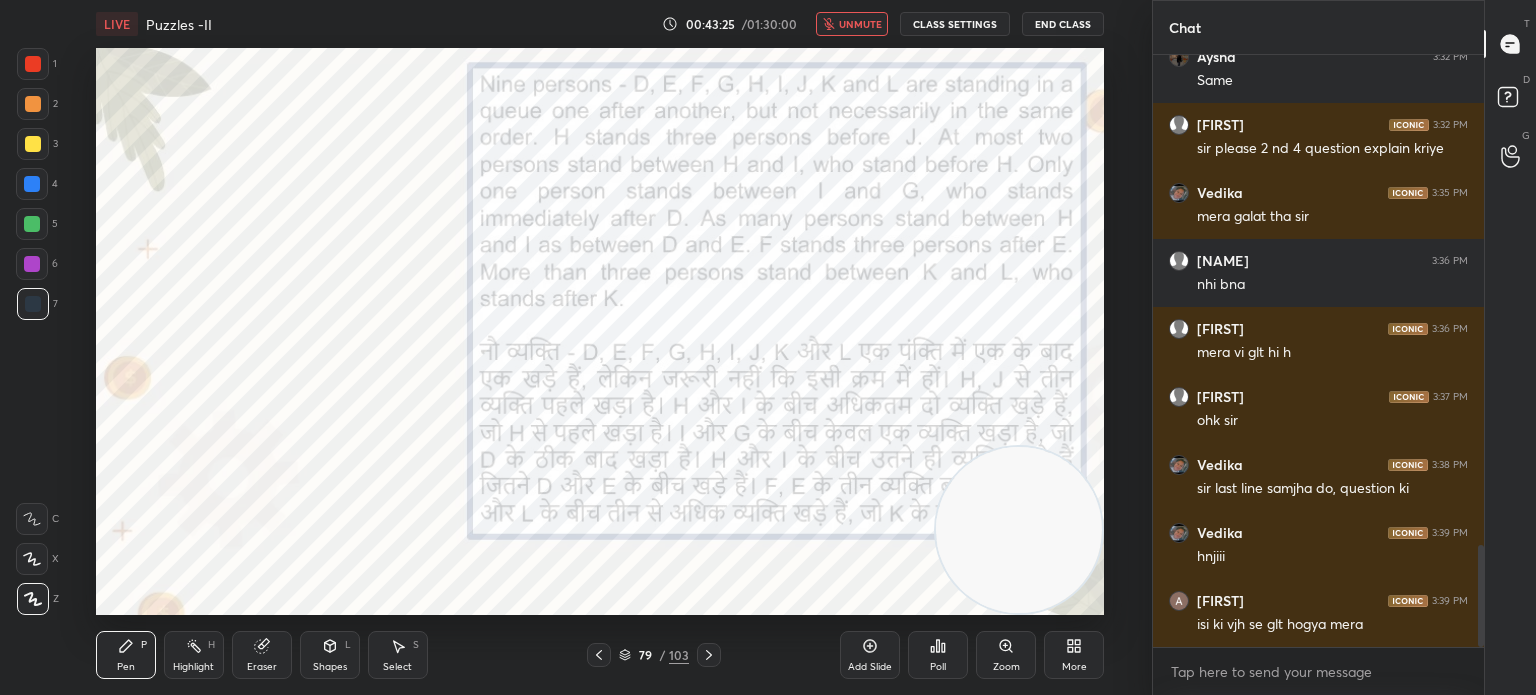 scroll, scrollTop: 2848, scrollLeft: 0, axis: vertical 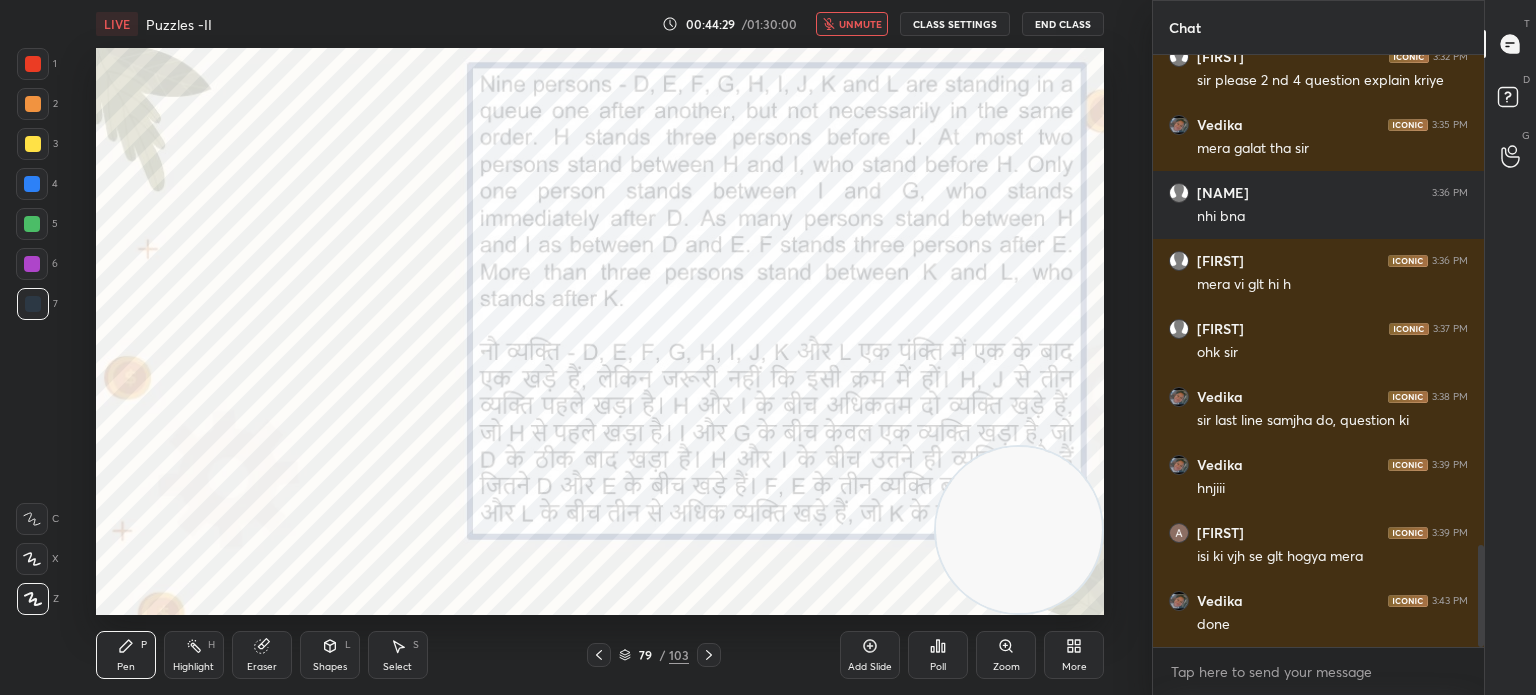 click on "unmute" at bounding box center (860, 24) 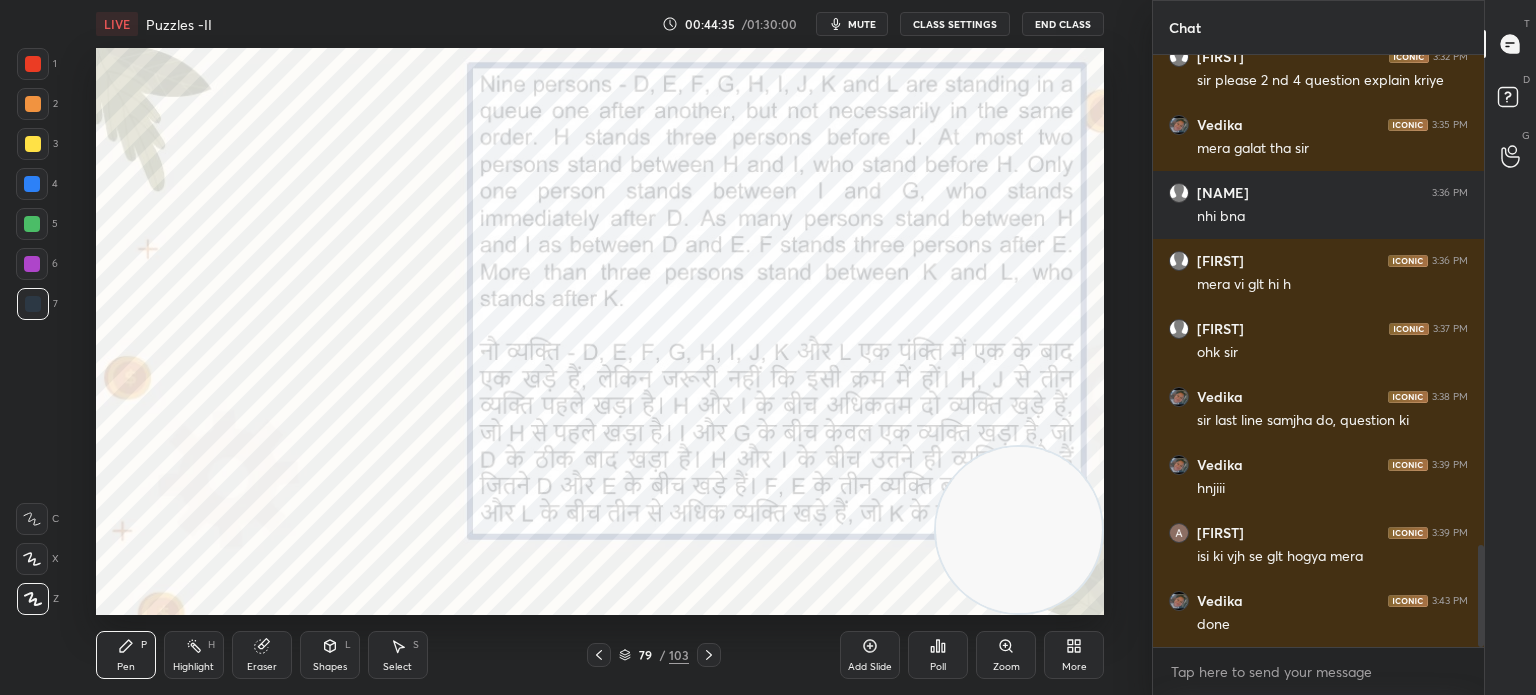 click on "Eraser" at bounding box center (262, 667) 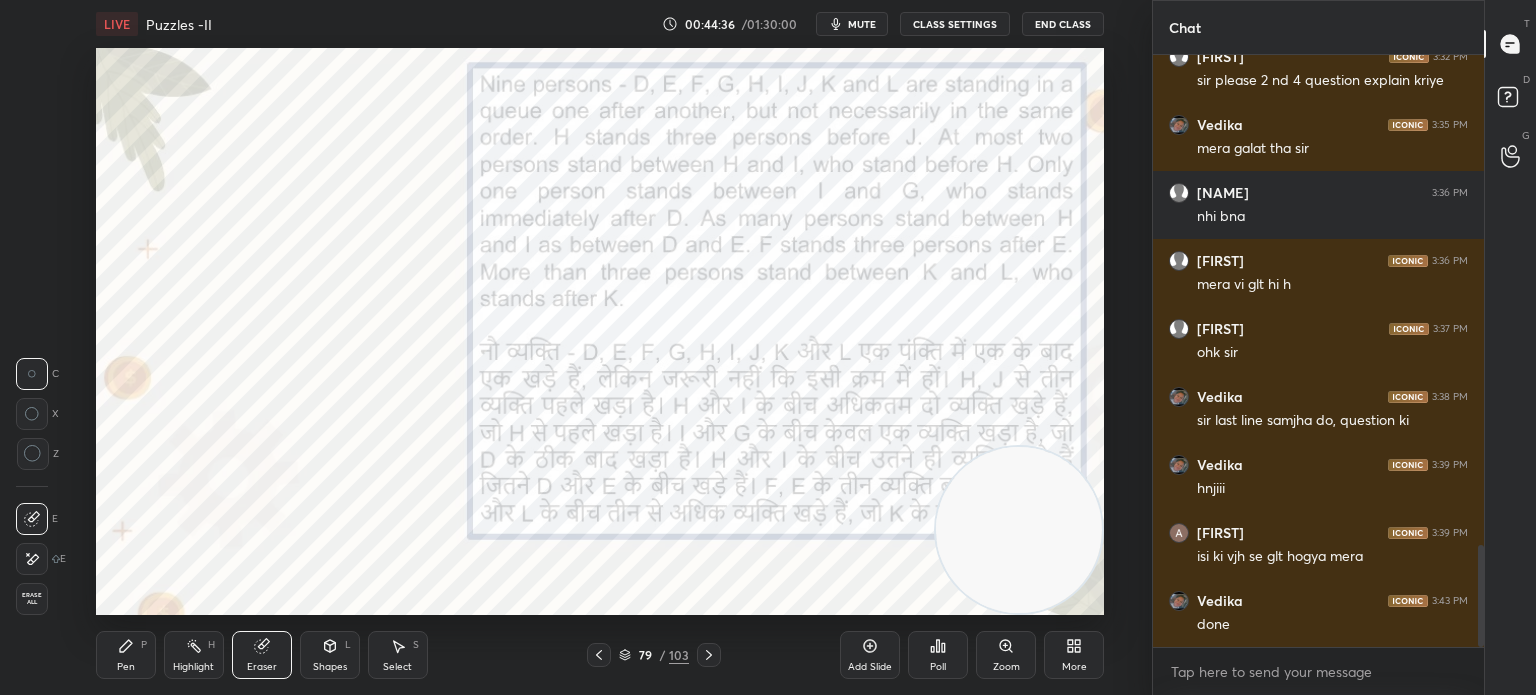click on "Erase all" at bounding box center [32, 599] 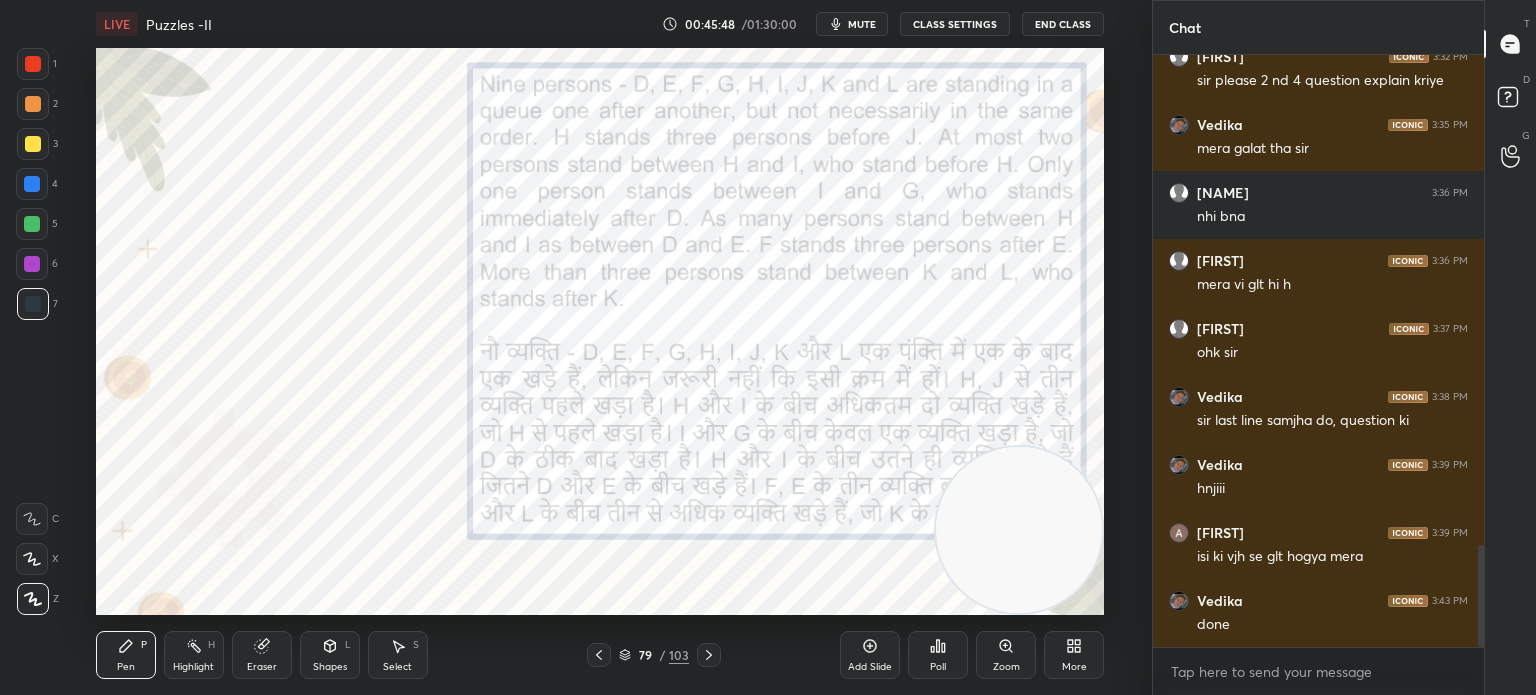 click on "mute" at bounding box center (852, 24) 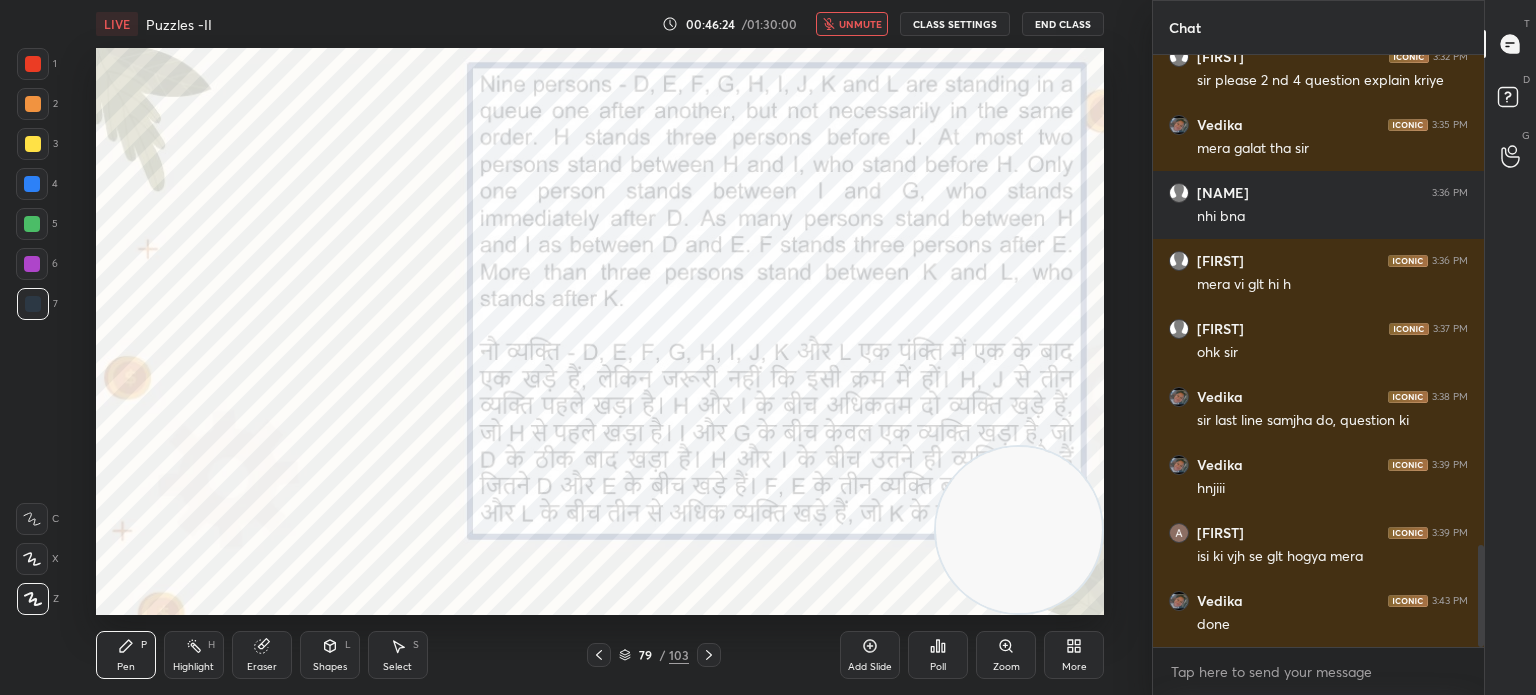 click on "unmute" at bounding box center [860, 24] 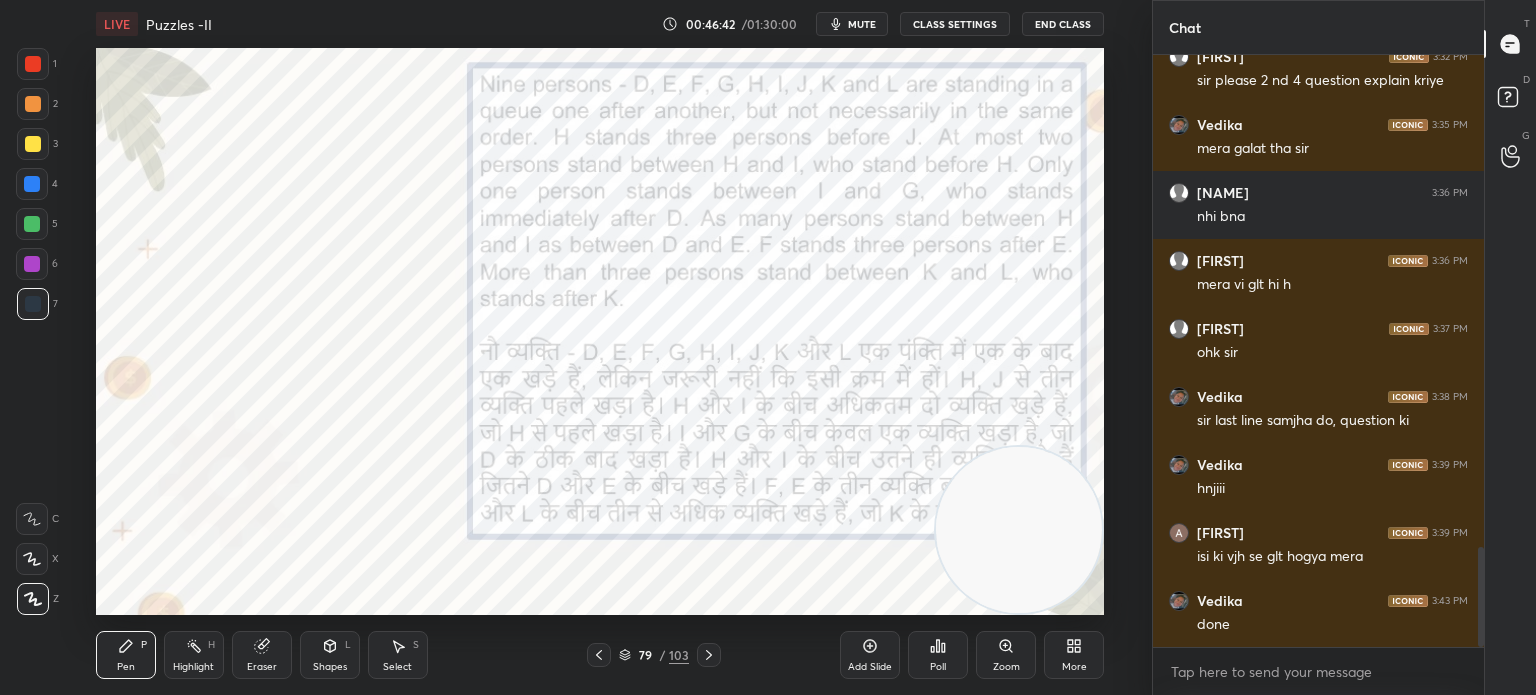 scroll, scrollTop: 2916, scrollLeft: 0, axis: vertical 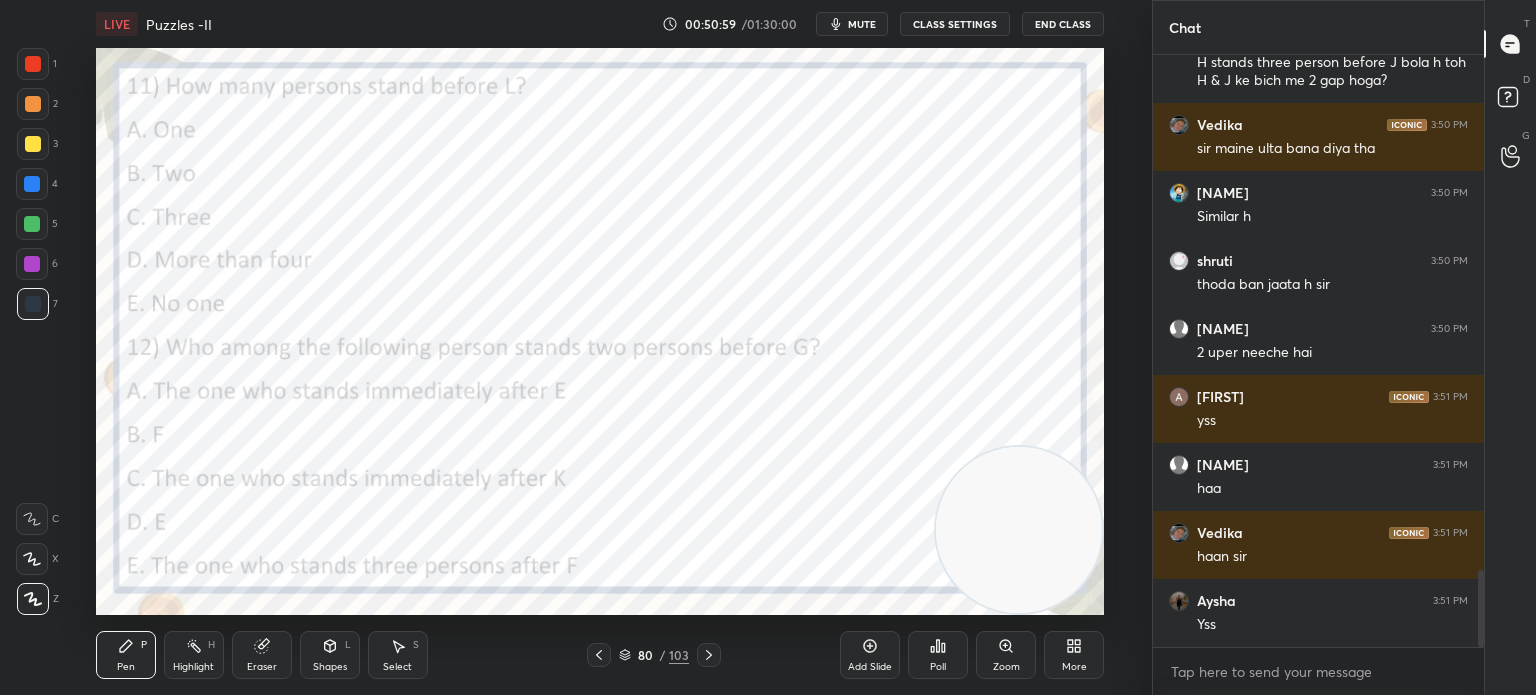 click on "Poll" at bounding box center (938, 655) 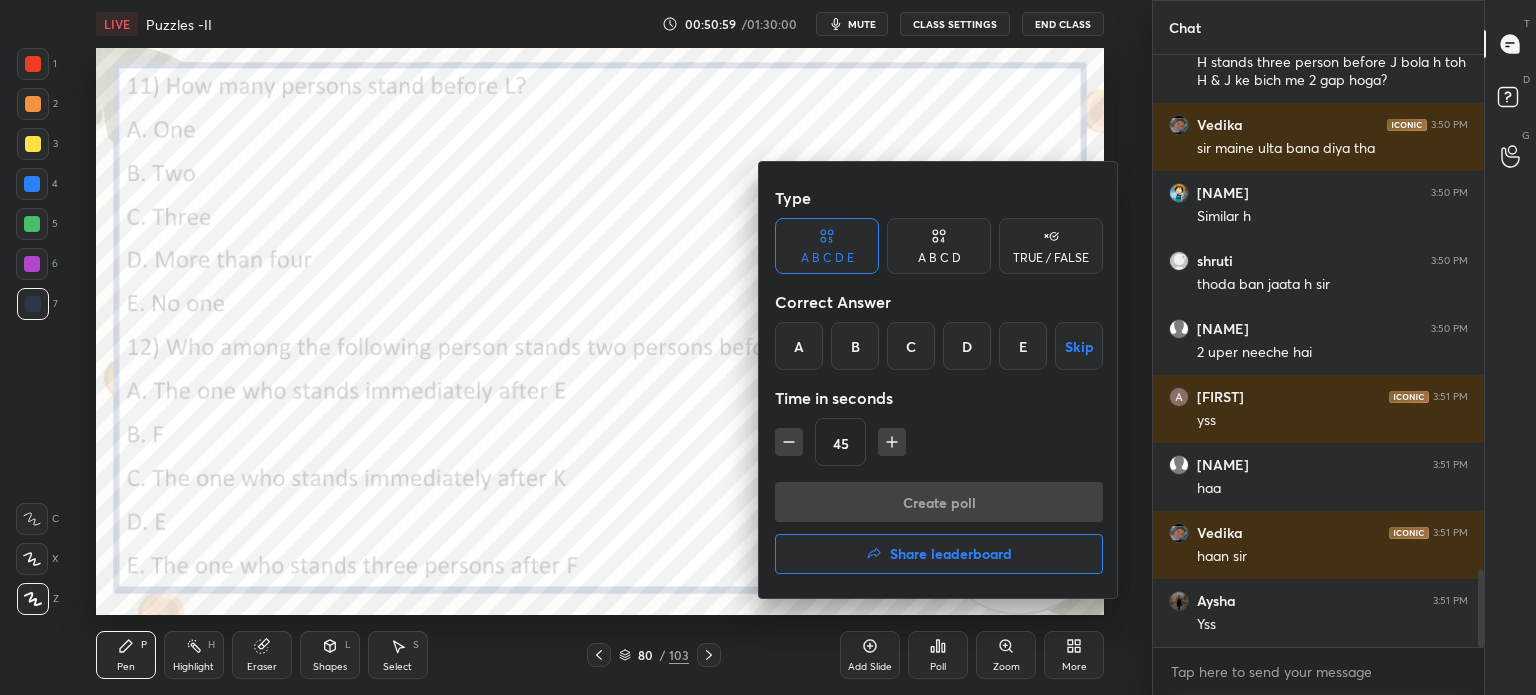 click on "D" at bounding box center [967, 346] 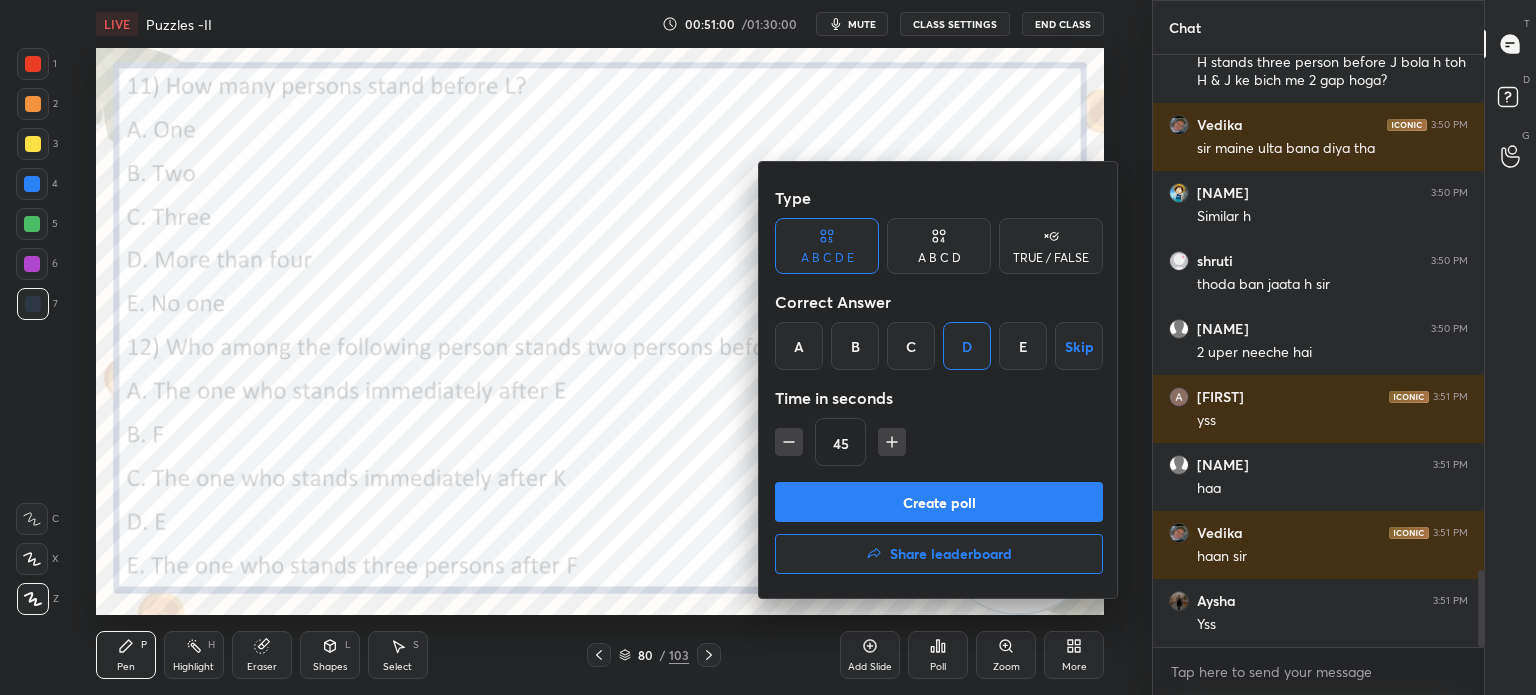 click 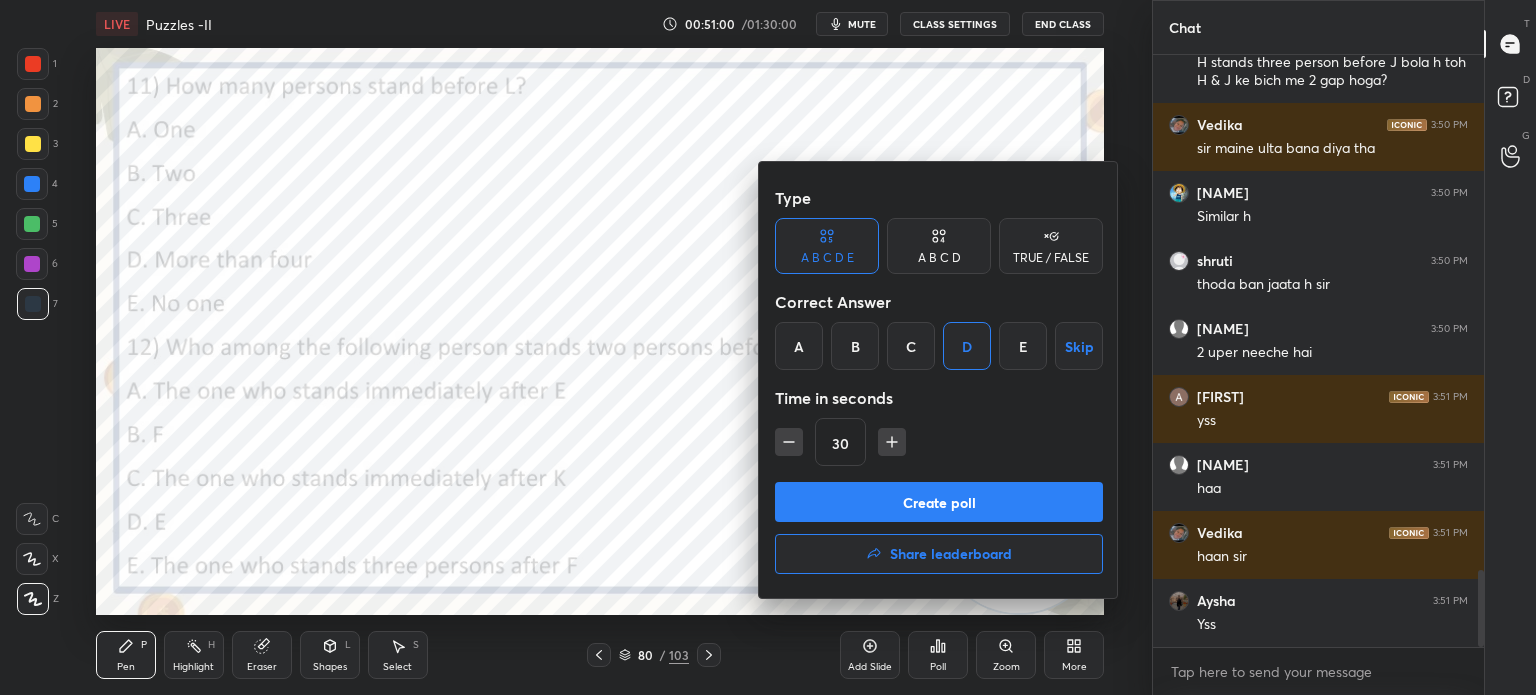 click on "Create poll" at bounding box center (939, 502) 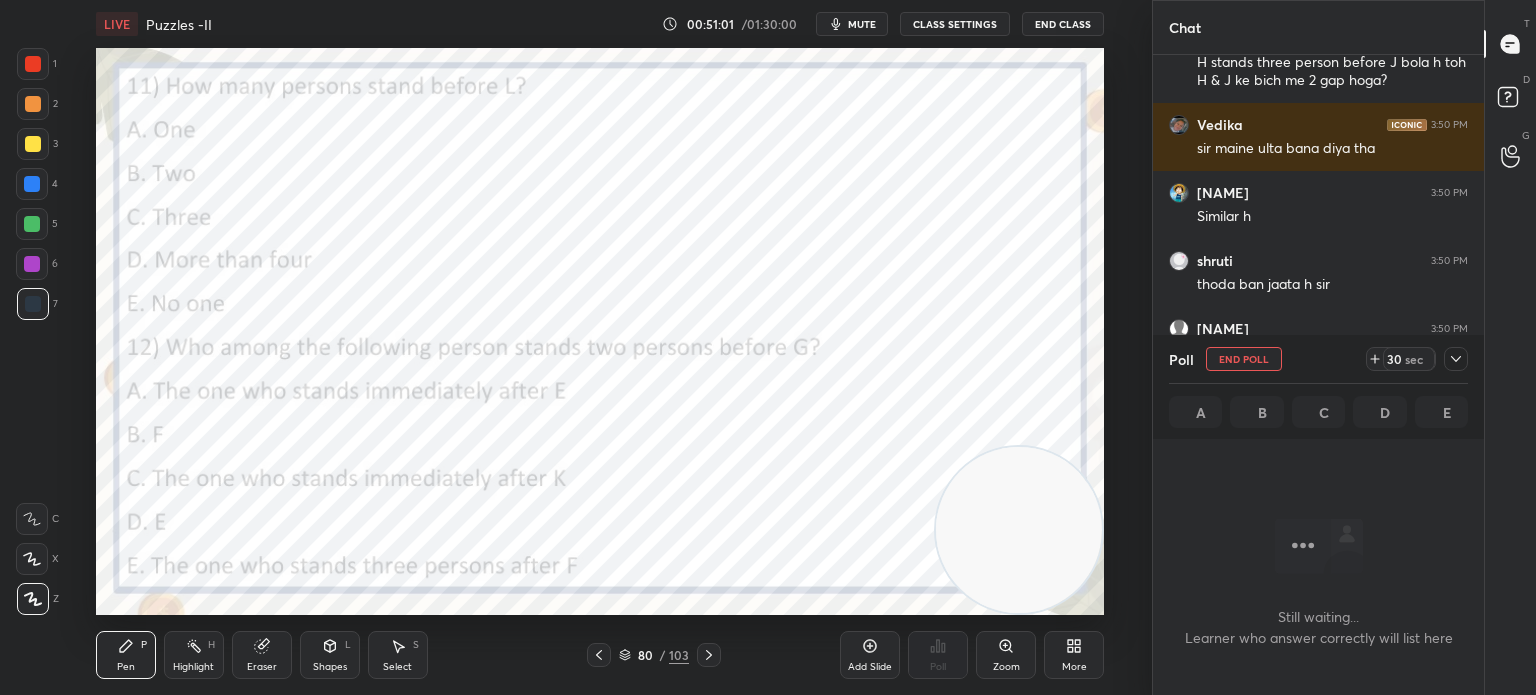scroll, scrollTop: 522, scrollLeft: 325, axis: both 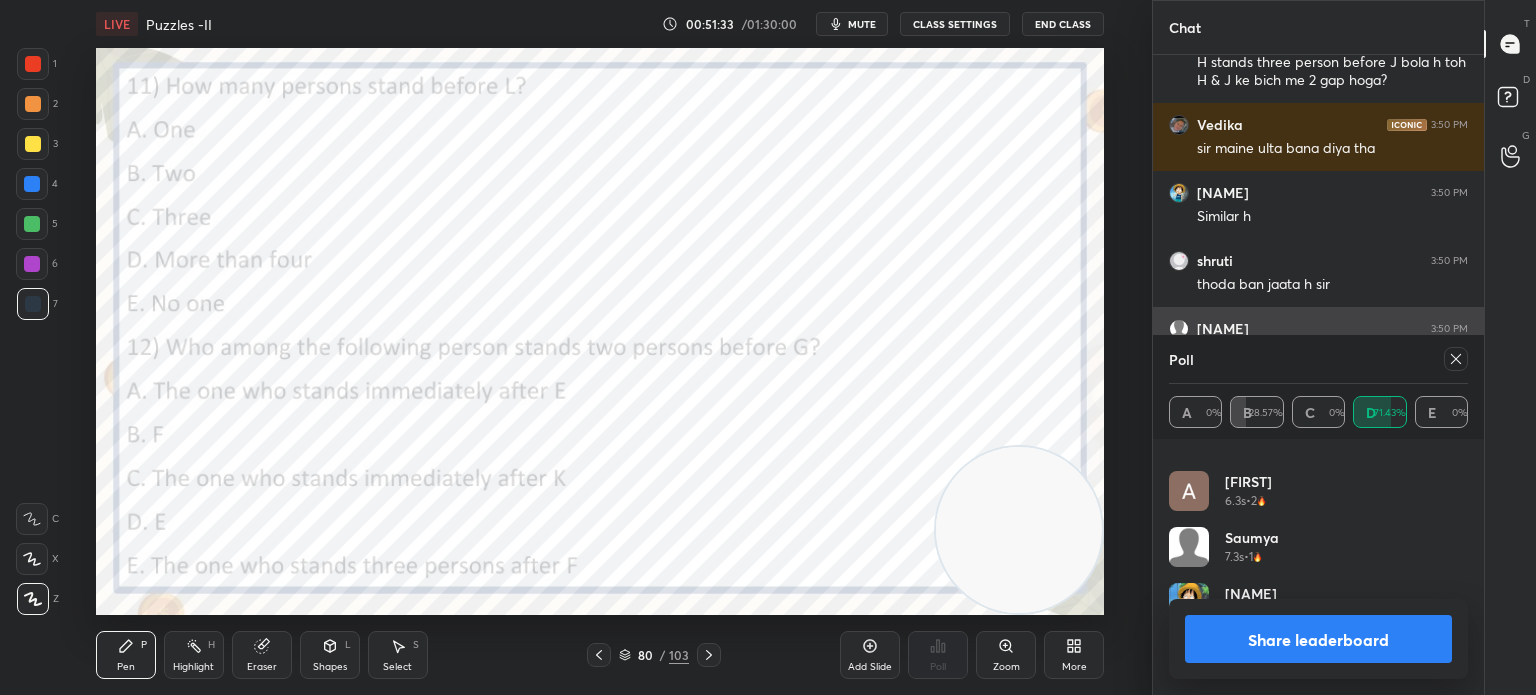 click at bounding box center [1456, 359] 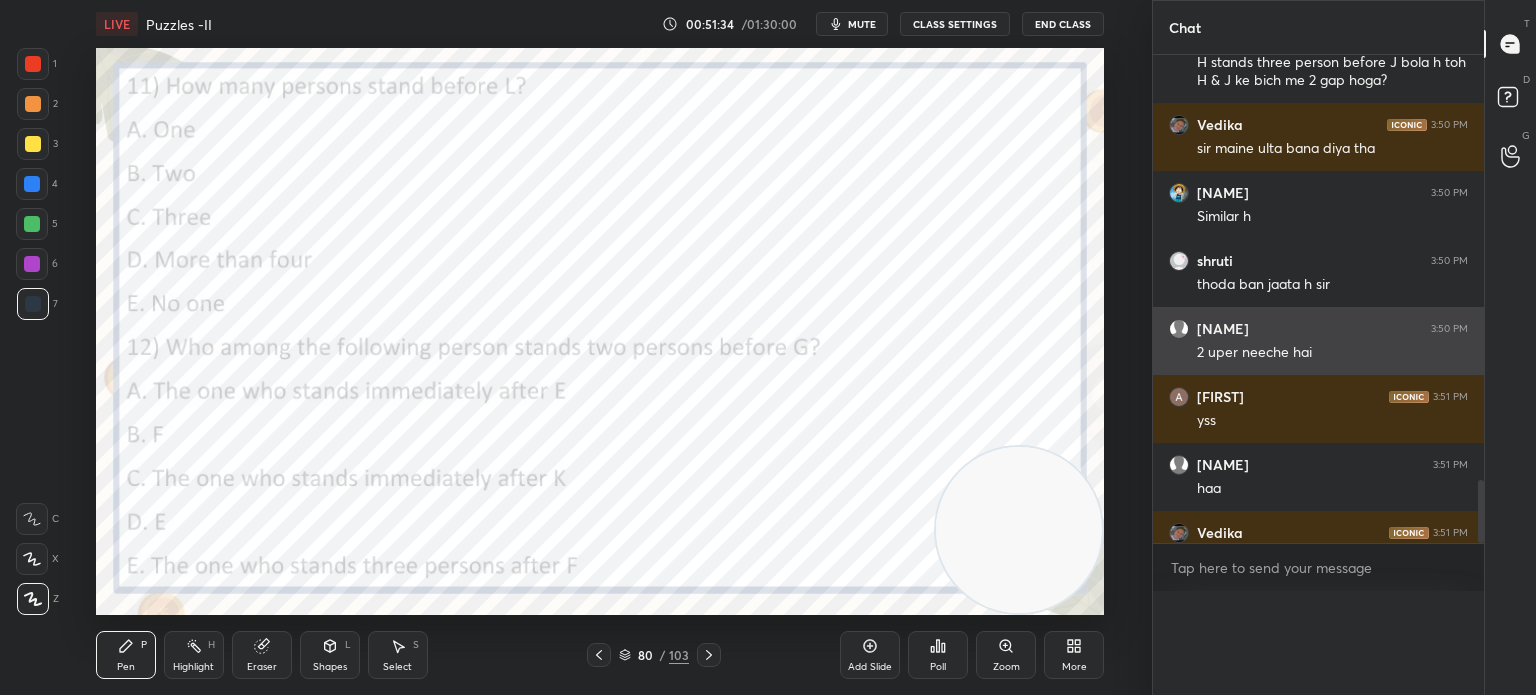 scroll, scrollTop: 0, scrollLeft: 0, axis: both 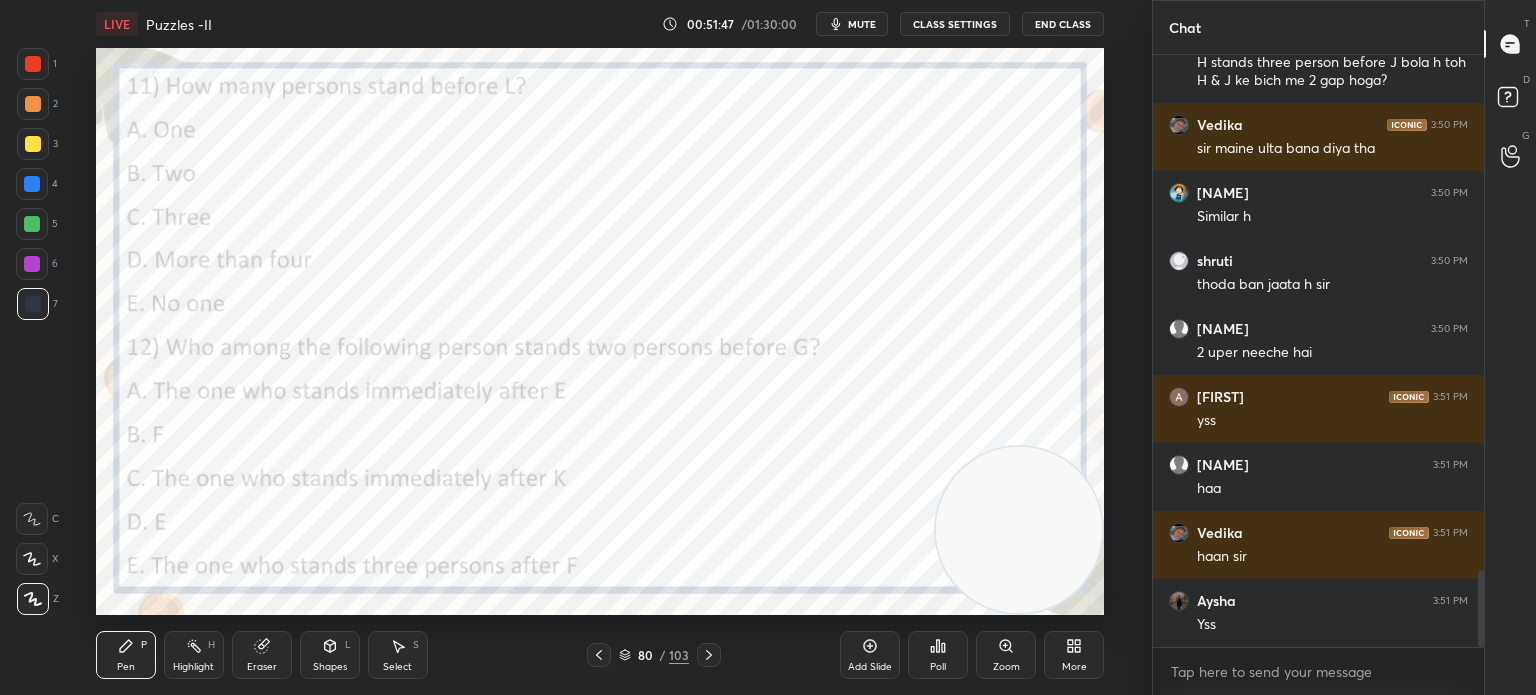 click on "Poll" at bounding box center [938, 667] 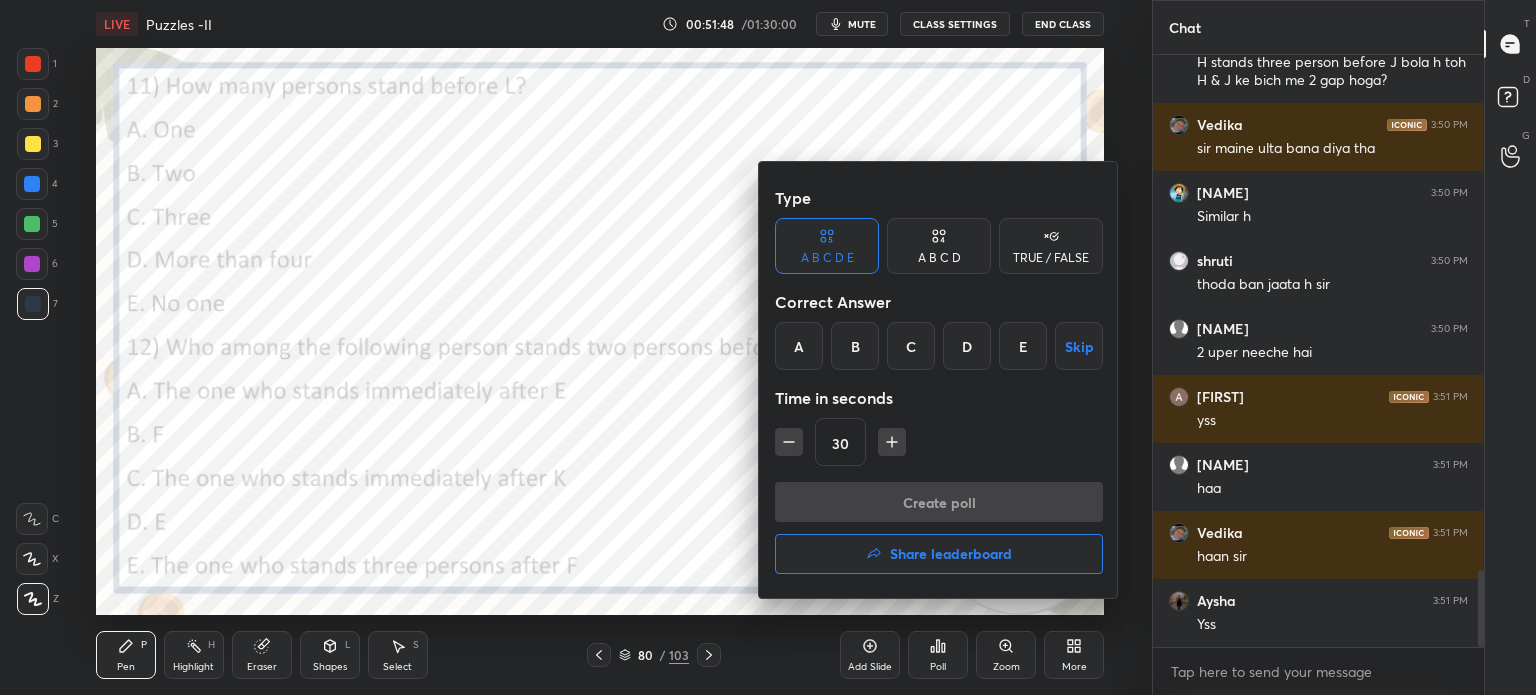 click on "C" at bounding box center (911, 346) 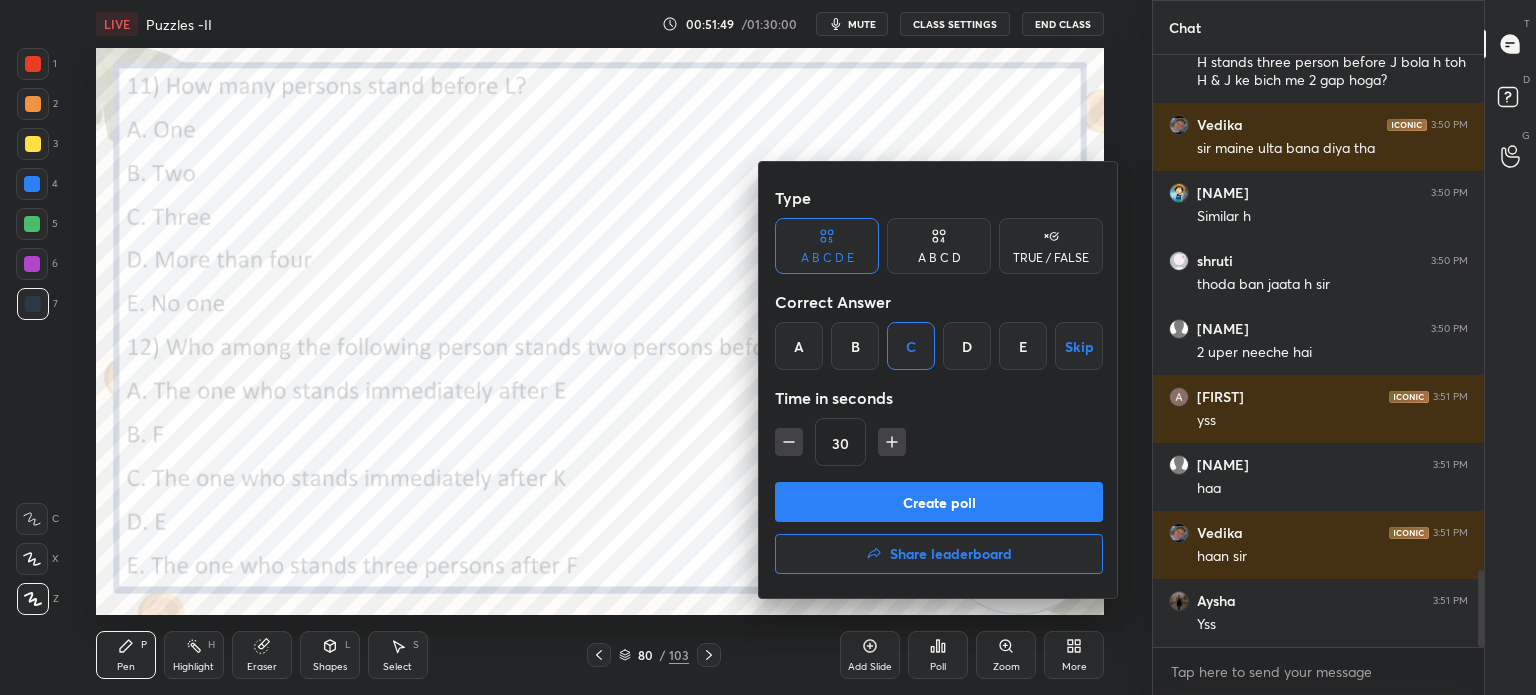 click on "Create poll" at bounding box center [939, 502] 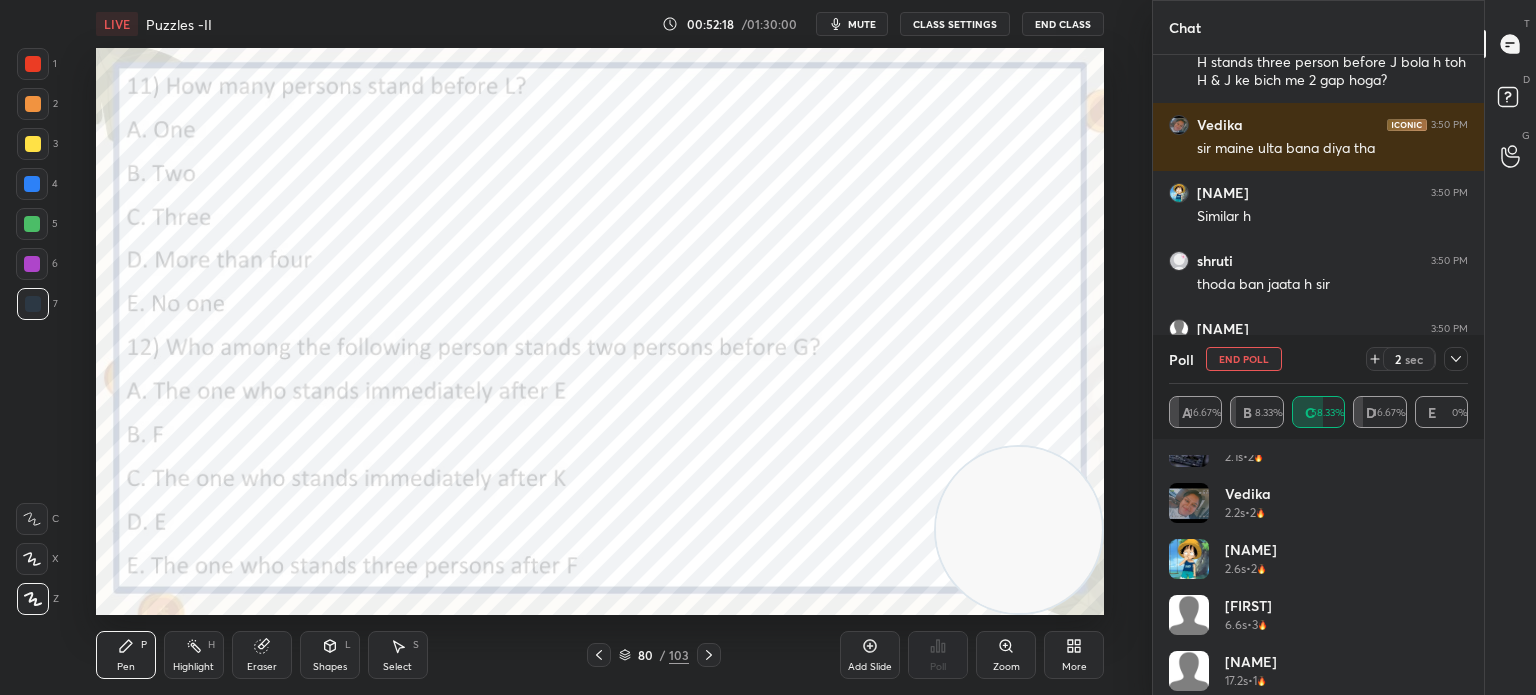scroll, scrollTop: 152, scrollLeft: 0, axis: vertical 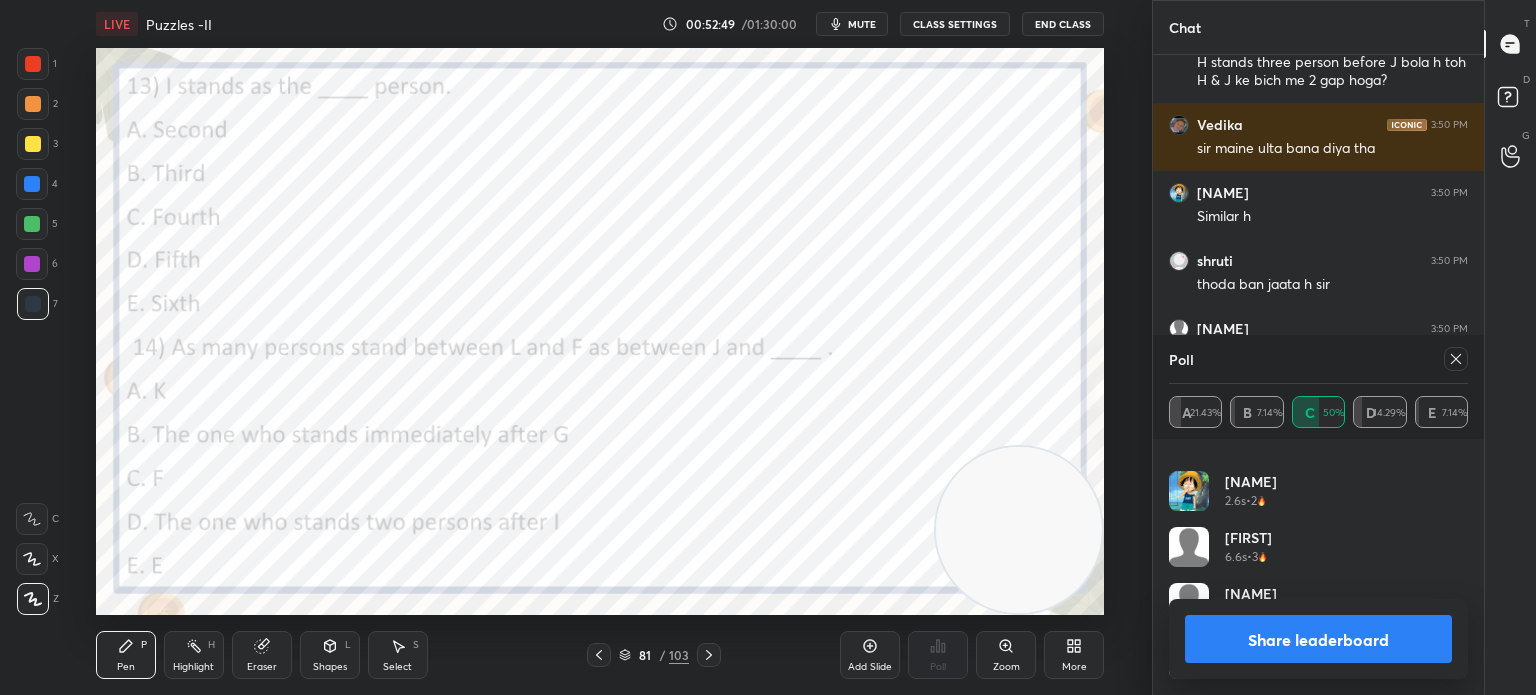 click 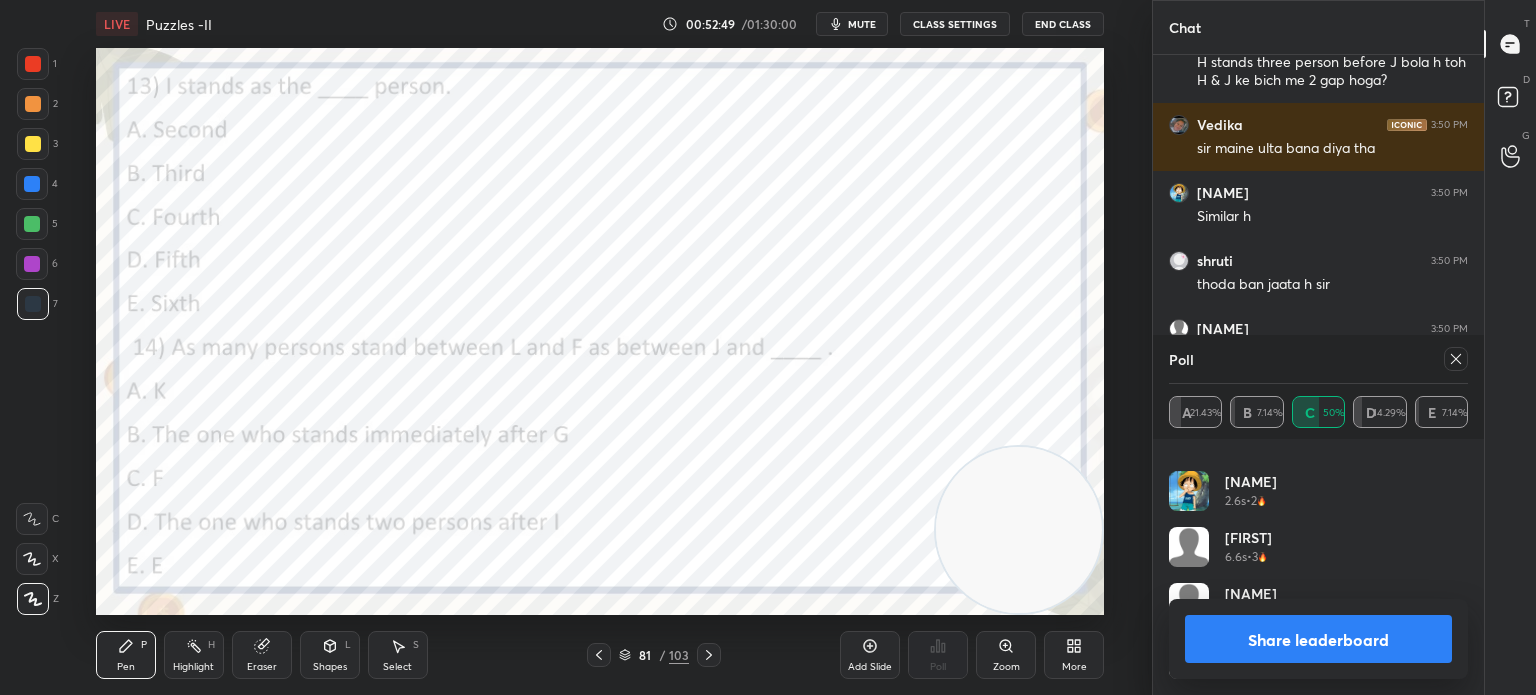 scroll, scrollTop: 150, scrollLeft: 293, axis: both 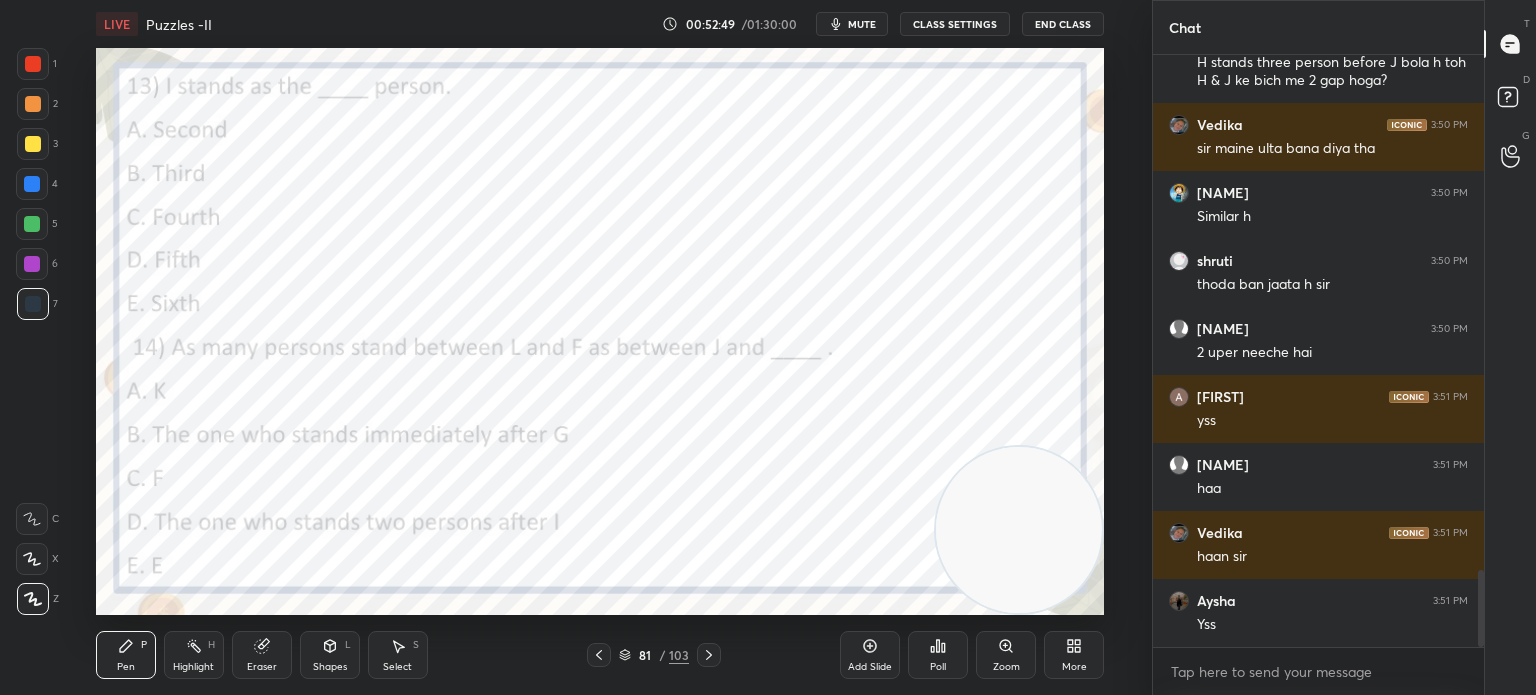 click on "Poll" at bounding box center (938, 655) 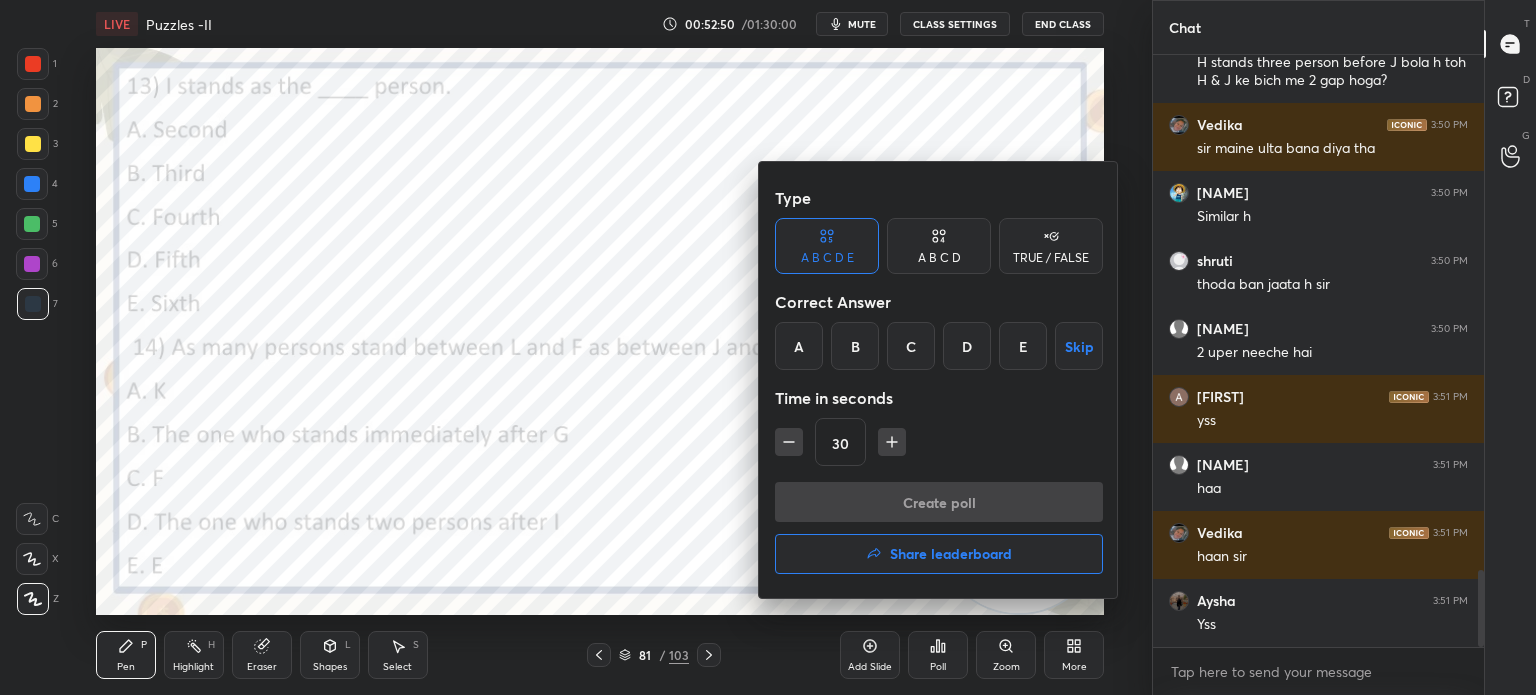 click on "A" at bounding box center (799, 346) 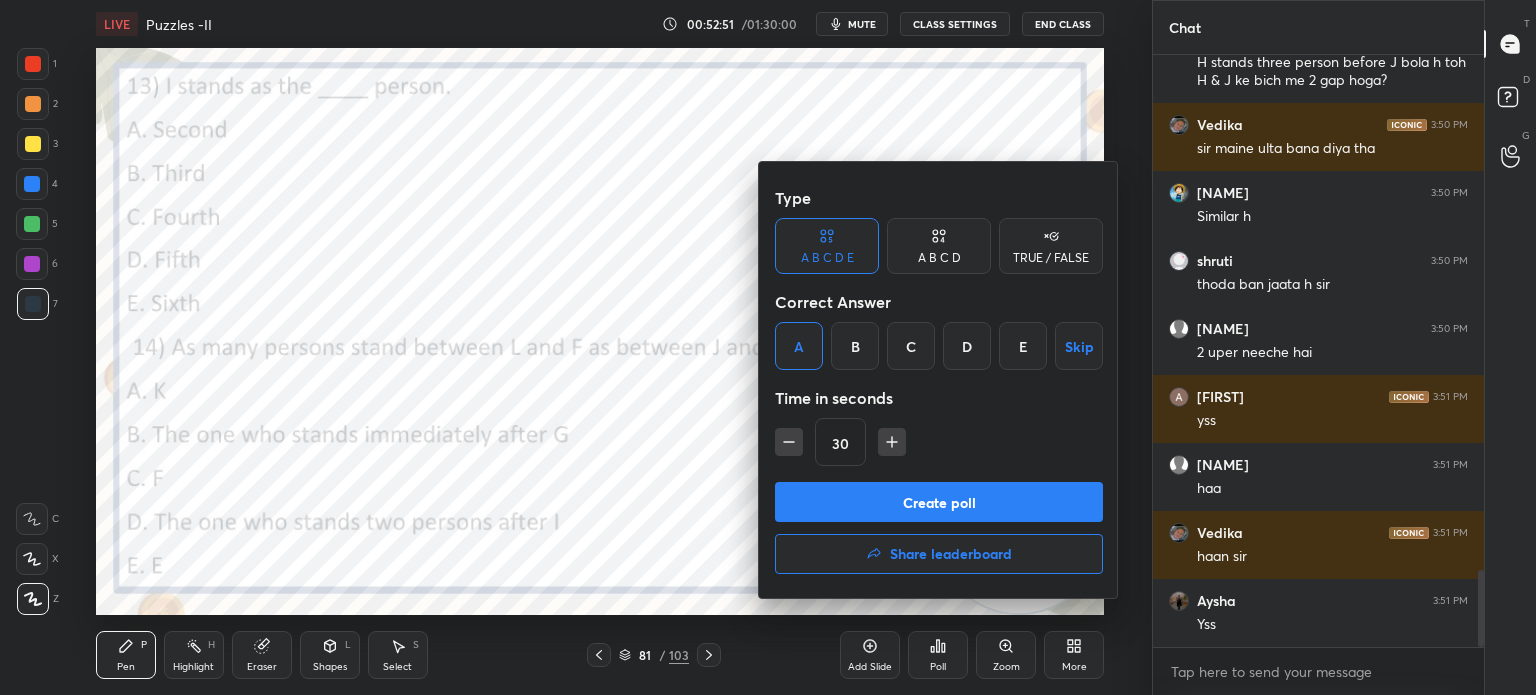 click on "Create poll" at bounding box center [939, 502] 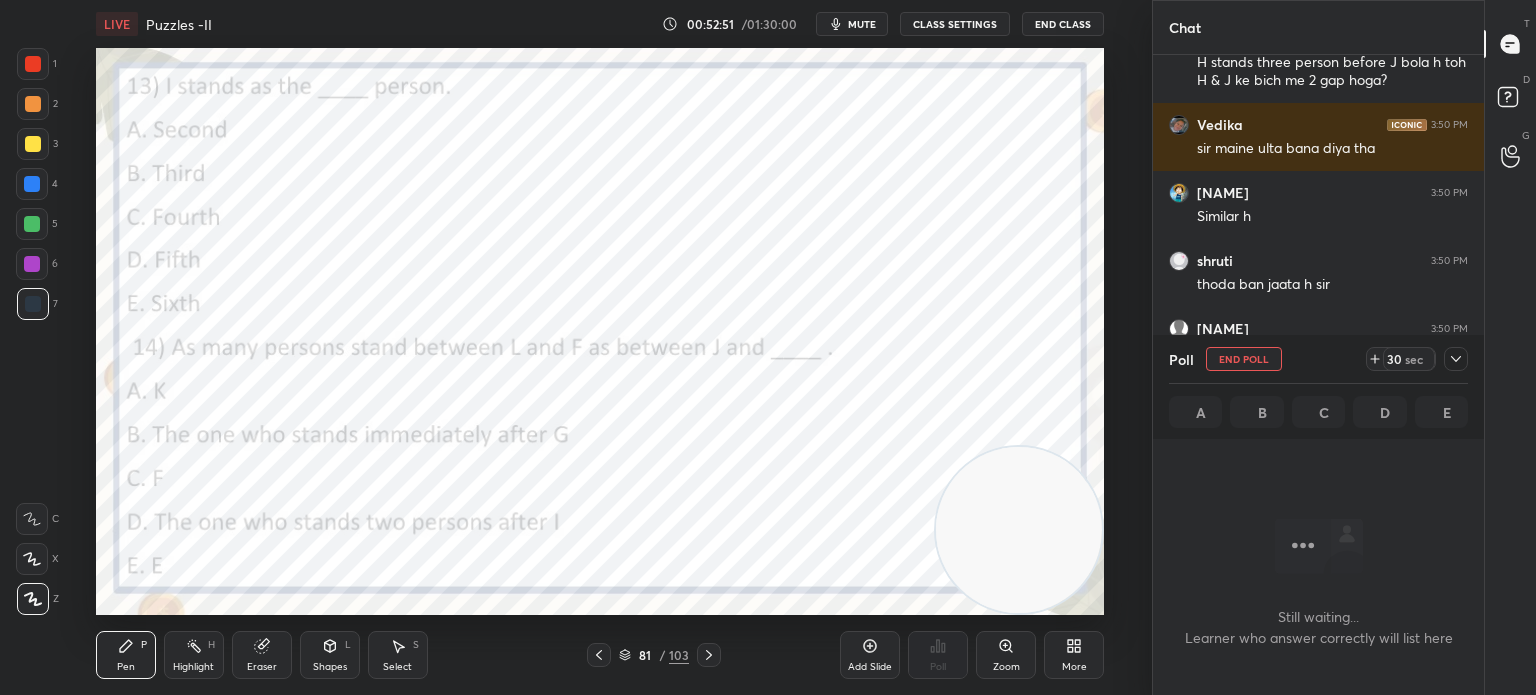 scroll, scrollTop: 7, scrollLeft: 6, axis: both 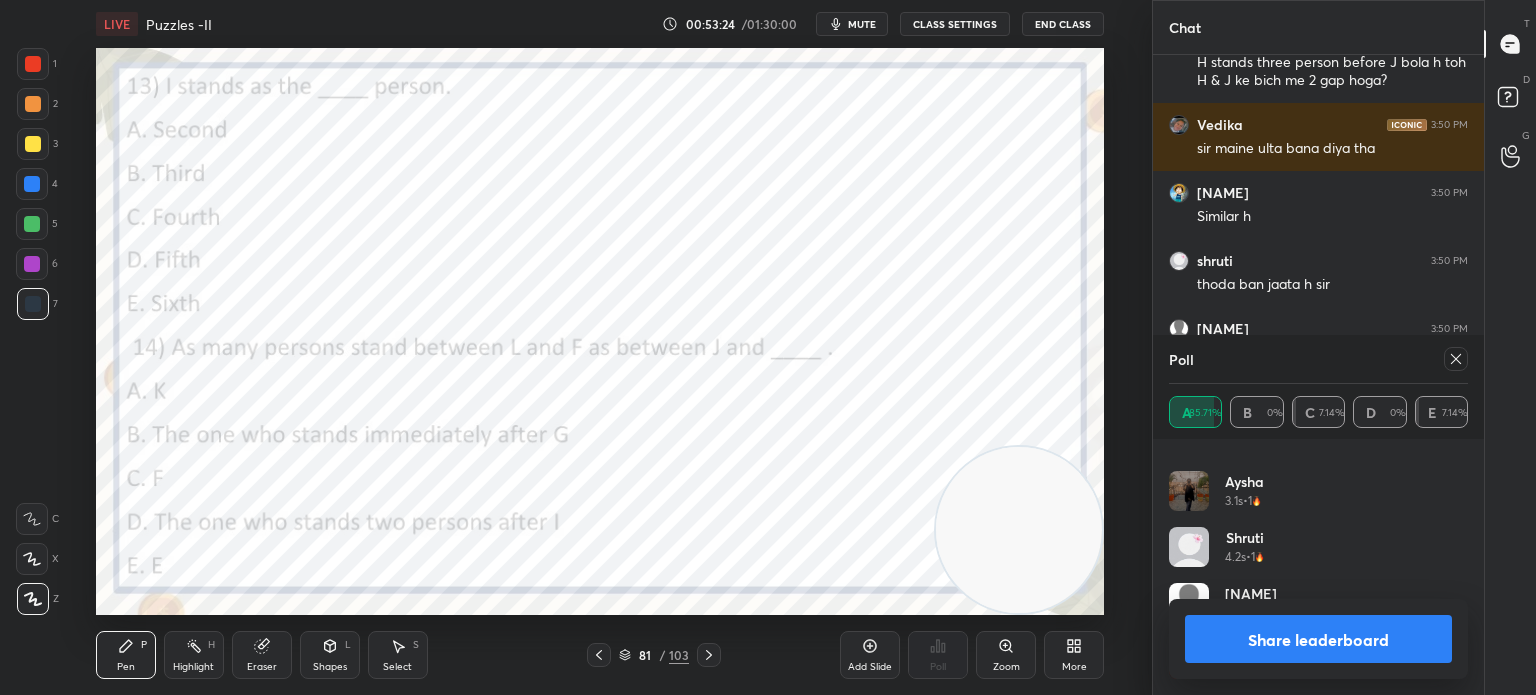 click 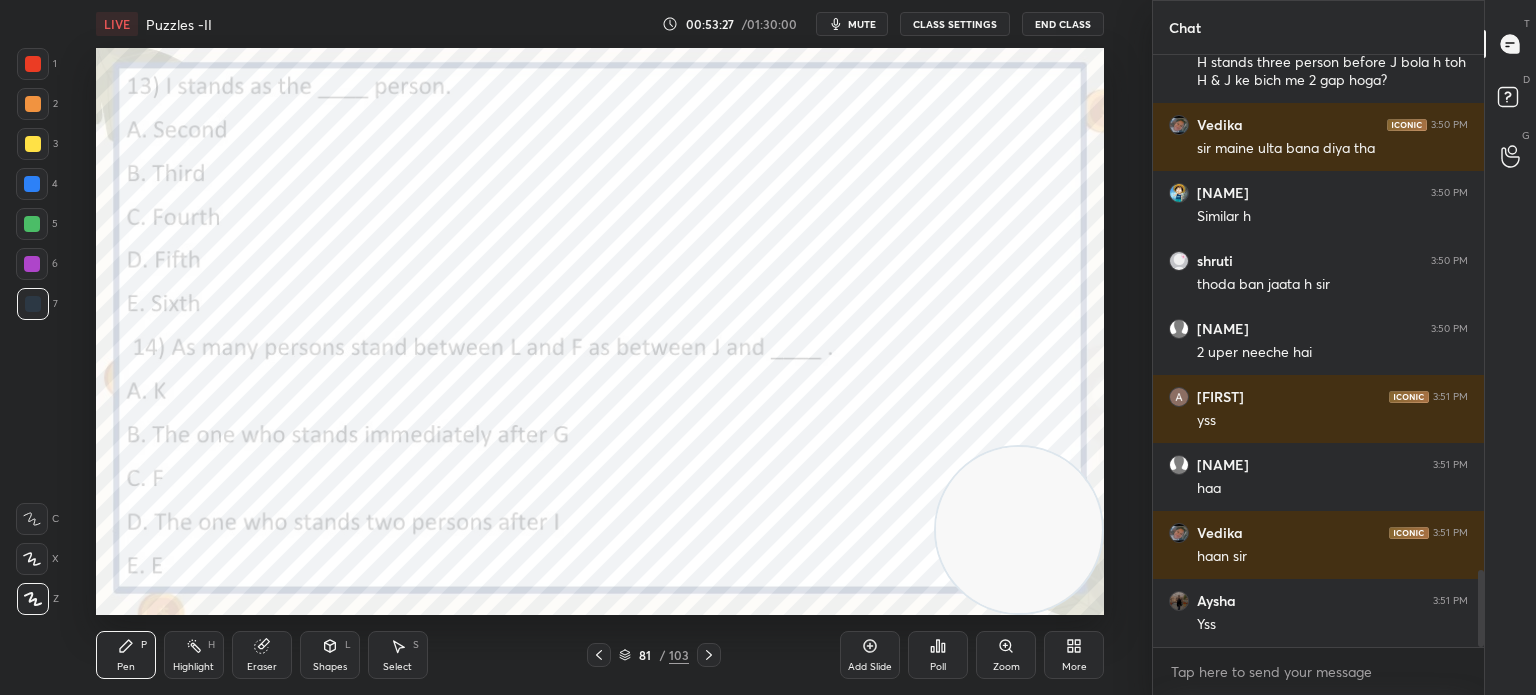 click on "Poll" at bounding box center (938, 667) 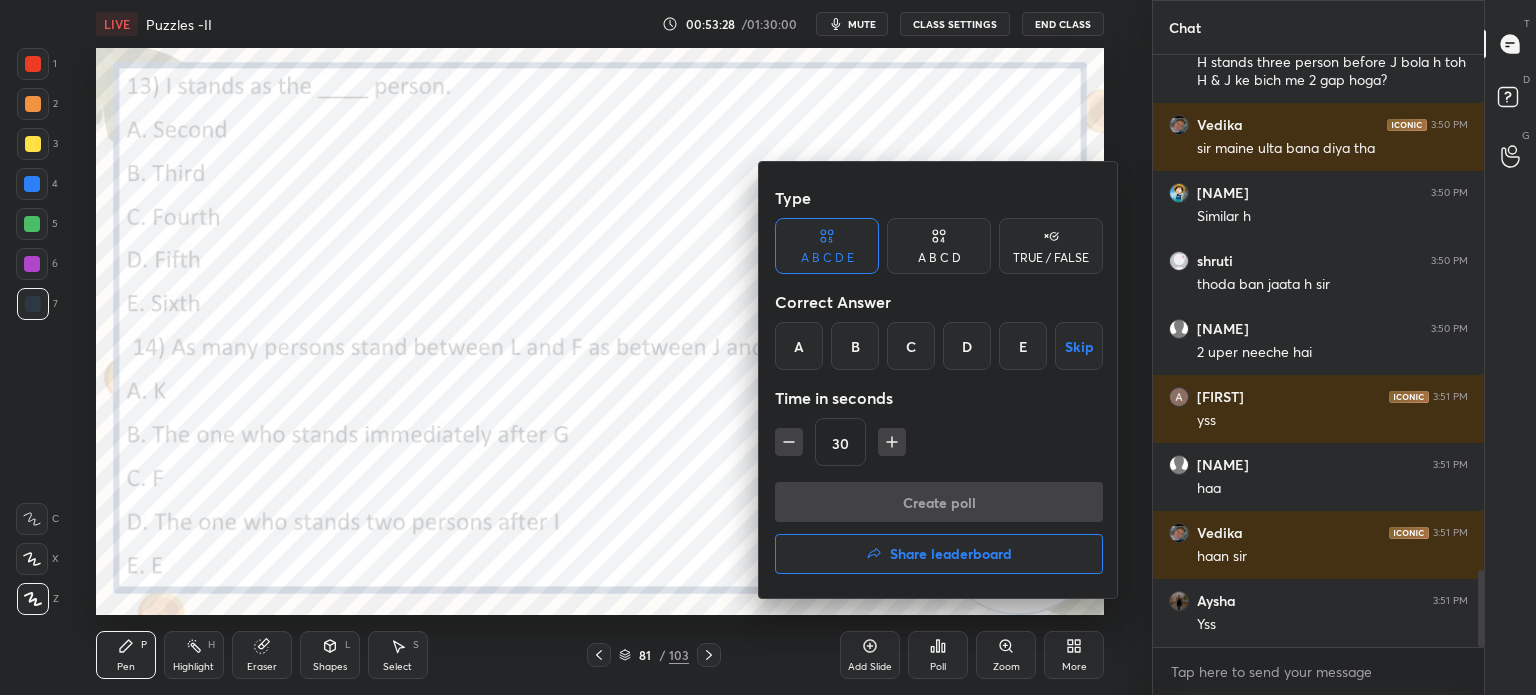 click on "E" at bounding box center [1023, 346] 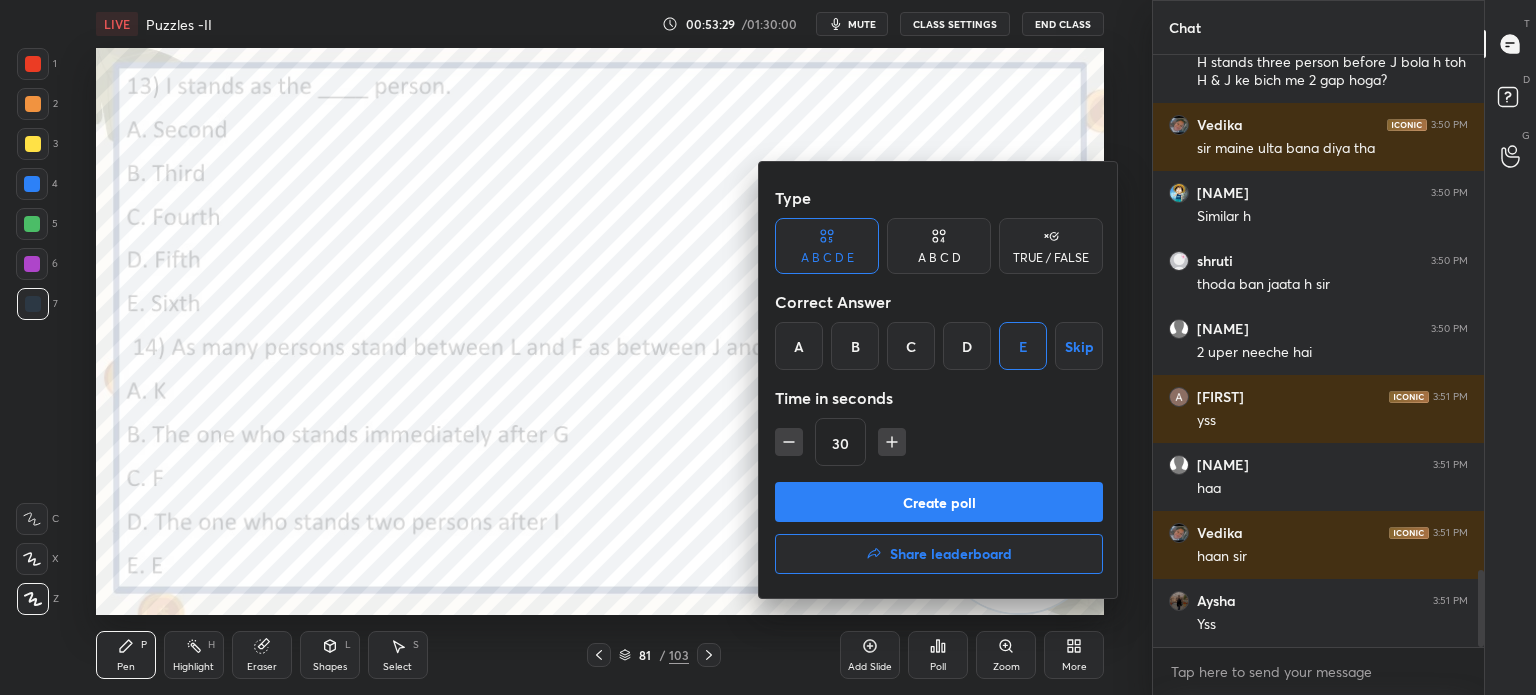 click on "Create poll" at bounding box center (939, 502) 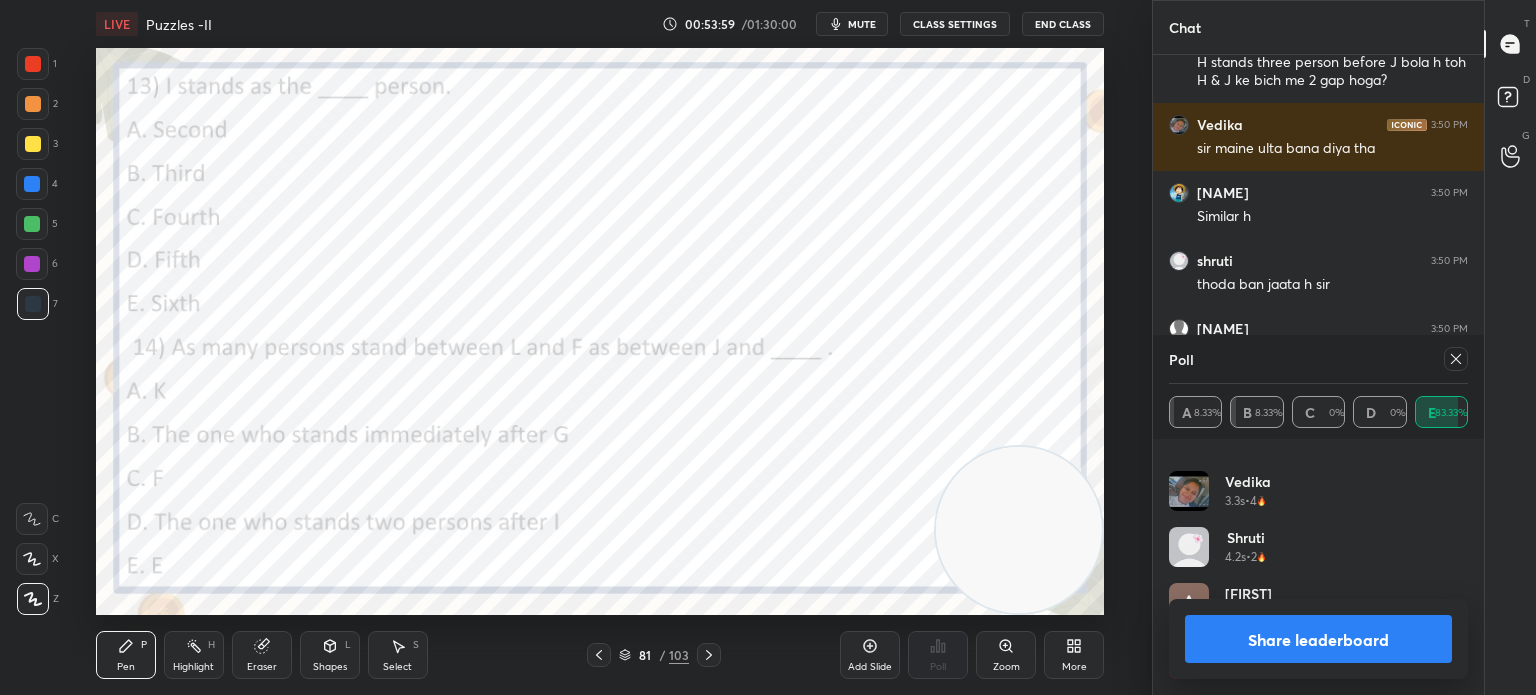 click 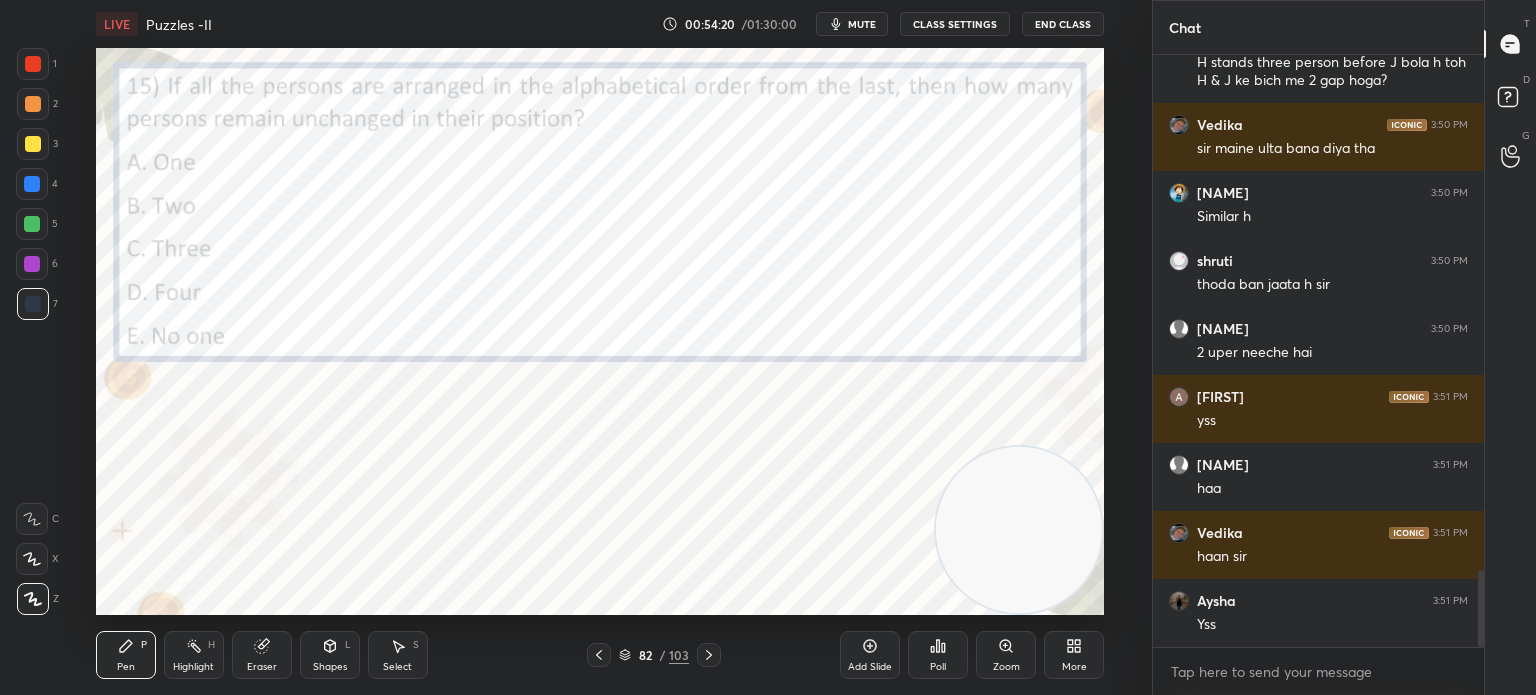 click on "Poll" at bounding box center (938, 667) 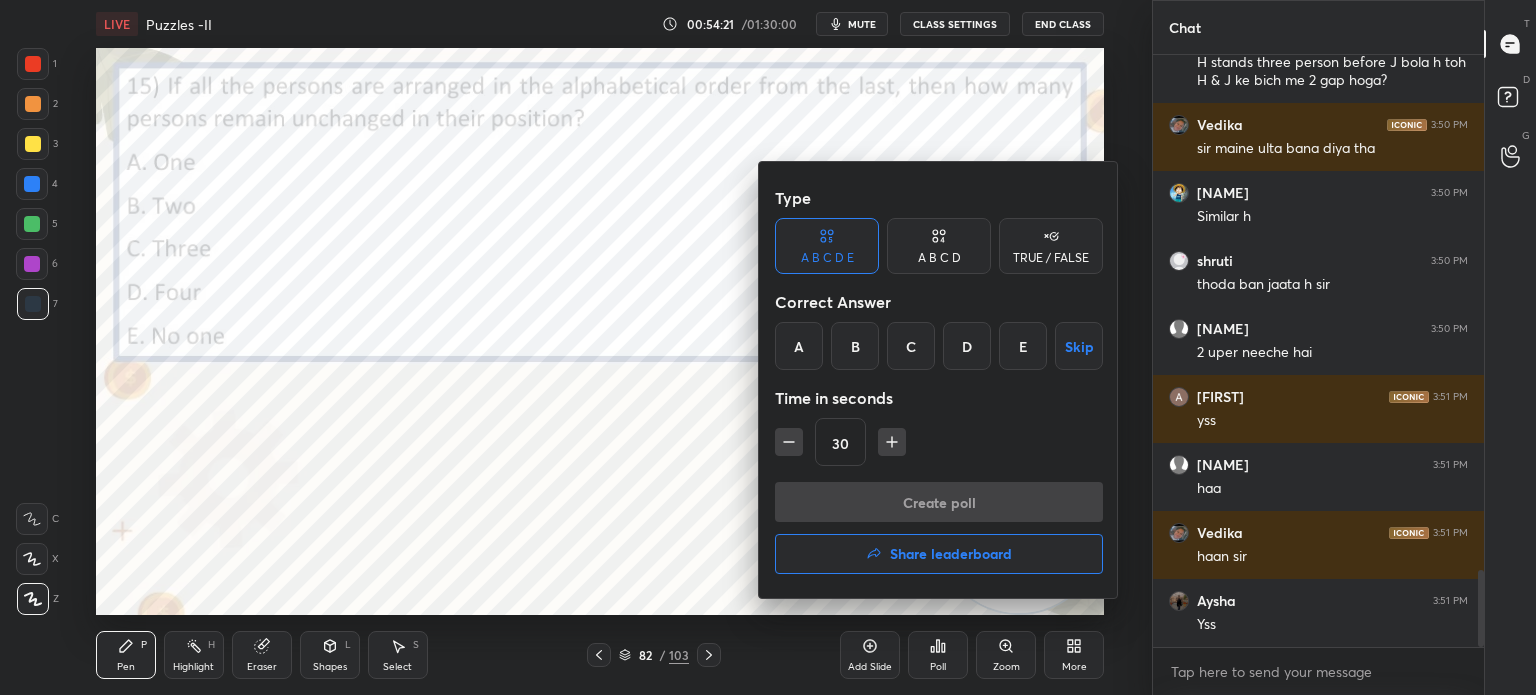 click on "A" at bounding box center (799, 346) 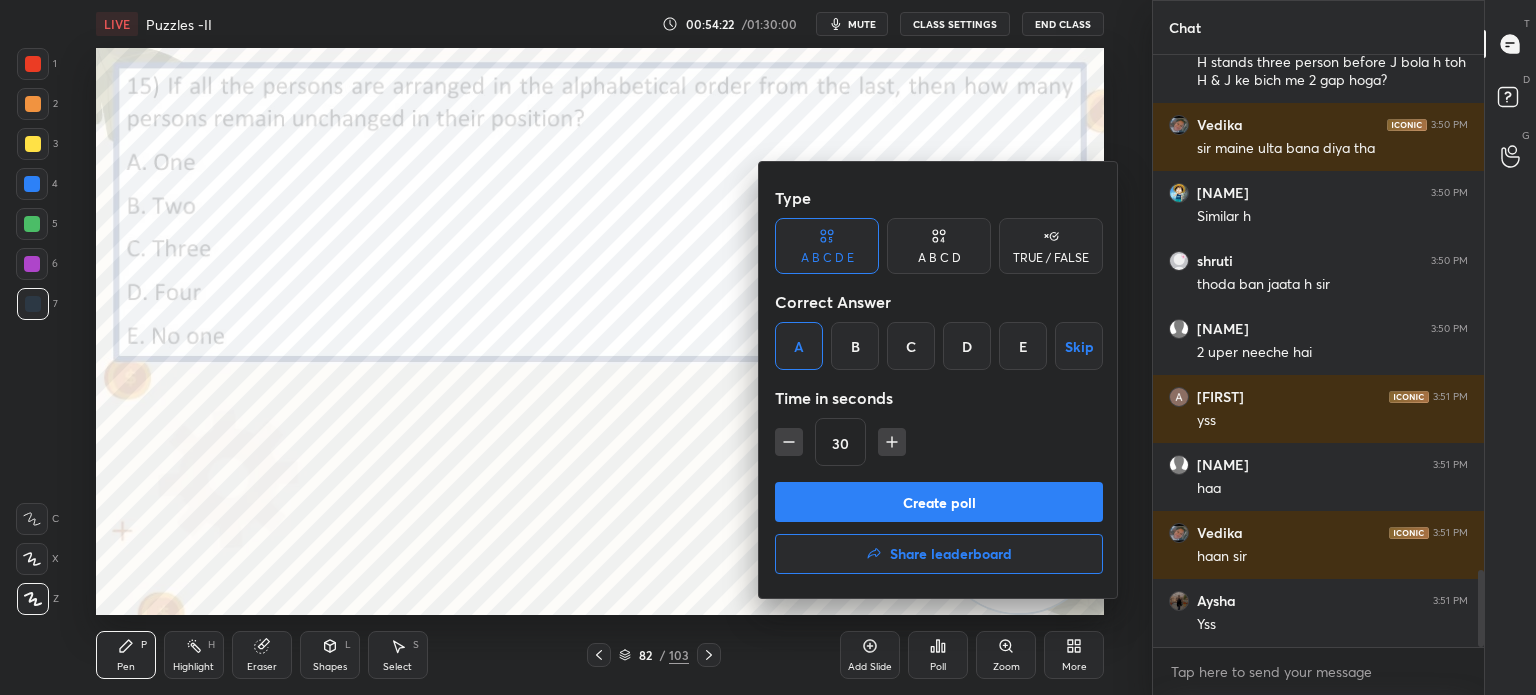click 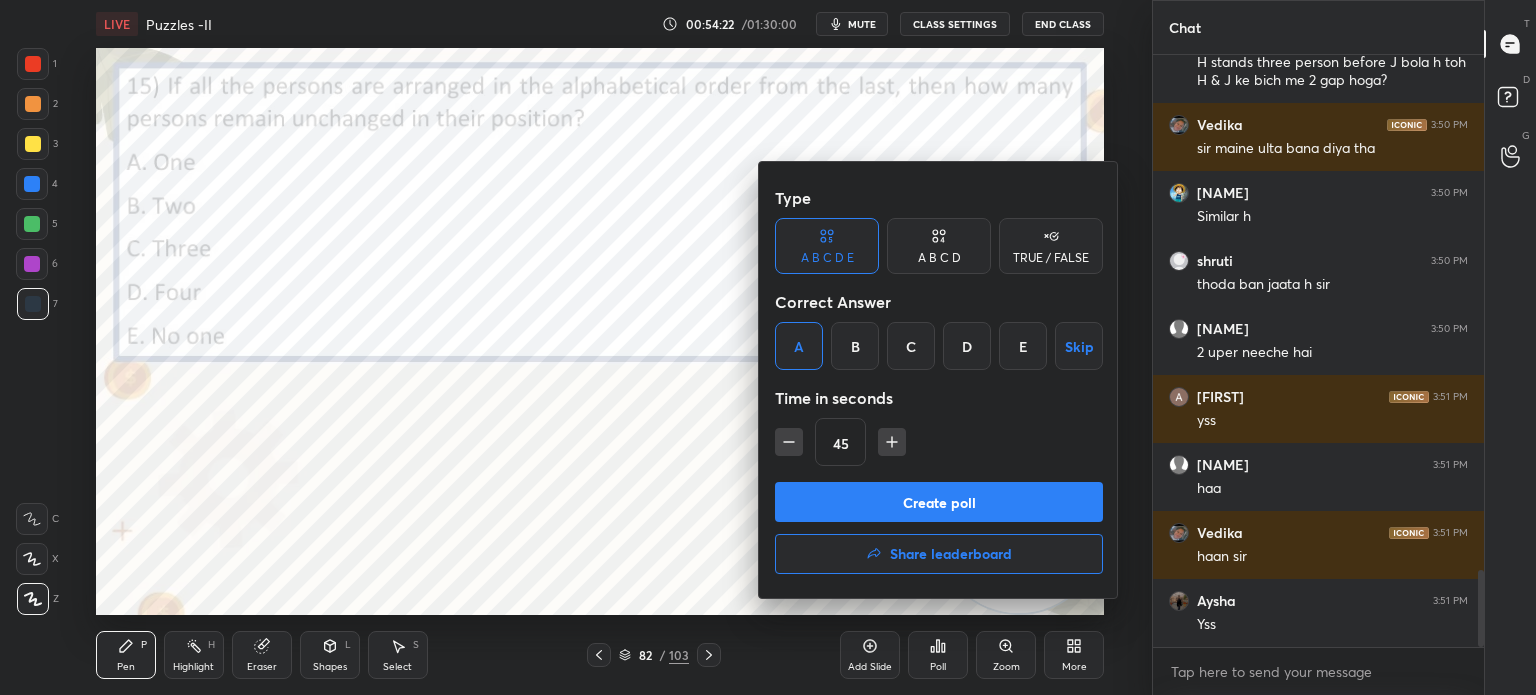 click on "Create poll" at bounding box center (939, 502) 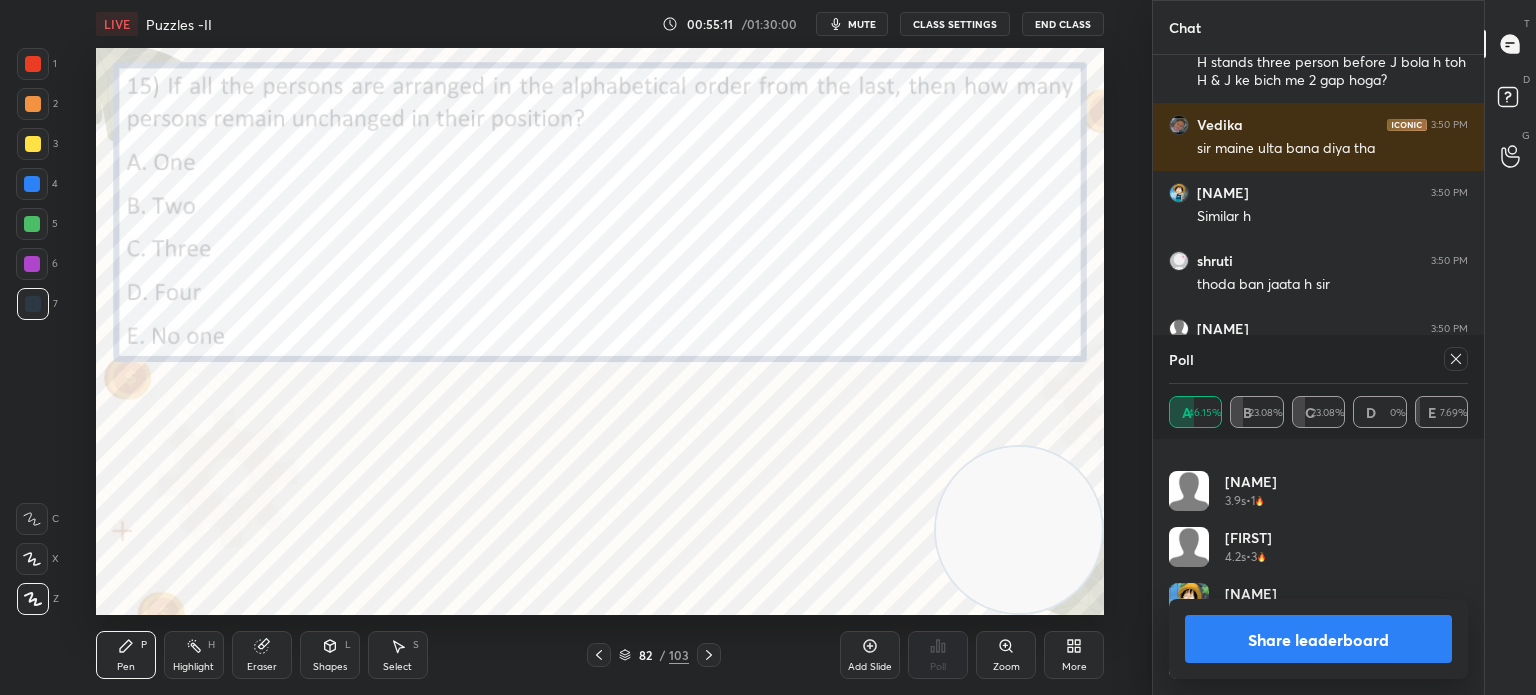 click 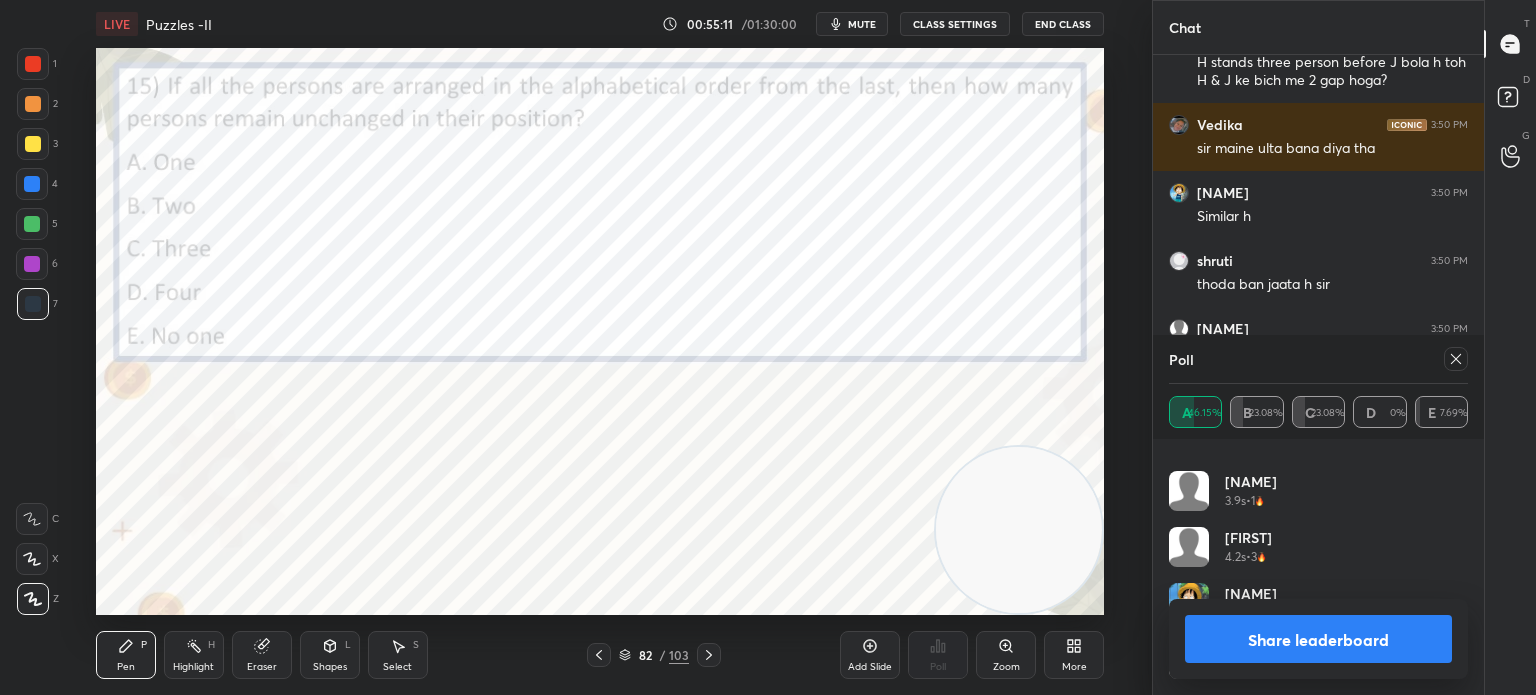 scroll, scrollTop: 158, scrollLeft: 293, axis: both 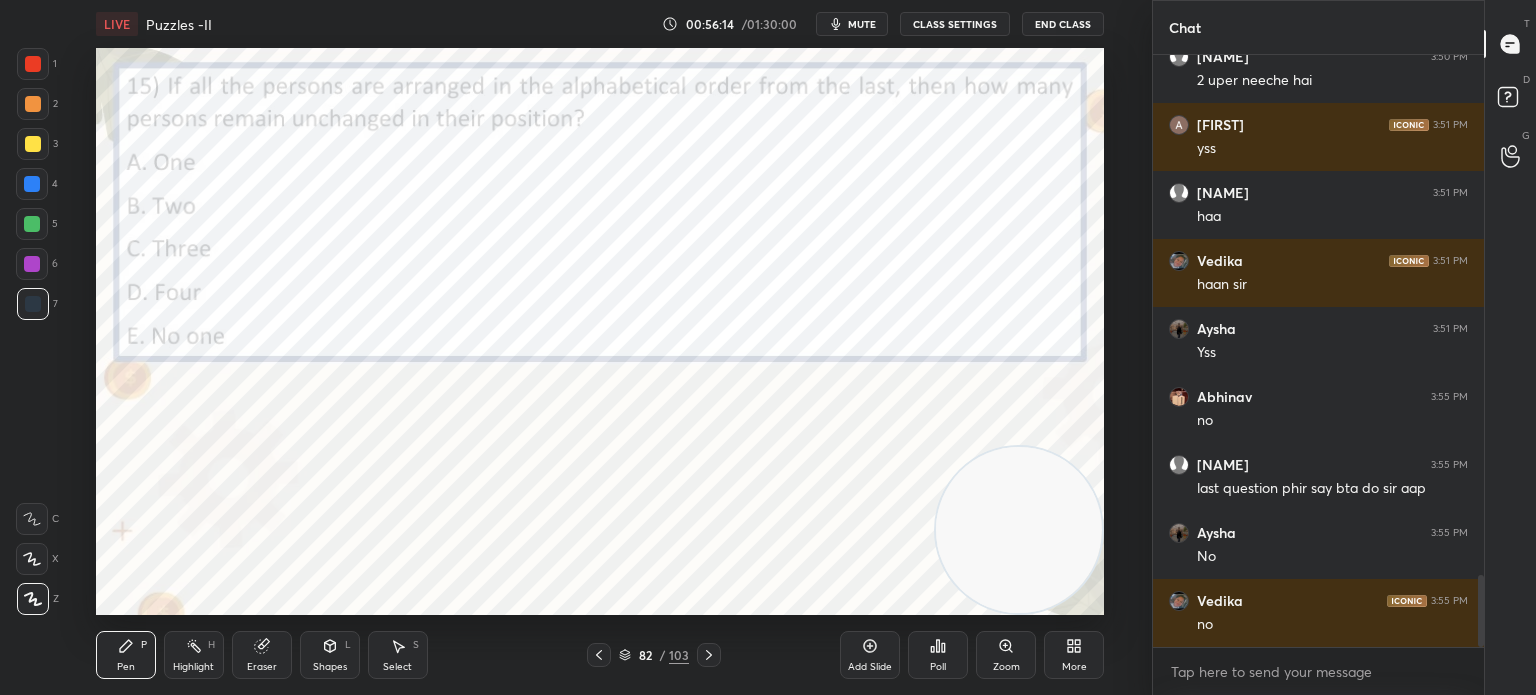 click at bounding box center [33, 64] 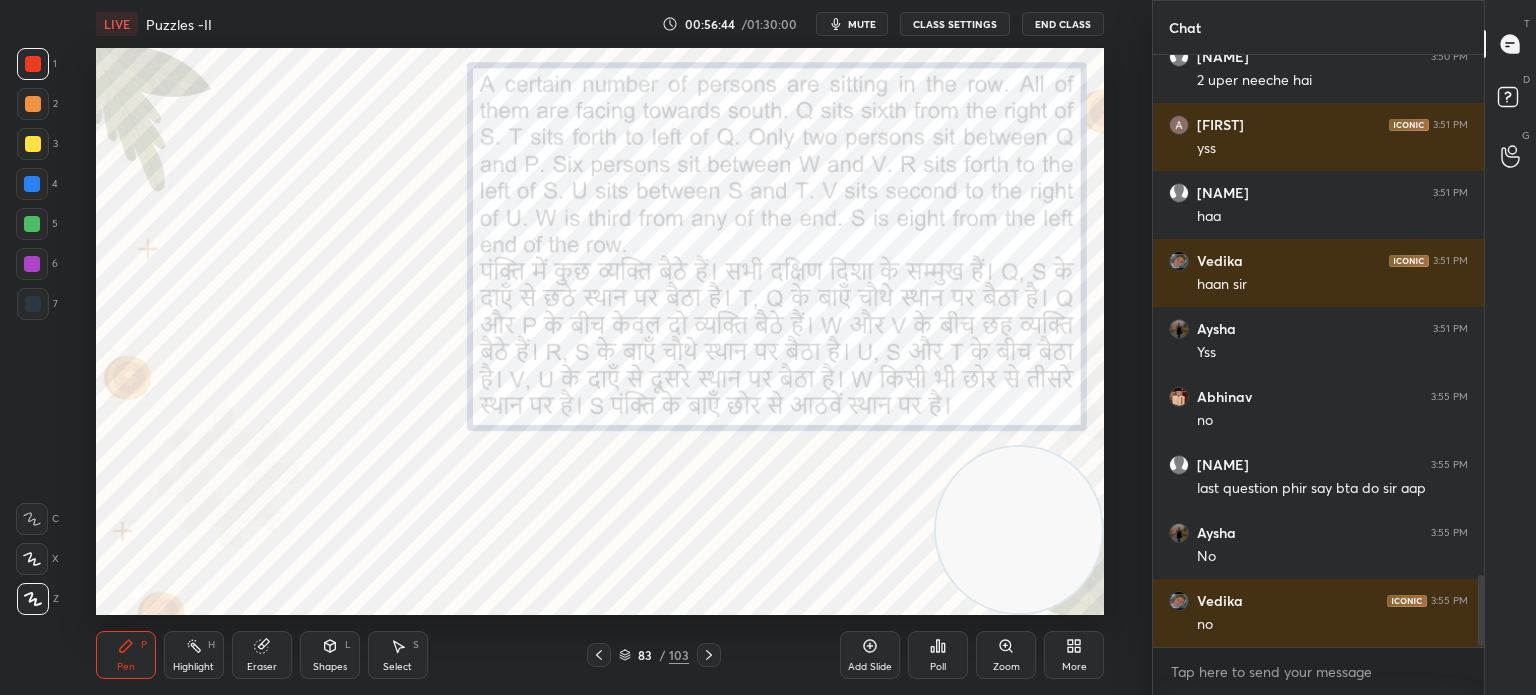 scroll, scrollTop: 4312, scrollLeft: 0, axis: vertical 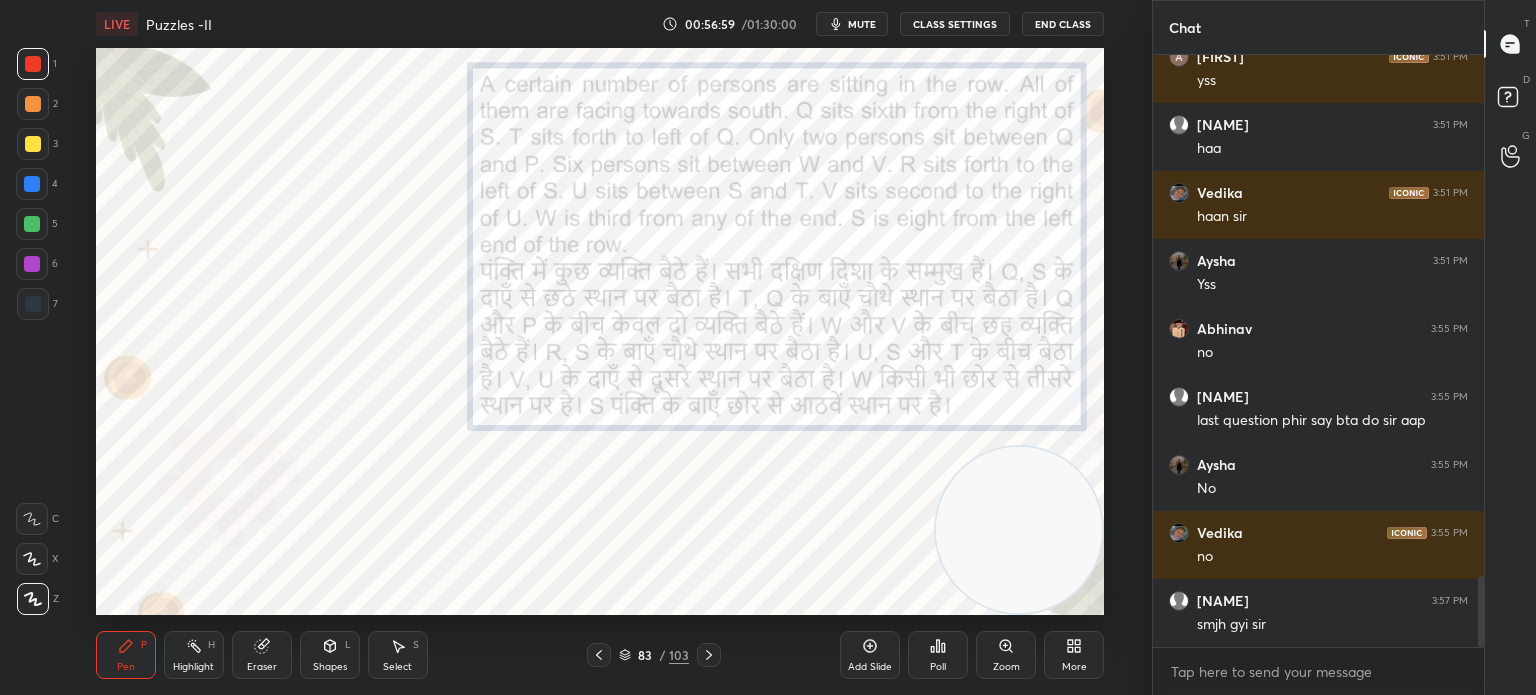 click on "mute" at bounding box center (862, 24) 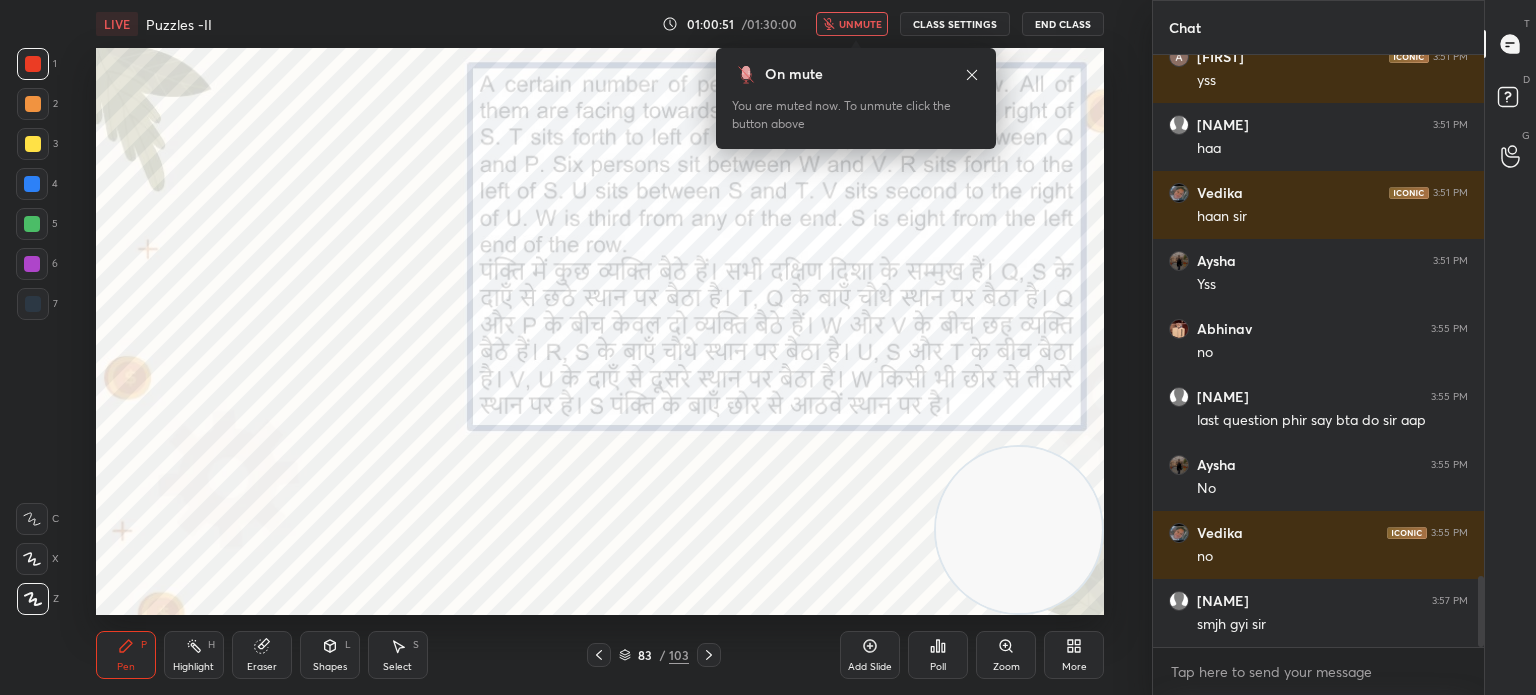 click on "unmute" at bounding box center [852, 24] 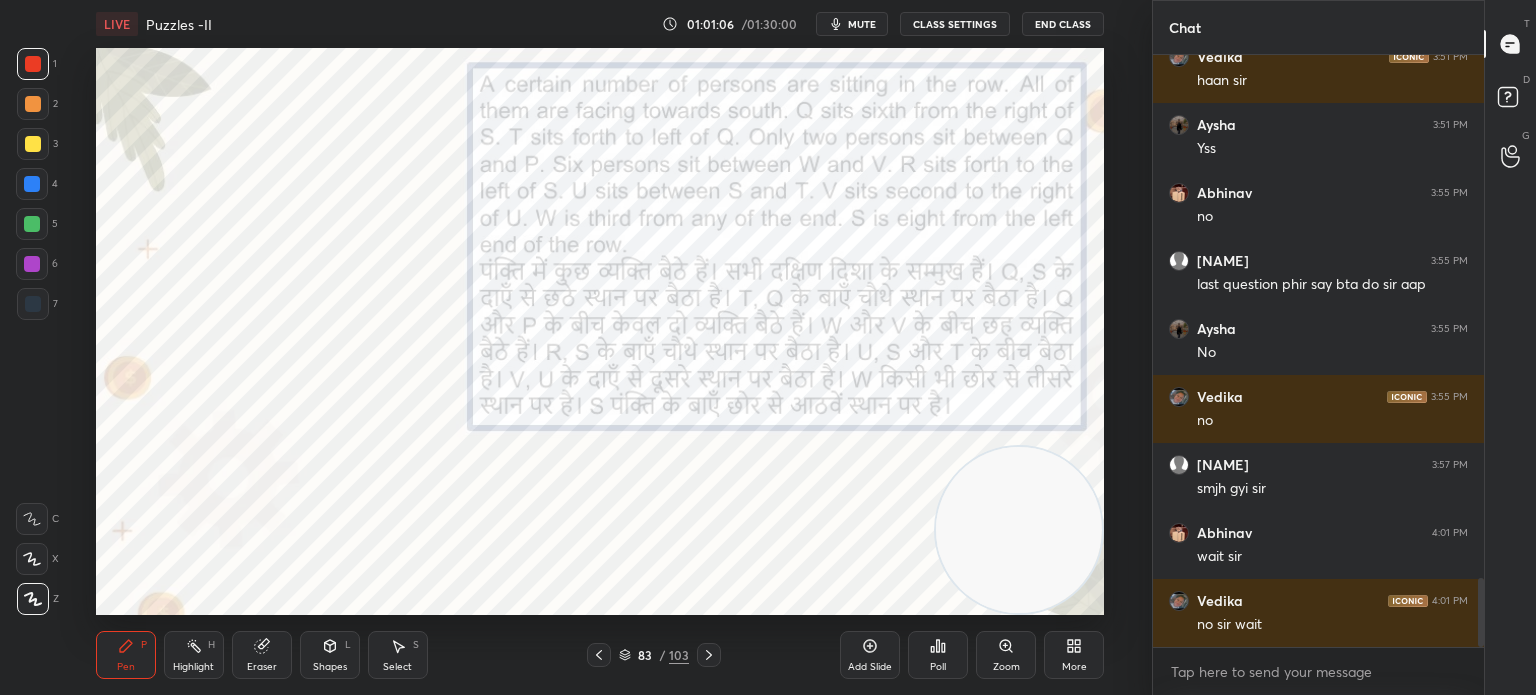 scroll, scrollTop: 4516, scrollLeft: 0, axis: vertical 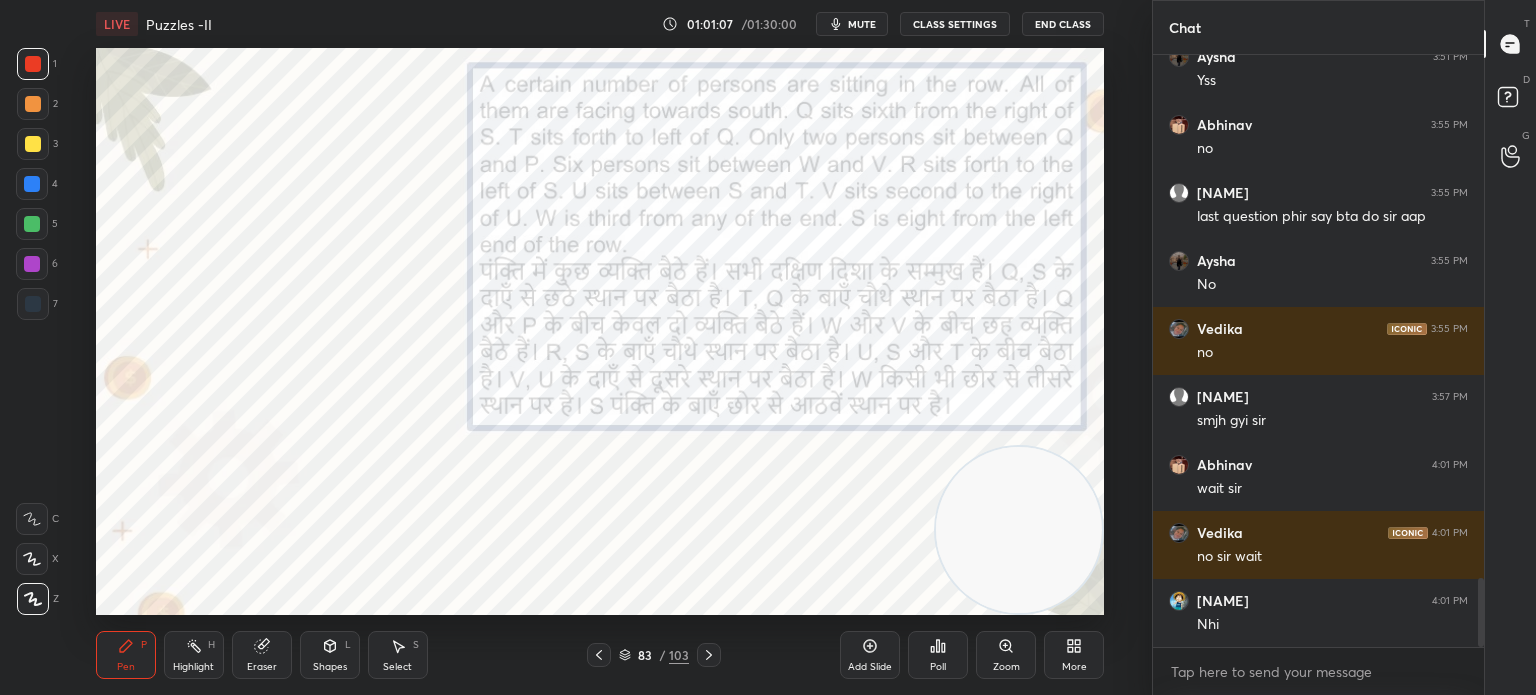 click on "mute" at bounding box center (862, 24) 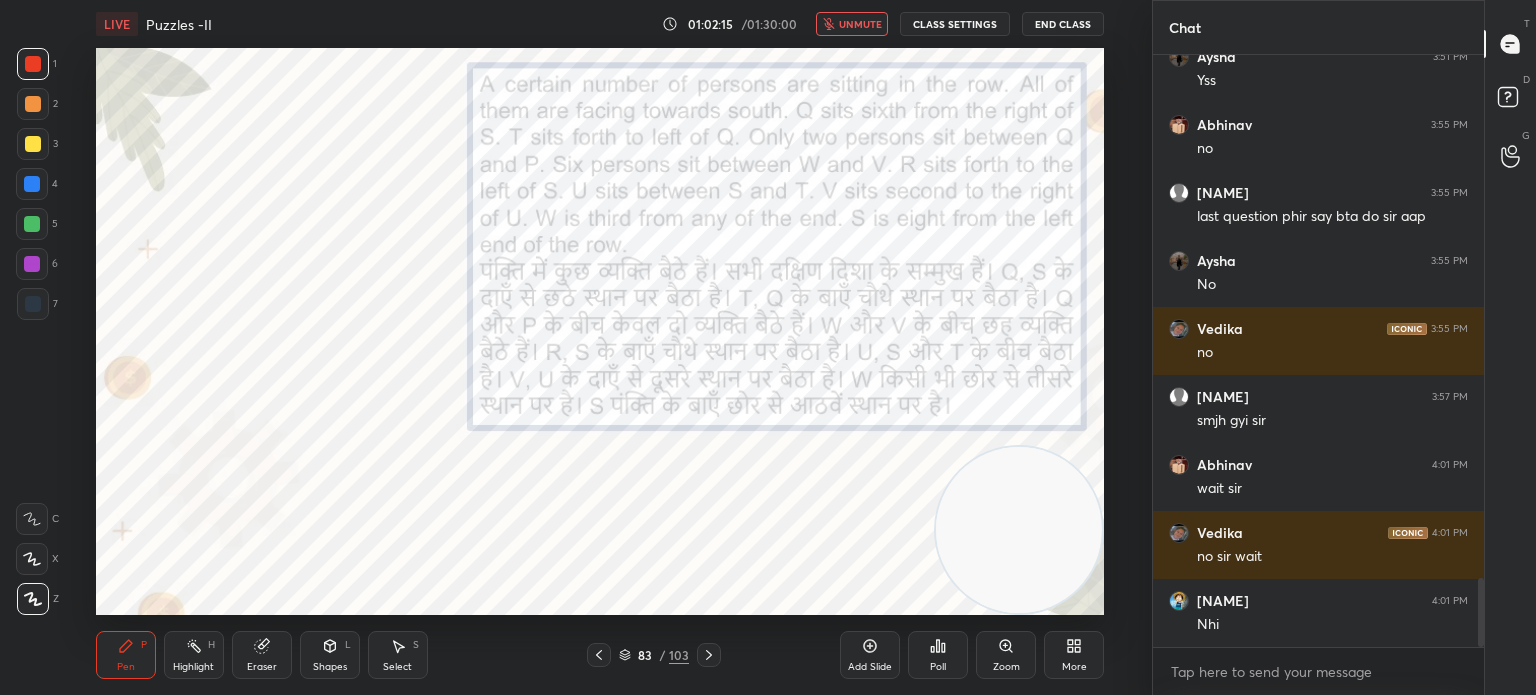 click on "unmute" at bounding box center (860, 24) 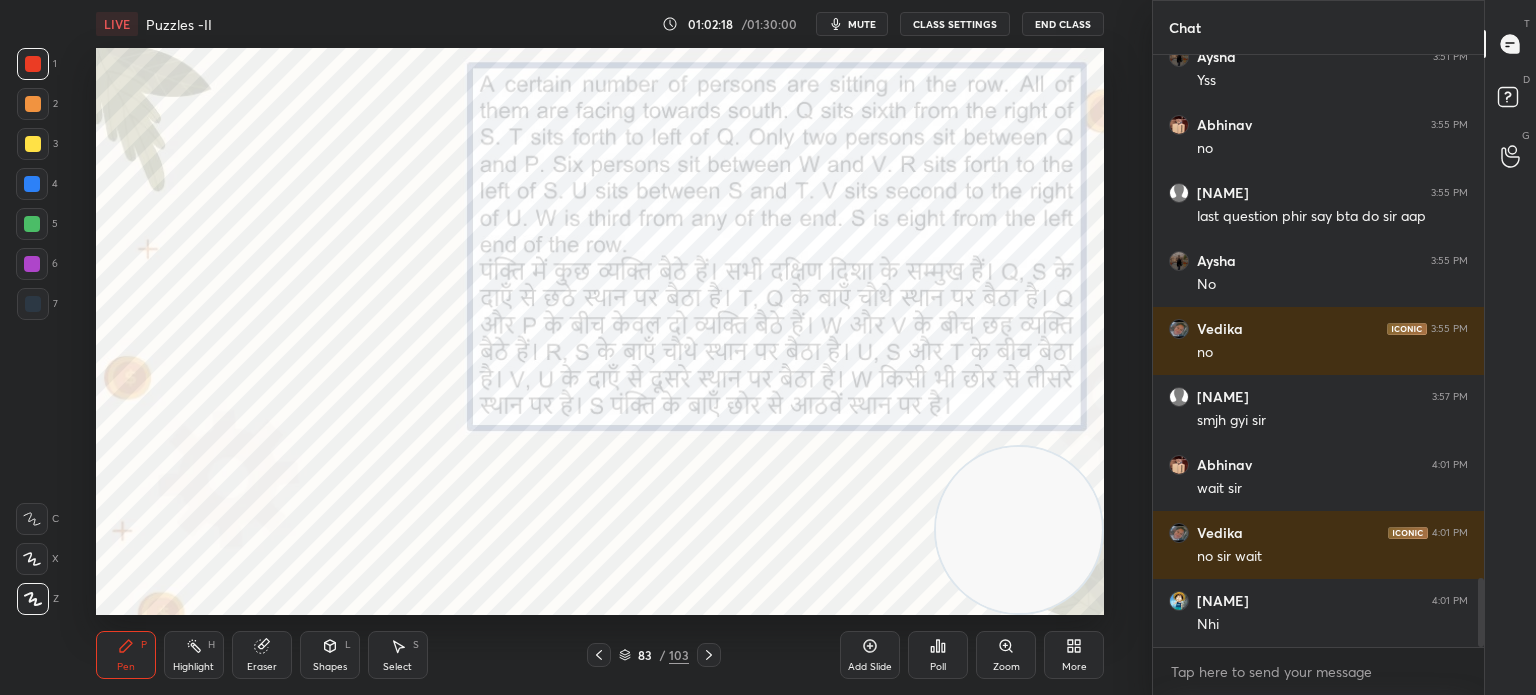 click on "Eraser" at bounding box center (262, 655) 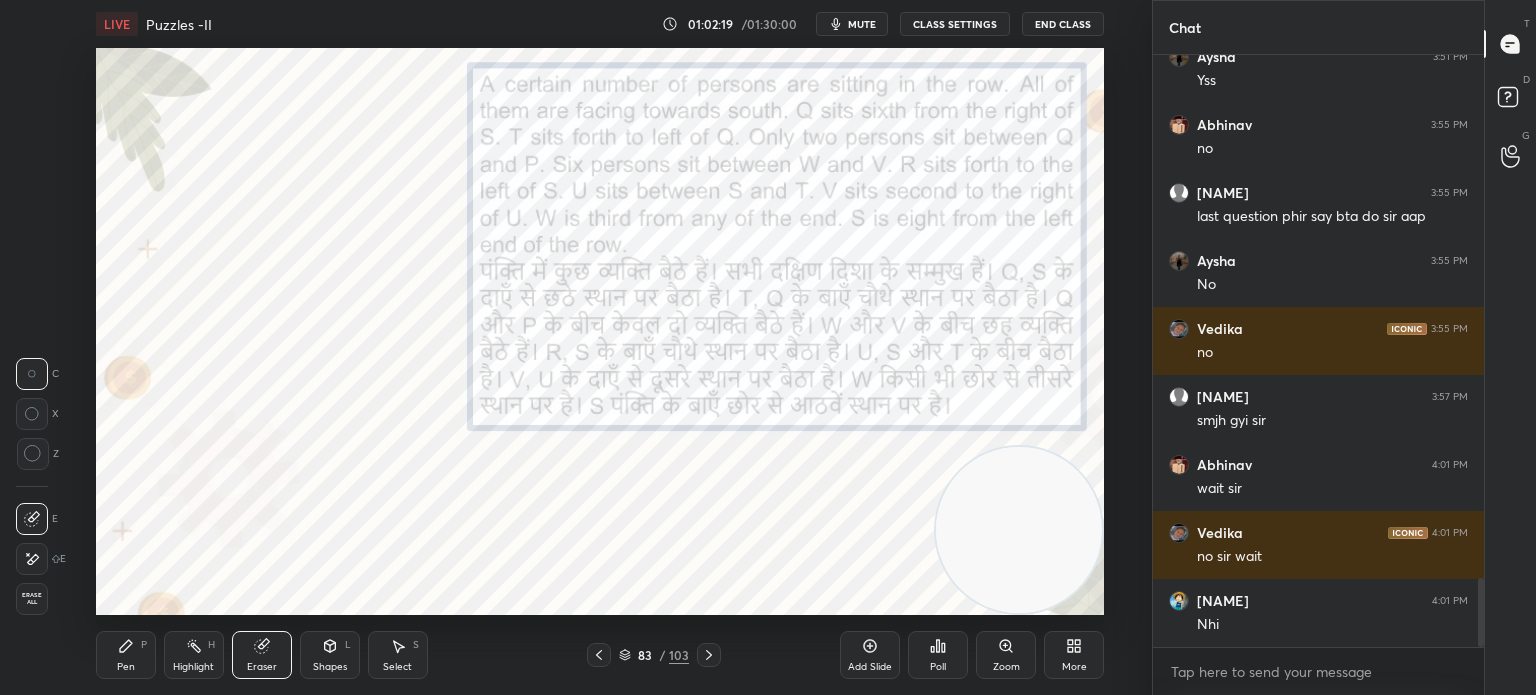 click on "Erase all" at bounding box center [32, 599] 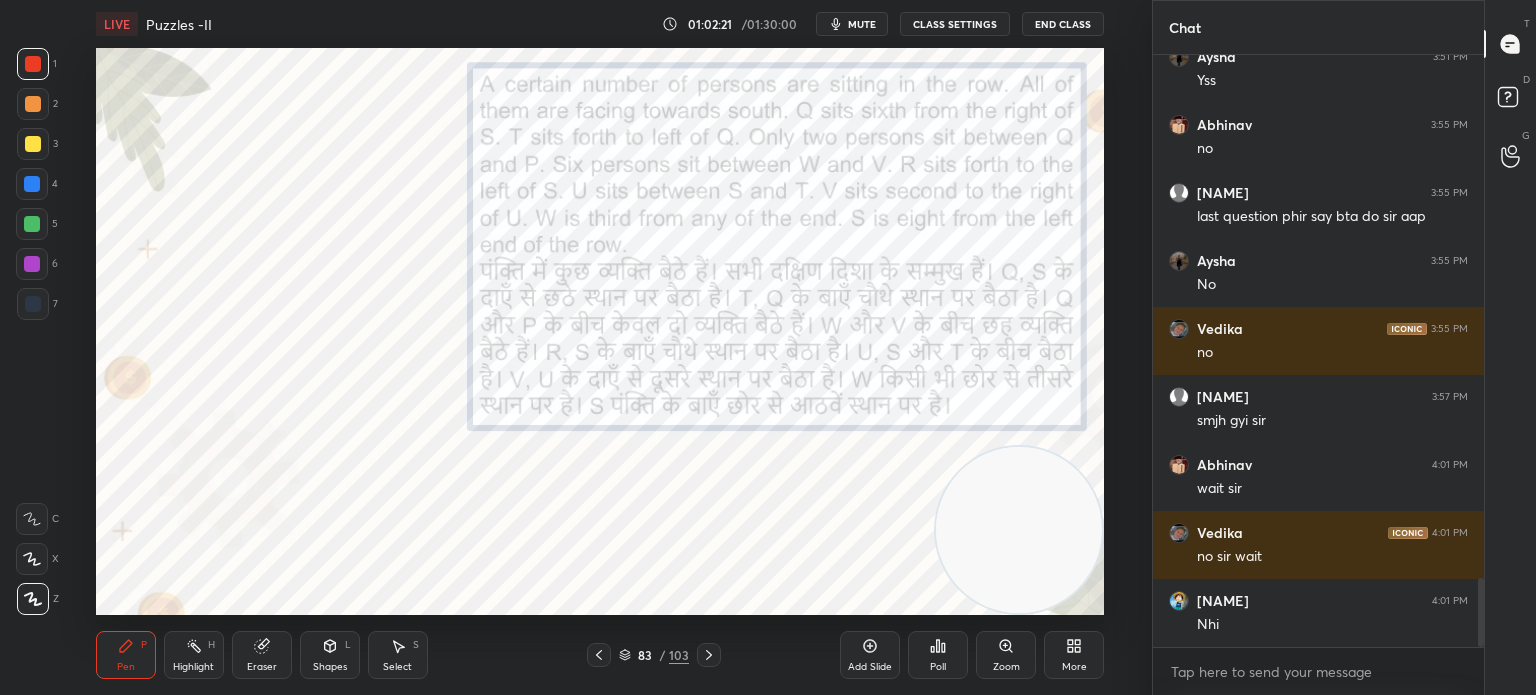 click on "mute" at bounding box center [862, 24] 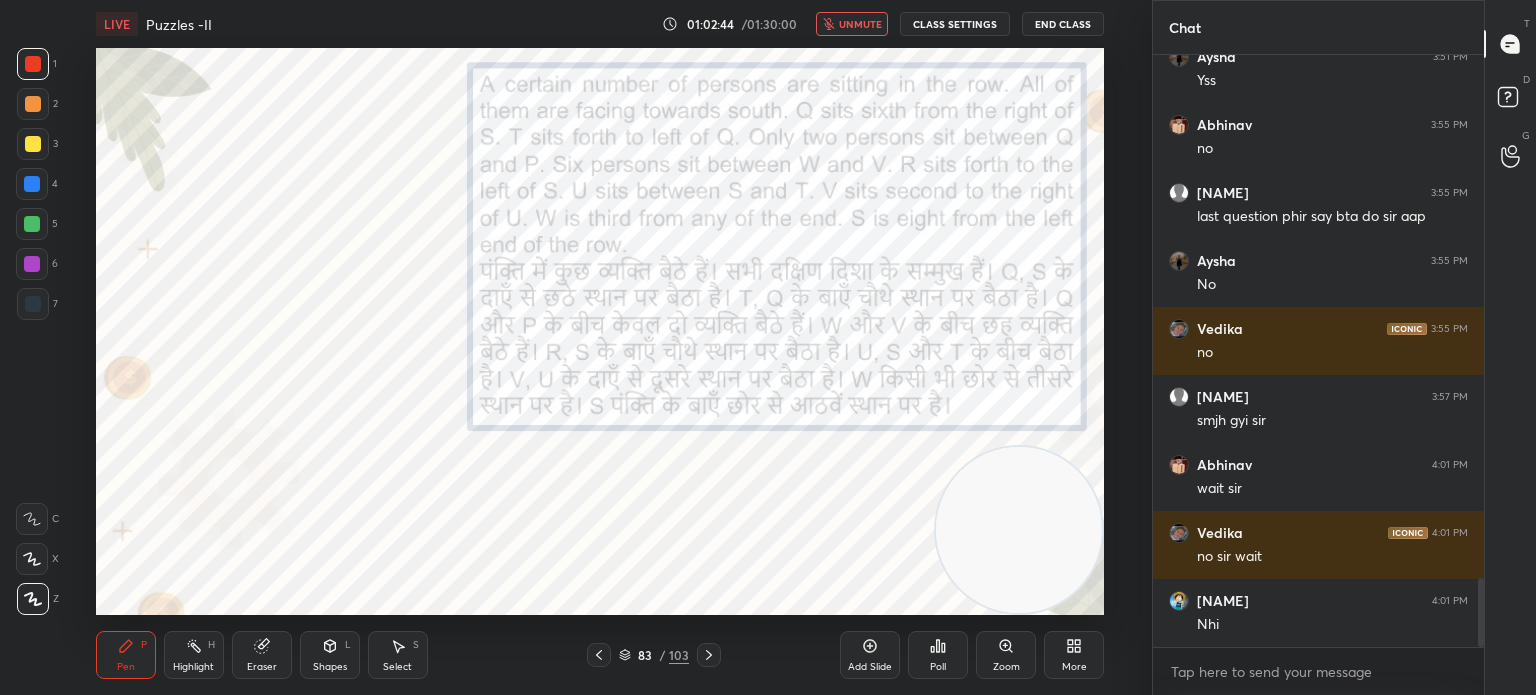 click on "unmute" at bounding box center [860, 24] 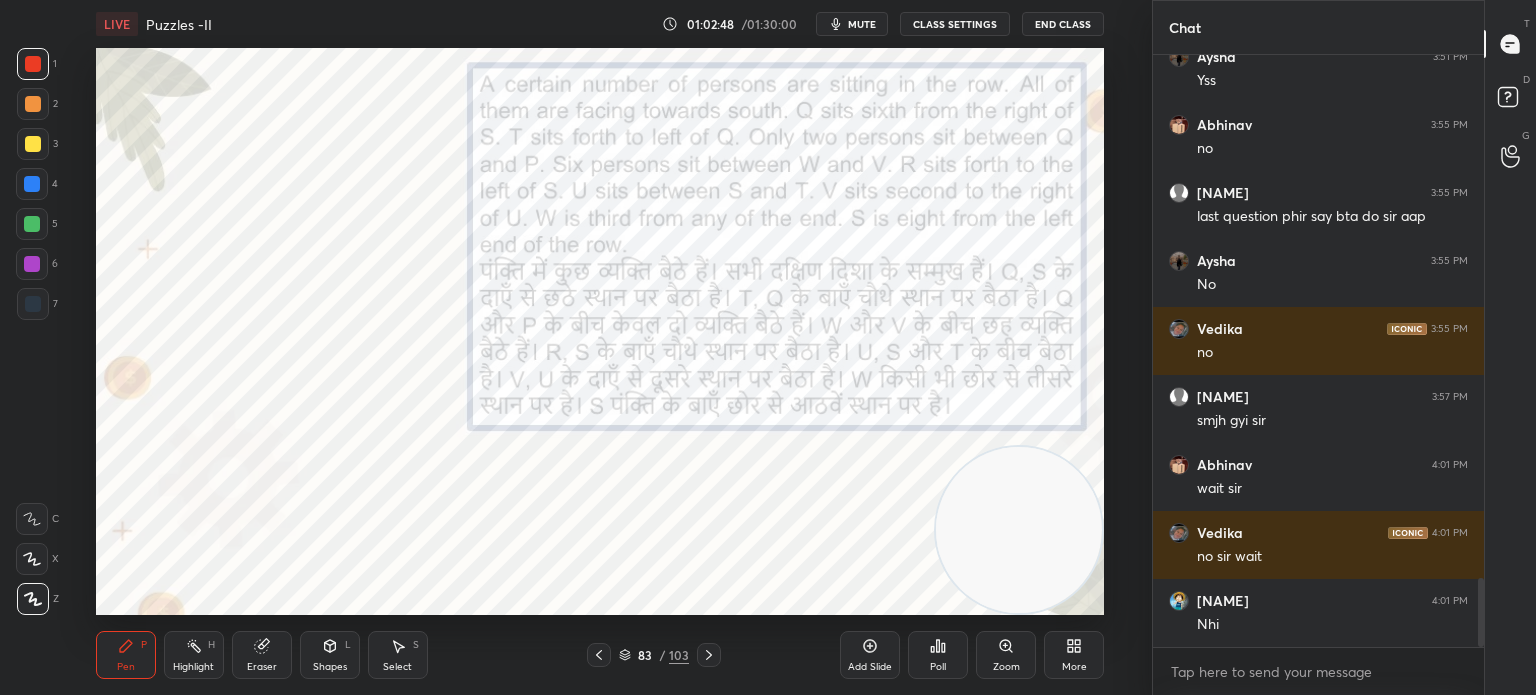 scroll, scrollTop: 4584, scrollLeft: 0, axis: vertical 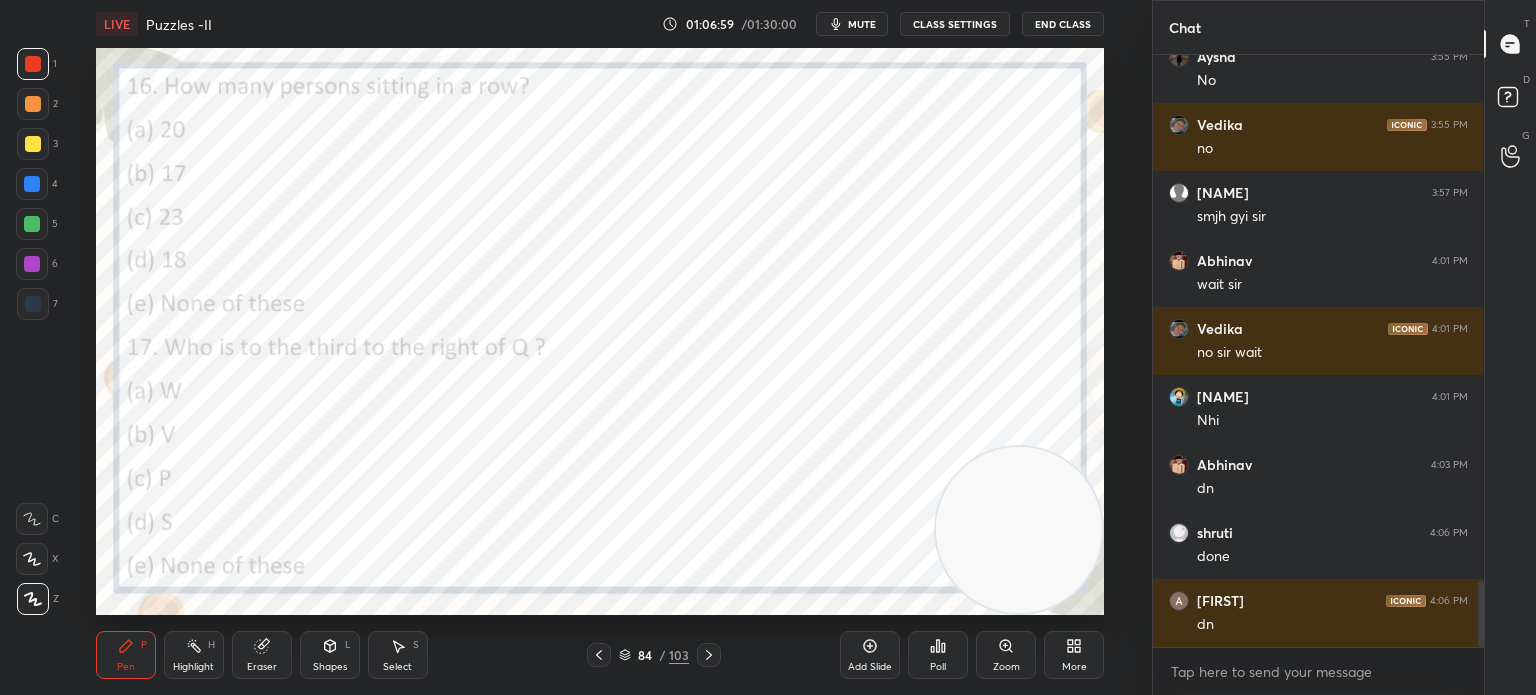 click on "Poll" at bounding box center [938, 655] 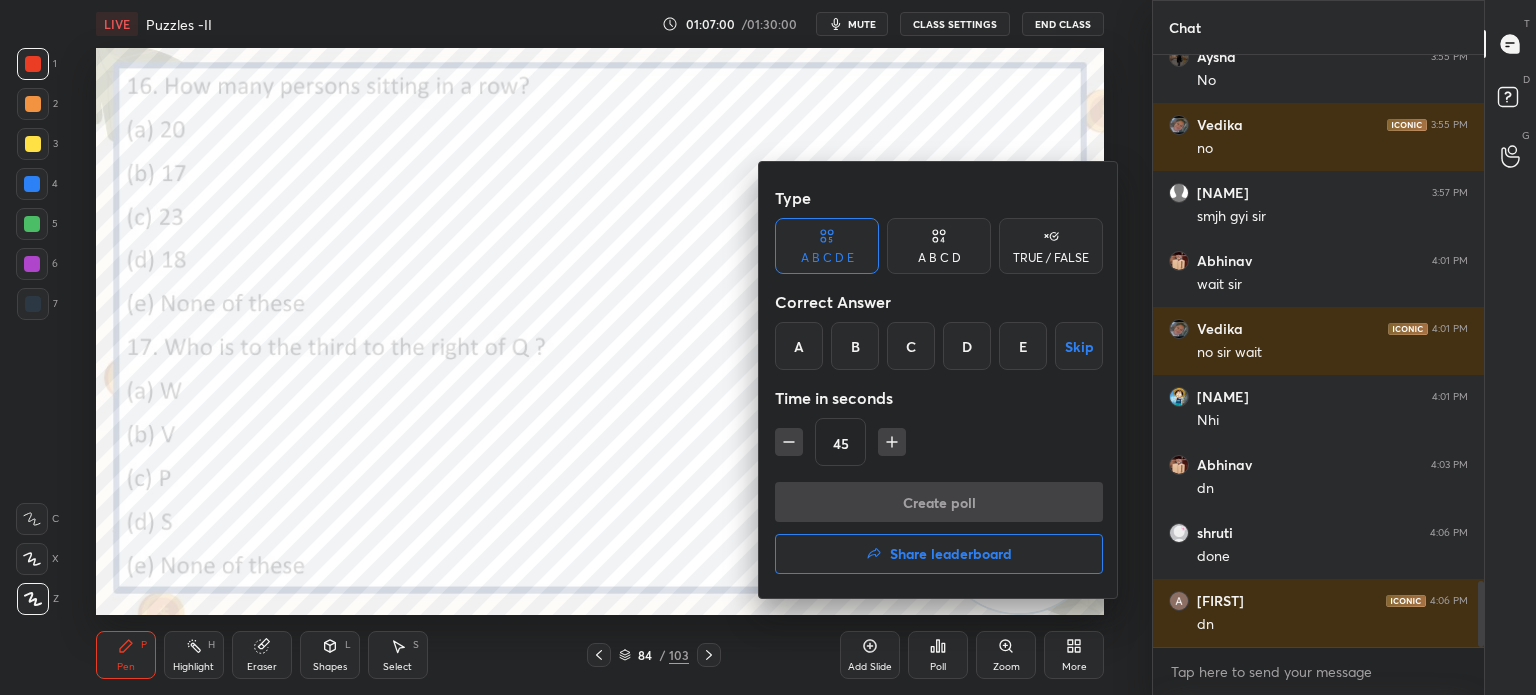 click on "A" at bounding box center (799, 346) 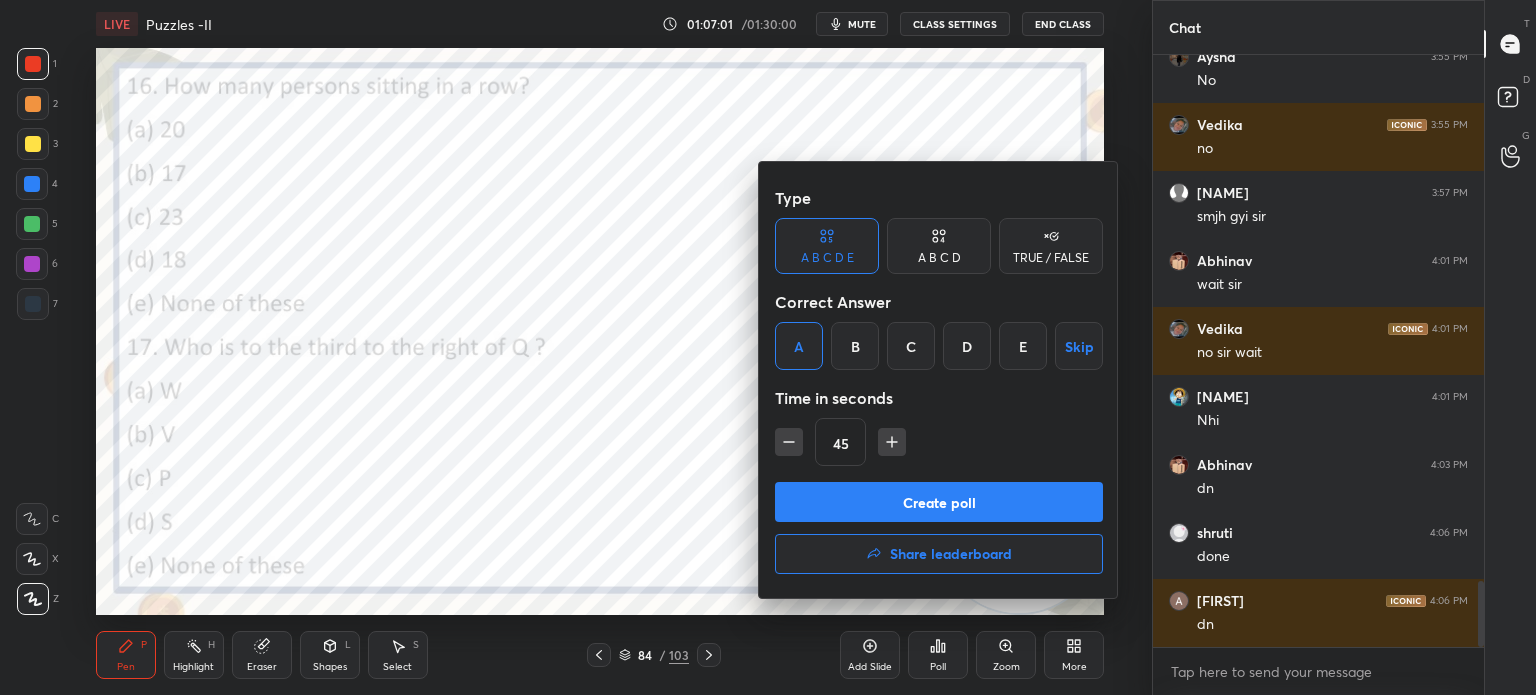 click on "Create poll" at bounding box center (939, 502) 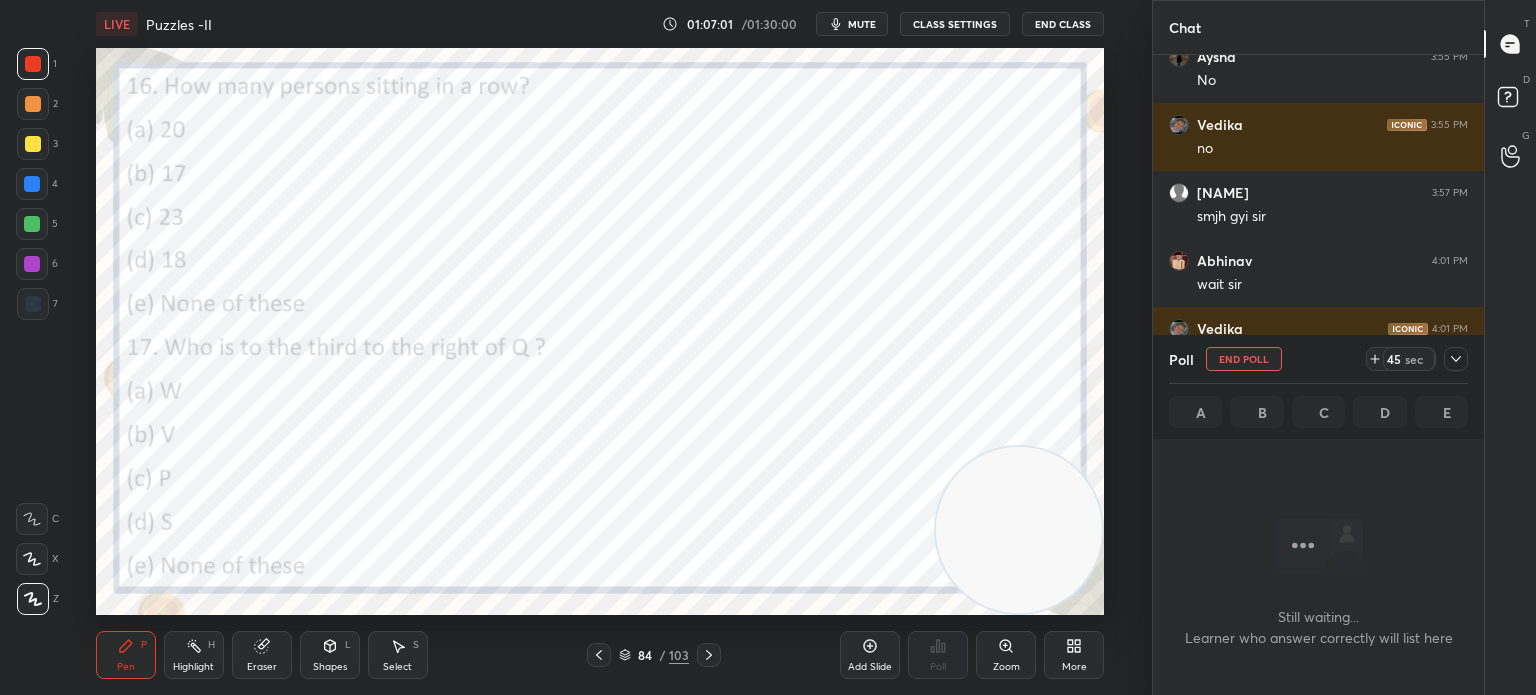 scroll, scrollTop: 6, scrollLeft: 6, axis: both 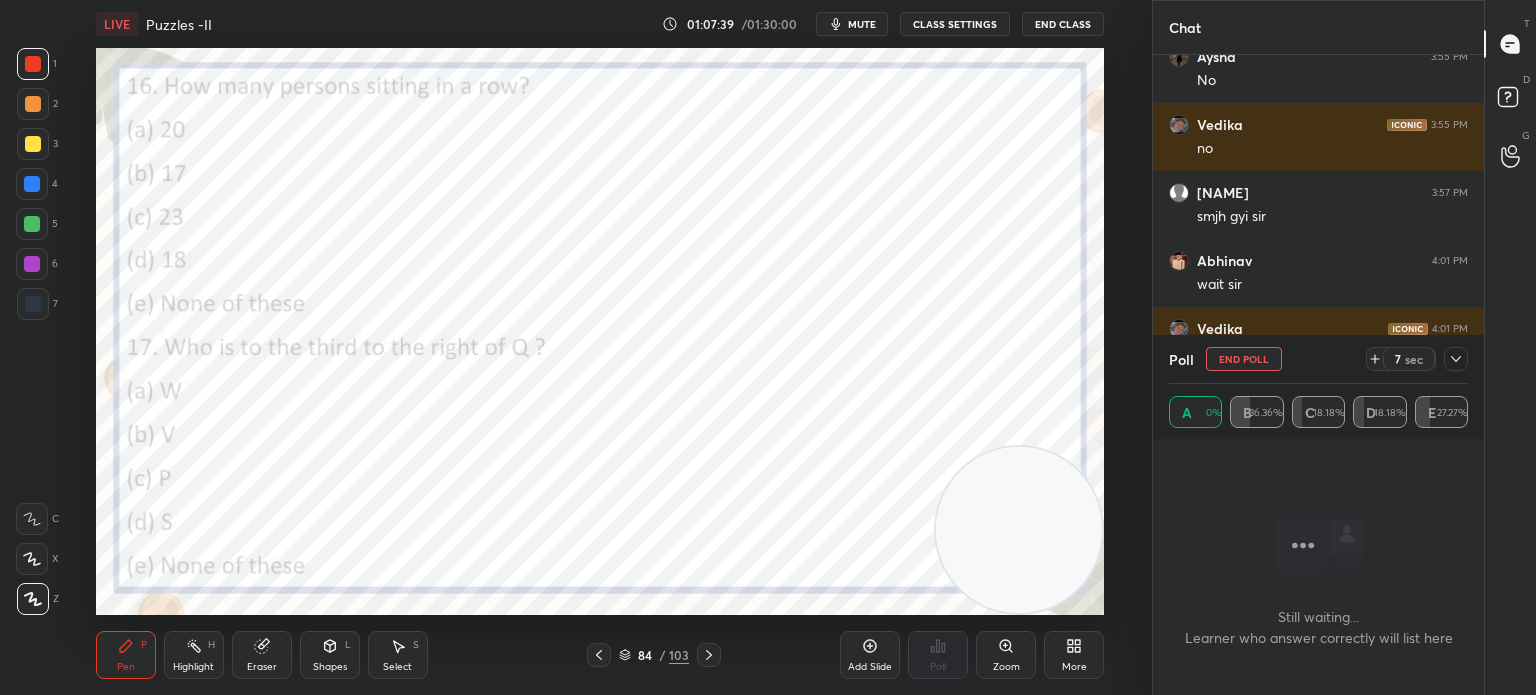 click on "End Poll" at bounding box center [1244, 359] 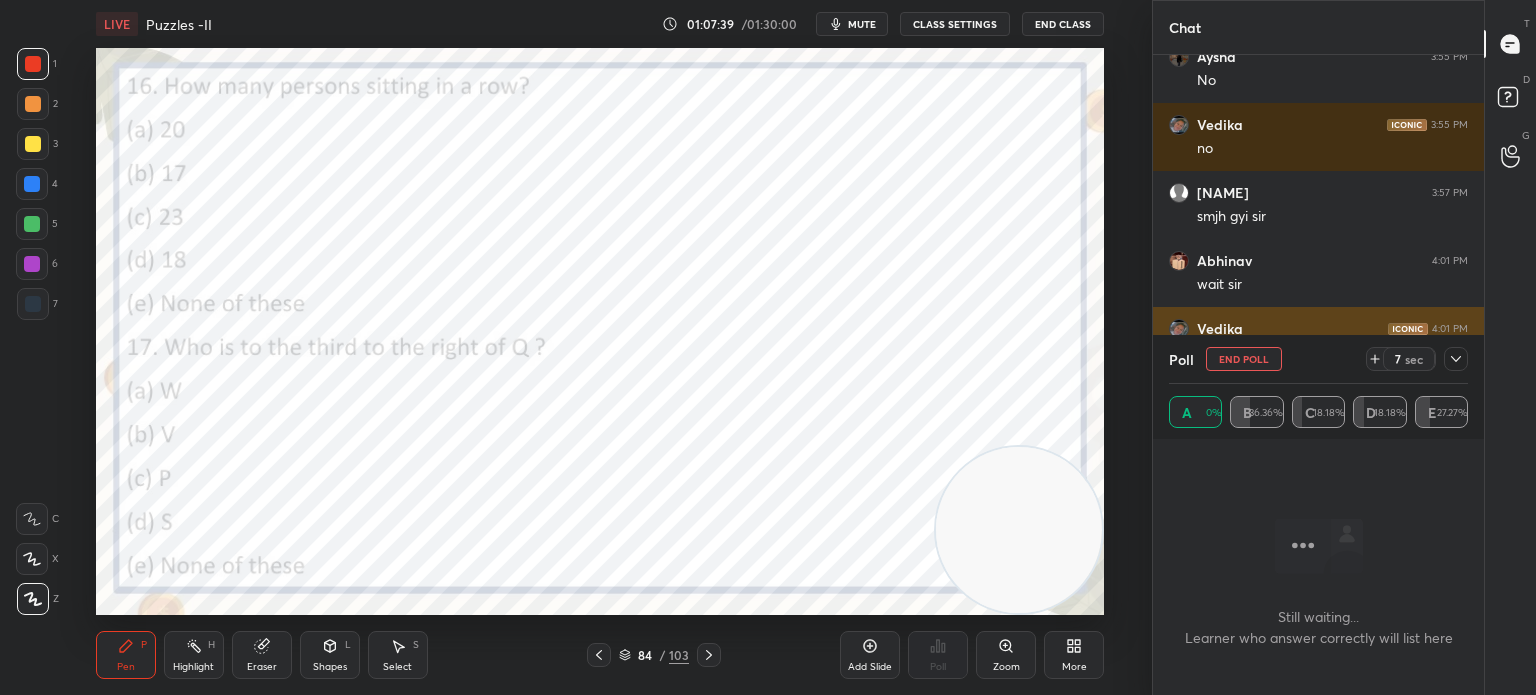 type on "x" 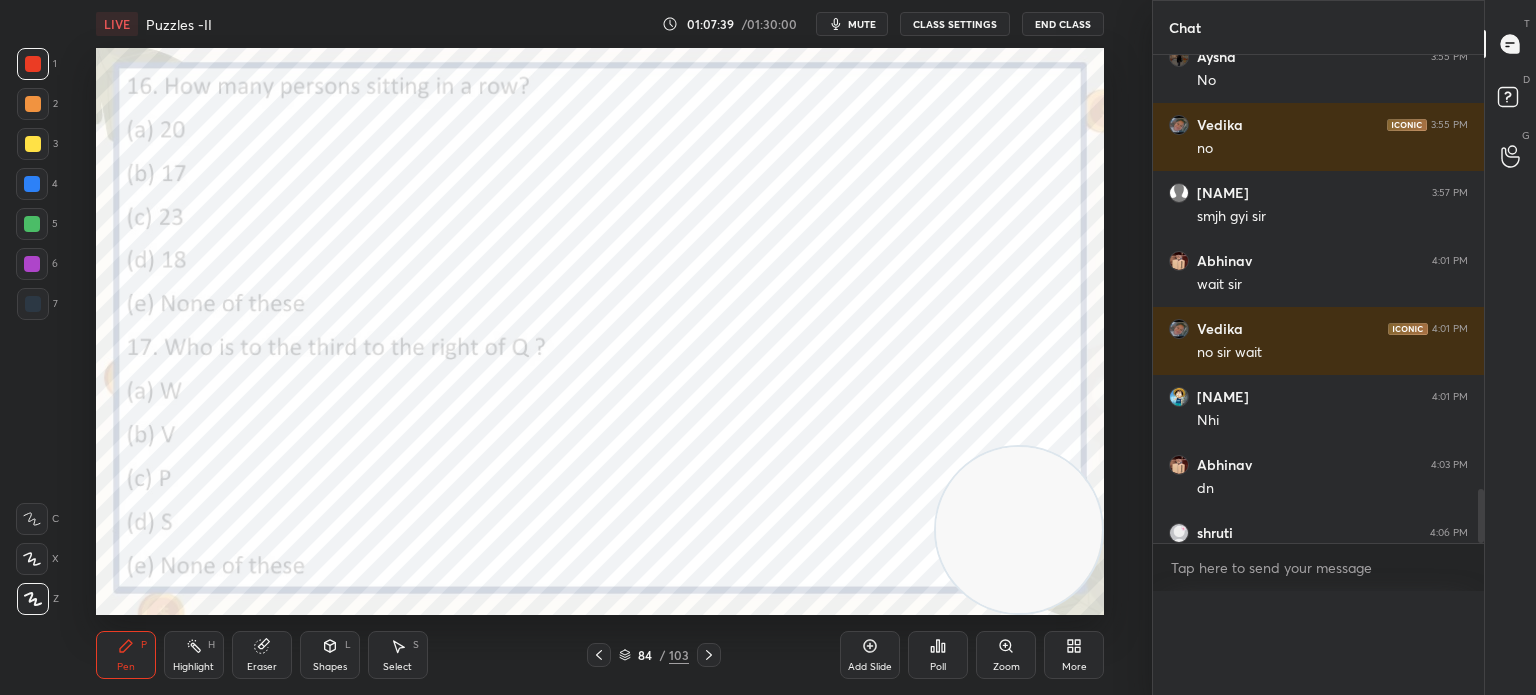scroll, scrollTop: 554, scrollLeft: 325, axis: both 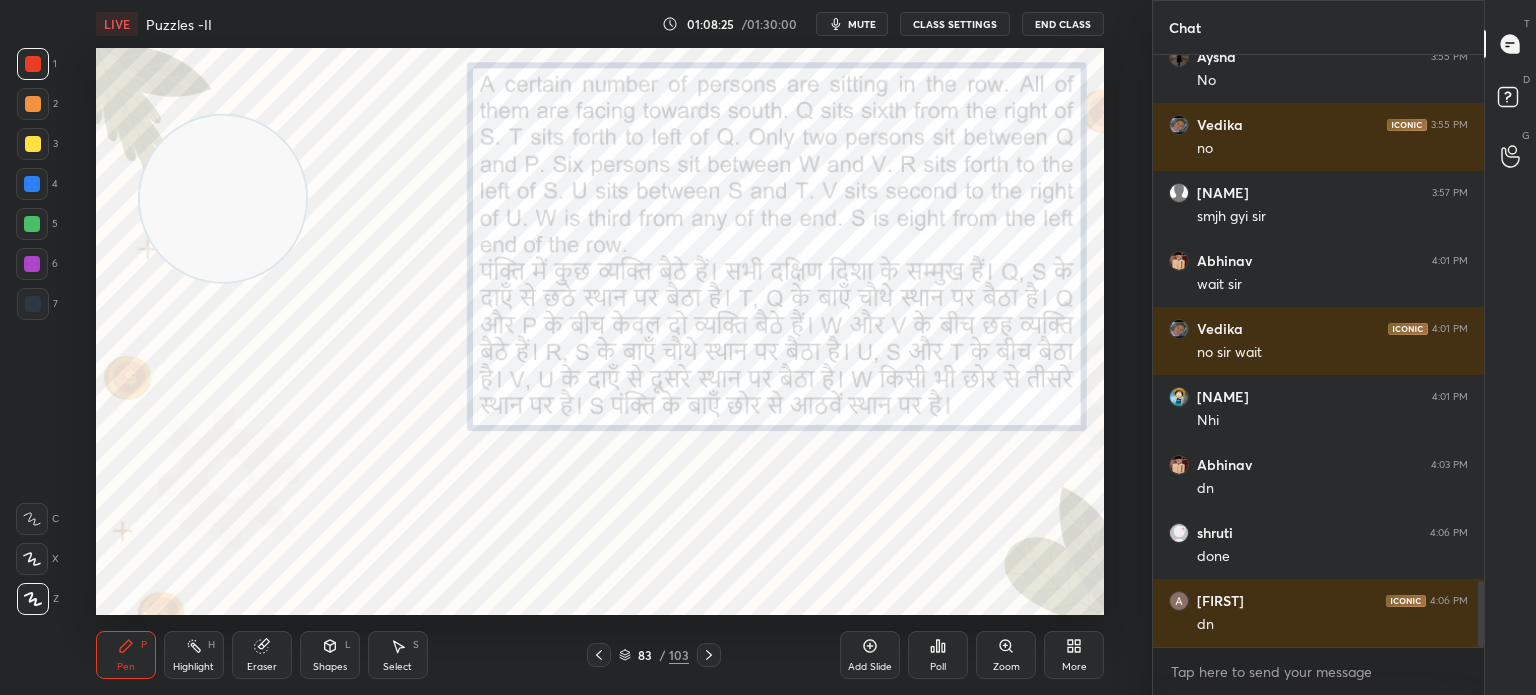 click 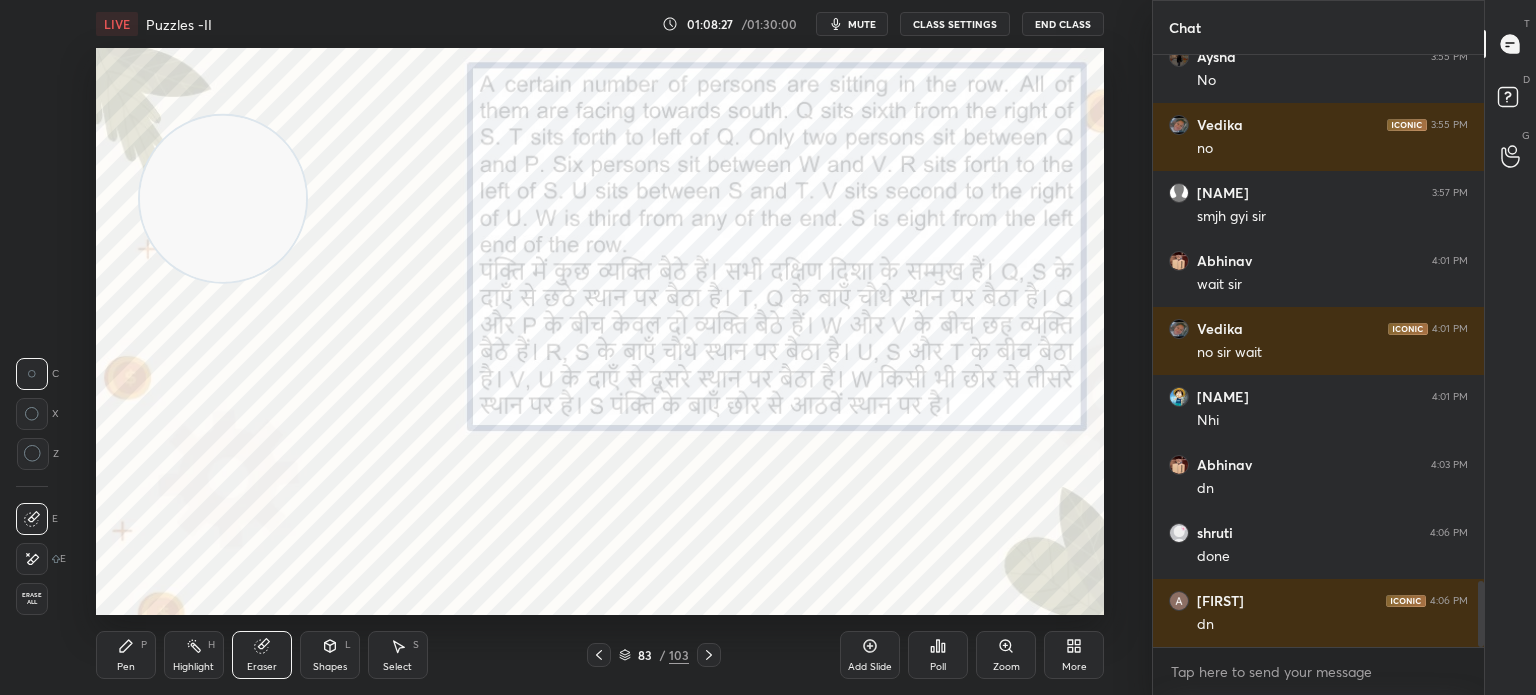 click on "Pen P" at bounding box center [126, 655] 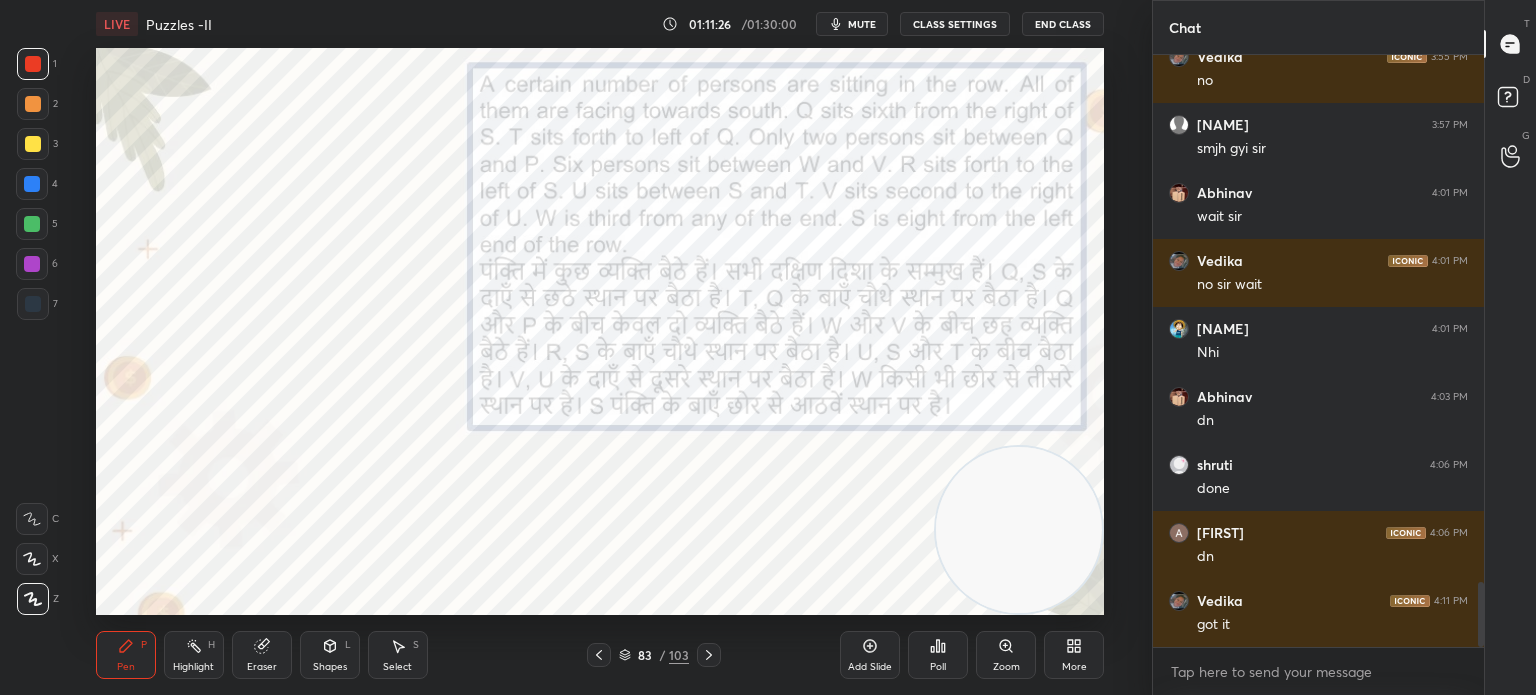 scroll, scrollTop: 4856, scrollLeft: 0, axis: vertical 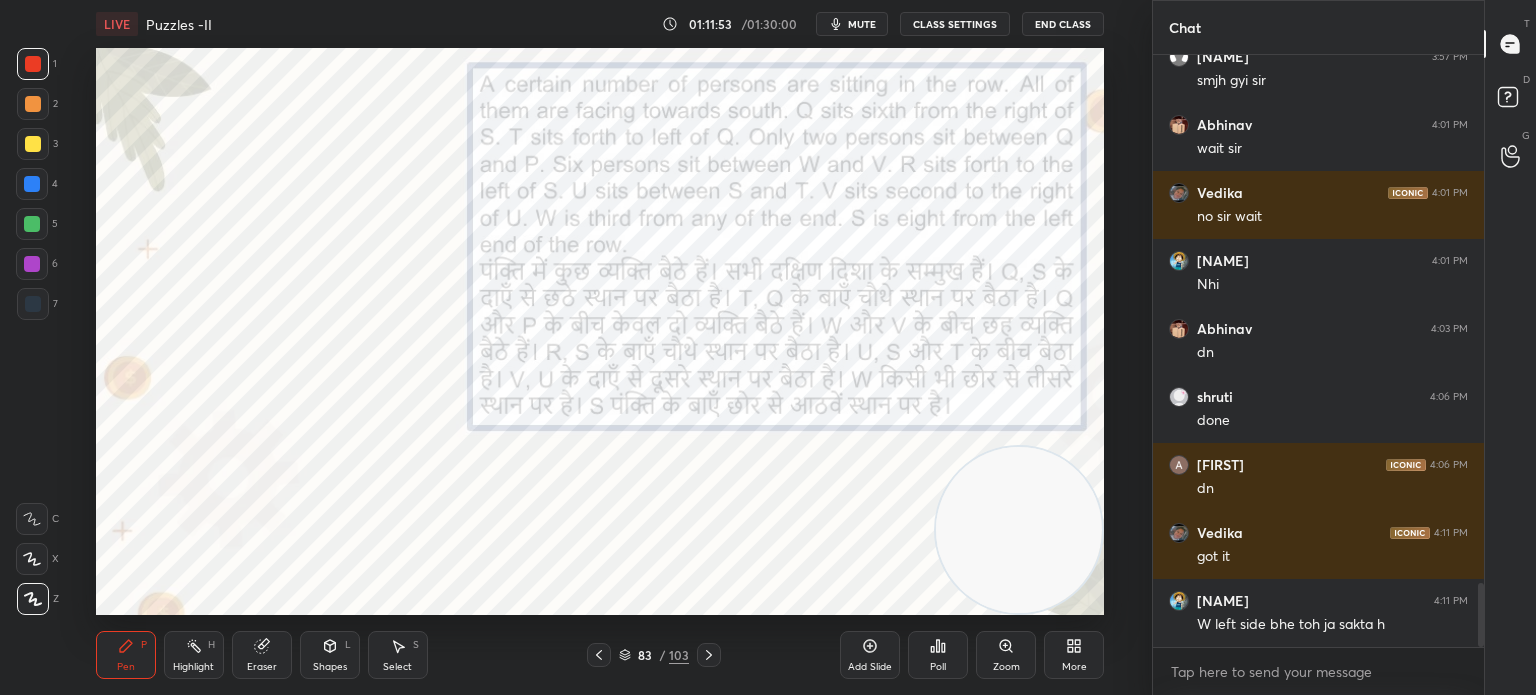 click on "Eraser" at bounding box center [262, 667] 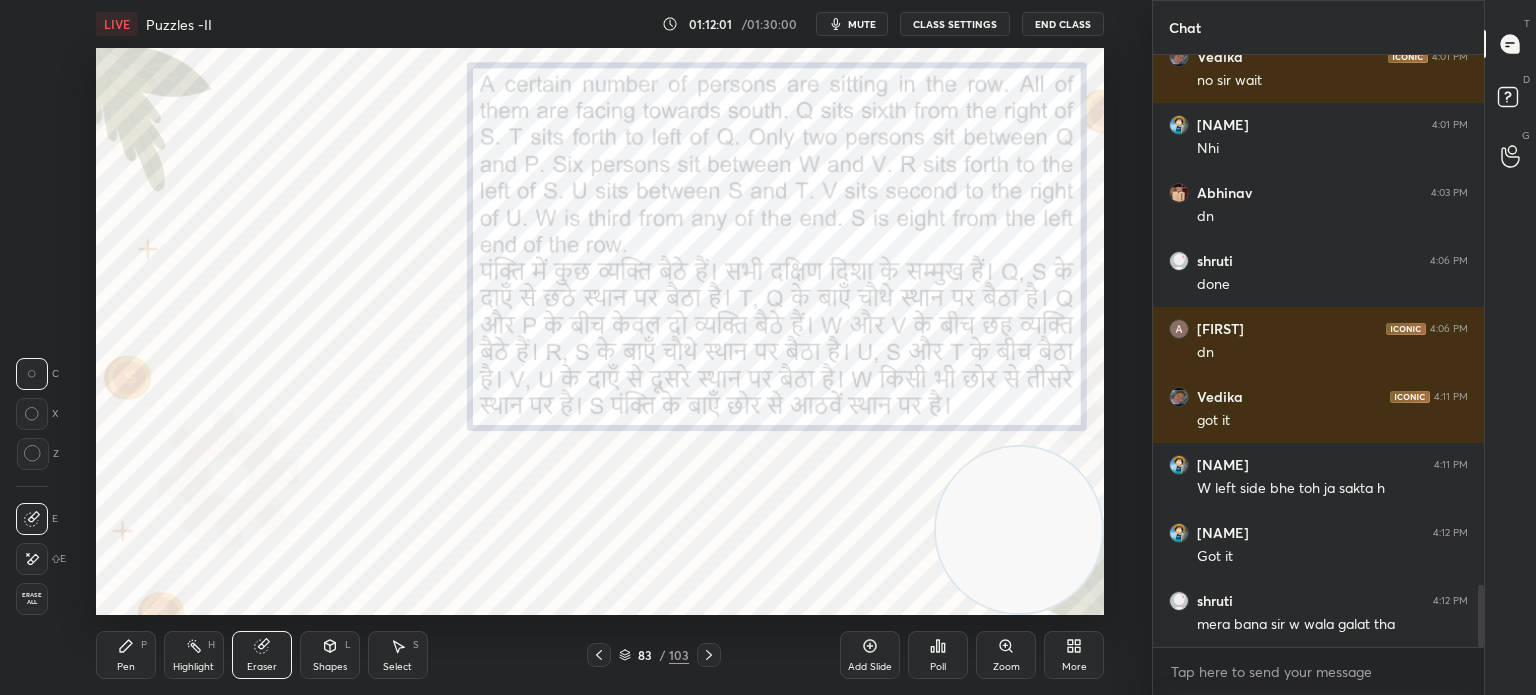 scroll, scrollTop: 5060, scrollLeft: 0, axis: vertical 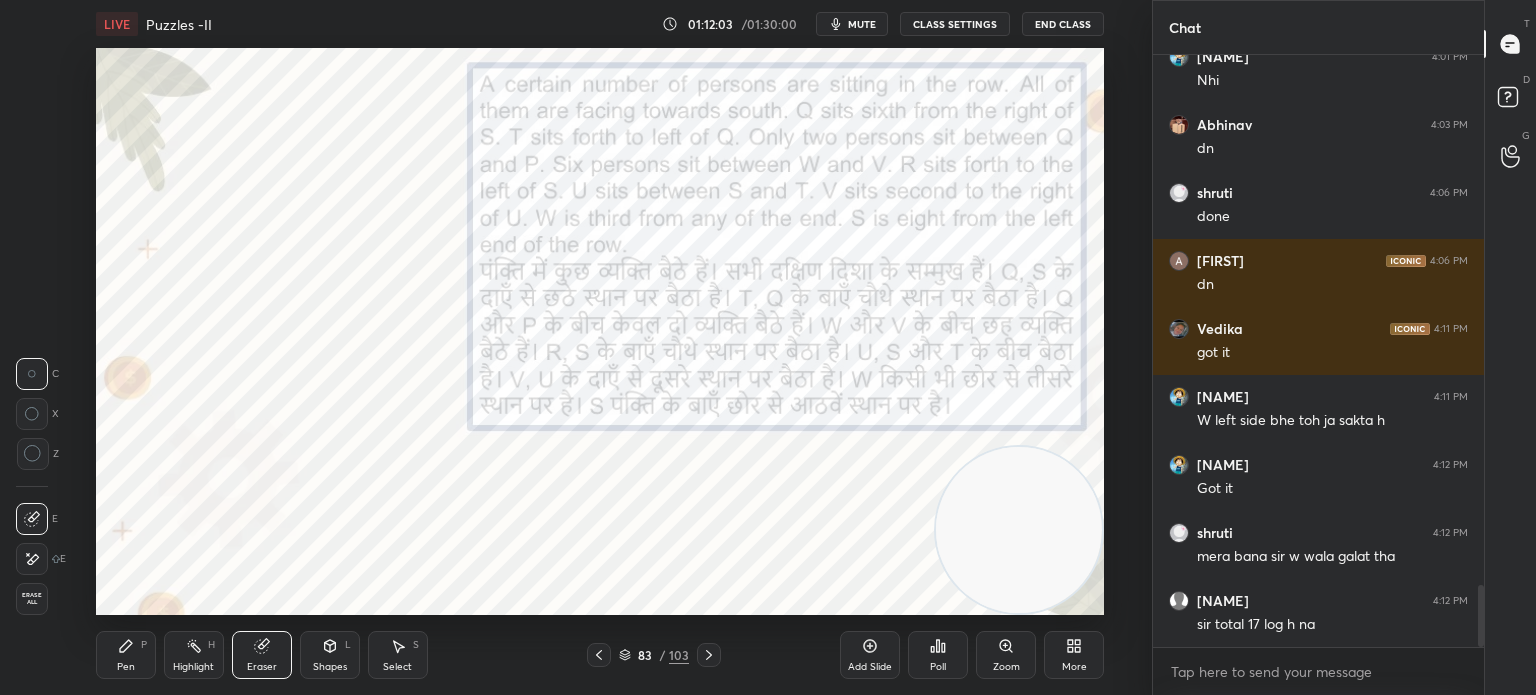 click on "Pen P" at bounding box center (126, 655) 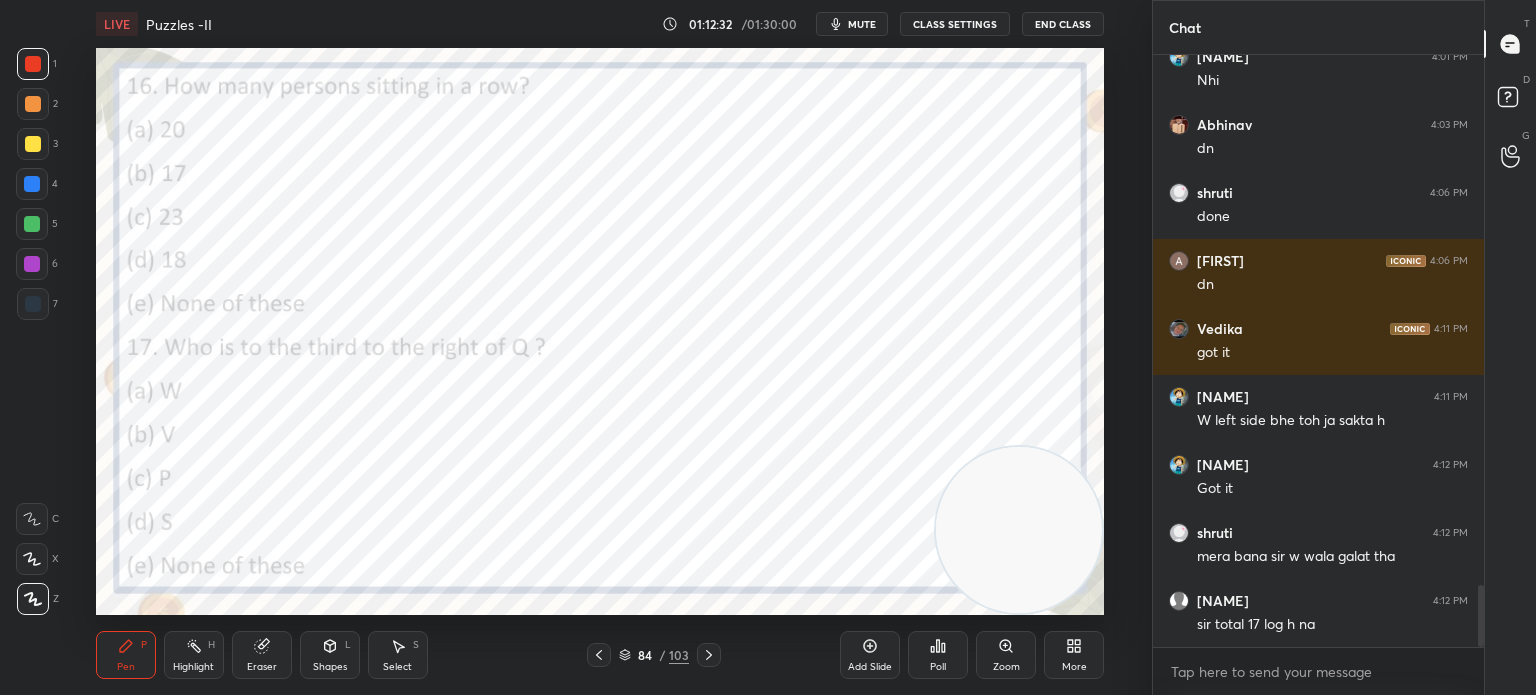click on "Poll" at bounding box center [938, 655] 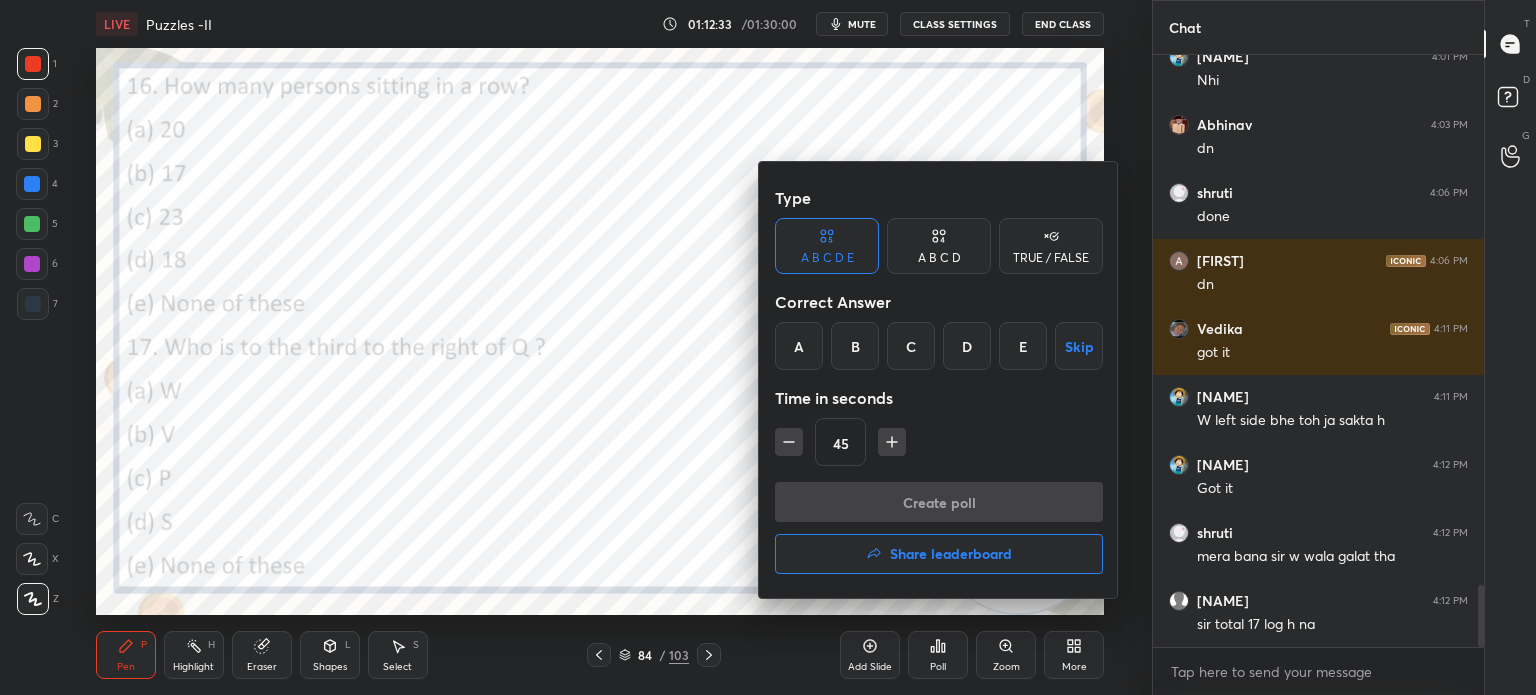 click on "A" at bounding box center (799, 346) 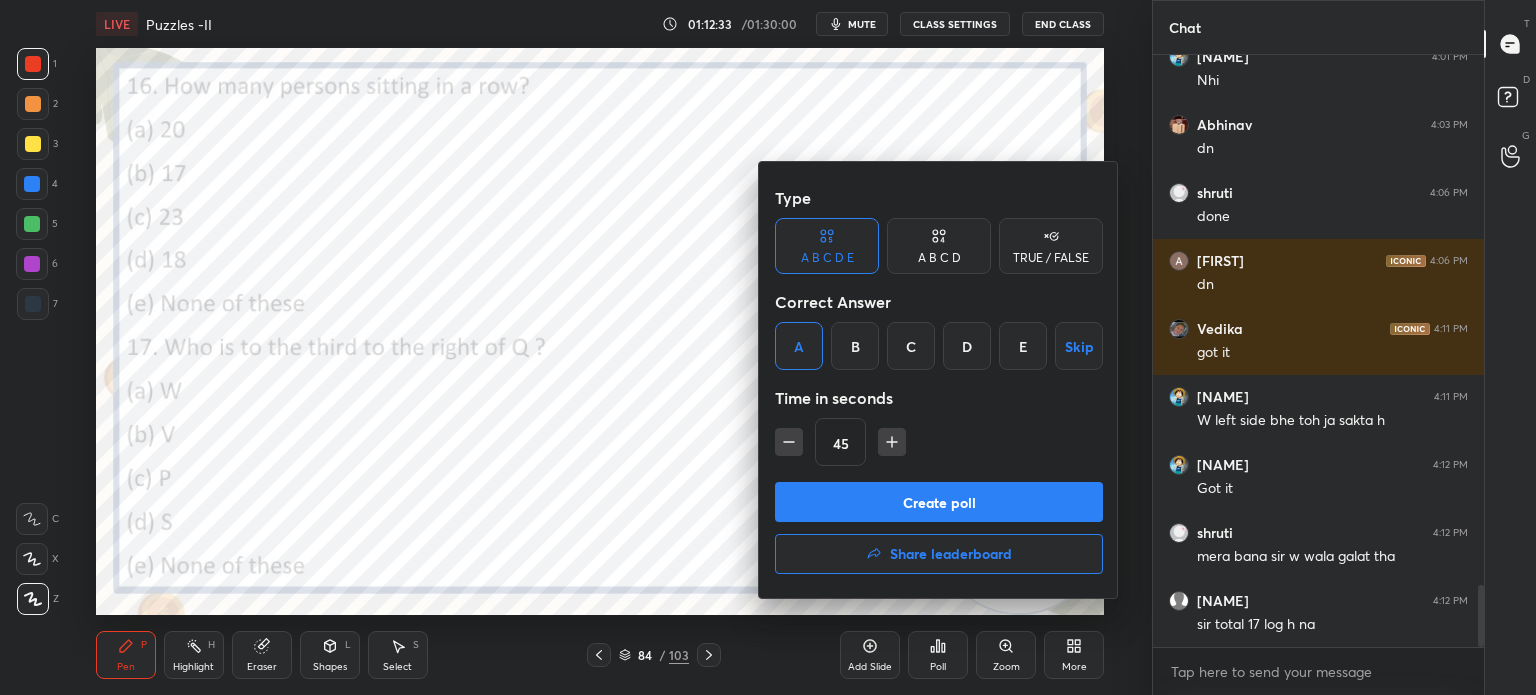 click 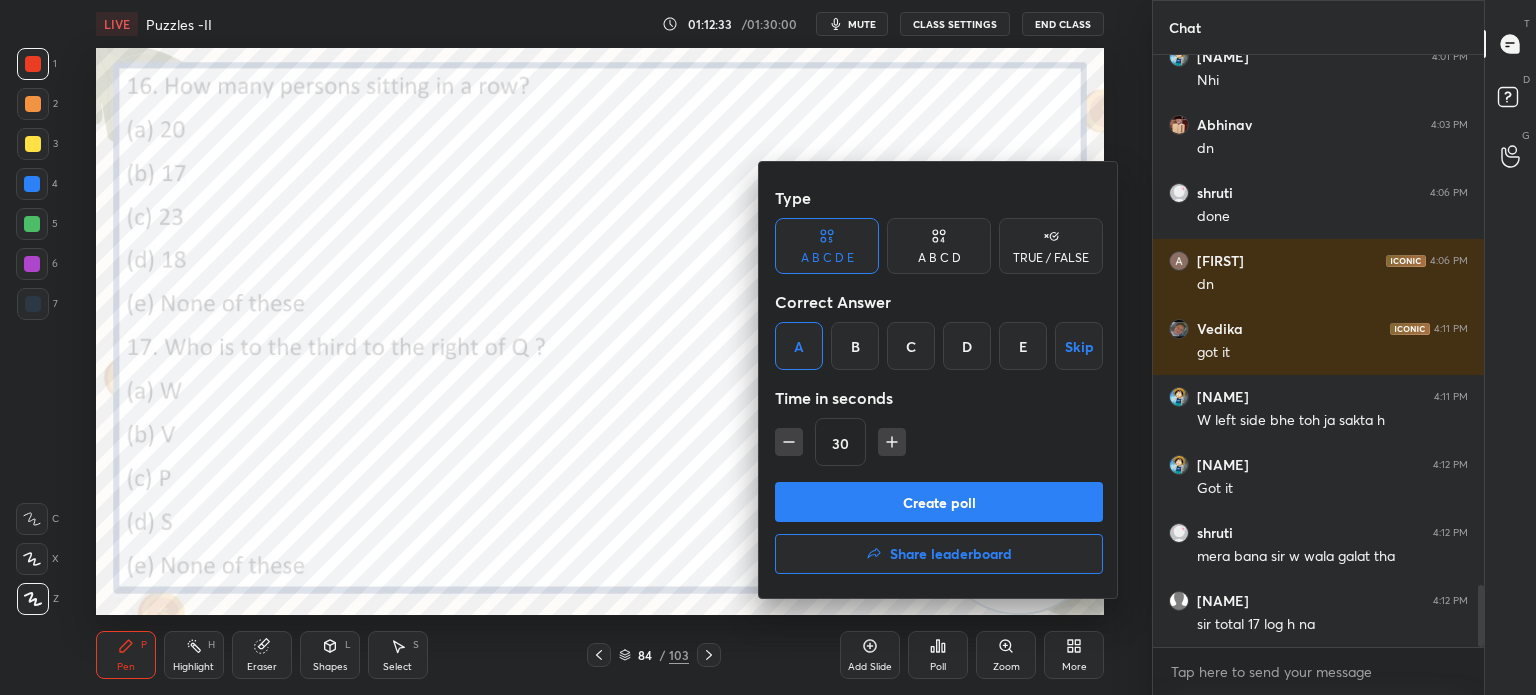 click 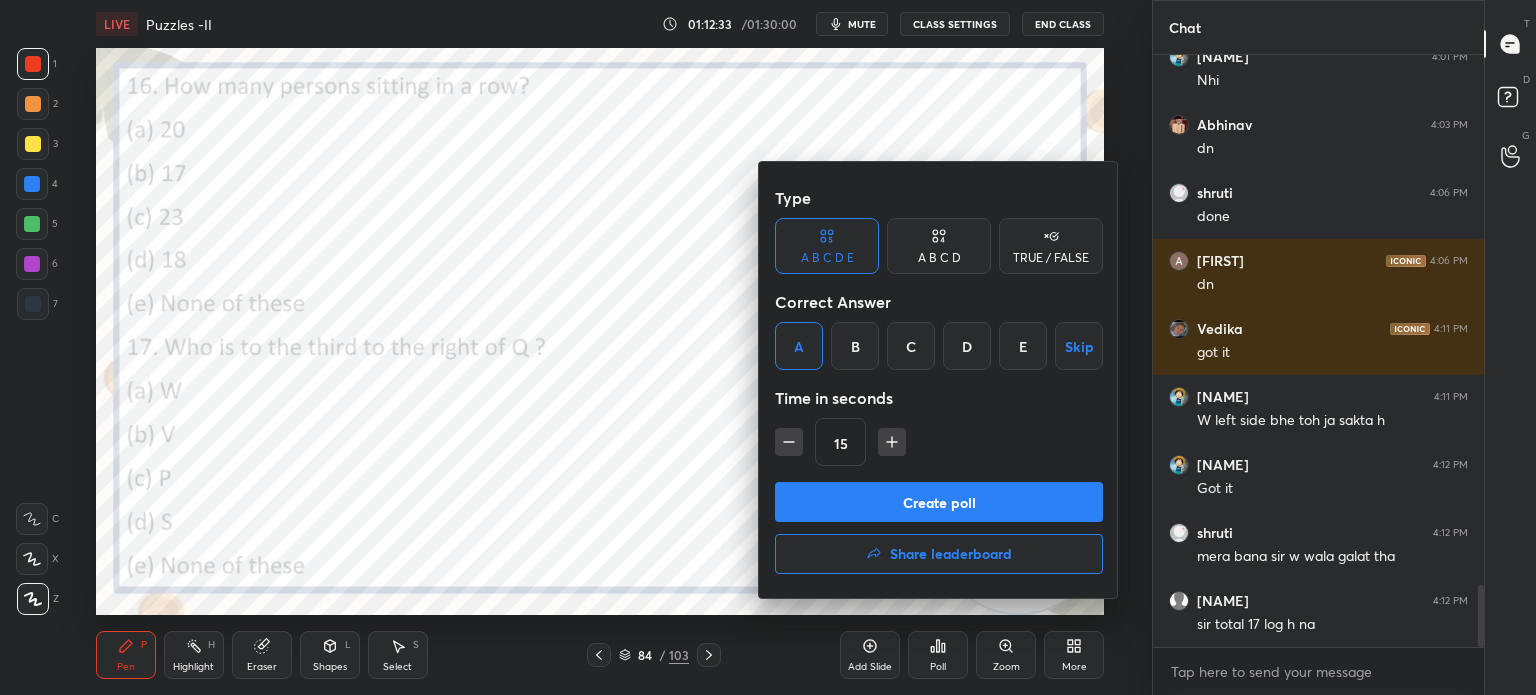 click on "15" at bounding box center [939, 442] 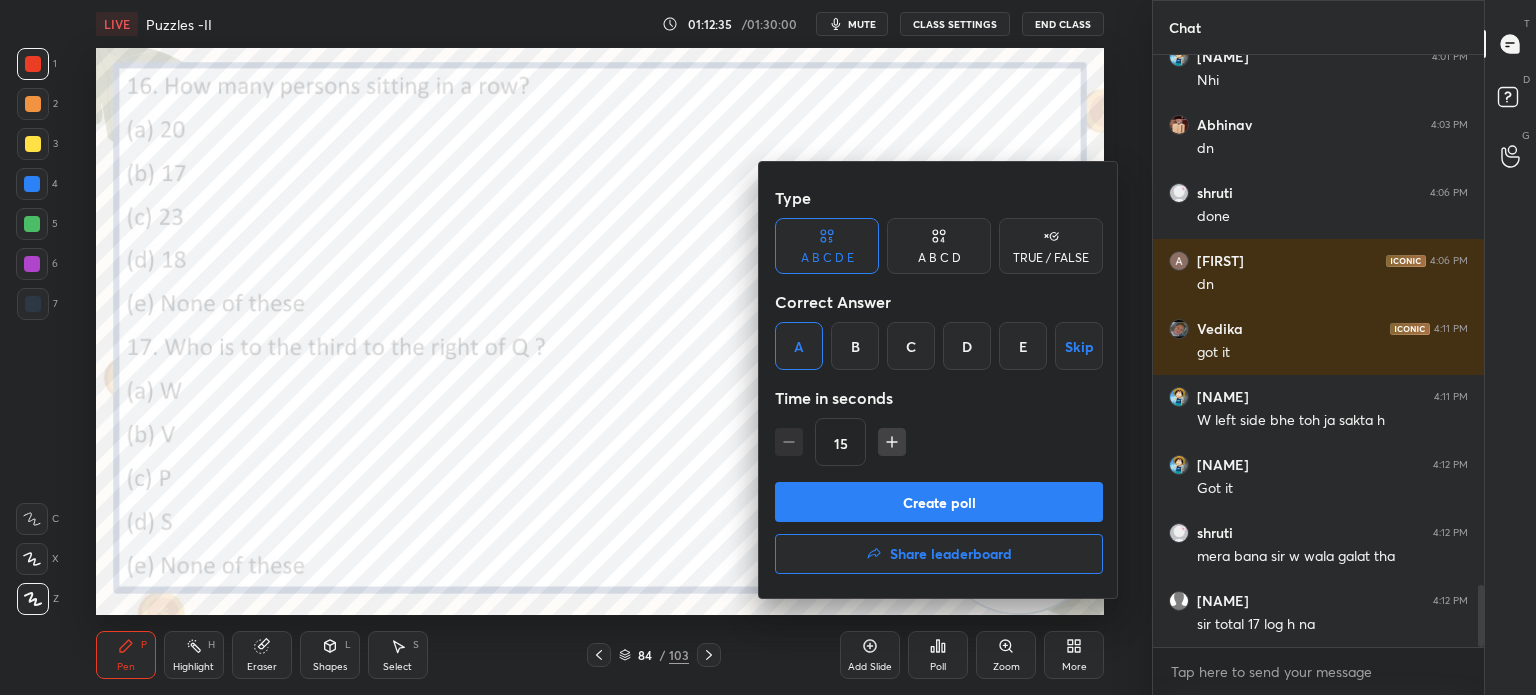 click on "Create poll" at bounding box center [939, 502] 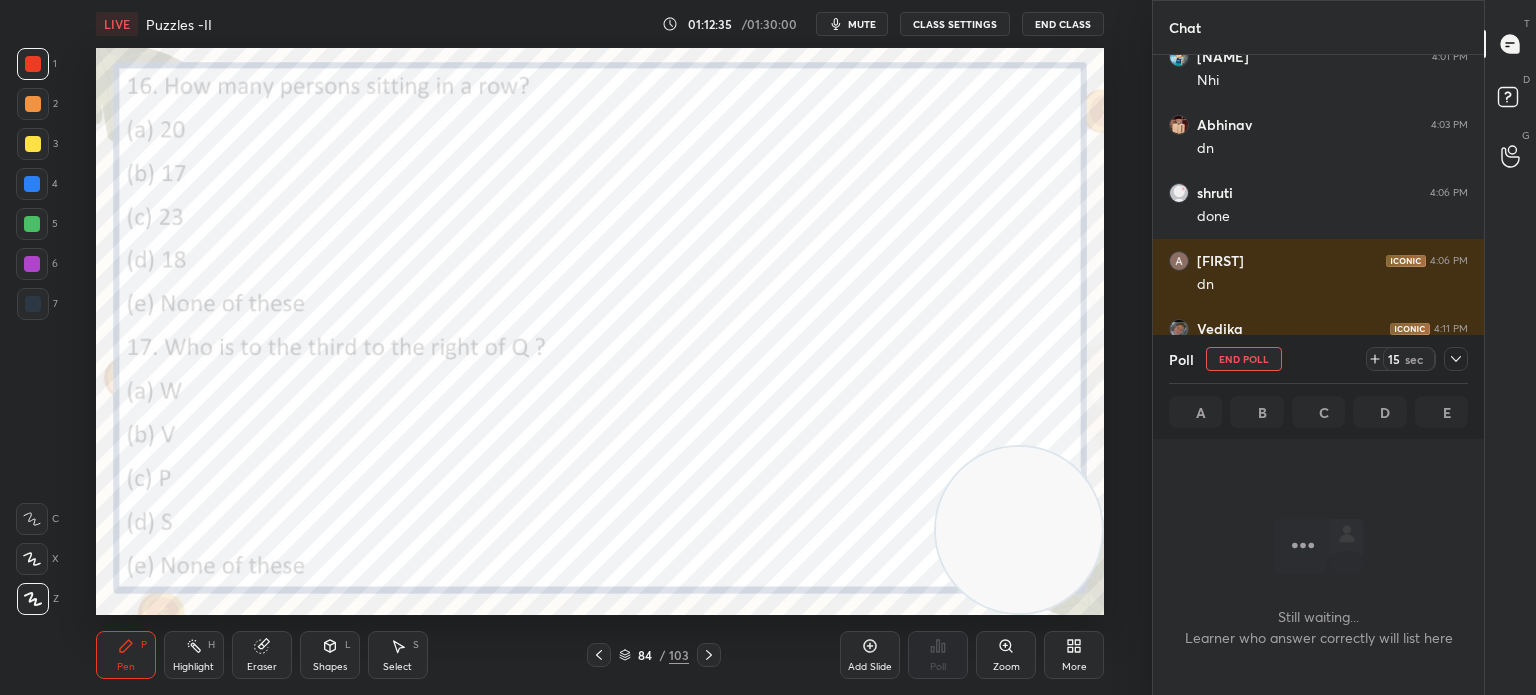 scroll, scrollTop: 7, scrollLeft: 6, axis: both 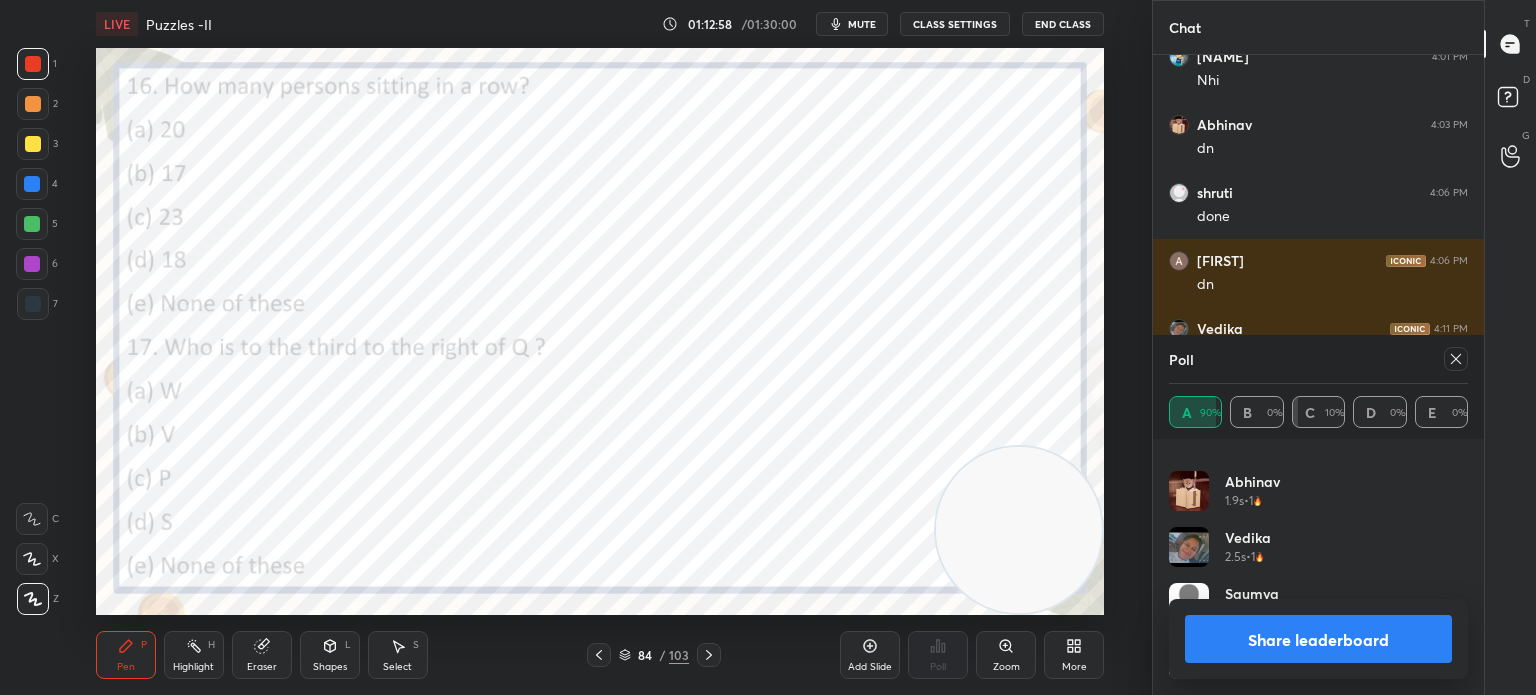 click 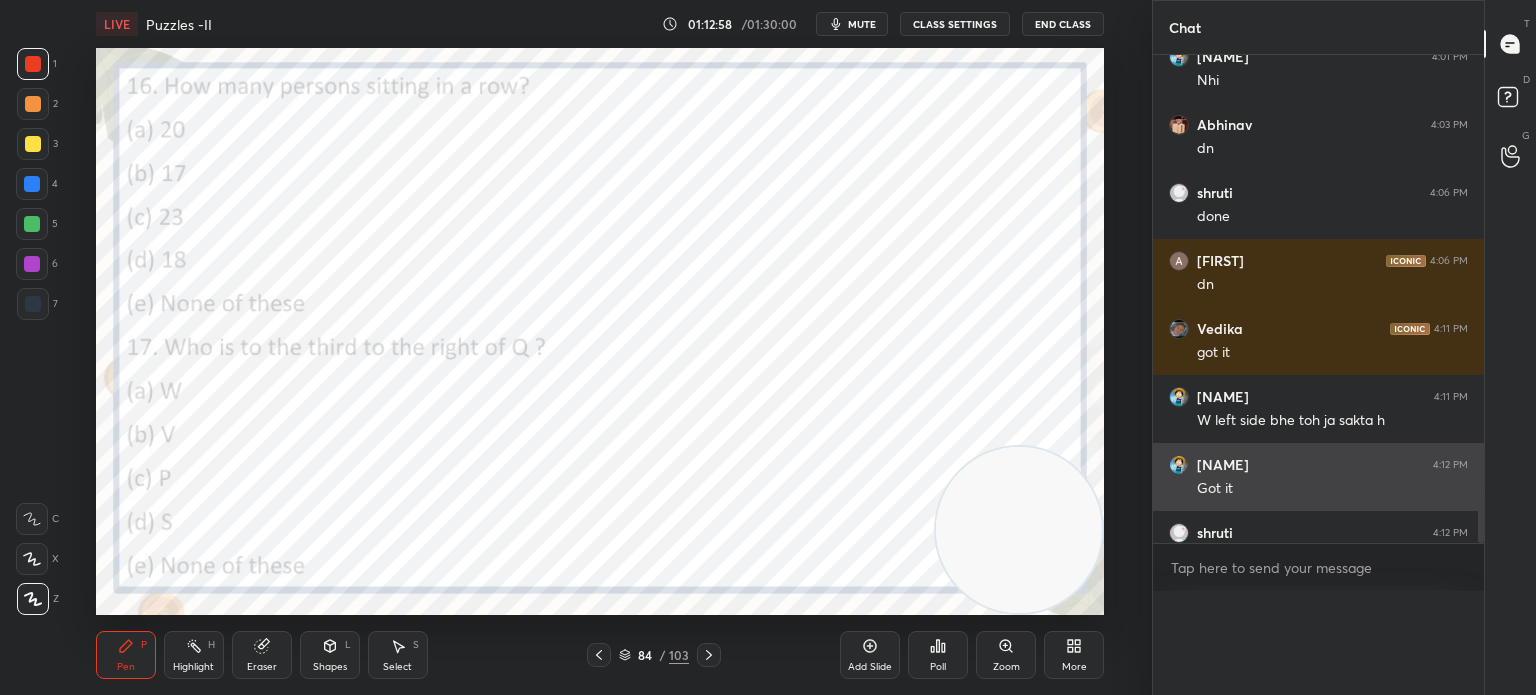 scroll, scrollTop: 0, scrollLeft: 6, axis: horizontal 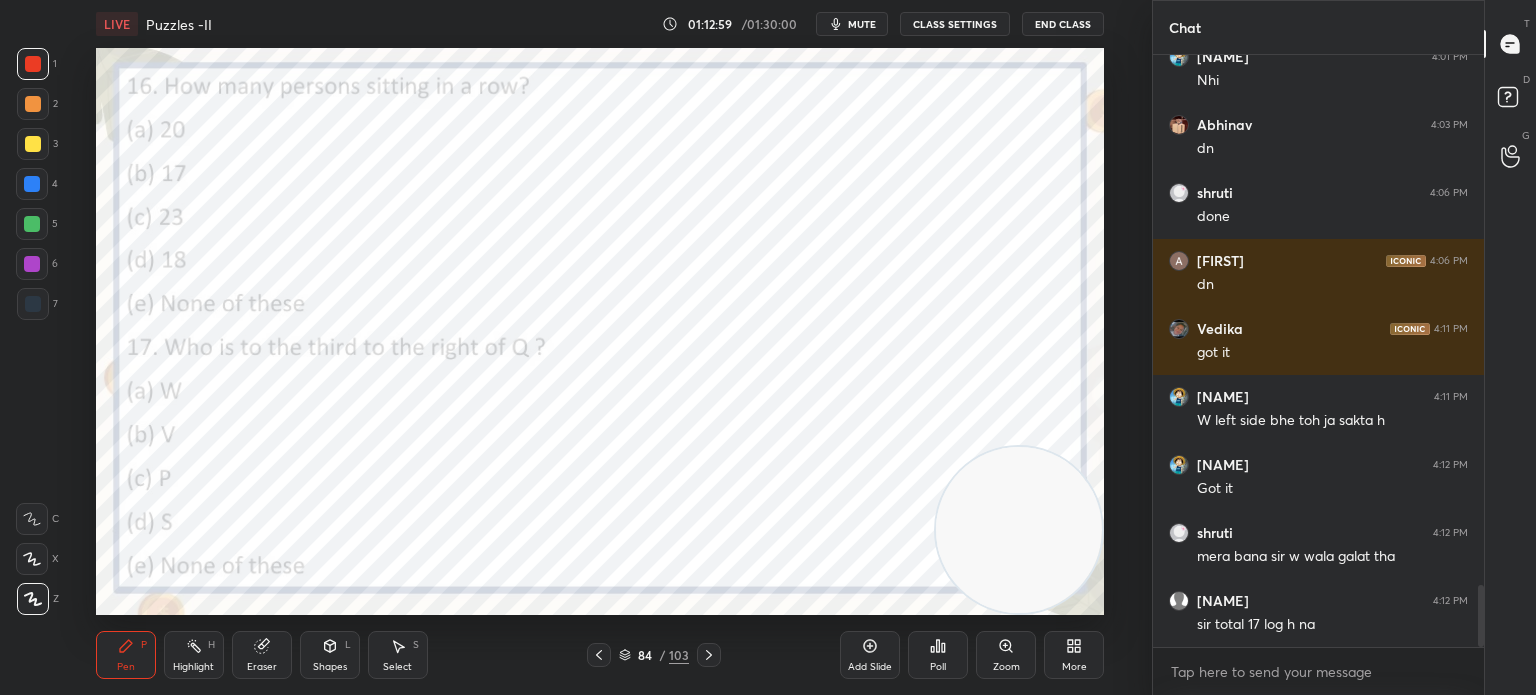 click on "Poll" at bounding box center [938, 655] 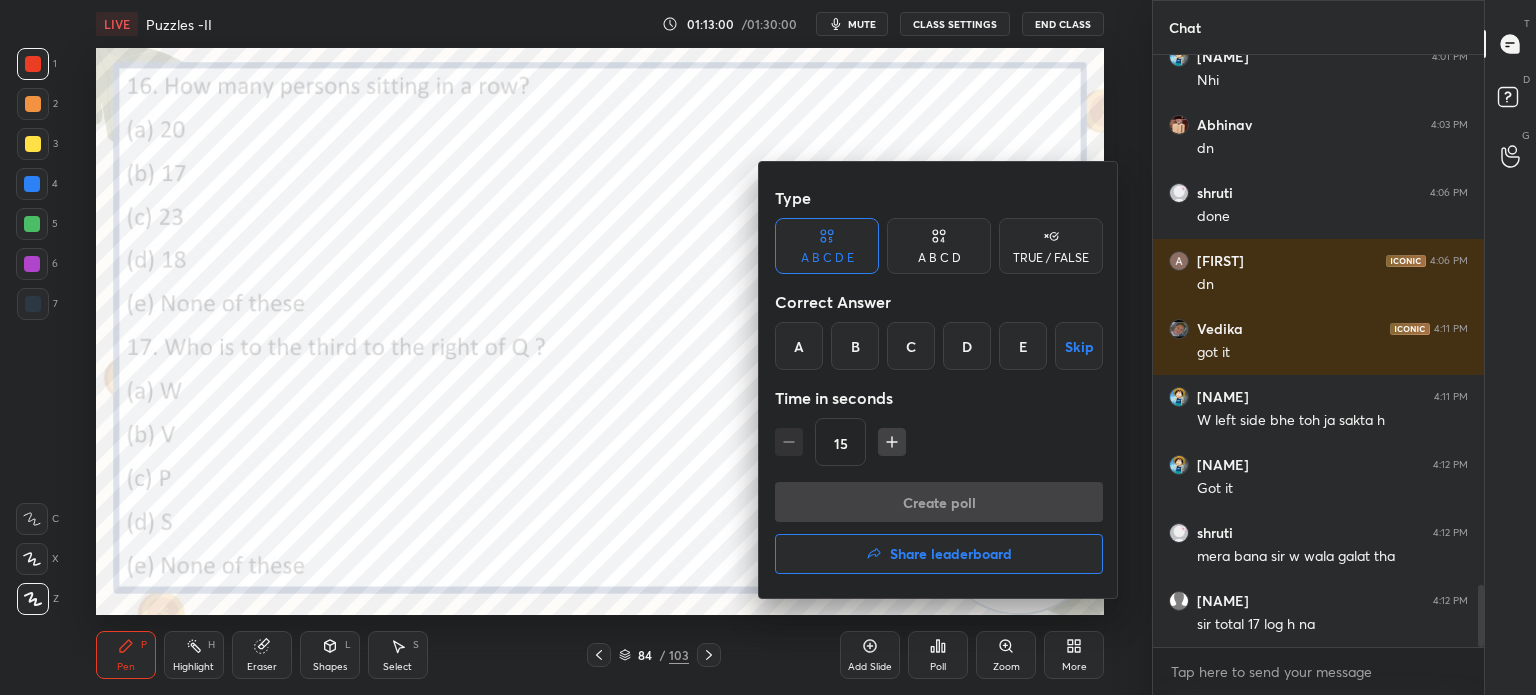 click on "C" at bounding box center [911, 346] 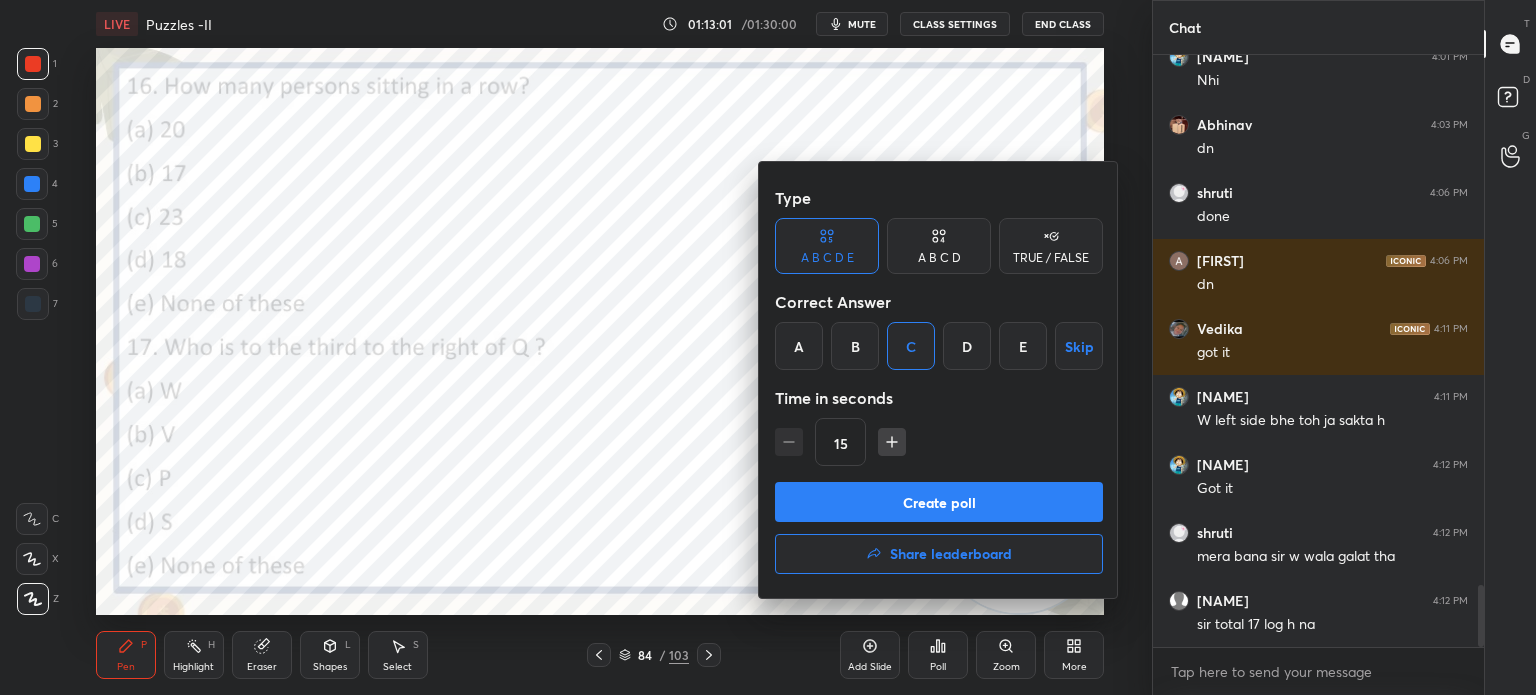 click 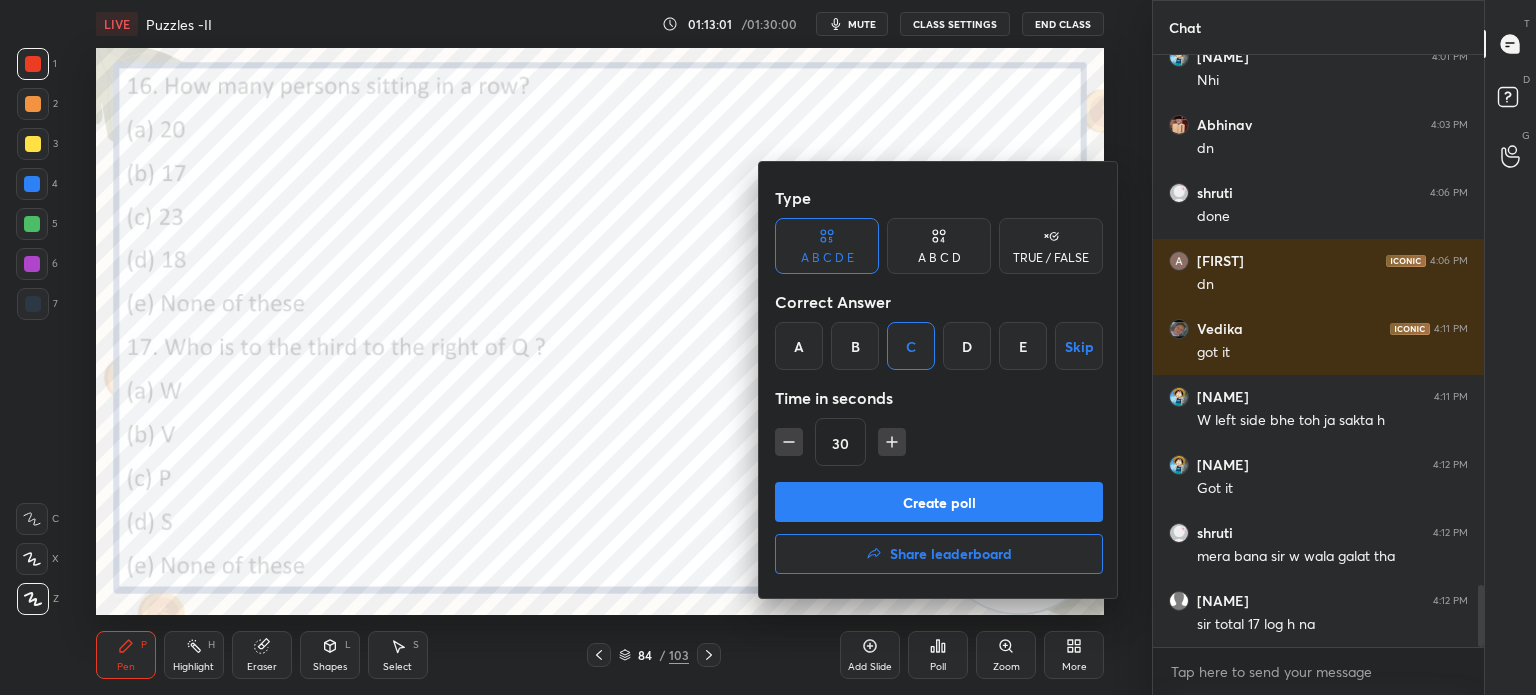 click on "Create poll" at bounding box center (939, 502) 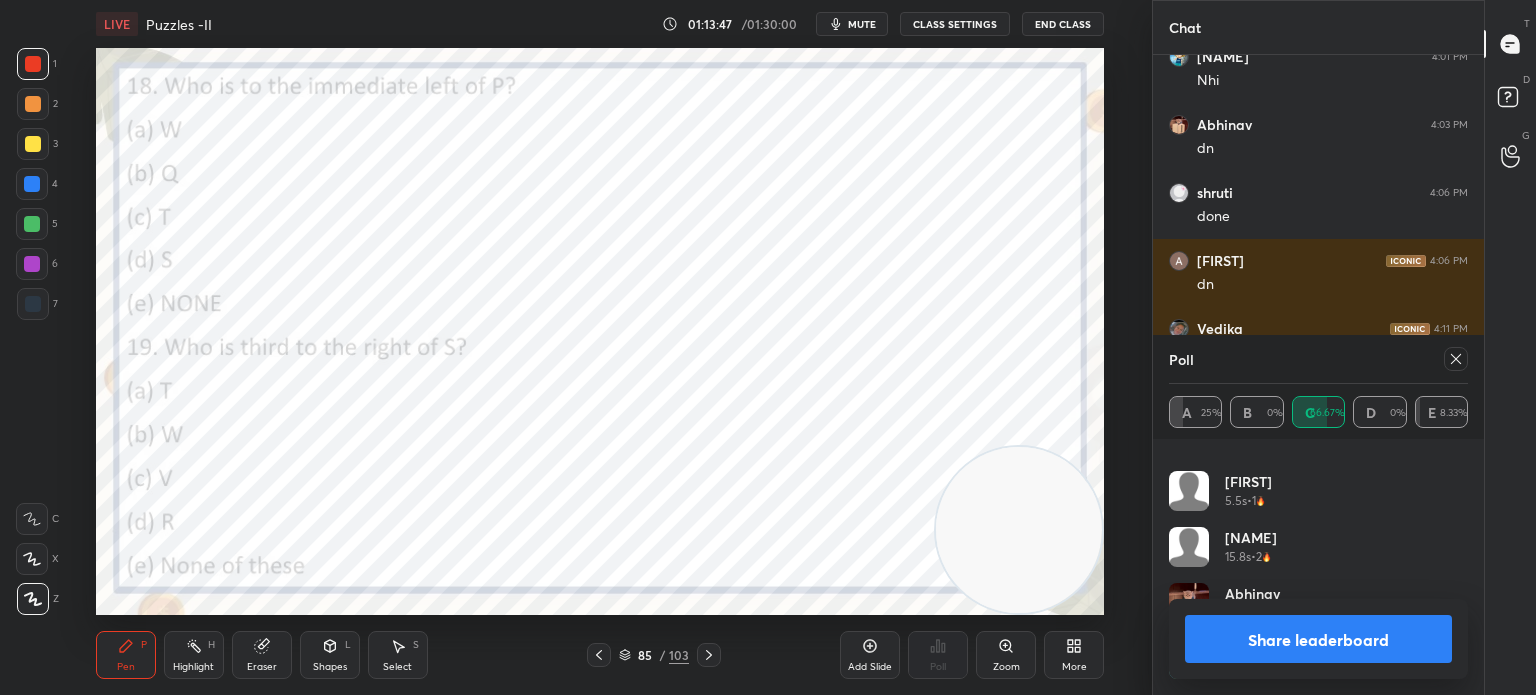 click 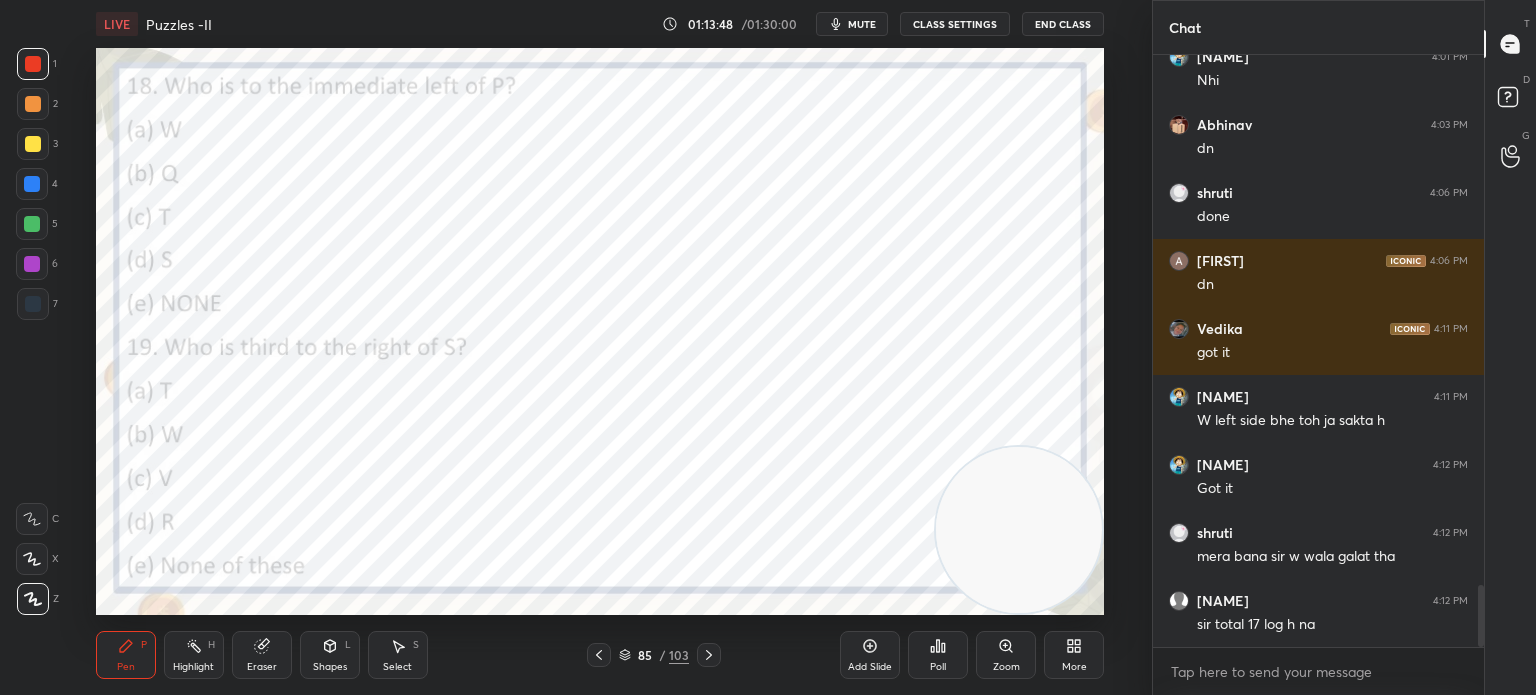 click on "Poll" at bounding box center (938, 667) 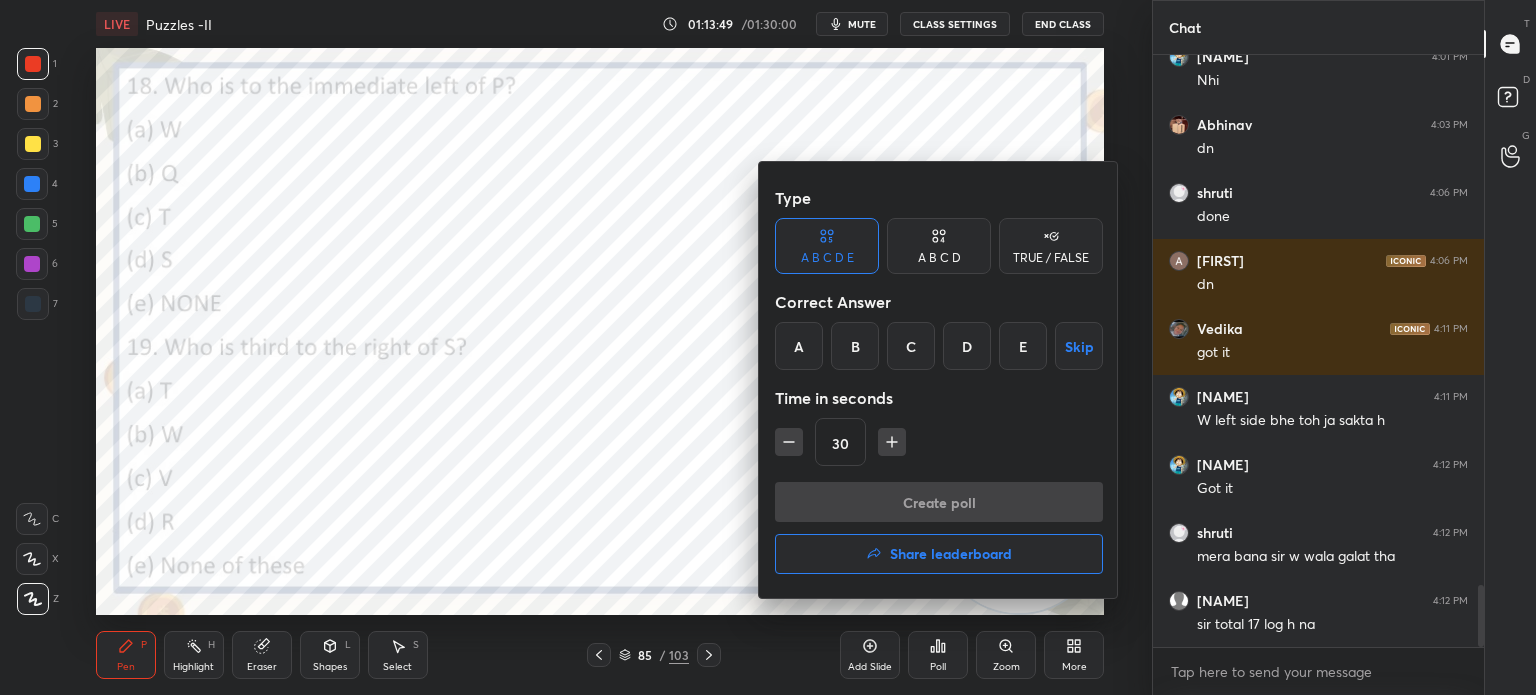 click on "E" at bounding box center (1023, 346) 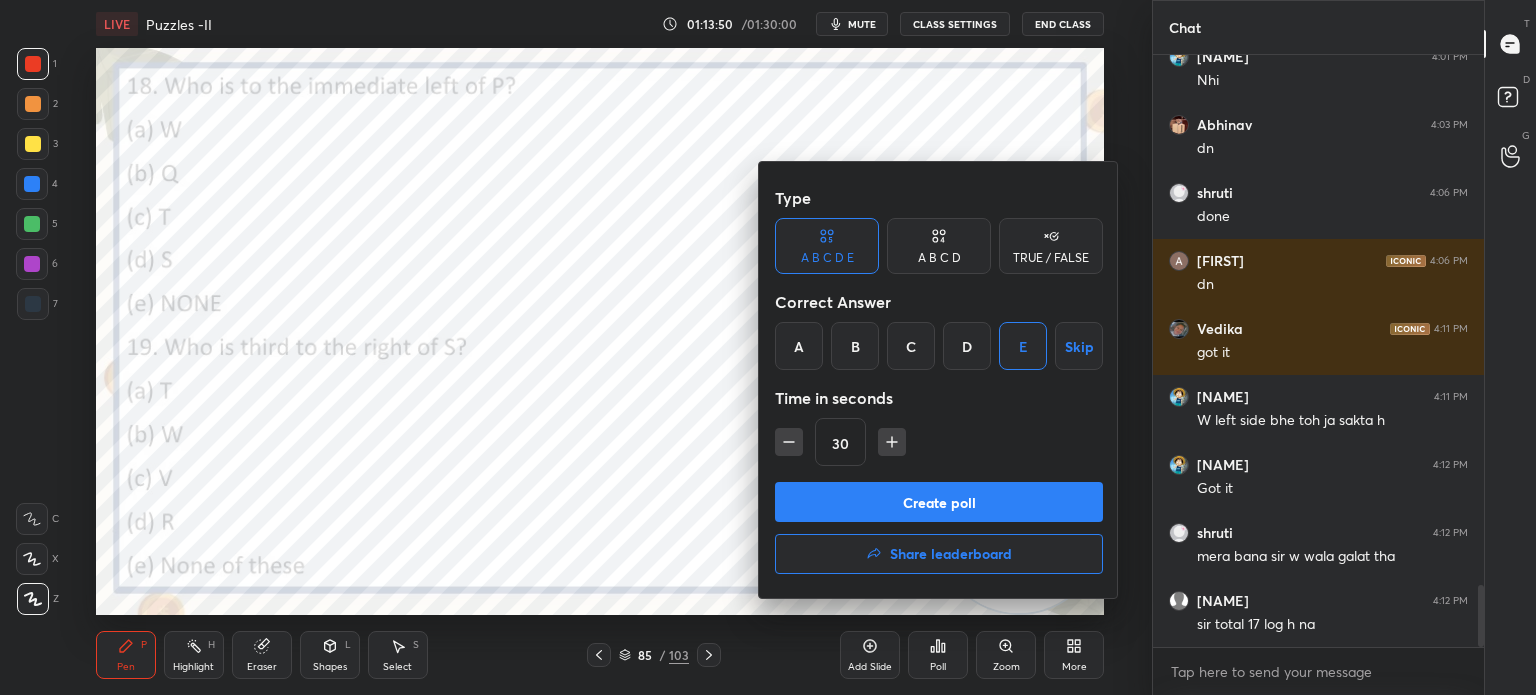 click on "Create poll" at bounding box center (939, 502) 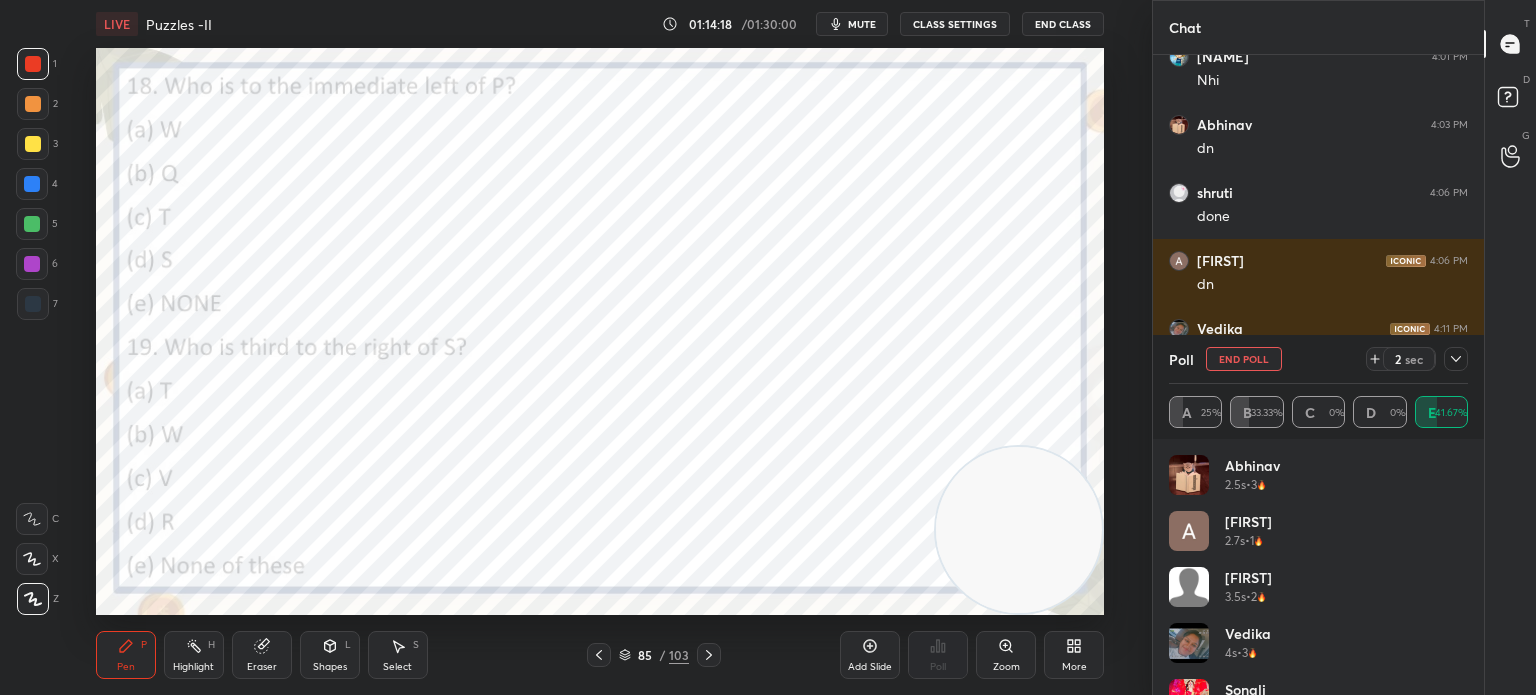 scroll, scrollTop: 40, scrollLeft: 0, axis: vertical 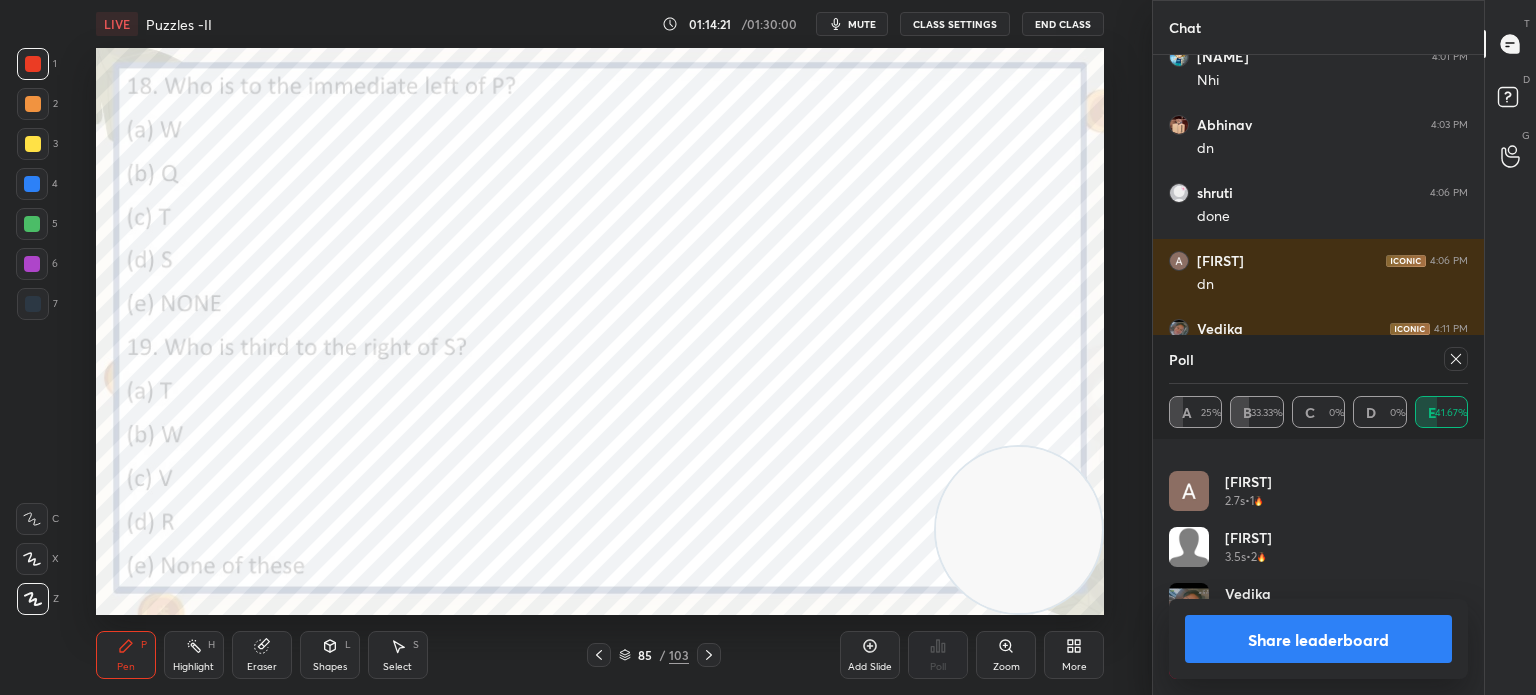 click 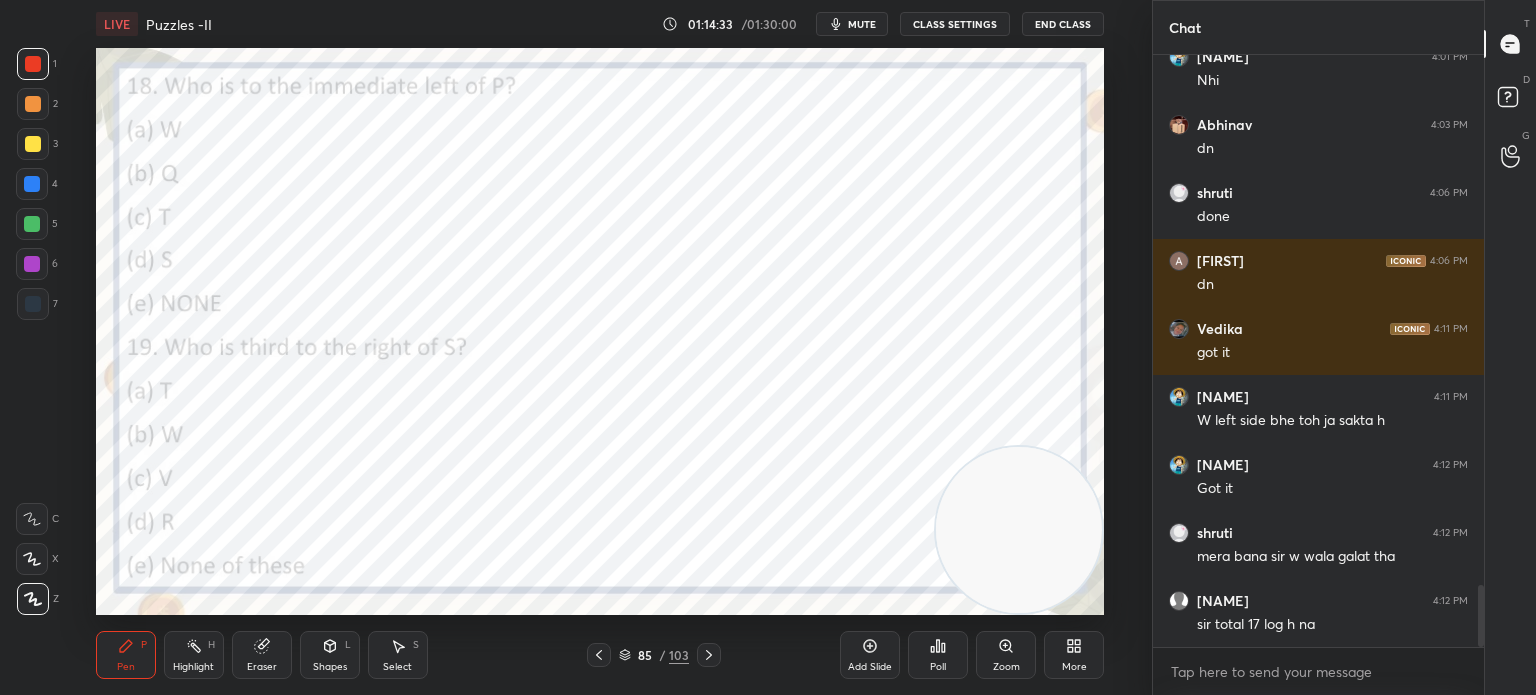 click on "Poll" at bounding box center [938, 655] 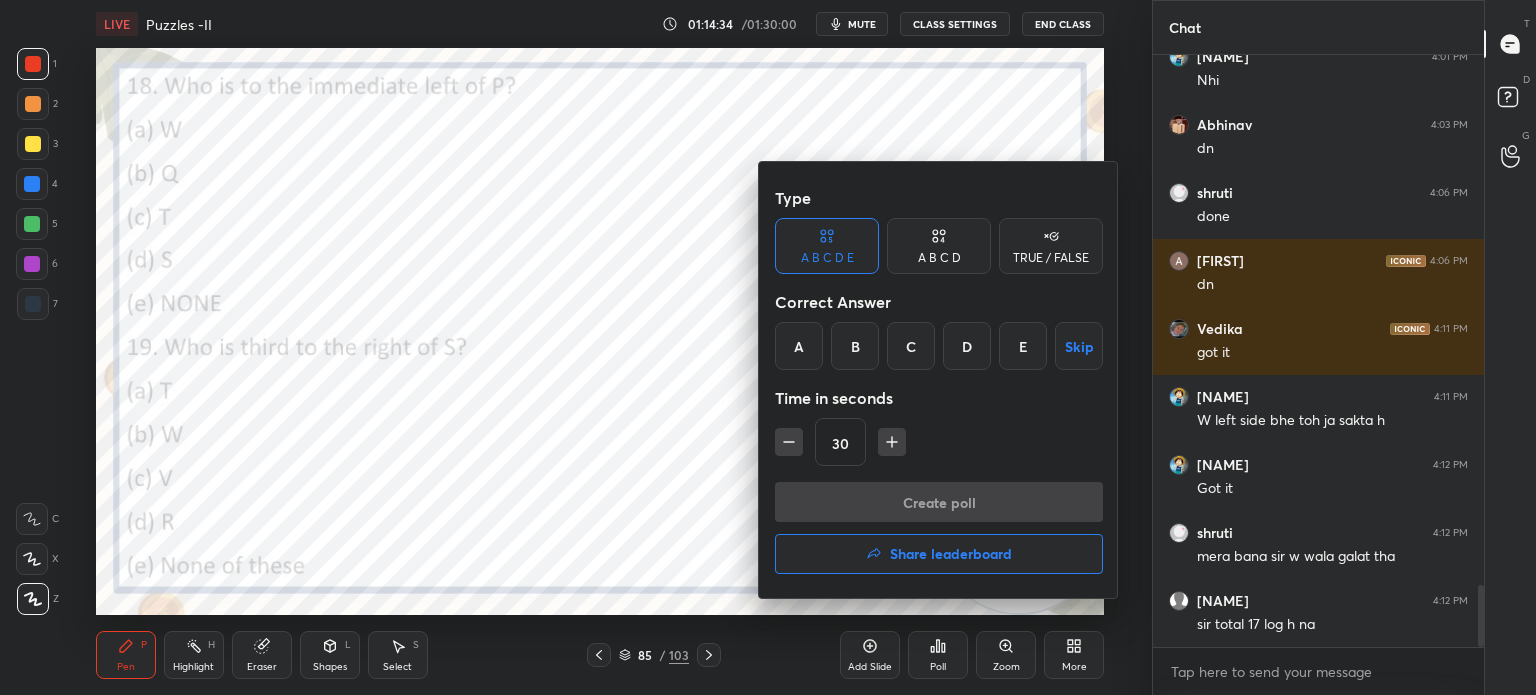 click on "C" at bounding box center [911, 346] 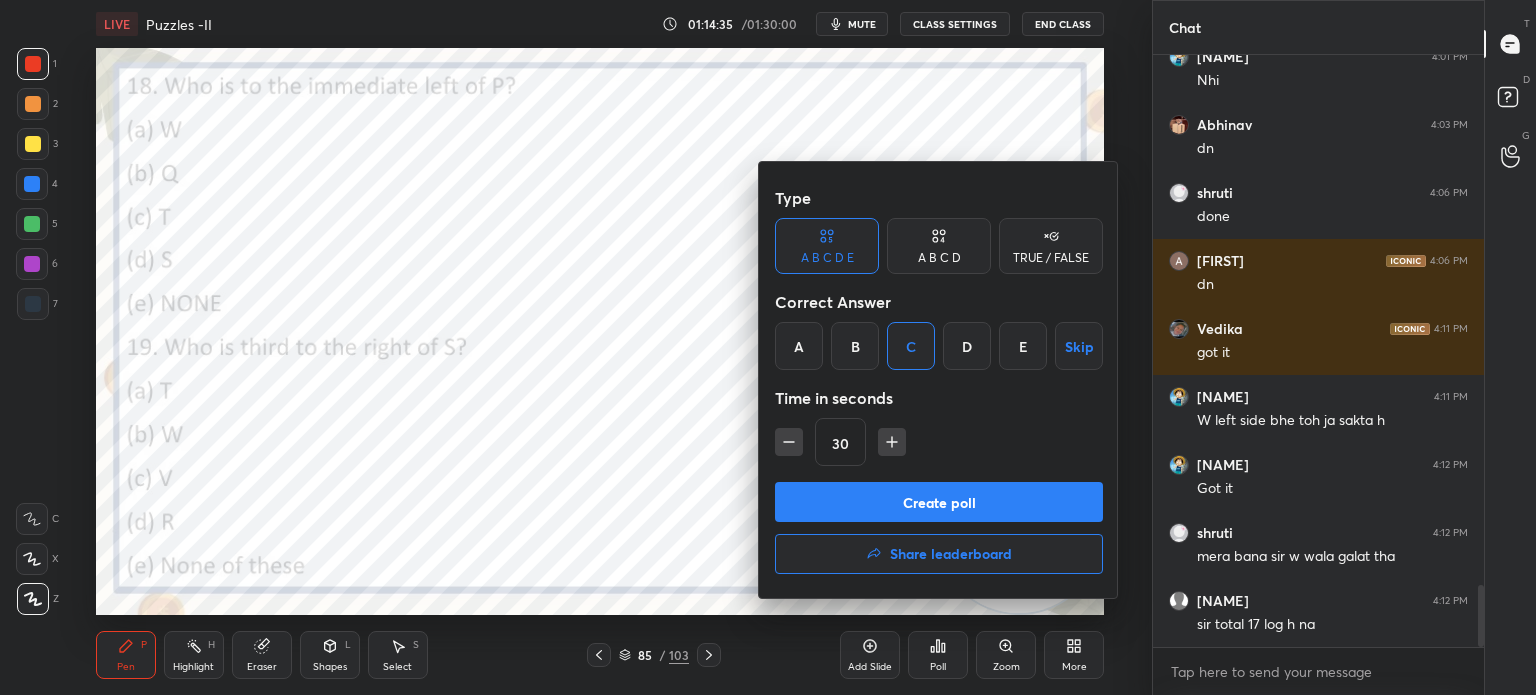 click on "Create poll" at bounding box center [939, 502] 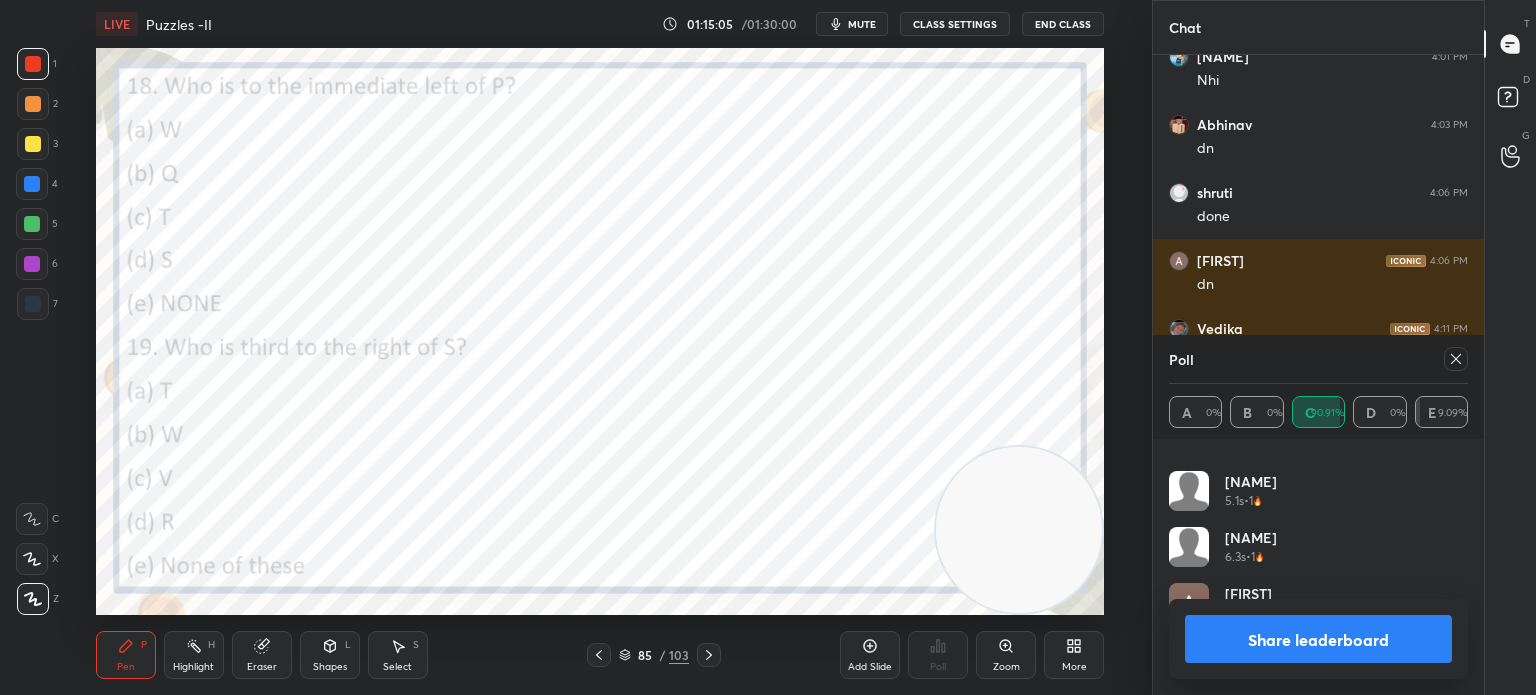 click 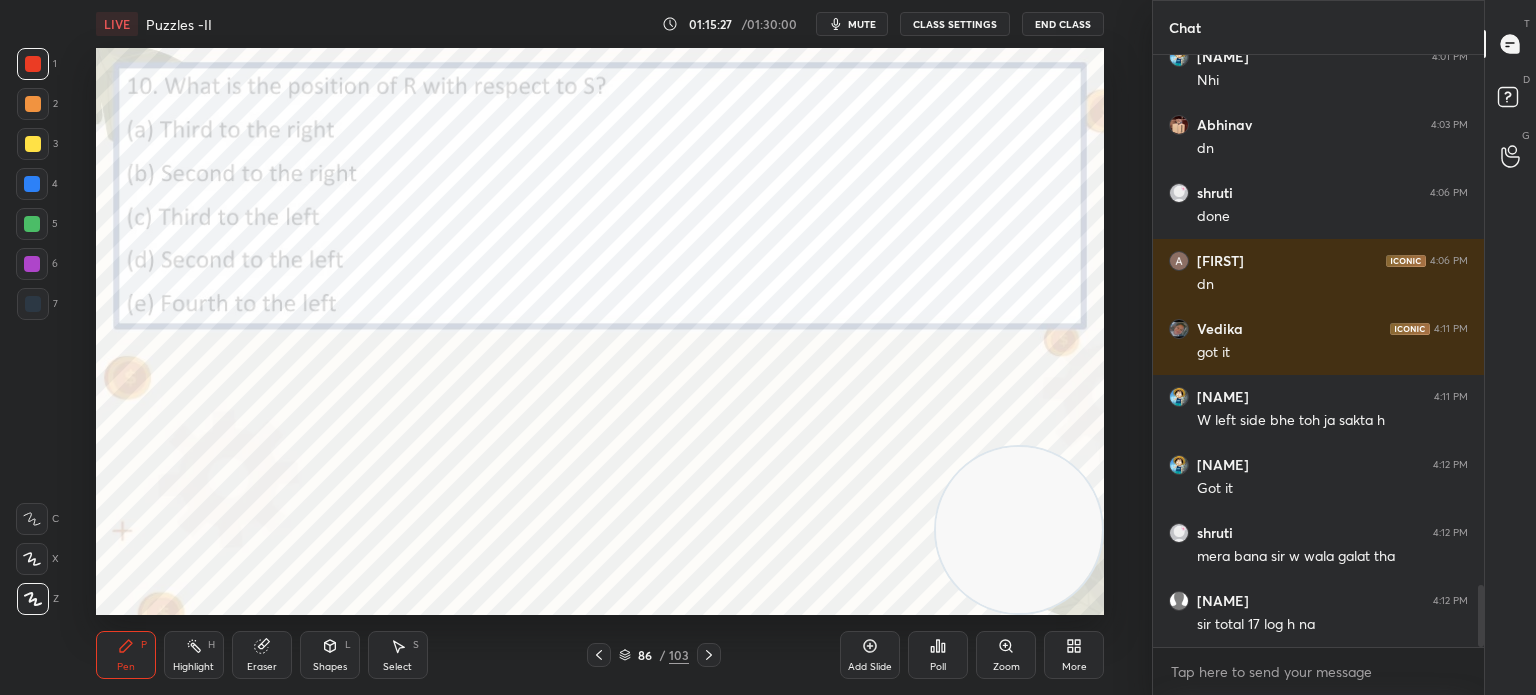 click on "Poll" at bounding box center (938, 655) 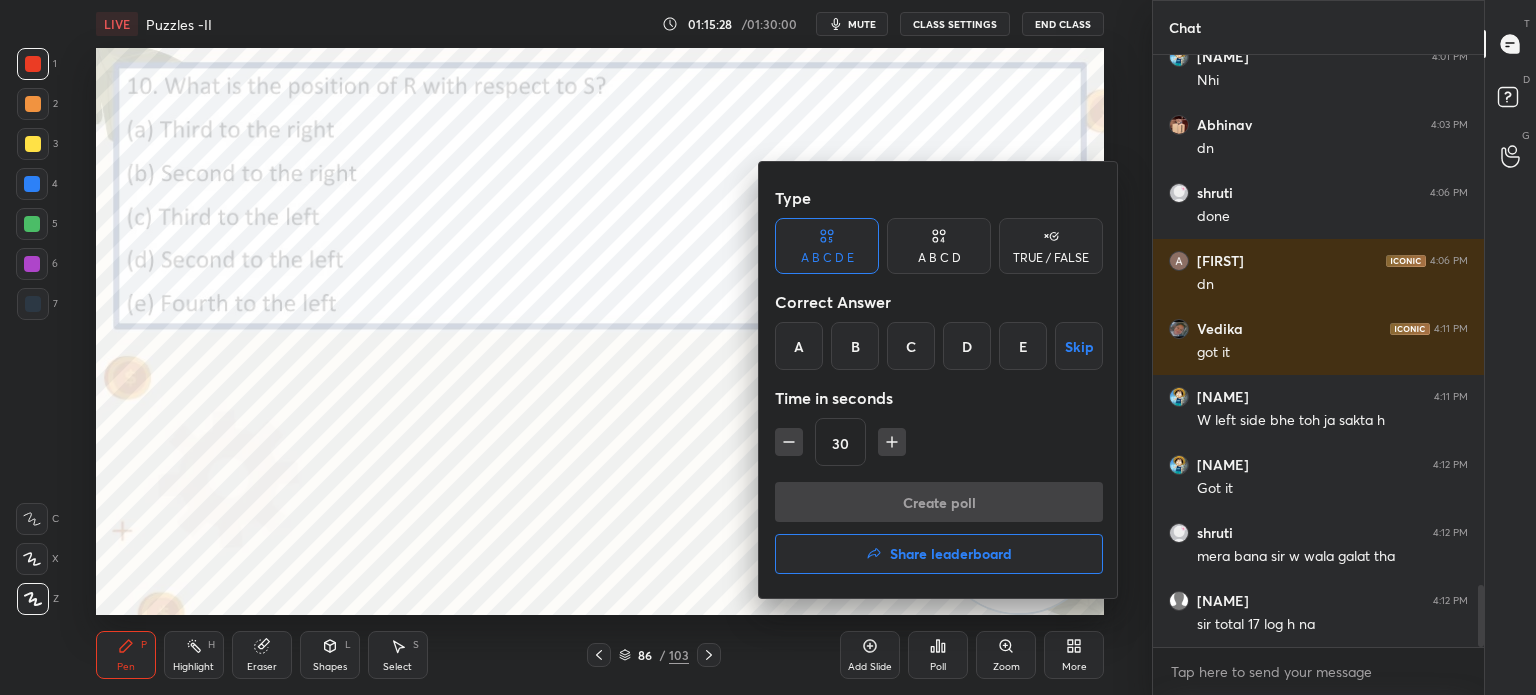 click on "E" at bounding box center (1023, 346) 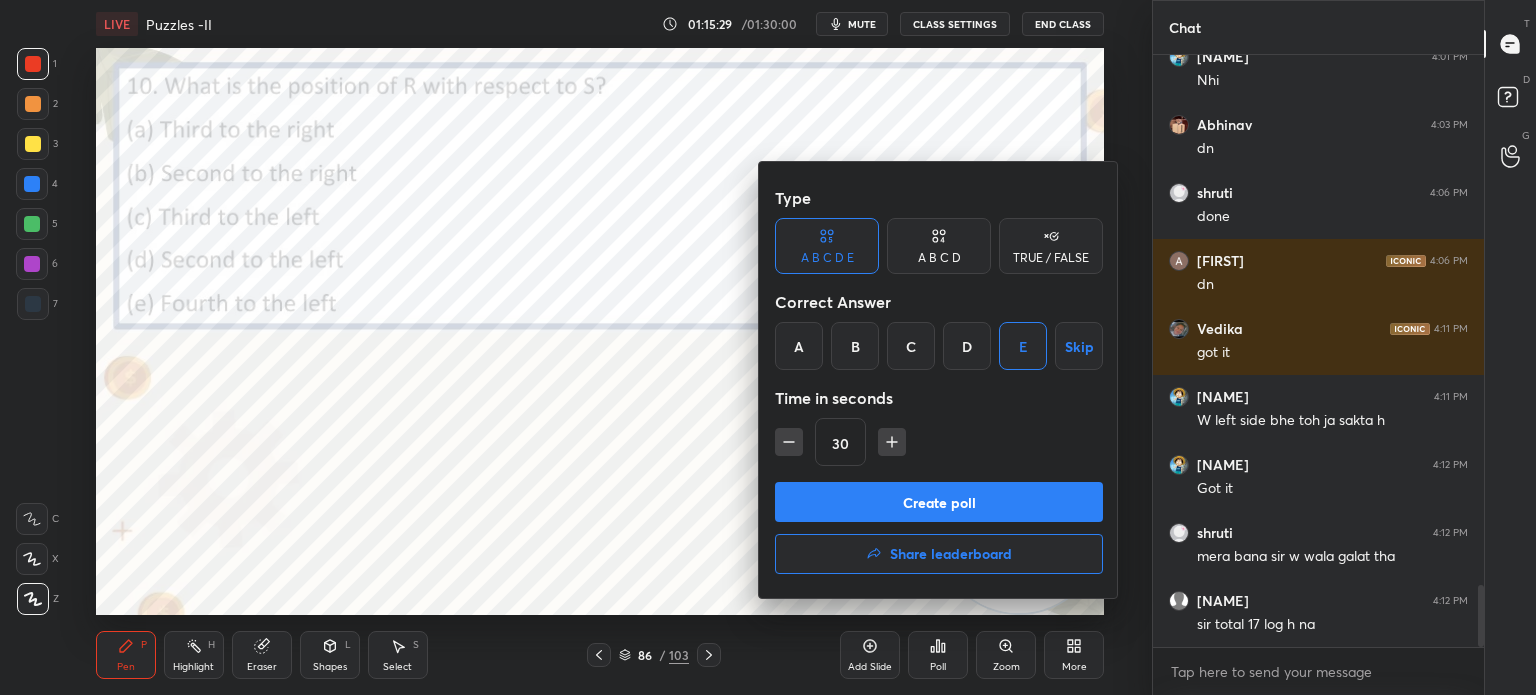 click on "Create poll" at bounding box center [939, 502] 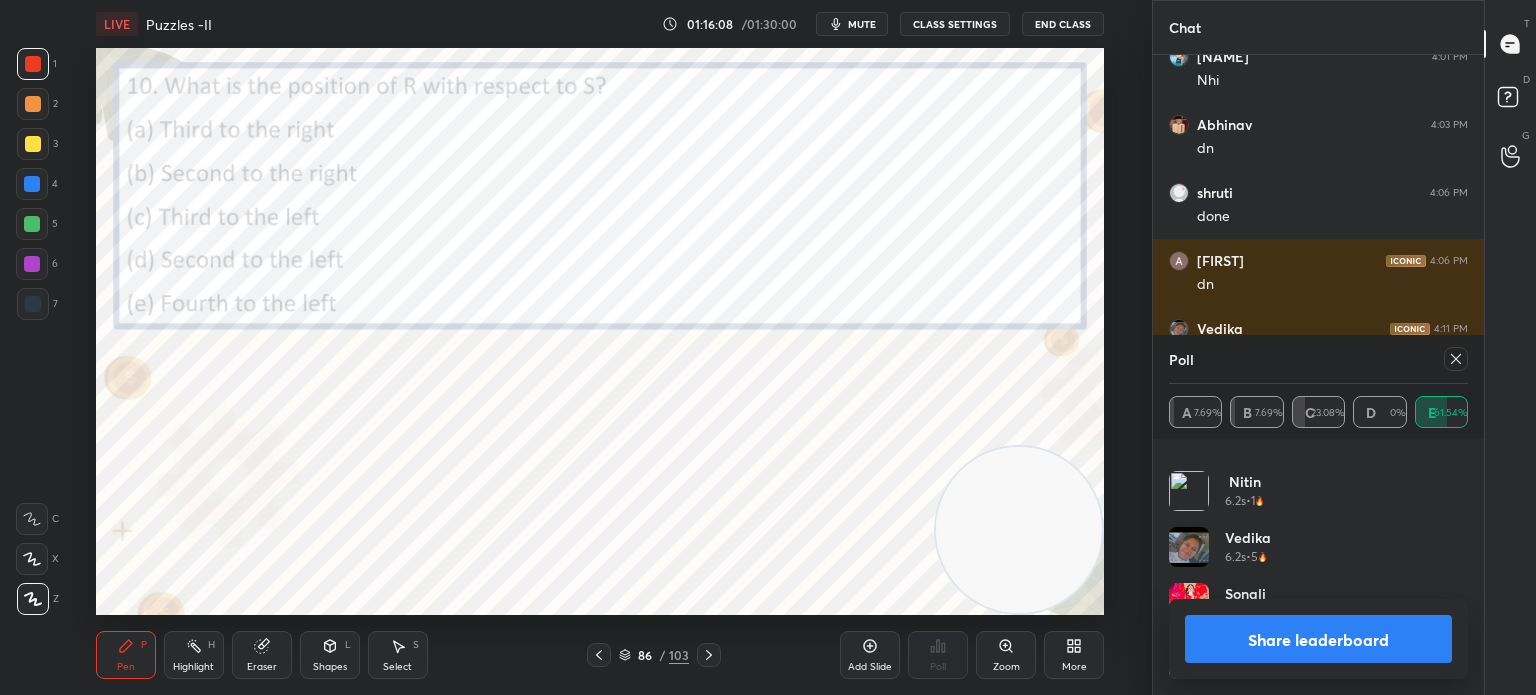 click 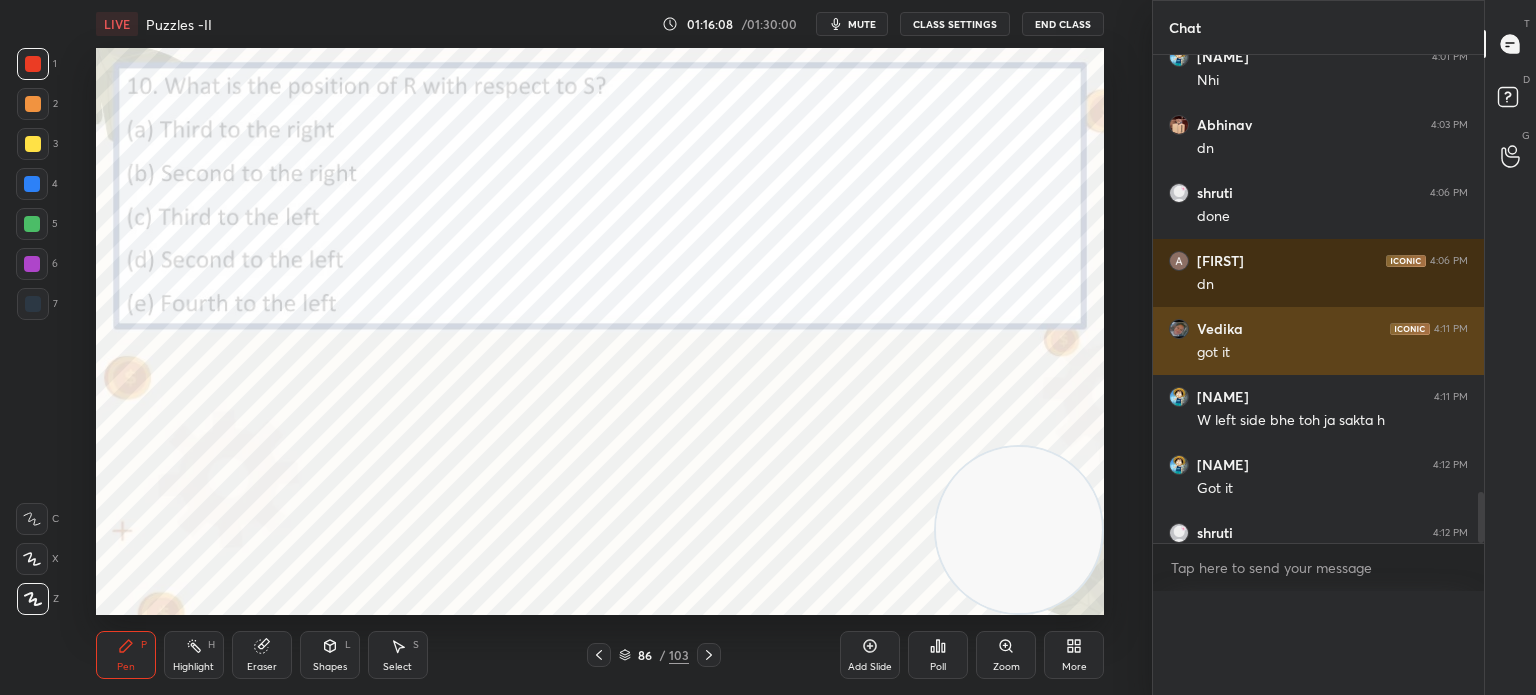 scroll, scrollTop: 0, scrollLeft: 0, axis: both 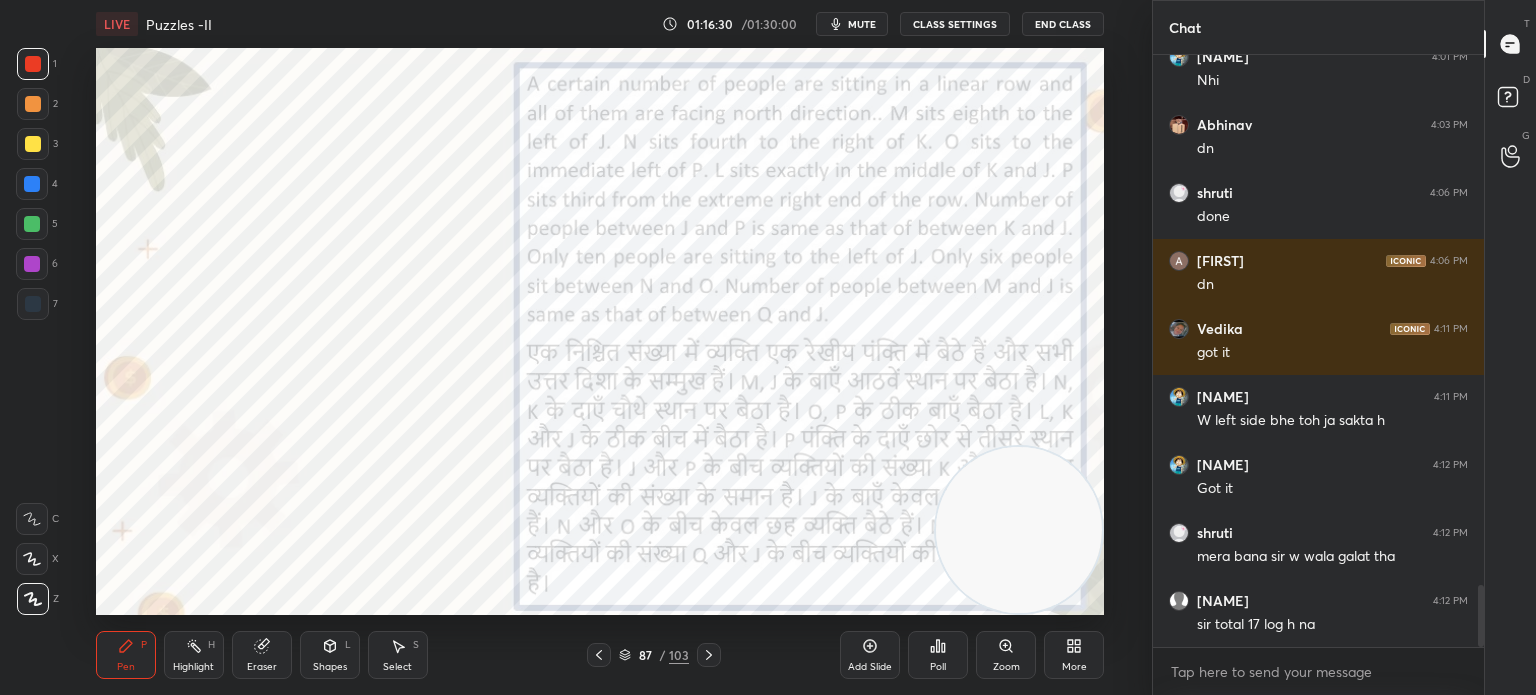 click 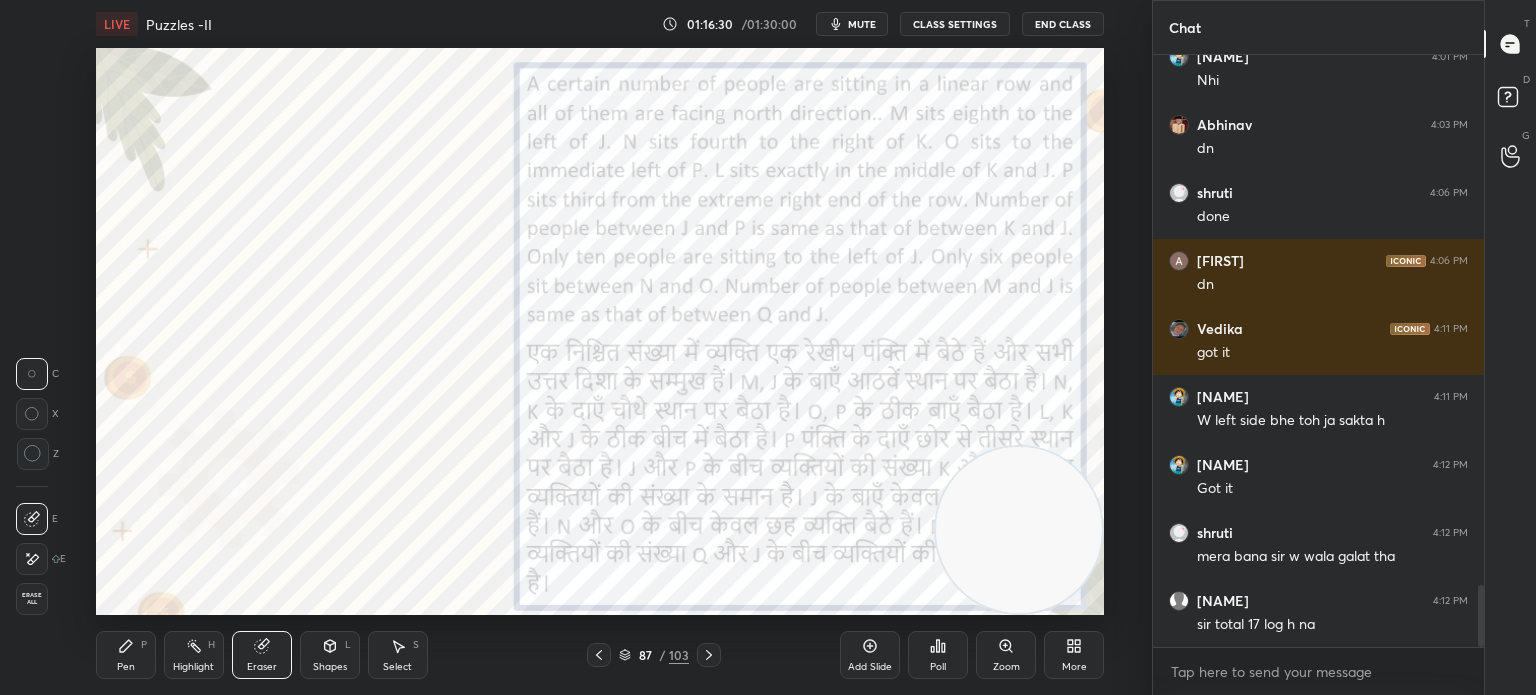 click on "Erase all" at bounding box center [32, 599] 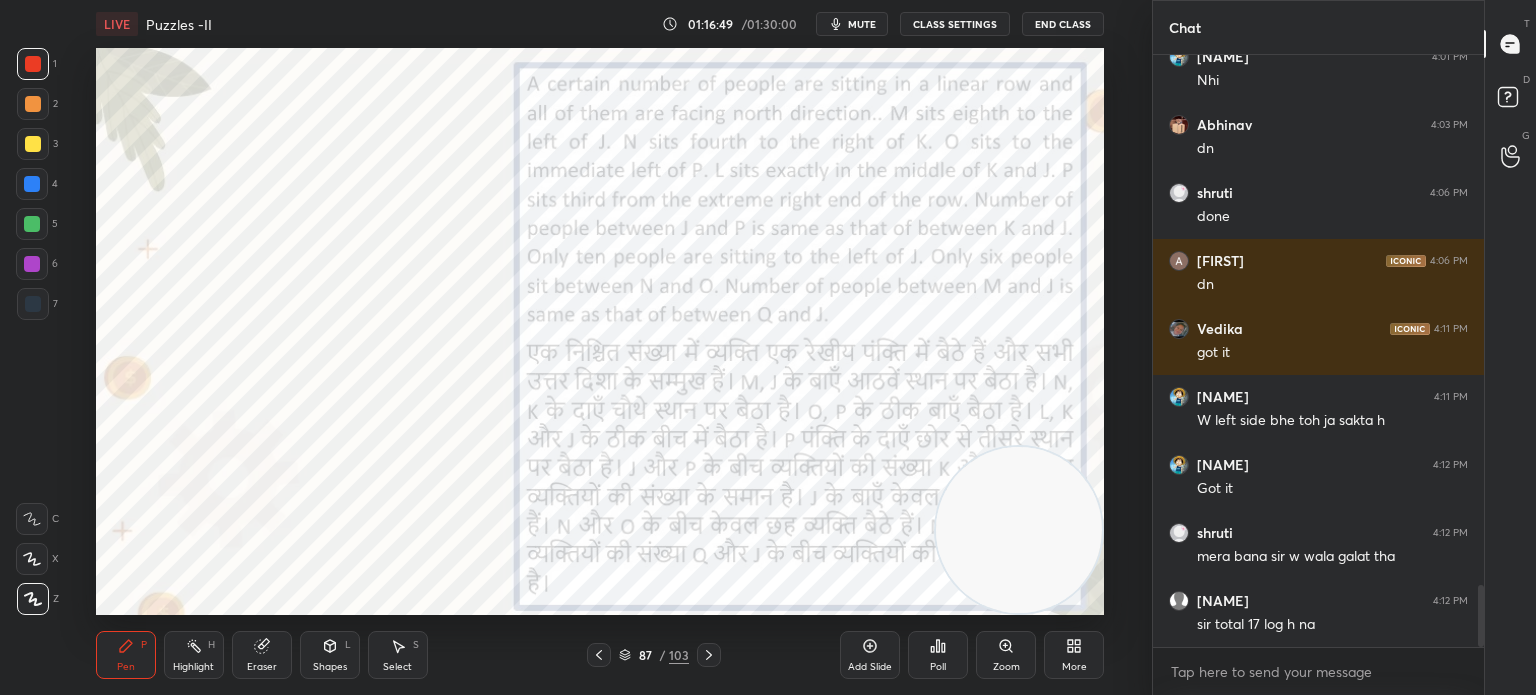click on "mute" at bounding box center [862, 24] 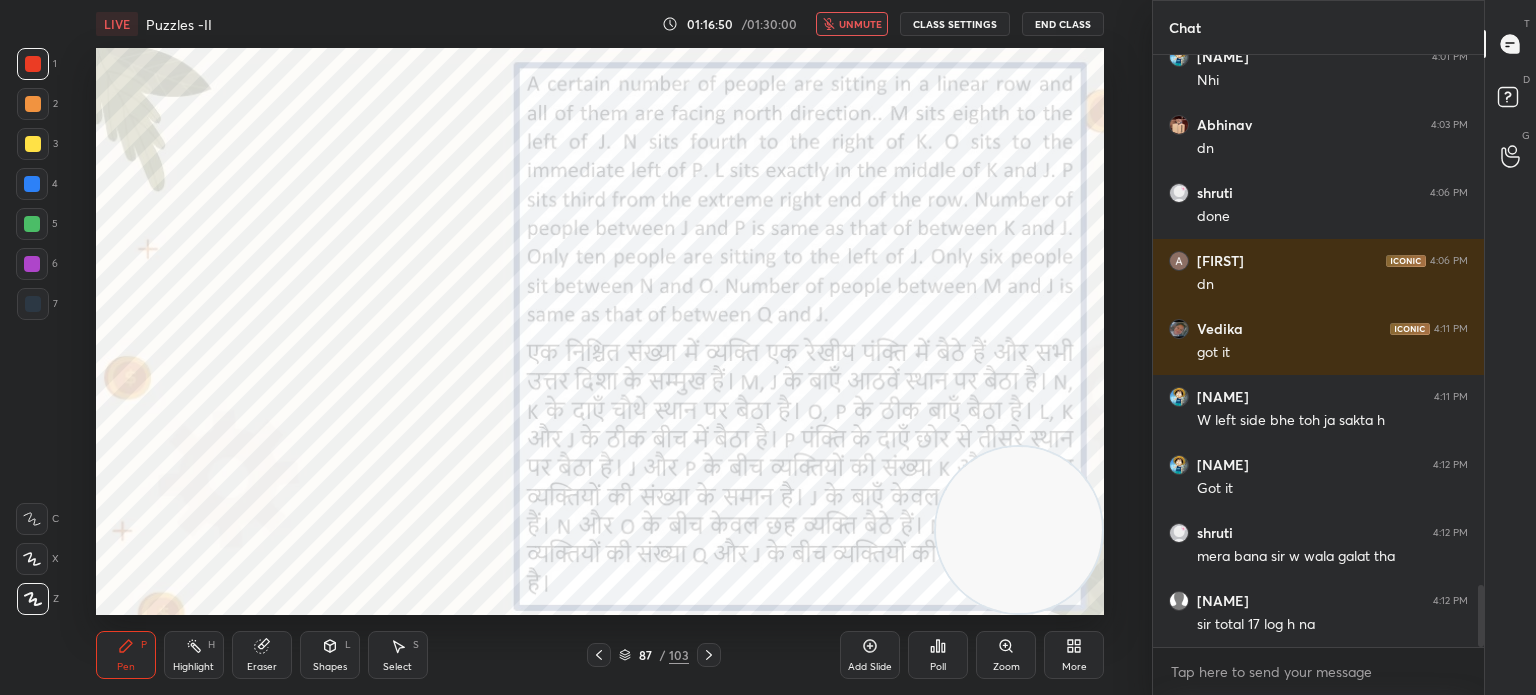 click on "Eraser" at bounding box center (262, 655) 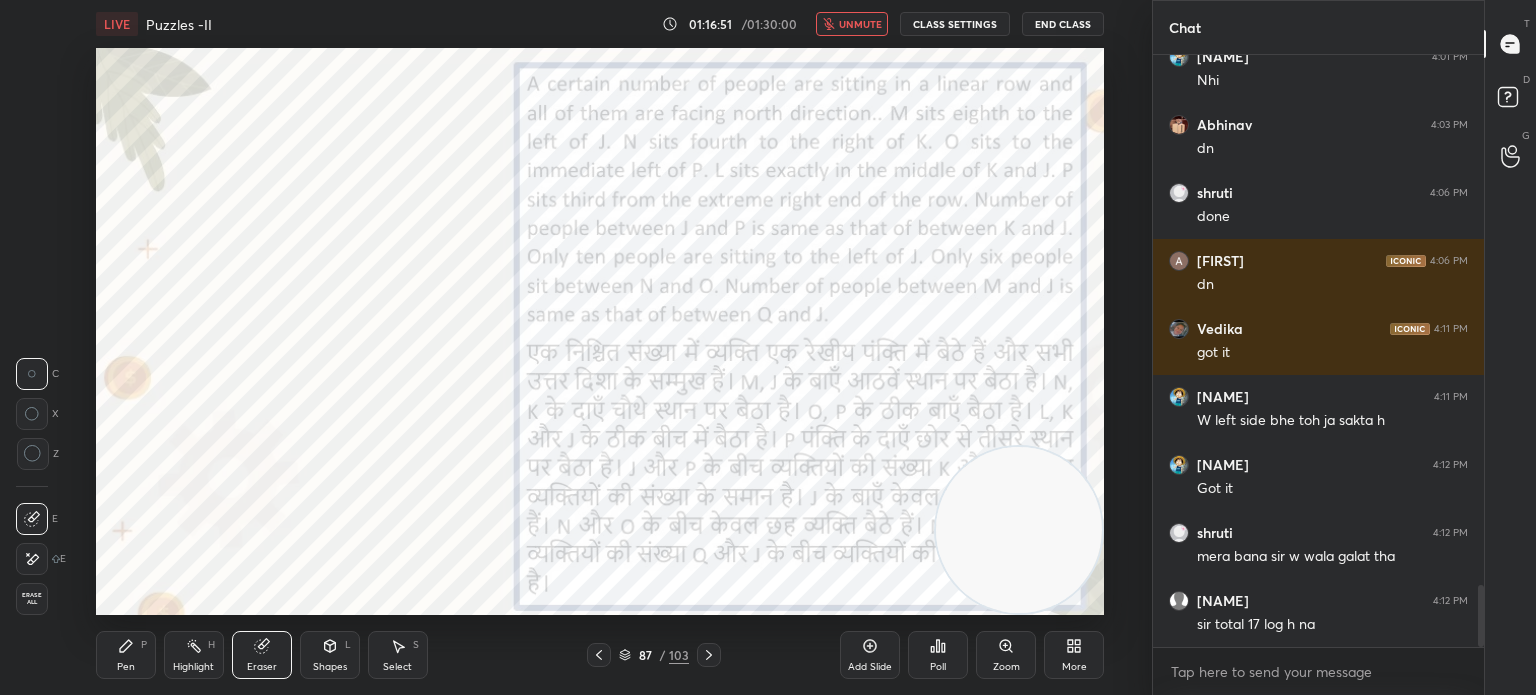 click on "Erase all" at bounding box center (32, 599) 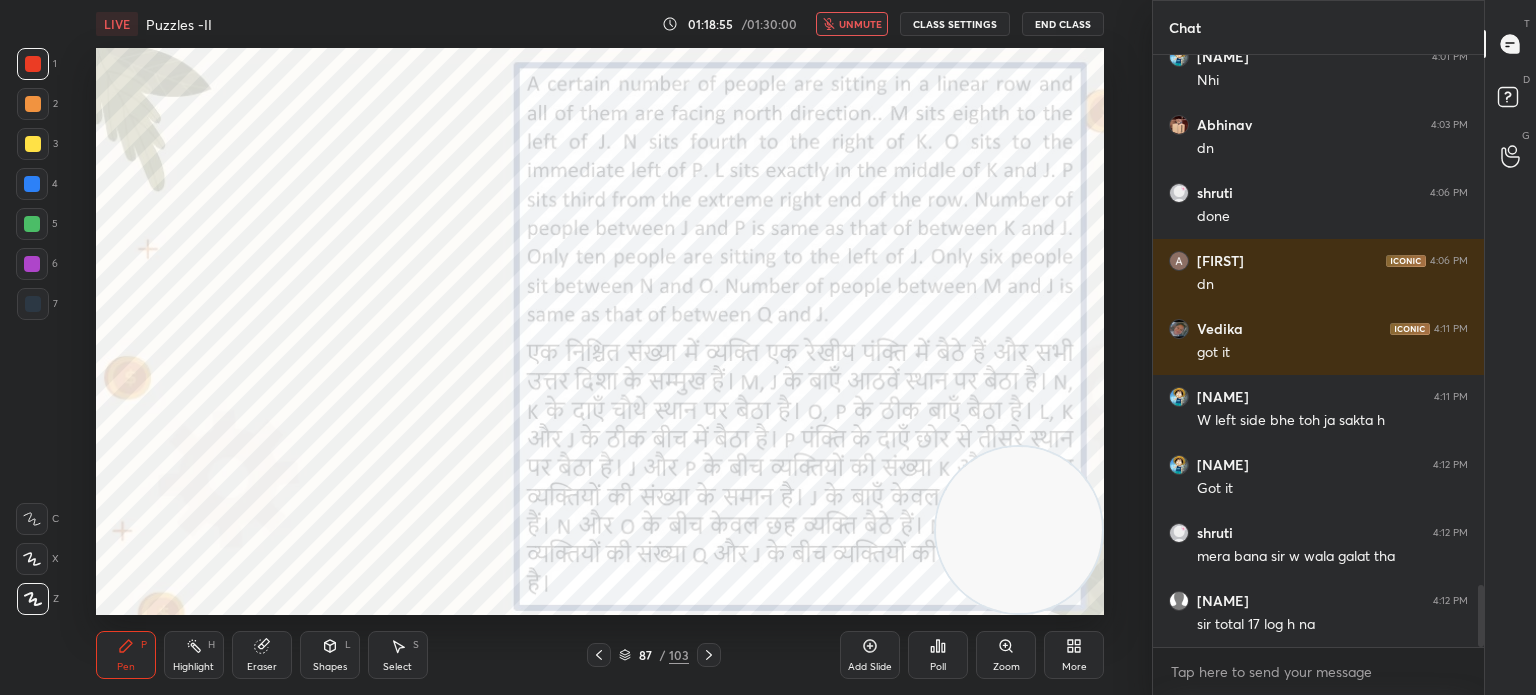 click on "unmute" at bounding box center [860, 24] 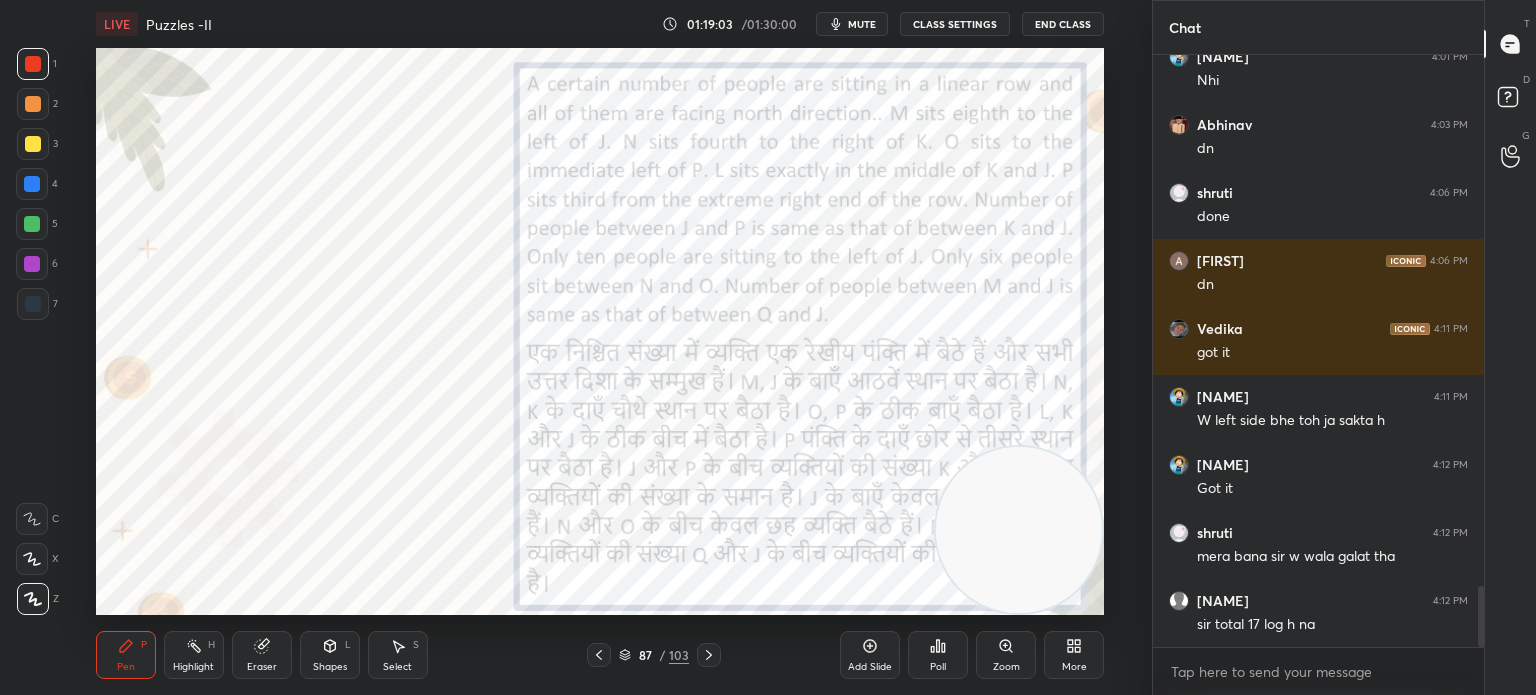scroll, scrollTop: 5128, scrollLeft: 0, axis: vertical 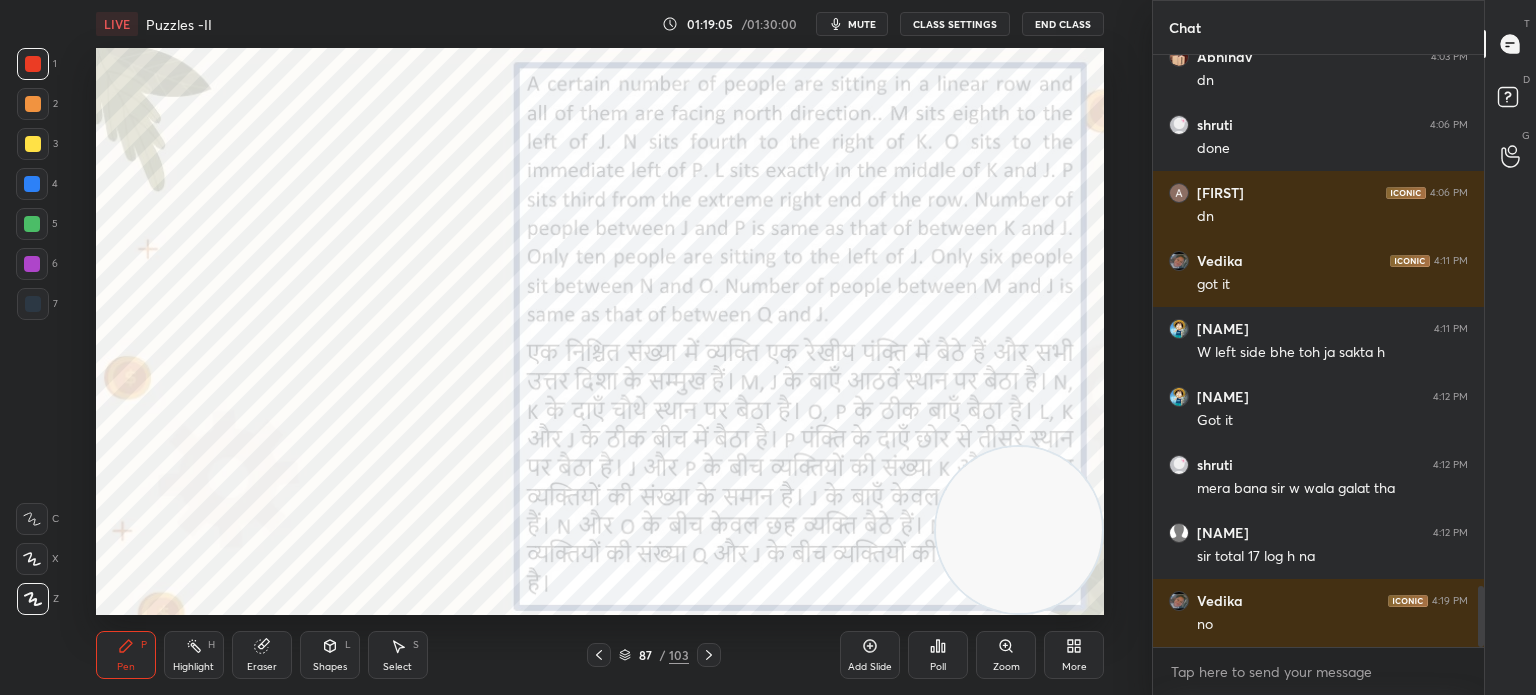 click 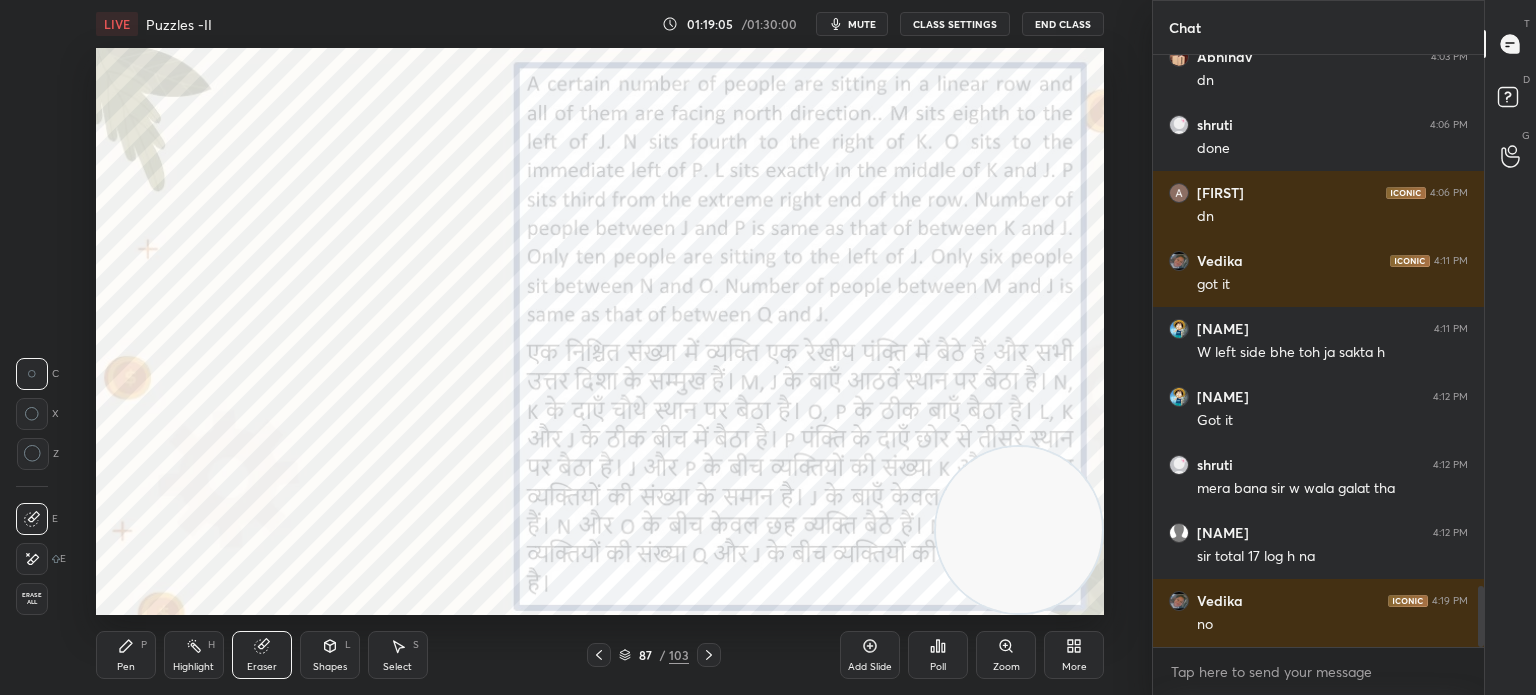 click on "Erase all" at bounding box center [32, 599] 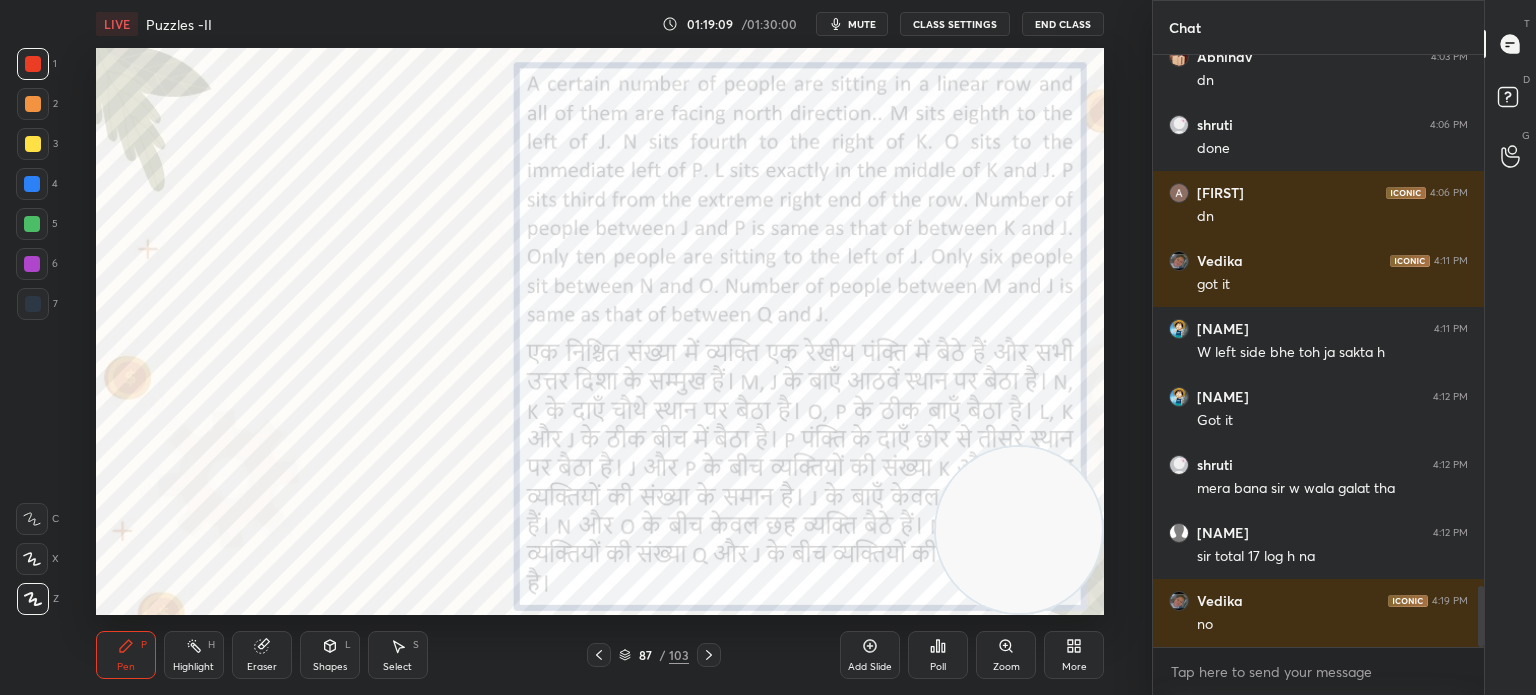 click on "mute" at bounding box center [862, 24] 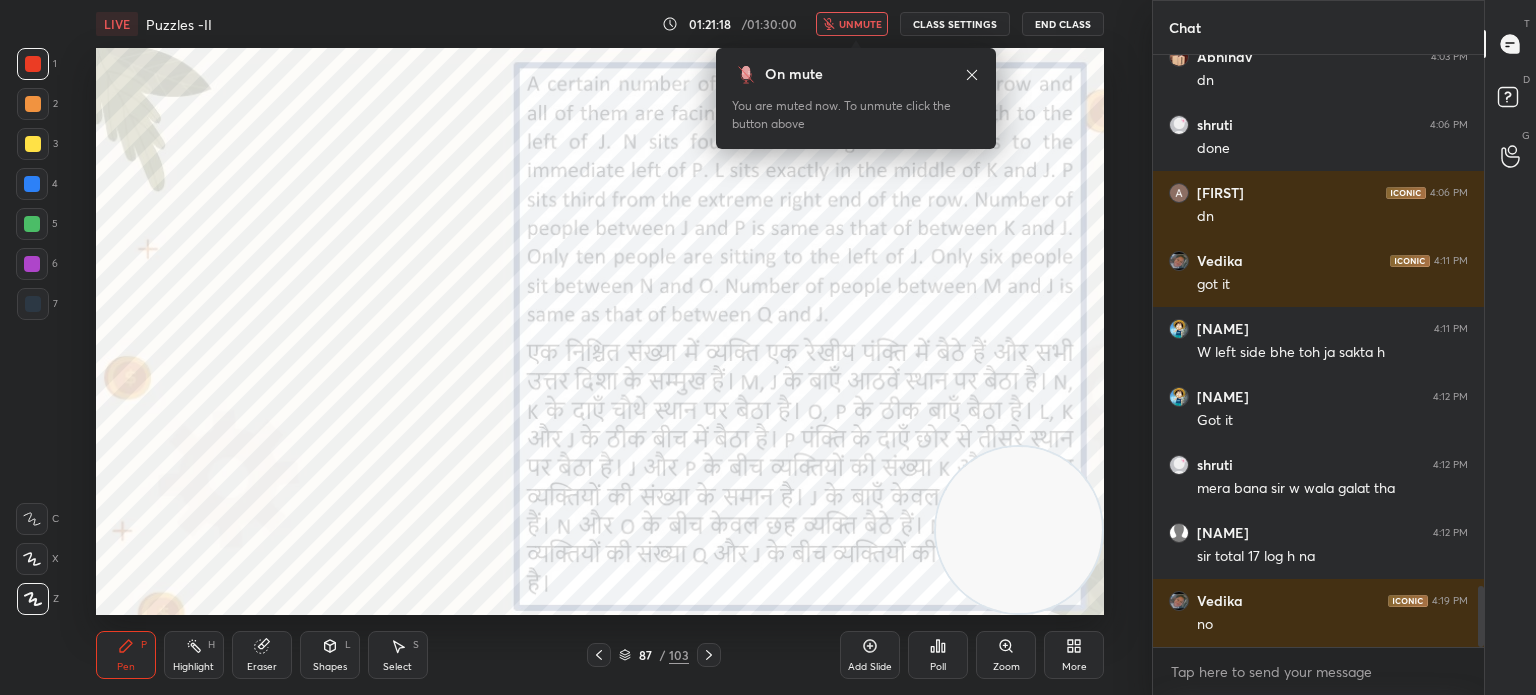 click on "unmute" at bounding box center (860, 24) 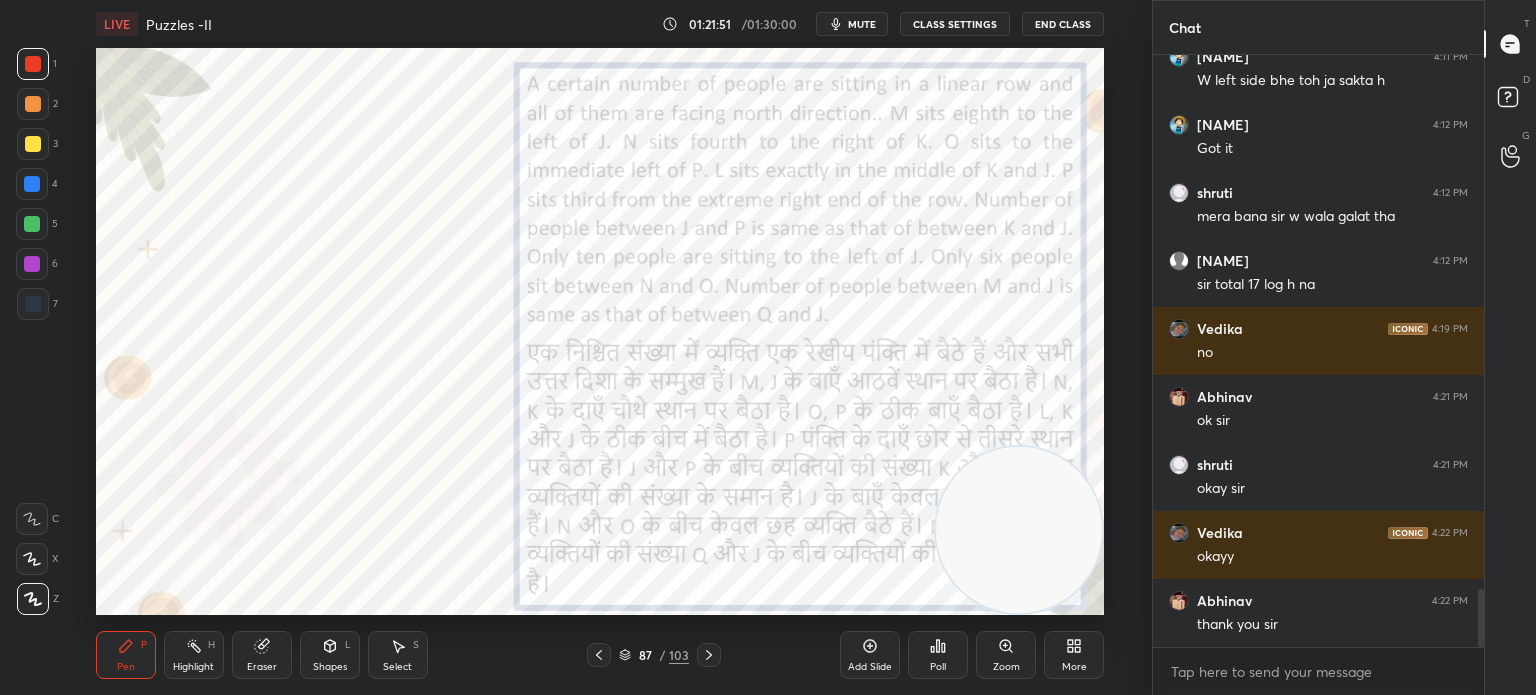 scroll, scrollTop: 5468, scrollLeft: 0, axis: vertical 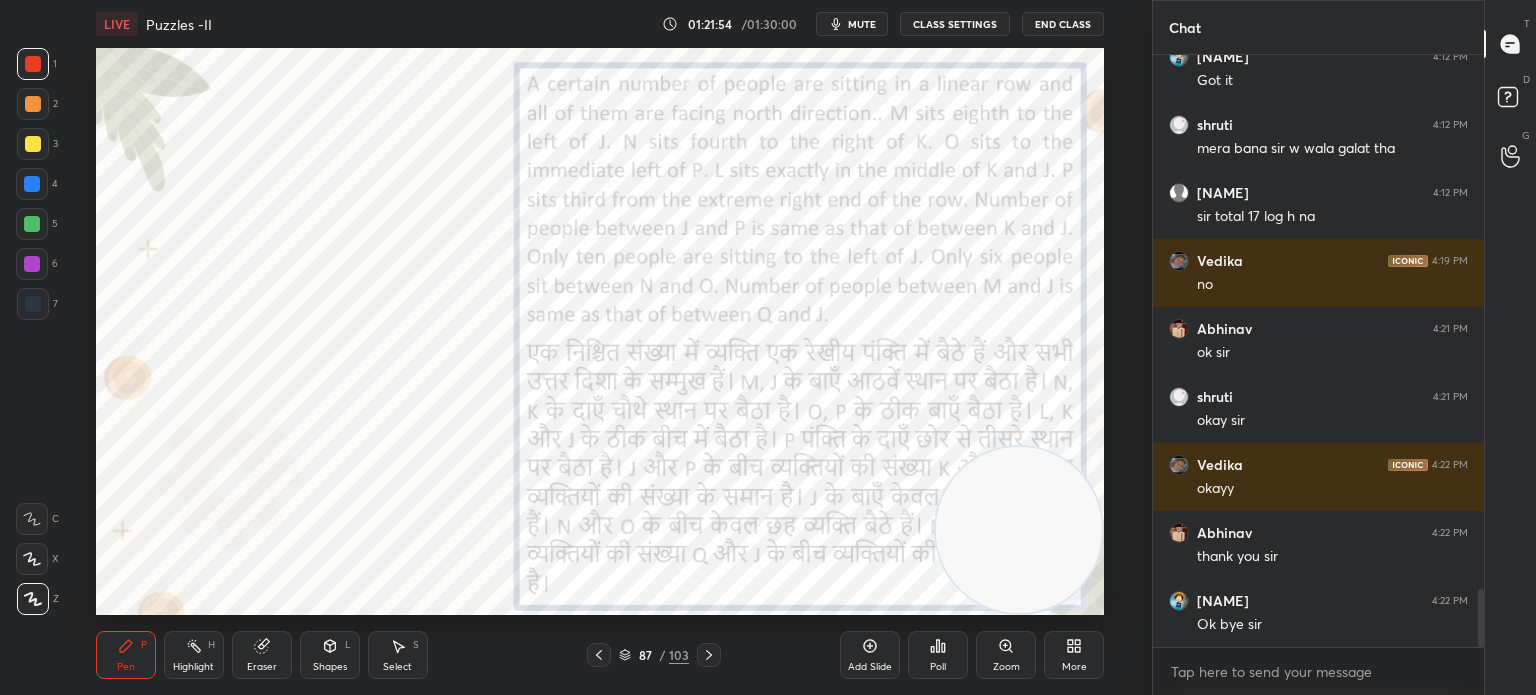click on "End Class" at bounding box center (1063, 24) 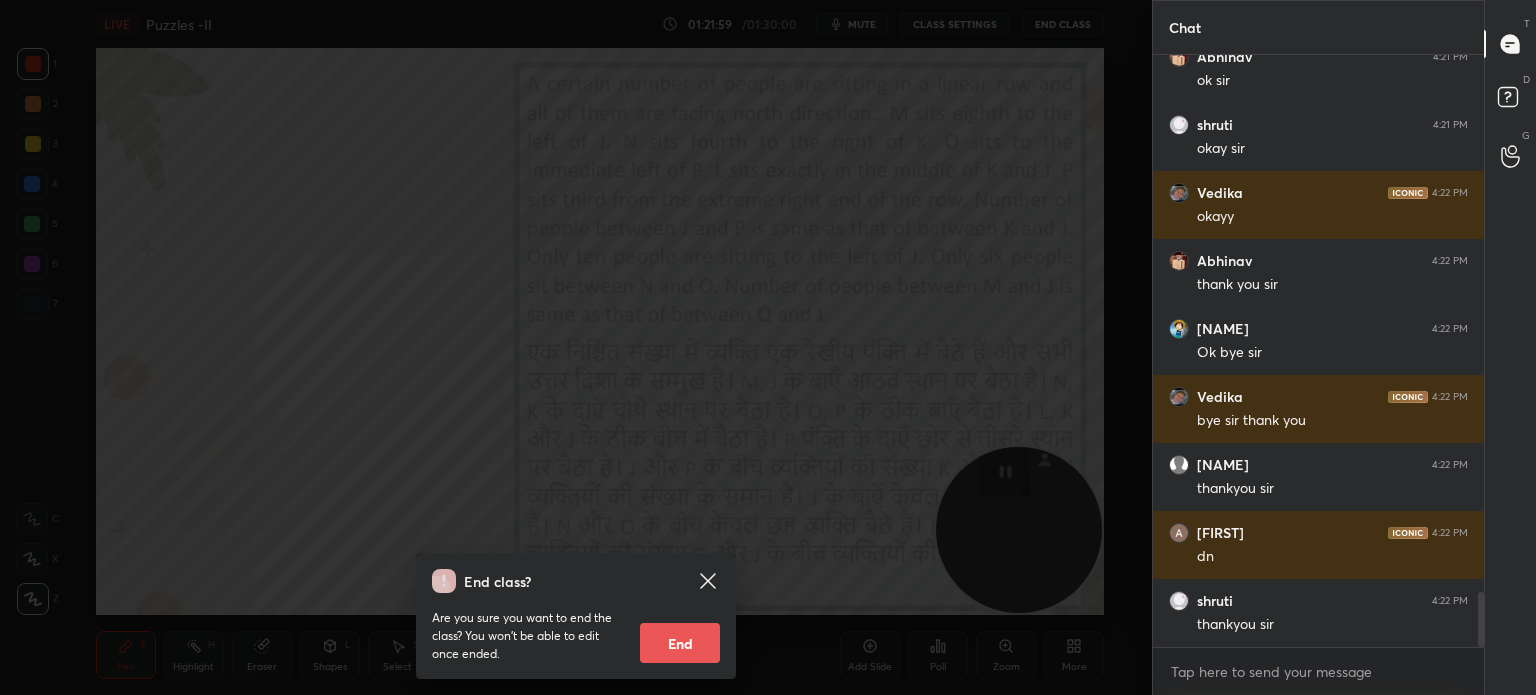 scroll, scrollTop: 5808, scrollLeft: 0, axis: vertical 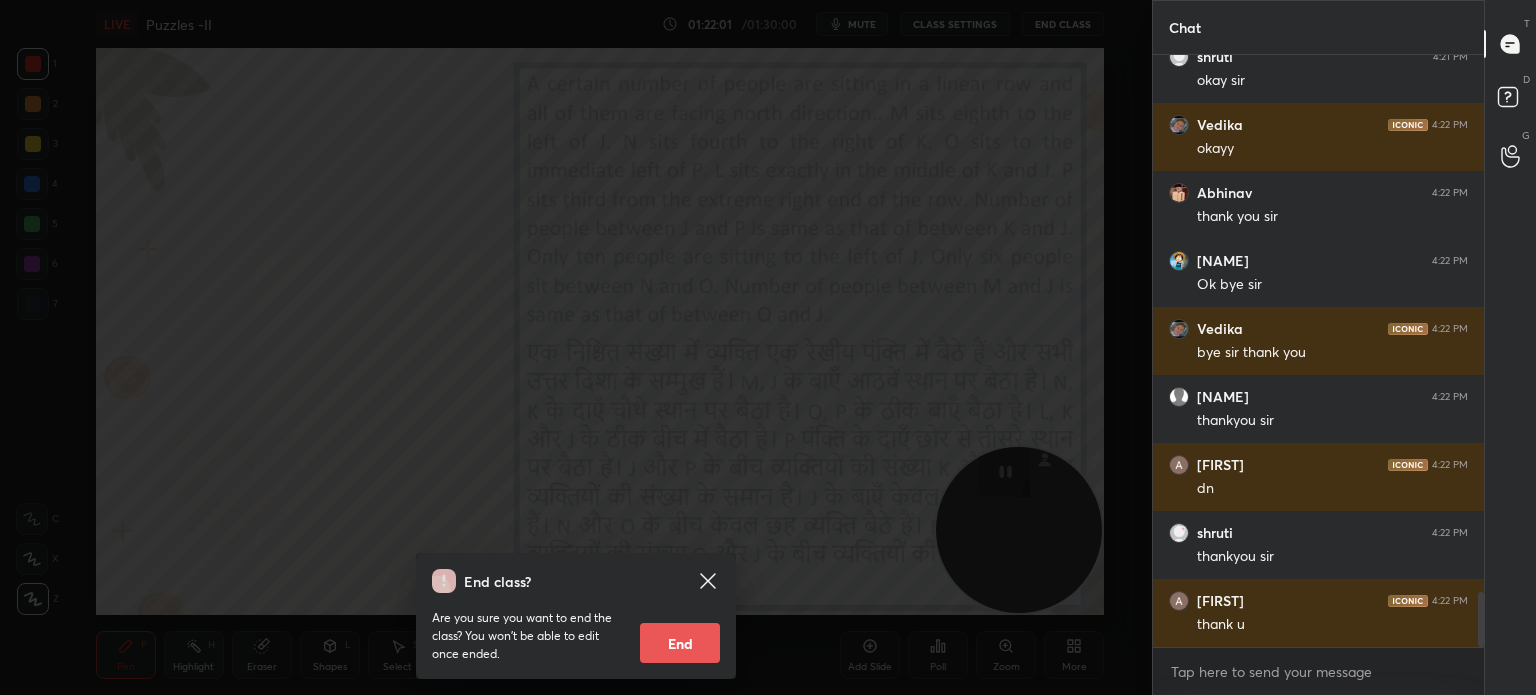 click on "End" at bounding box center [680, 643] 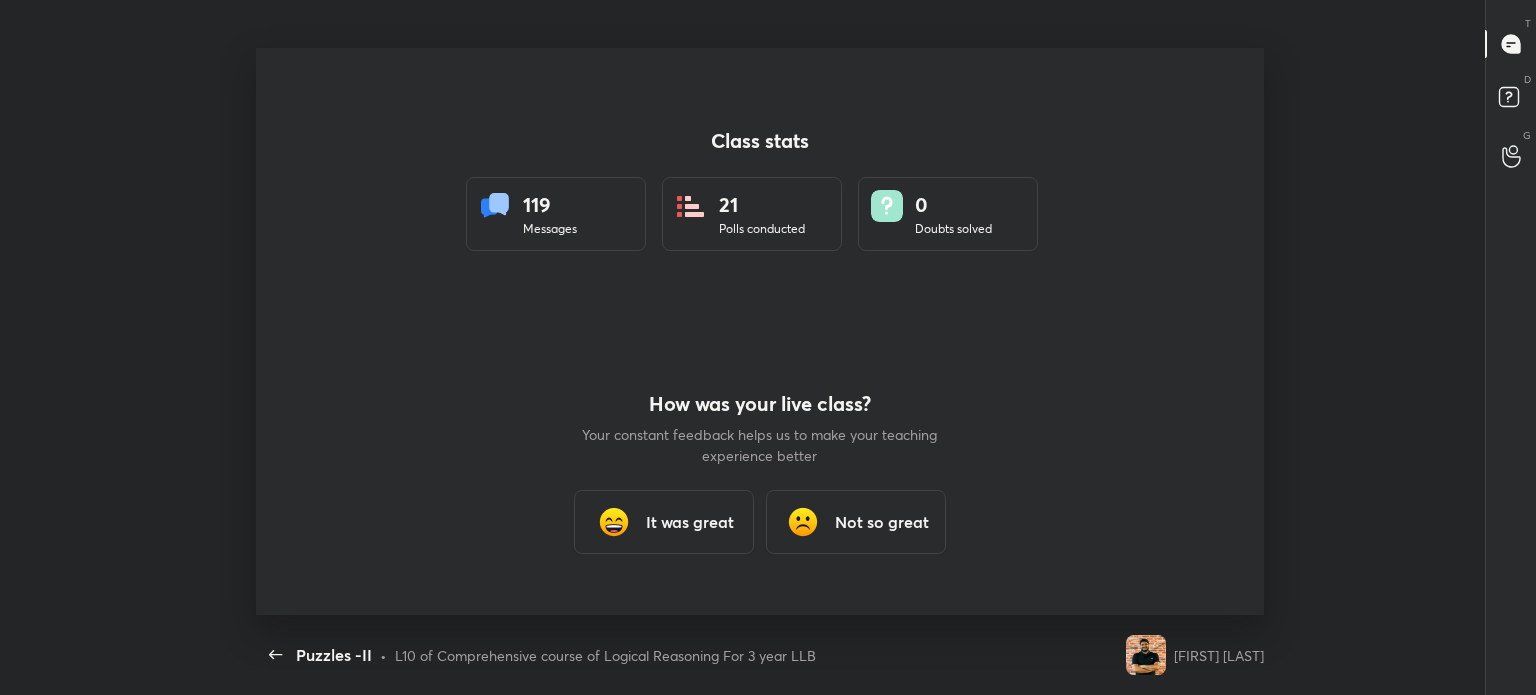 scroll, scrollTop: 0, scrollLeft: 0, axis: both 